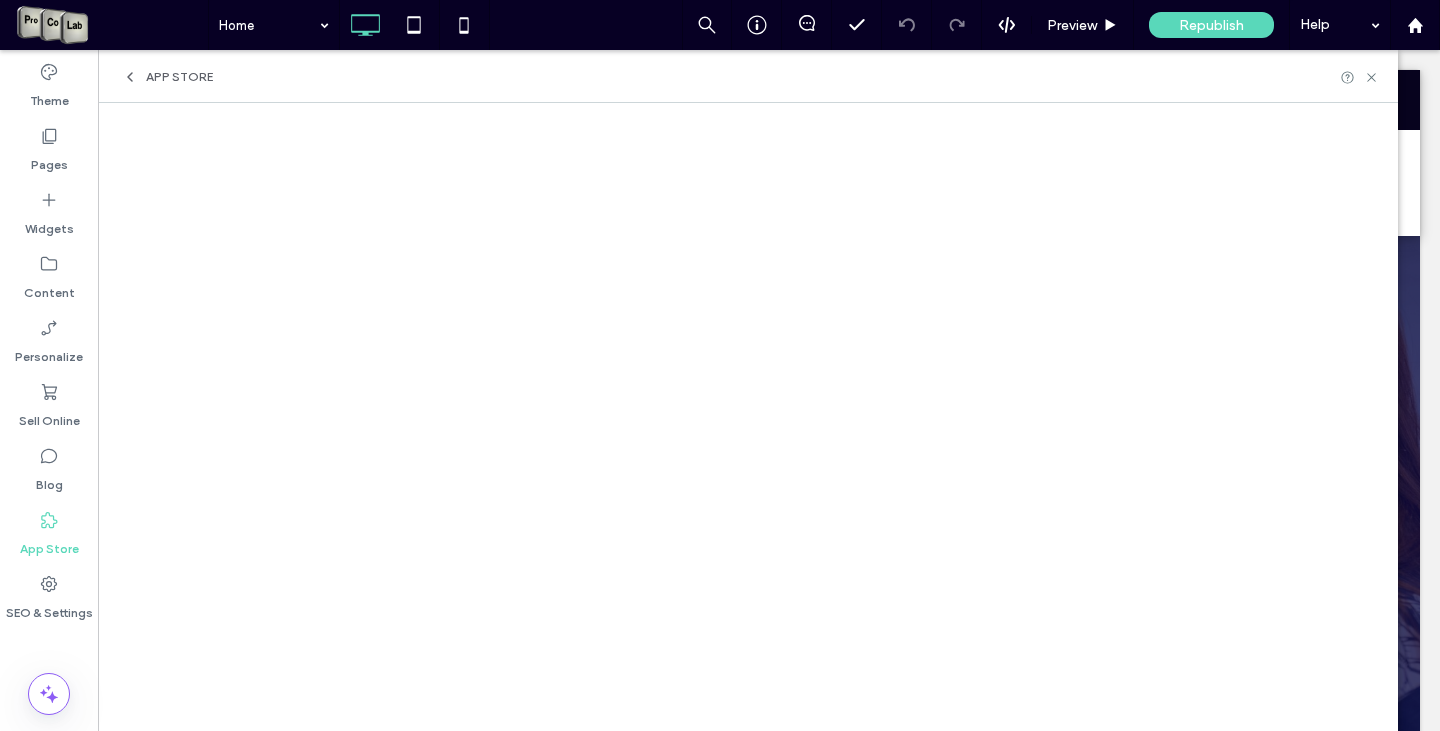 scroll, scrollTop: 0, scrollLeft: 0, axis: both 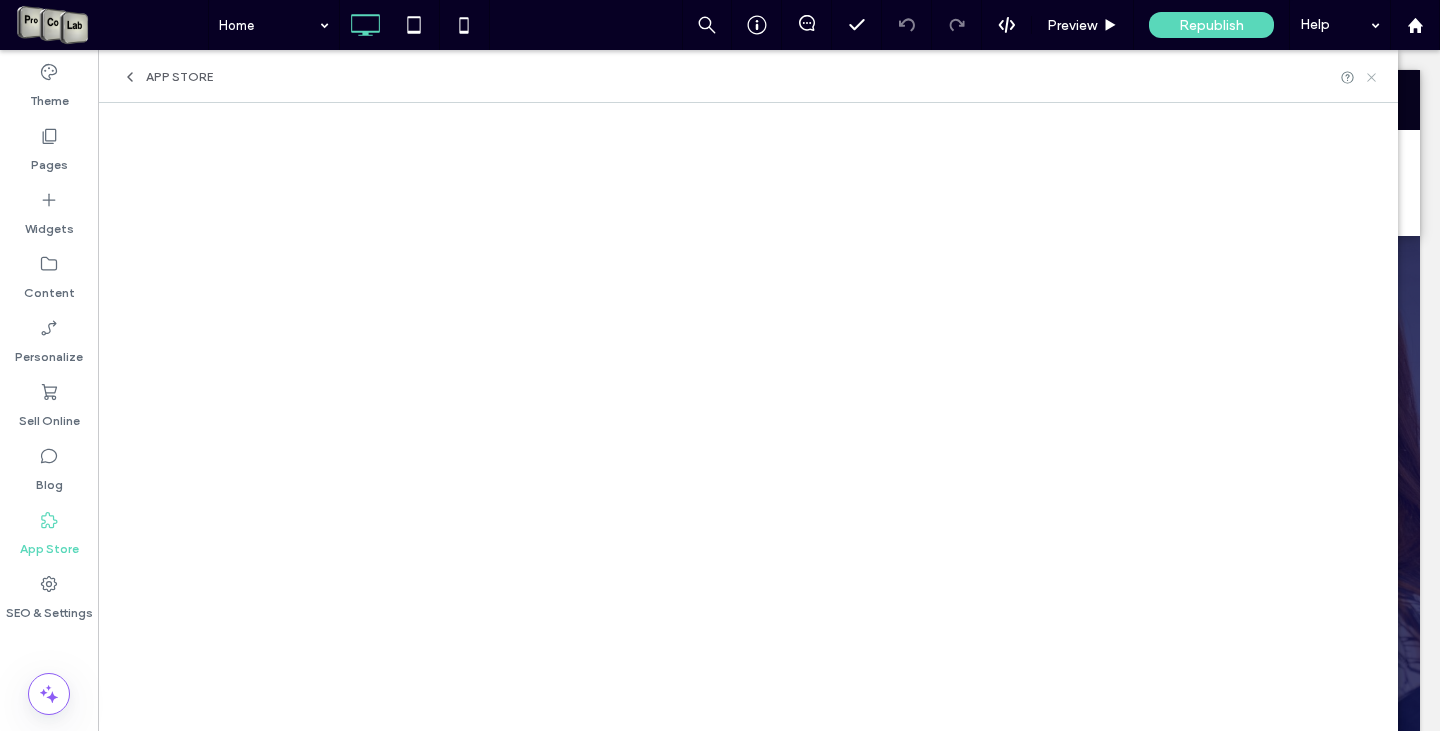 click 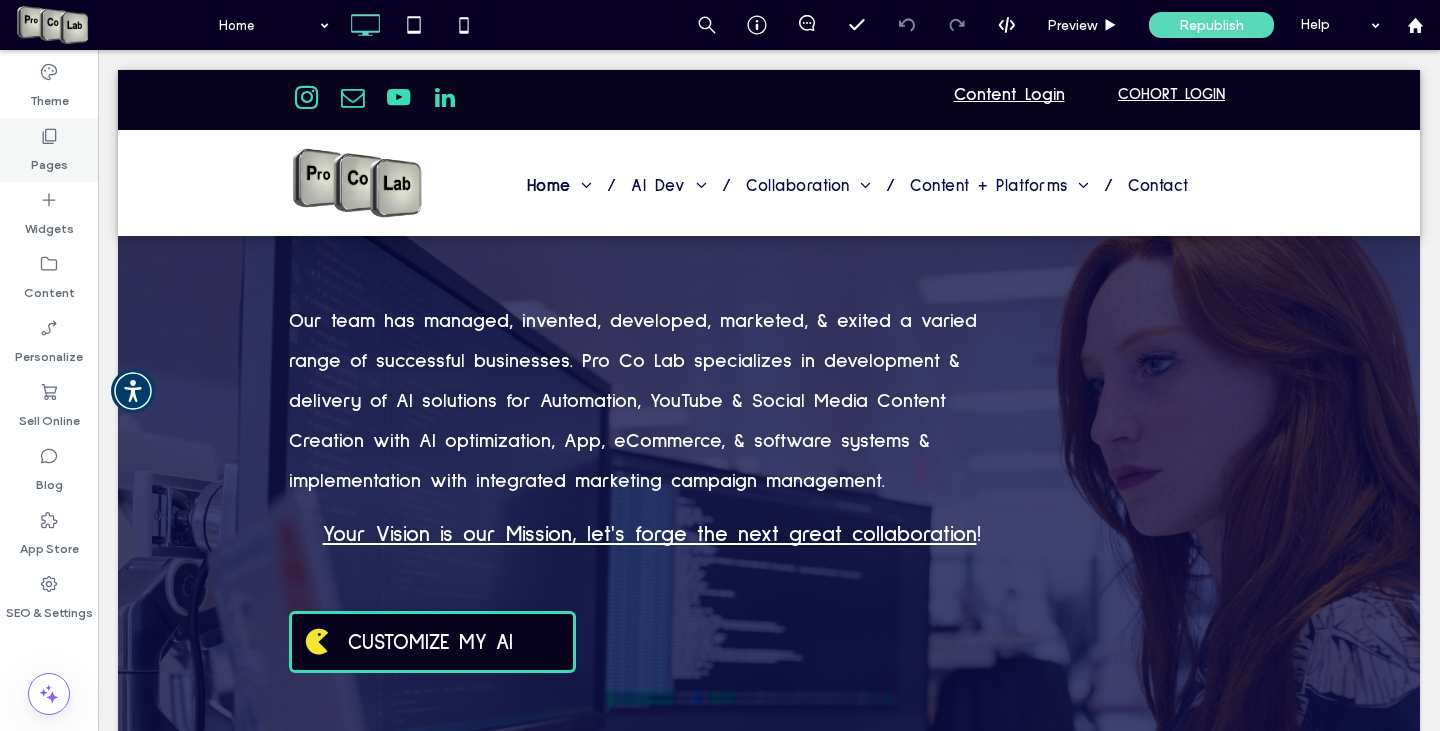 click 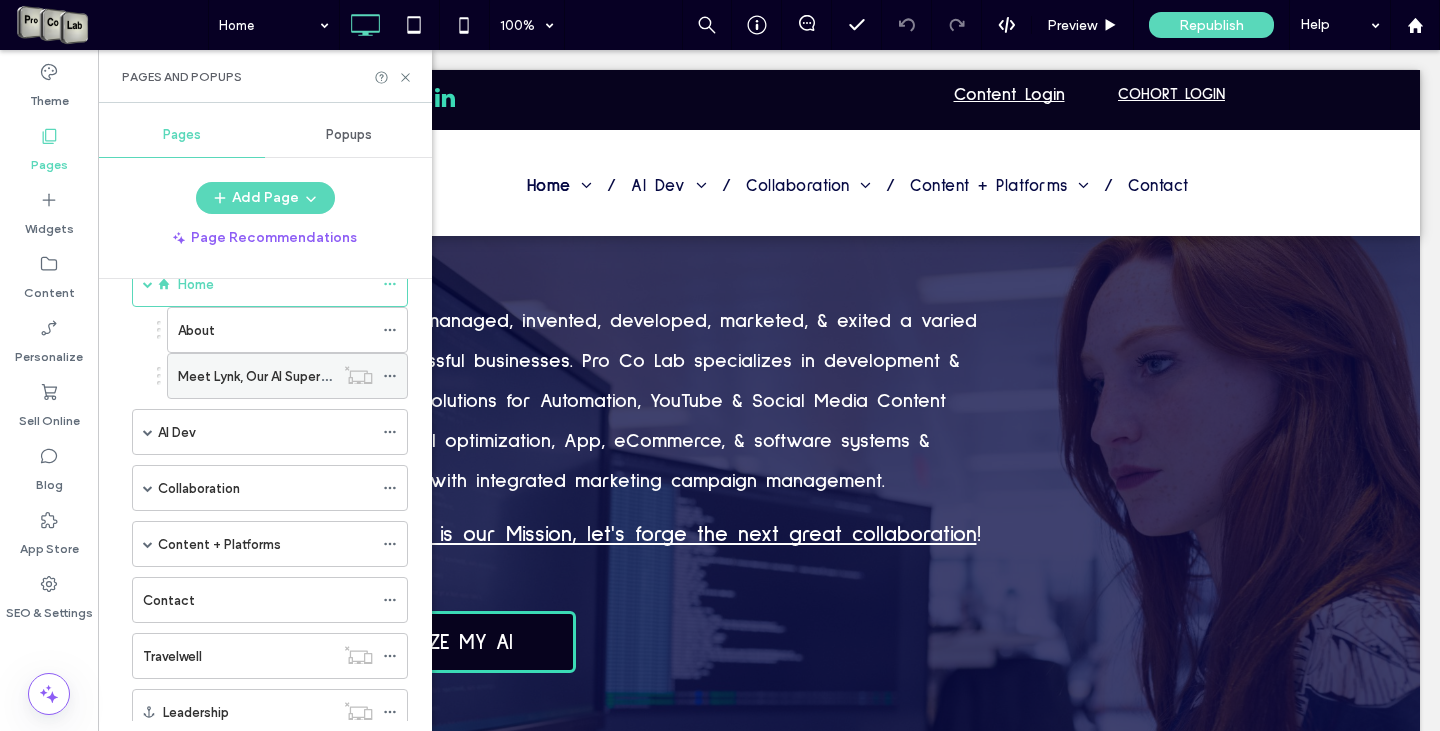 scroll, scrollTop: 116, scrollLeft: 0, axis: vertical 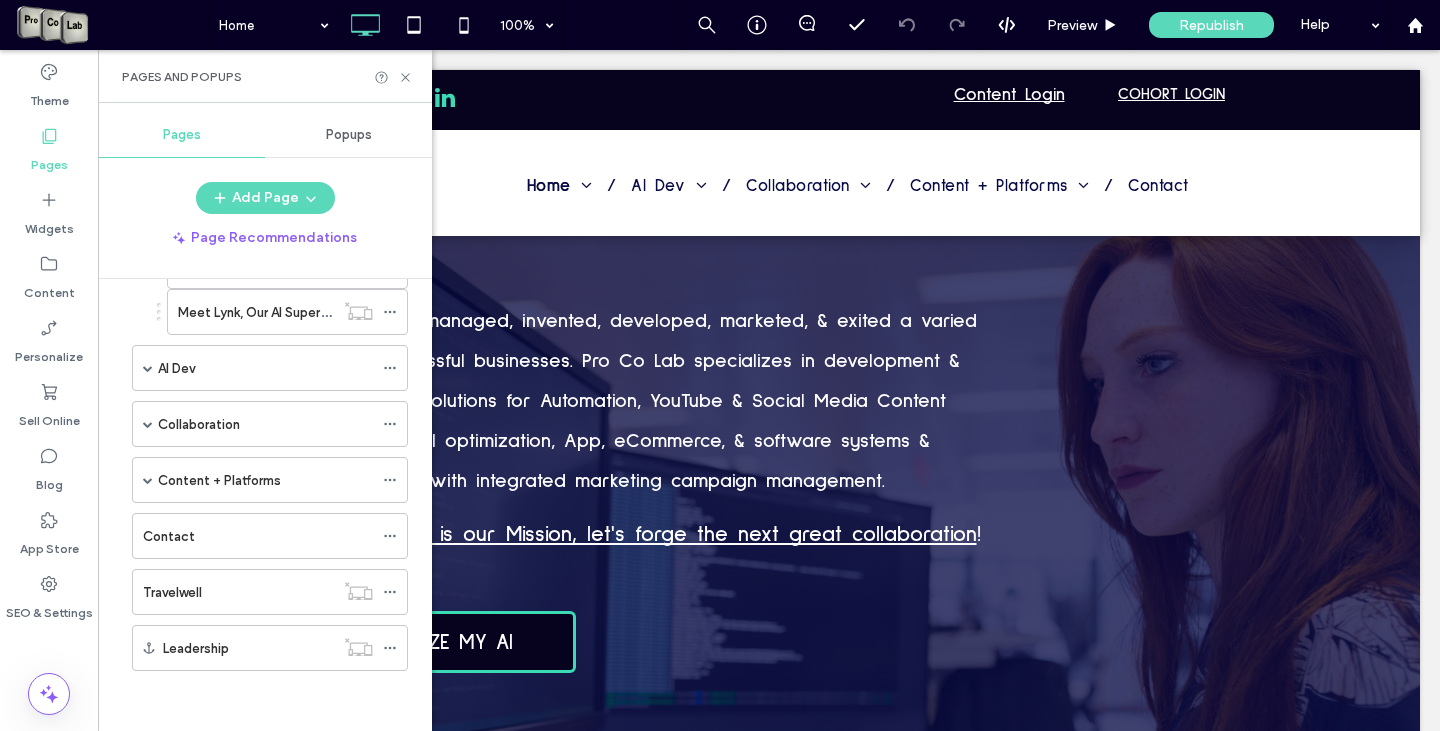 click on "Pages Popups Add Page Page Recommendations Home About Meet Lynk, Our AI Superhero. AI Dev AI Custom Automations Digital Marketing AI Conversational AI White Label SaaS Pricing + Packages Collaboration Pro Co Lab Cohorts Work + Process PCL7 Thought Leaders + Content Creators Content + Platforms Real Lynx Athletes Media Network Directories Contact Travelwell Leadership" at bounding box center [265, 417] 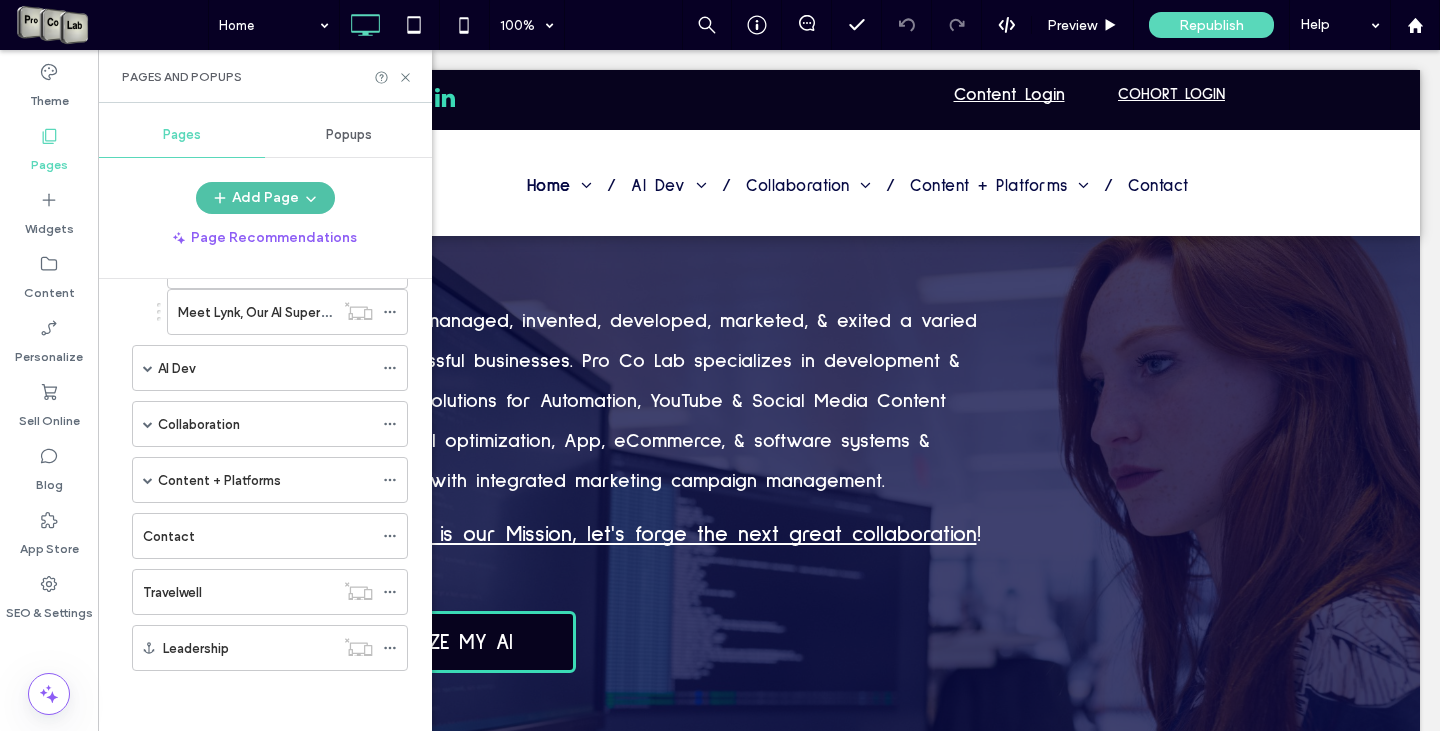 click on "Add Page" at bounding box center [265, 198] 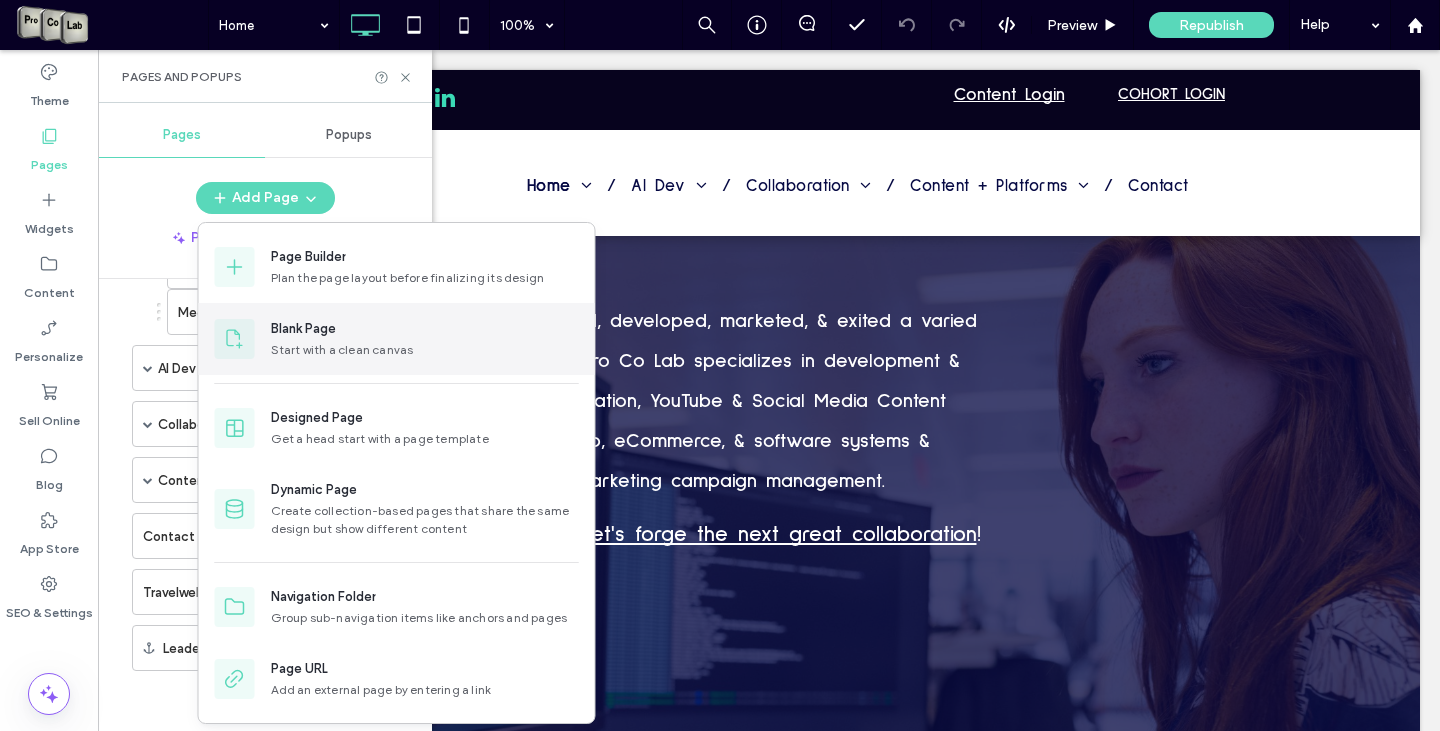 click on "Start with a clean canvas" at bounding box center (425, 350) 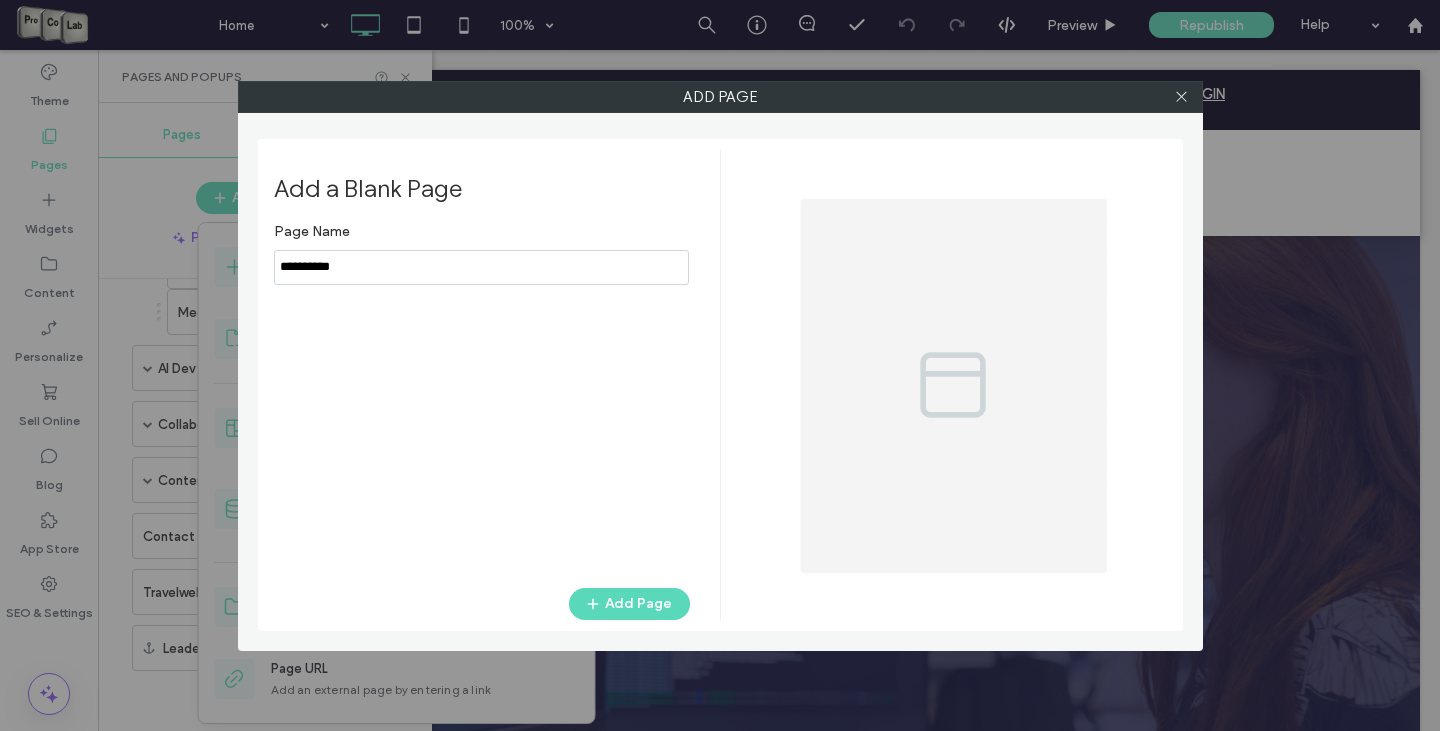 click at bounding box center [481, 267] 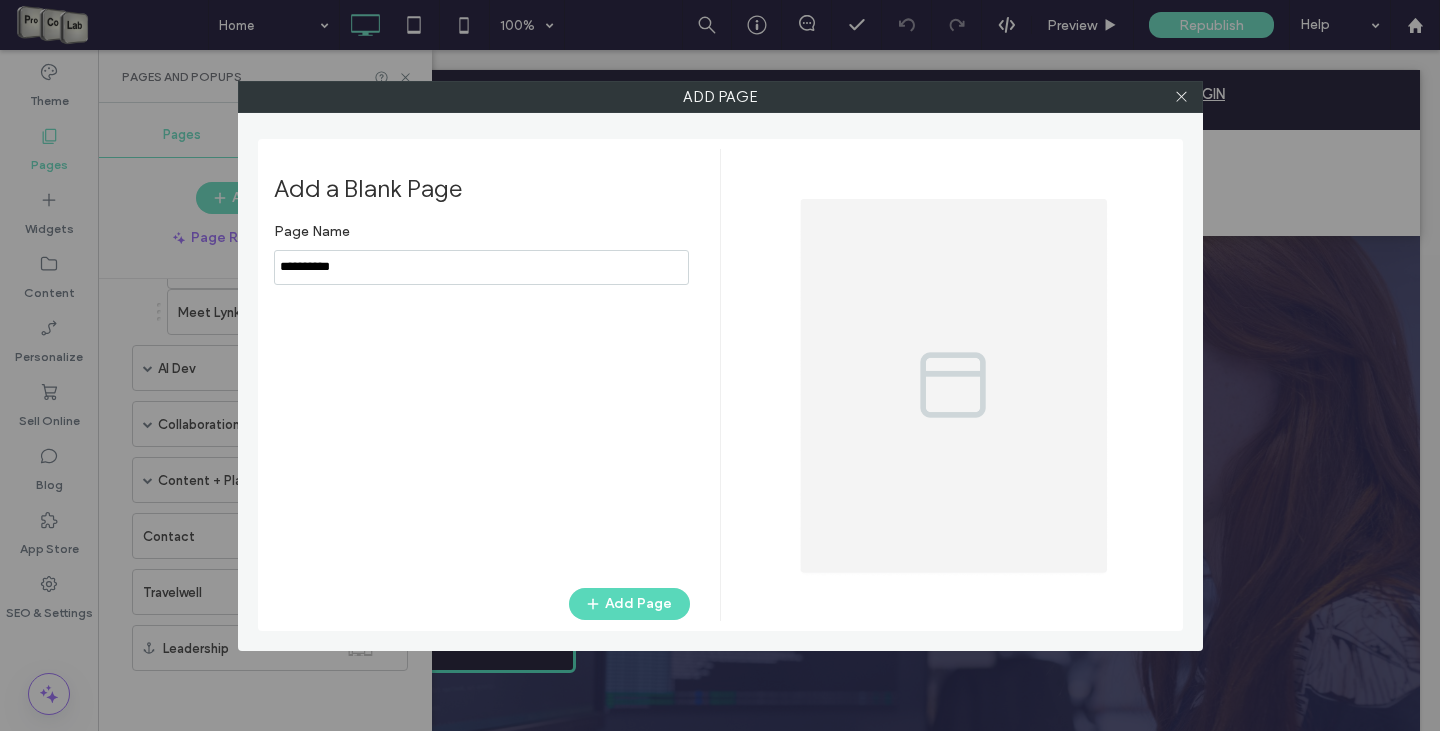 click at bounding box center [481, 267] 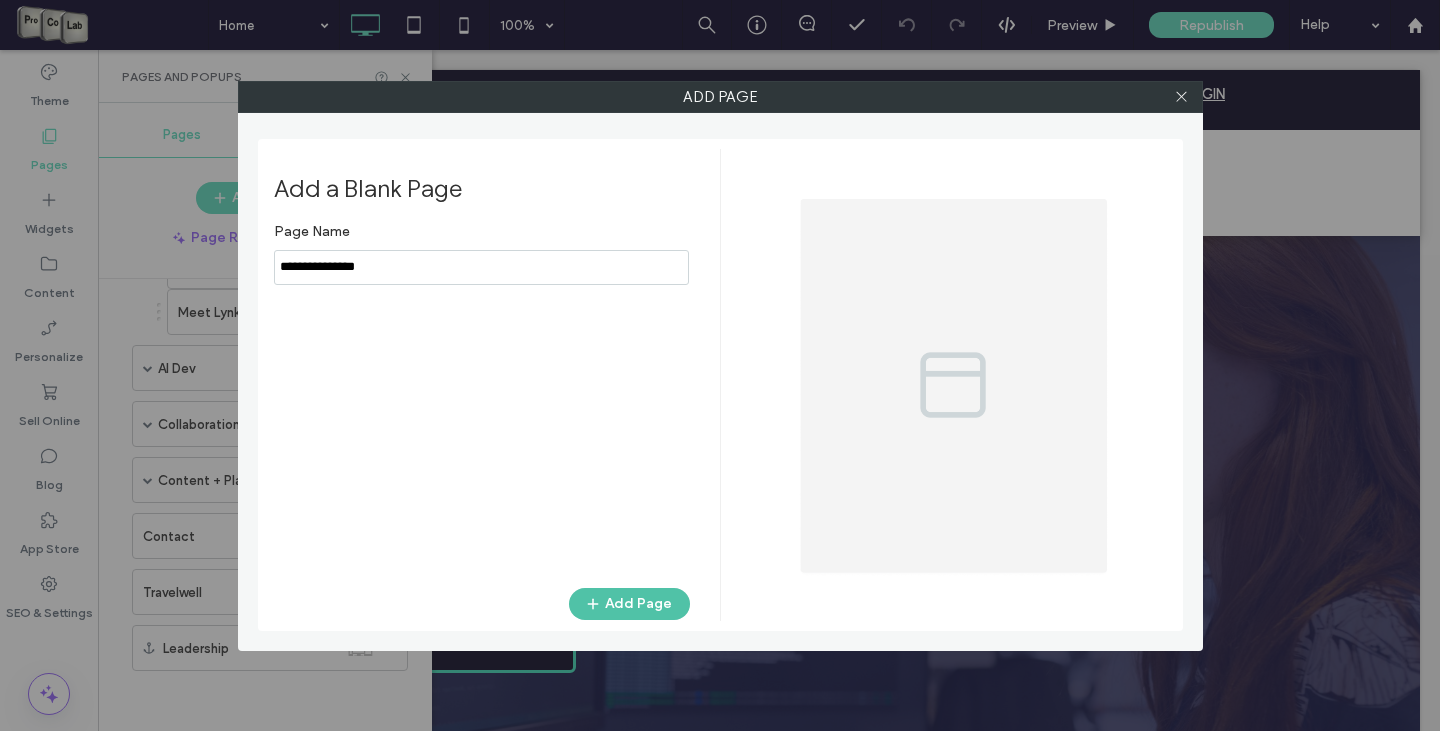 type on "**********" 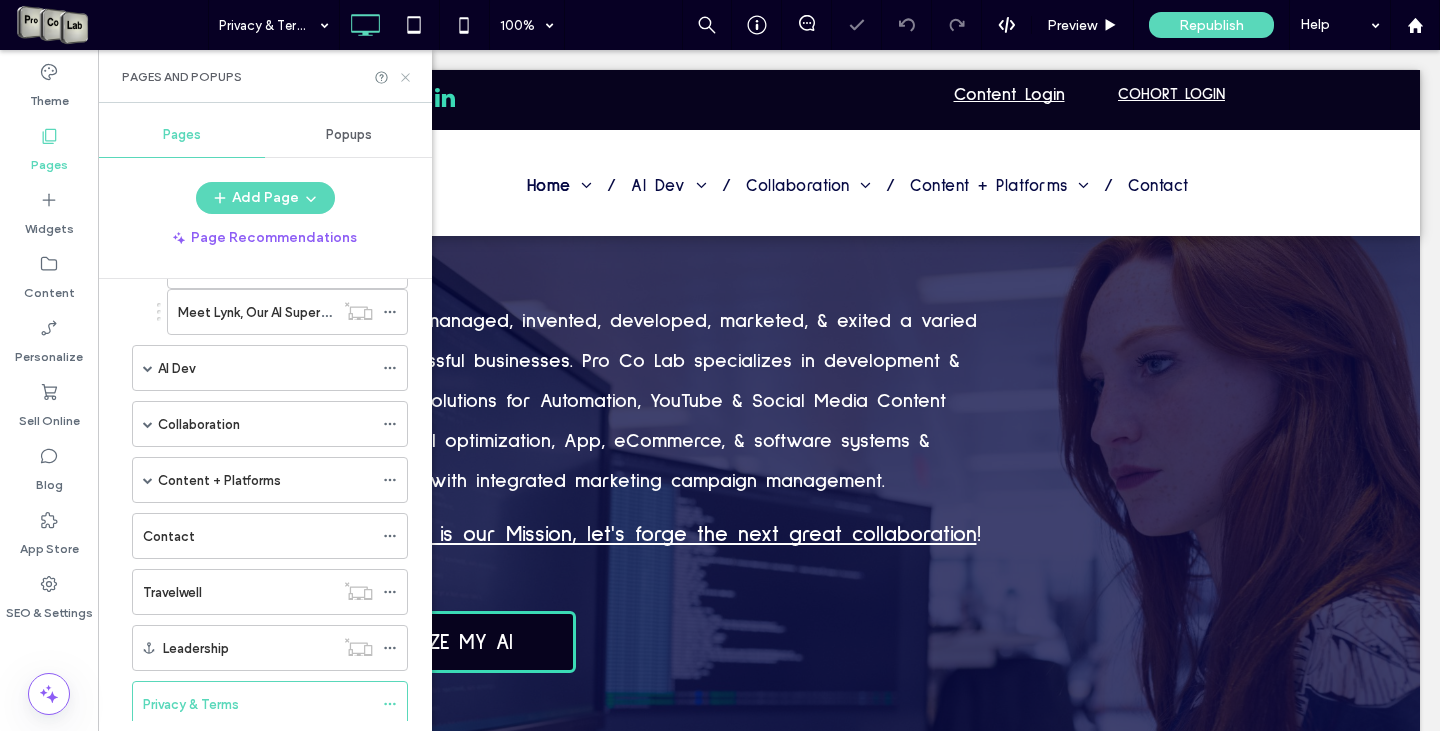 click 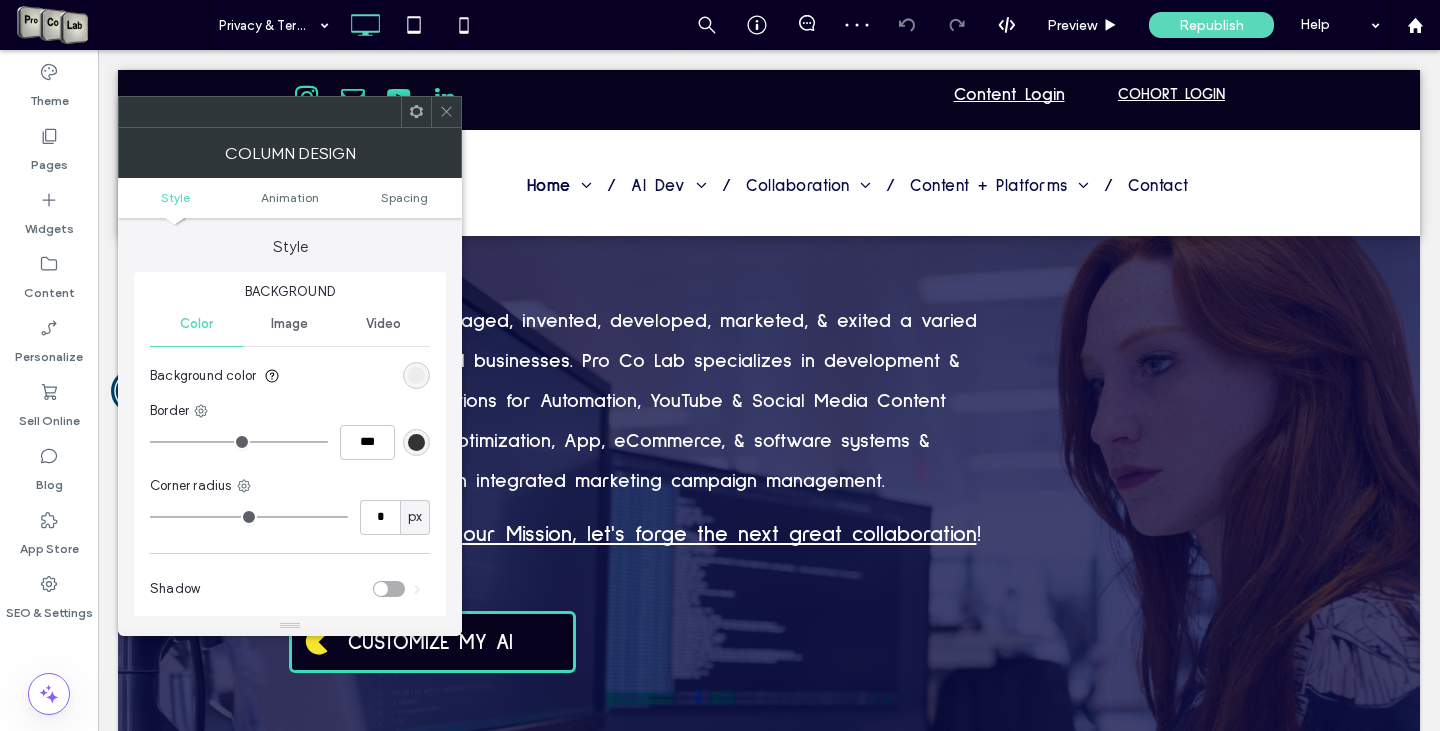 click 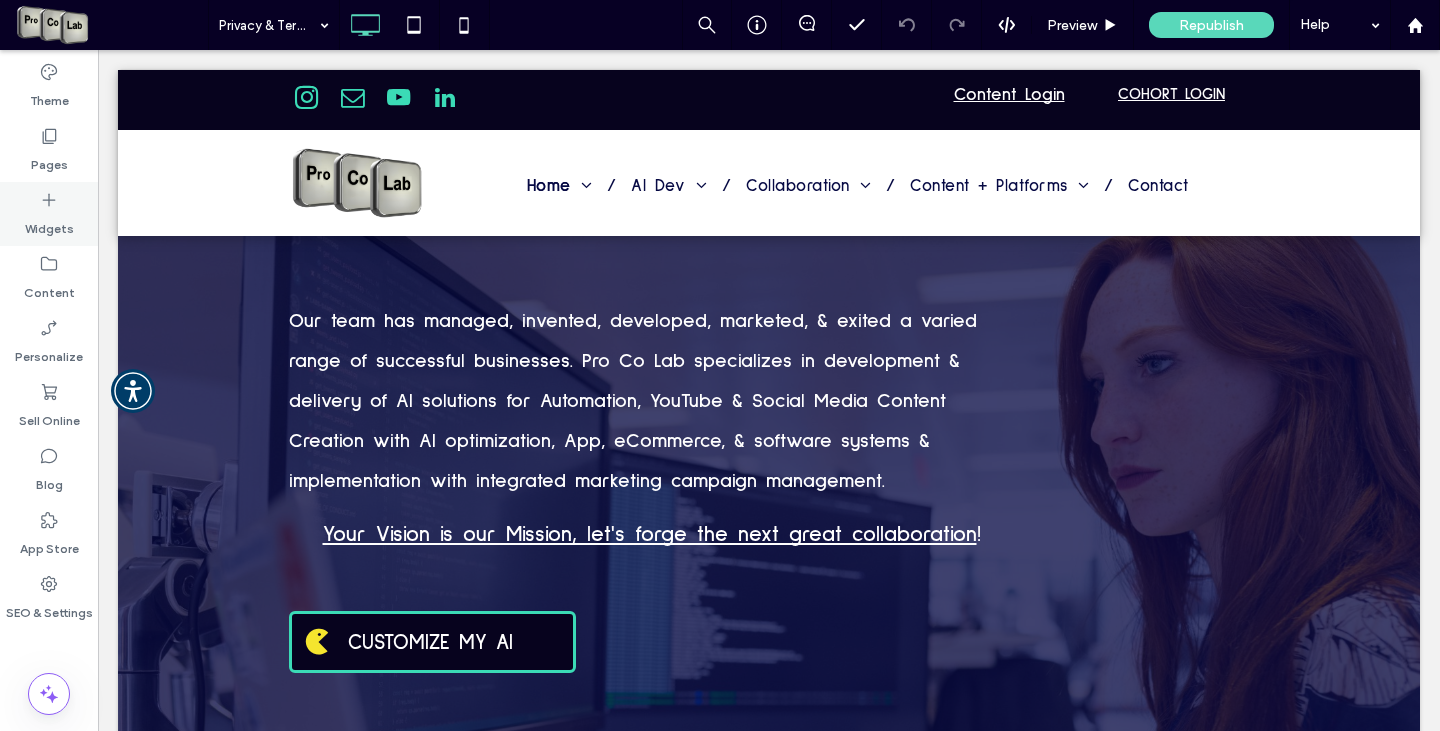 click on "Widgets" at bounding box center [49, 224] 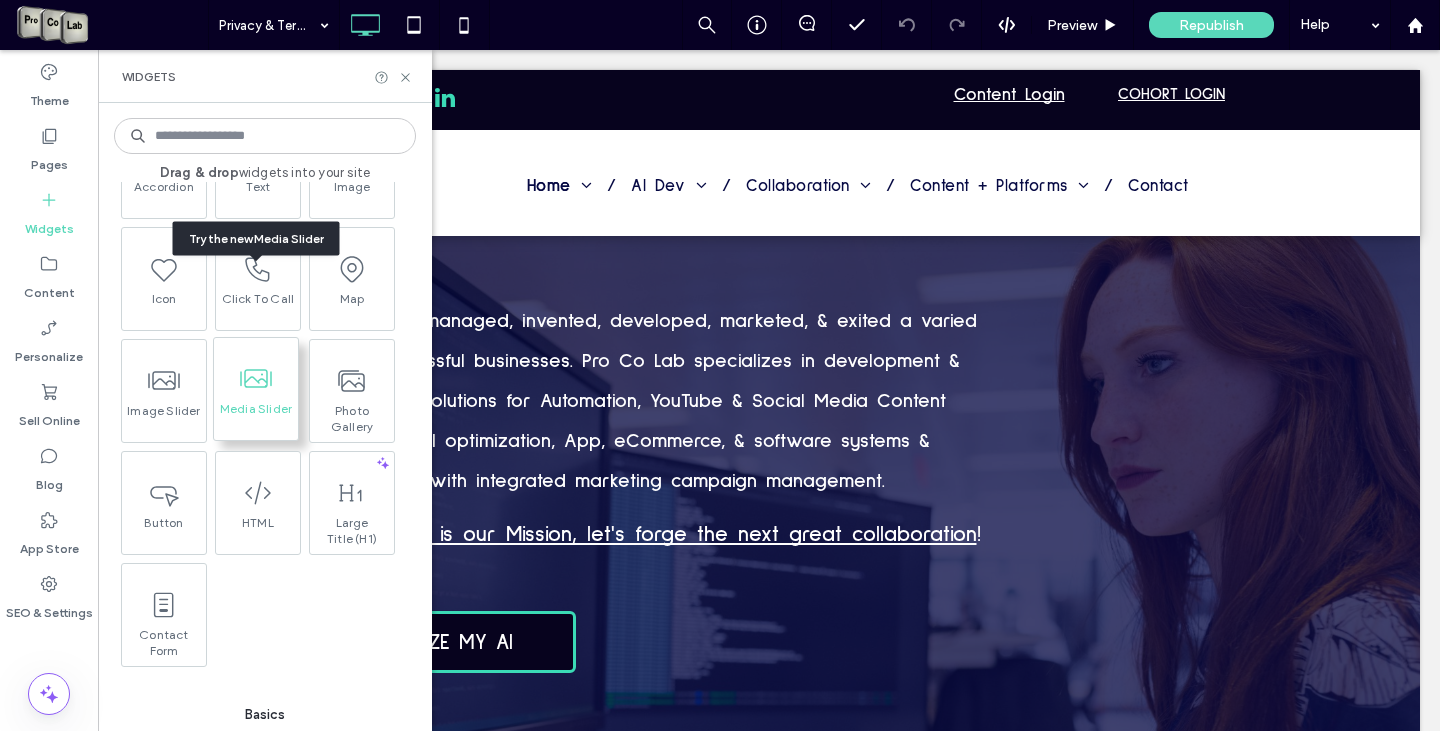 scroll, scrollTop: 200, scrollLeft: 0, axis: vertical 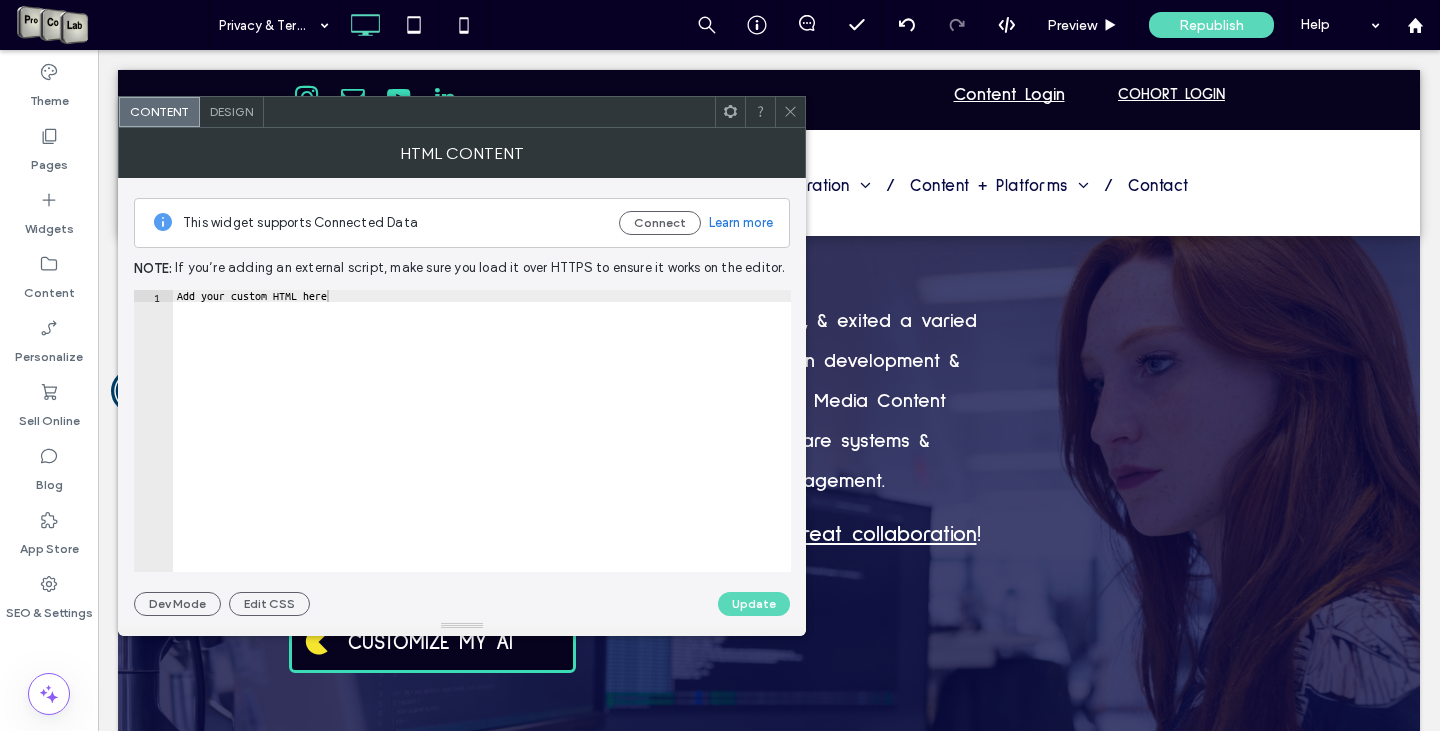 click on "Add your custom HTML here" at bounding box center [482, 443] 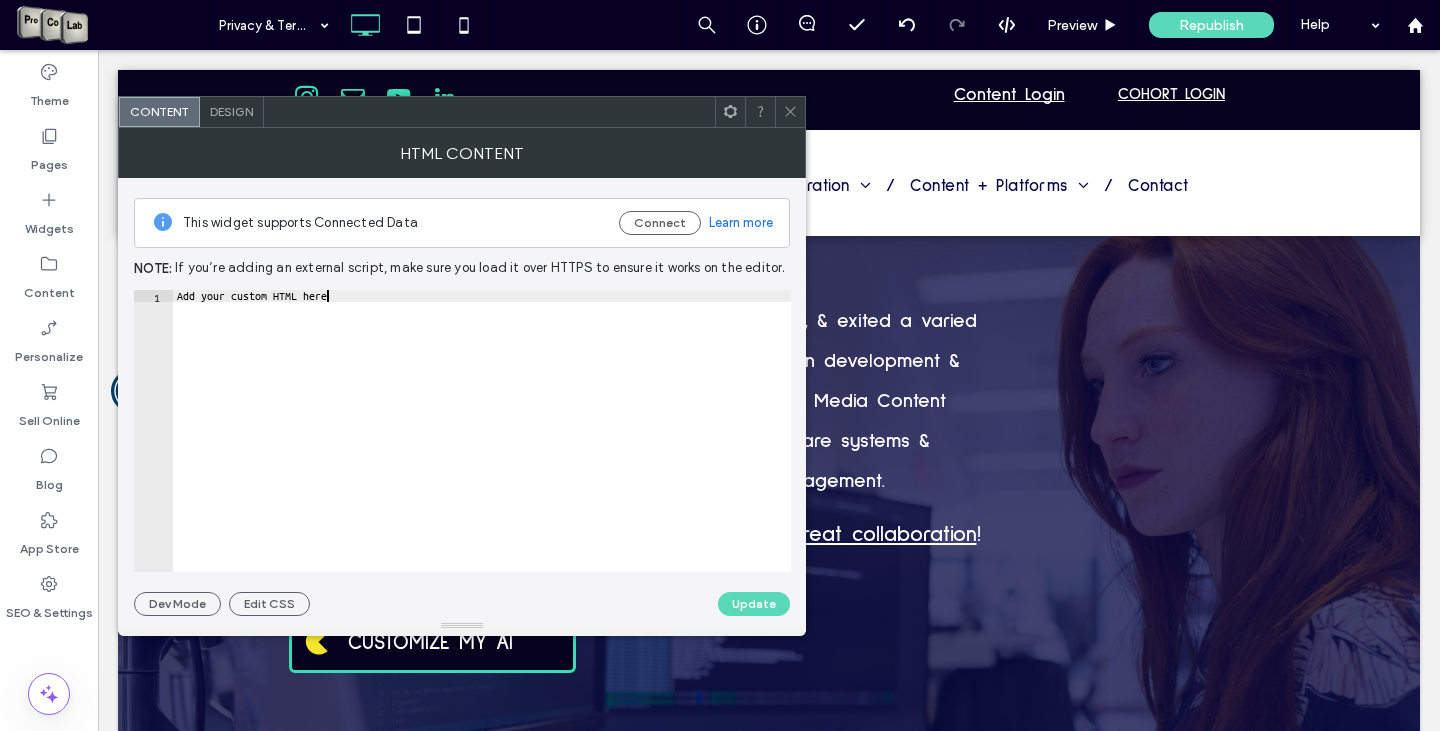 click on "Add your custom HTML here" at bounding box center [482, 443] 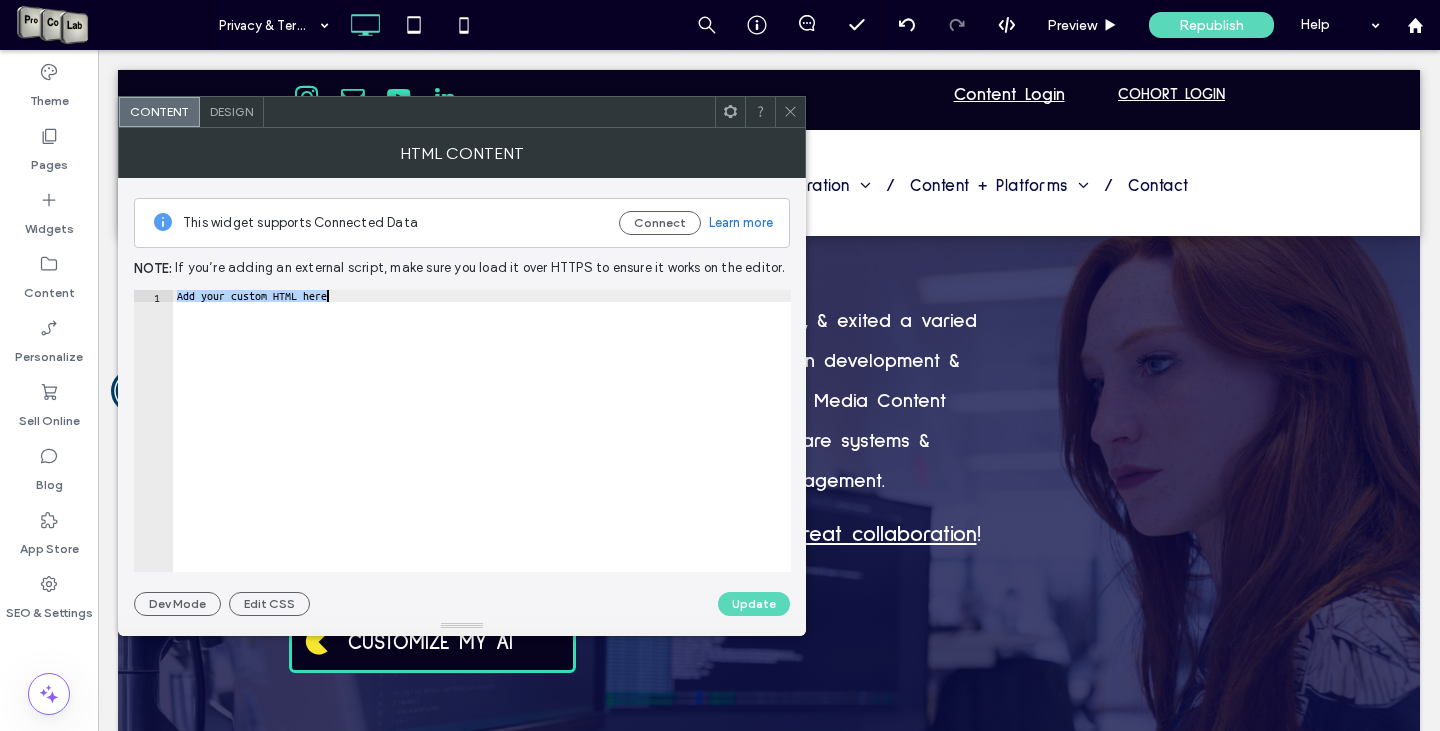 click on "Add your custom HTML here" at bounding box center [482, 443] 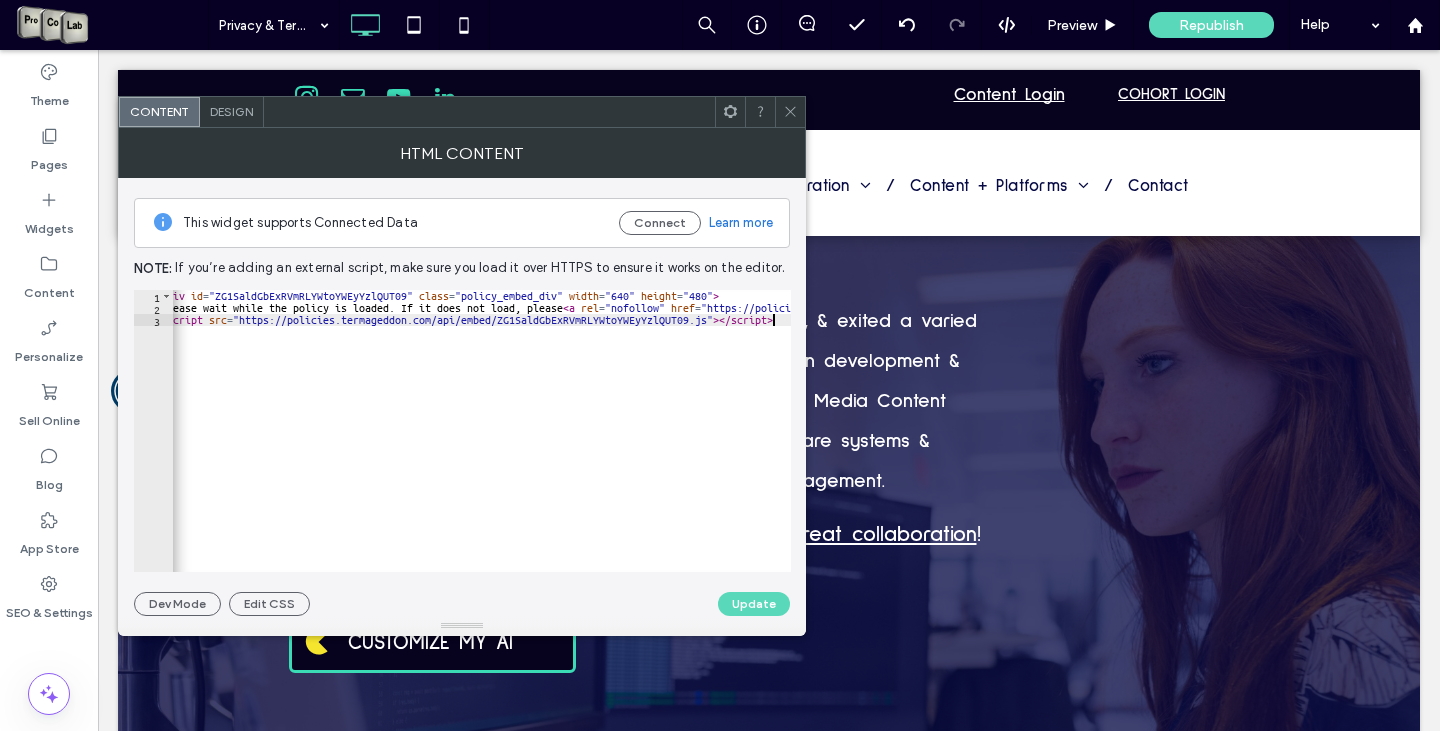 scroll, scrollTop: 0, scrollLeft: 16, axis: horizontal 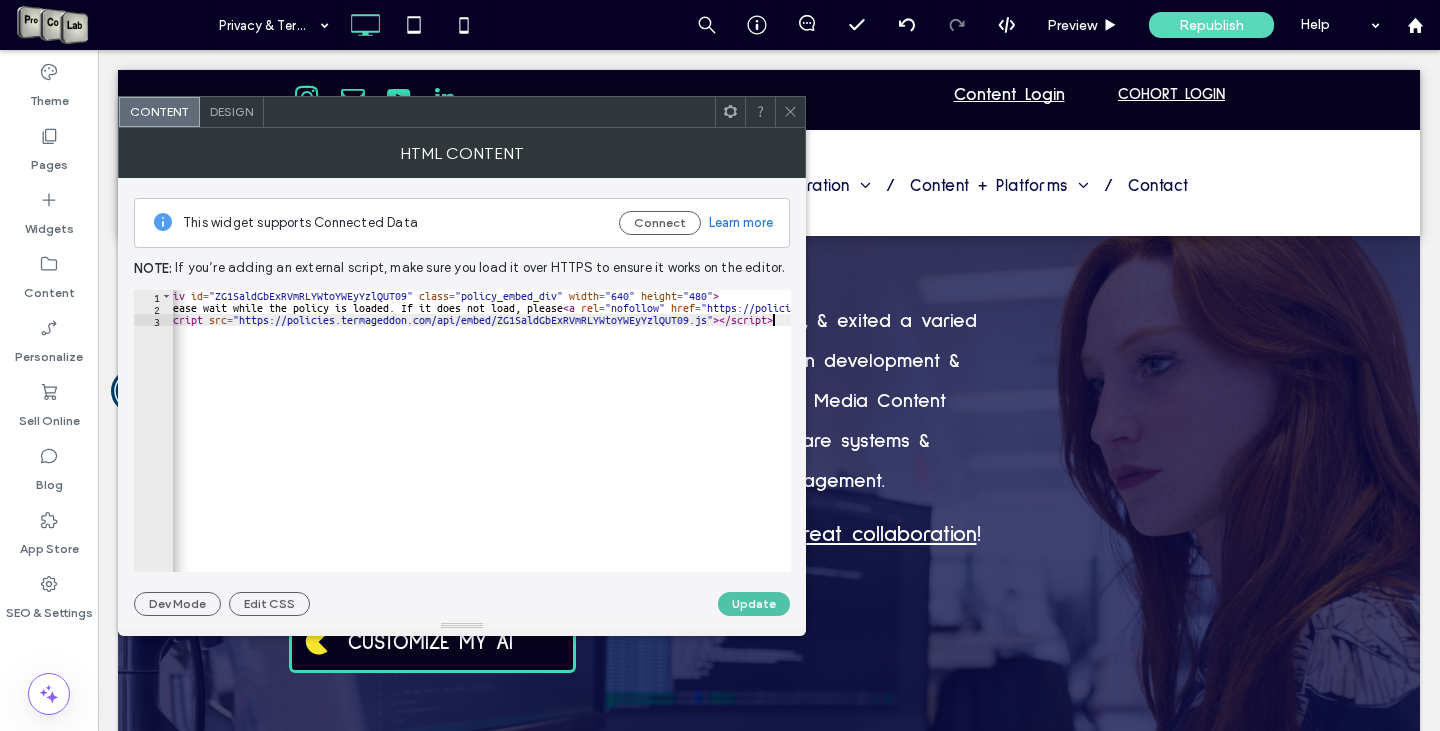 click on "Update" at bounding box center (754, 604) 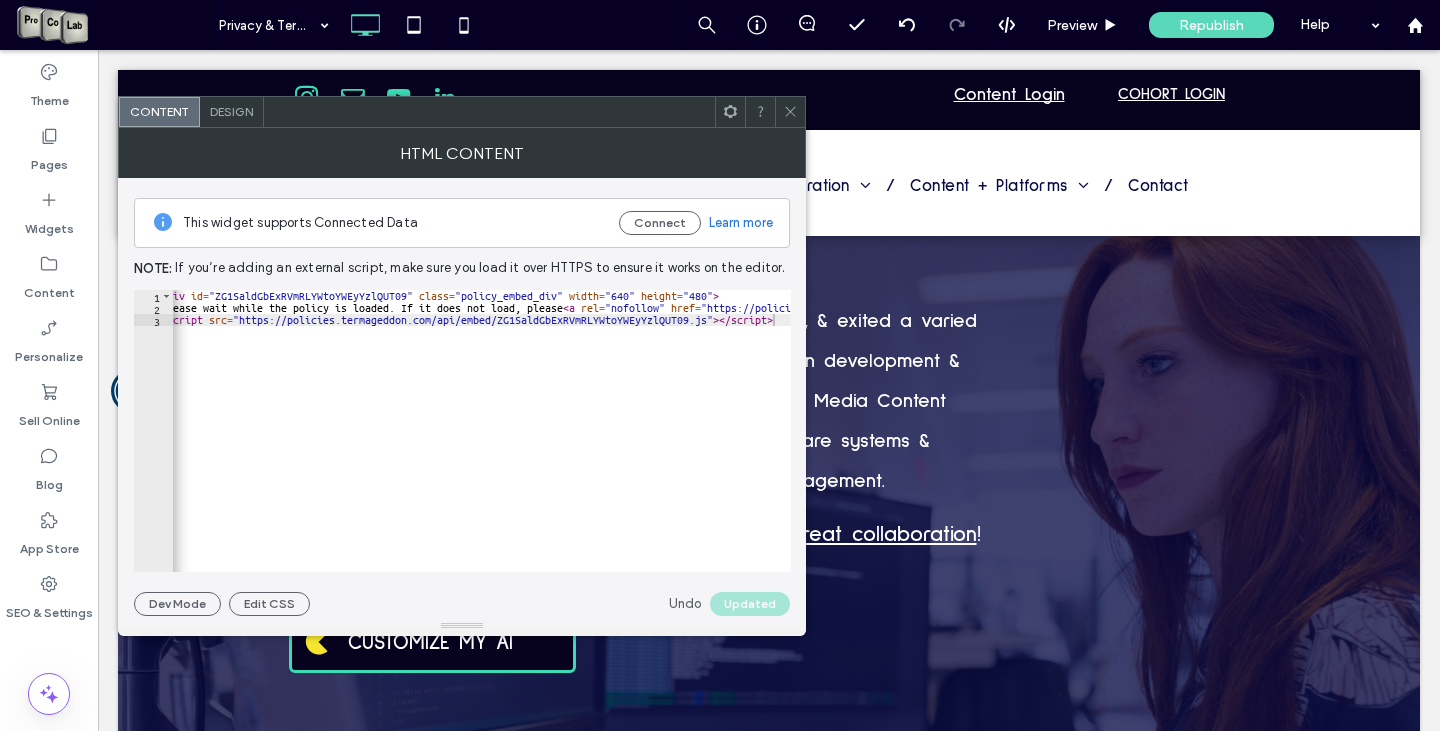 click at bounding box center [790, 112] 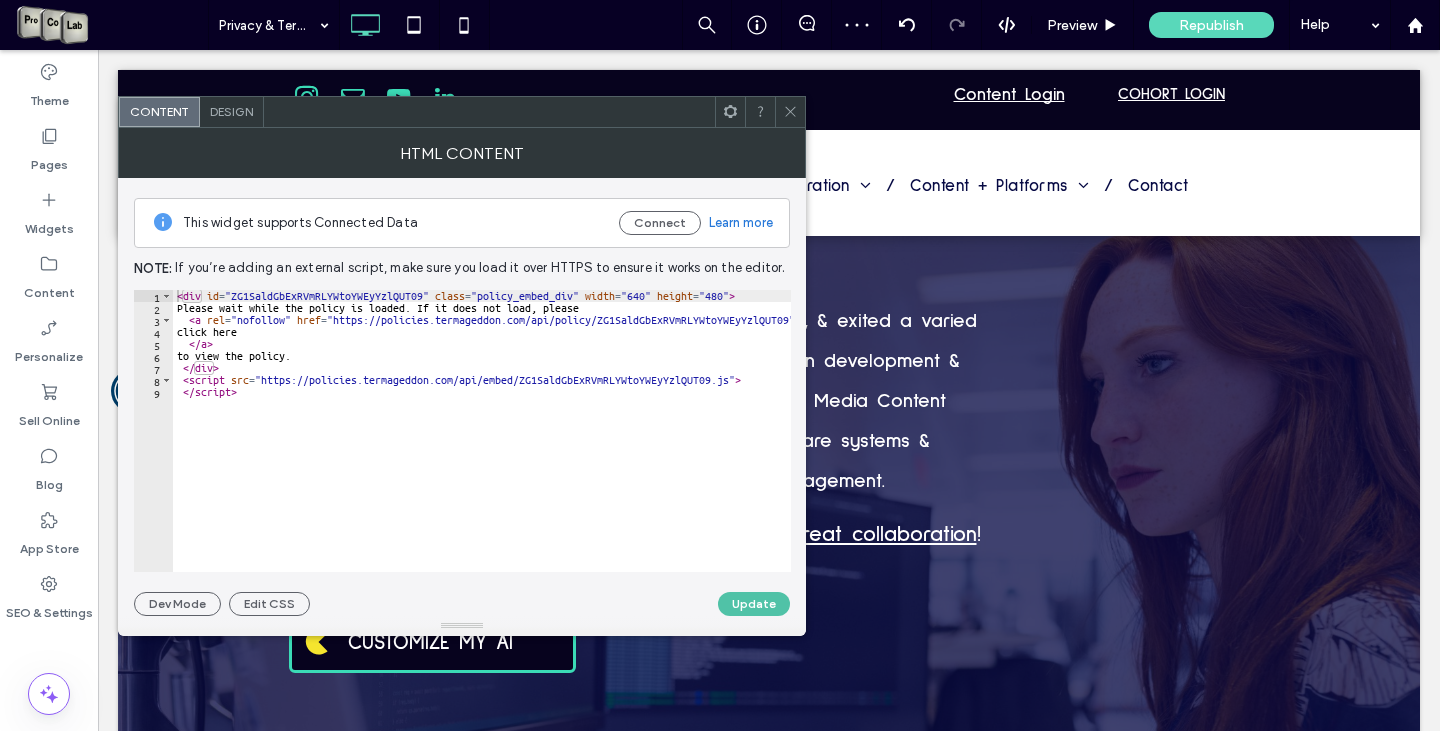 click on "Update" at bounding box center [754, 604] 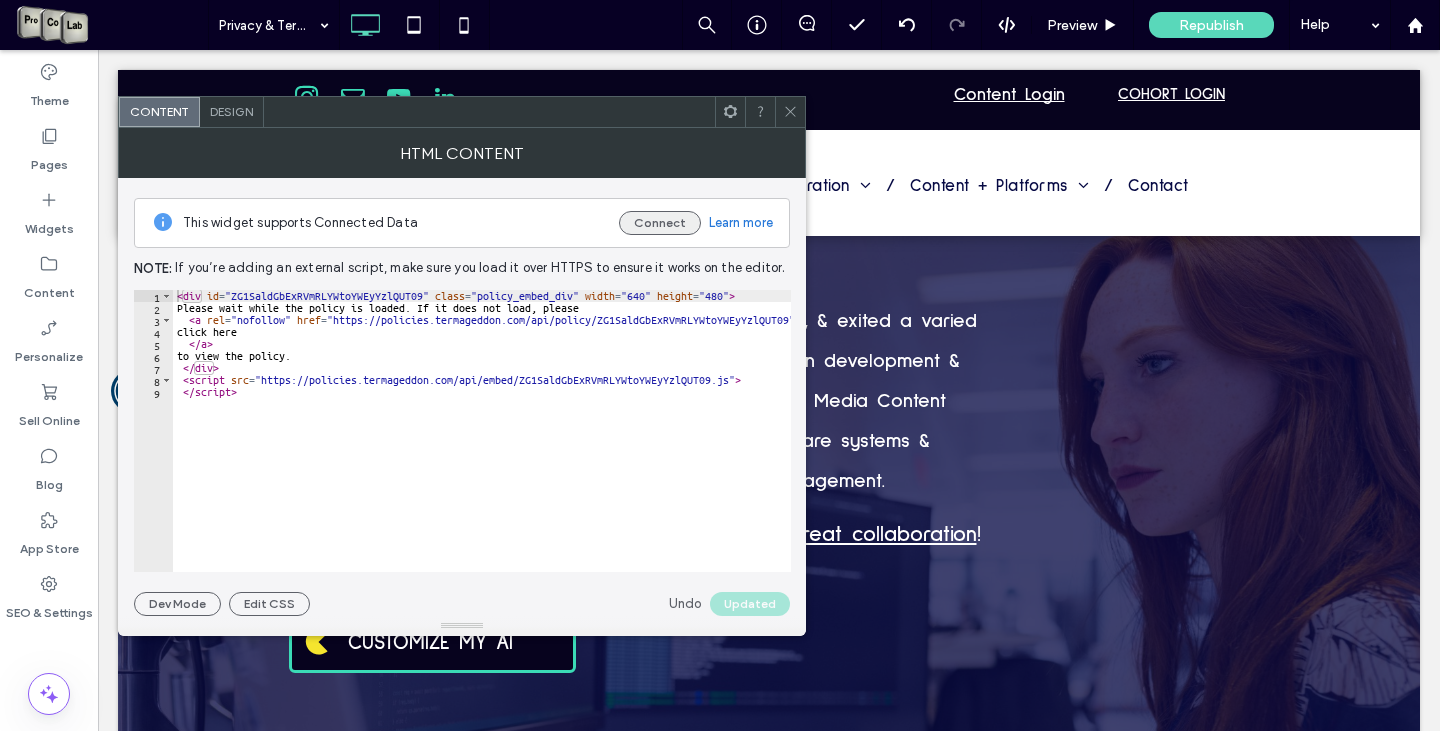 click on "Connect" at bounding box center (660, 223) 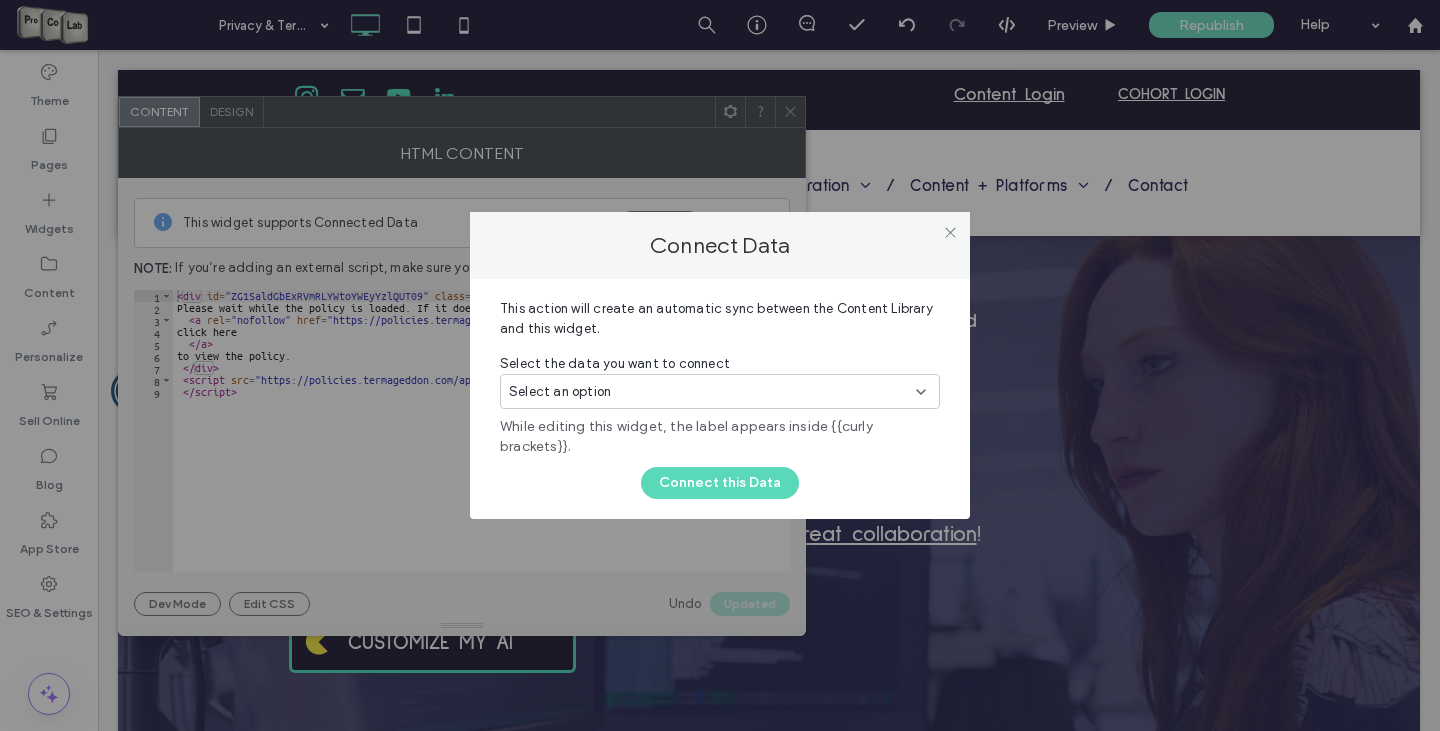 click at bounding box center [712, 392] 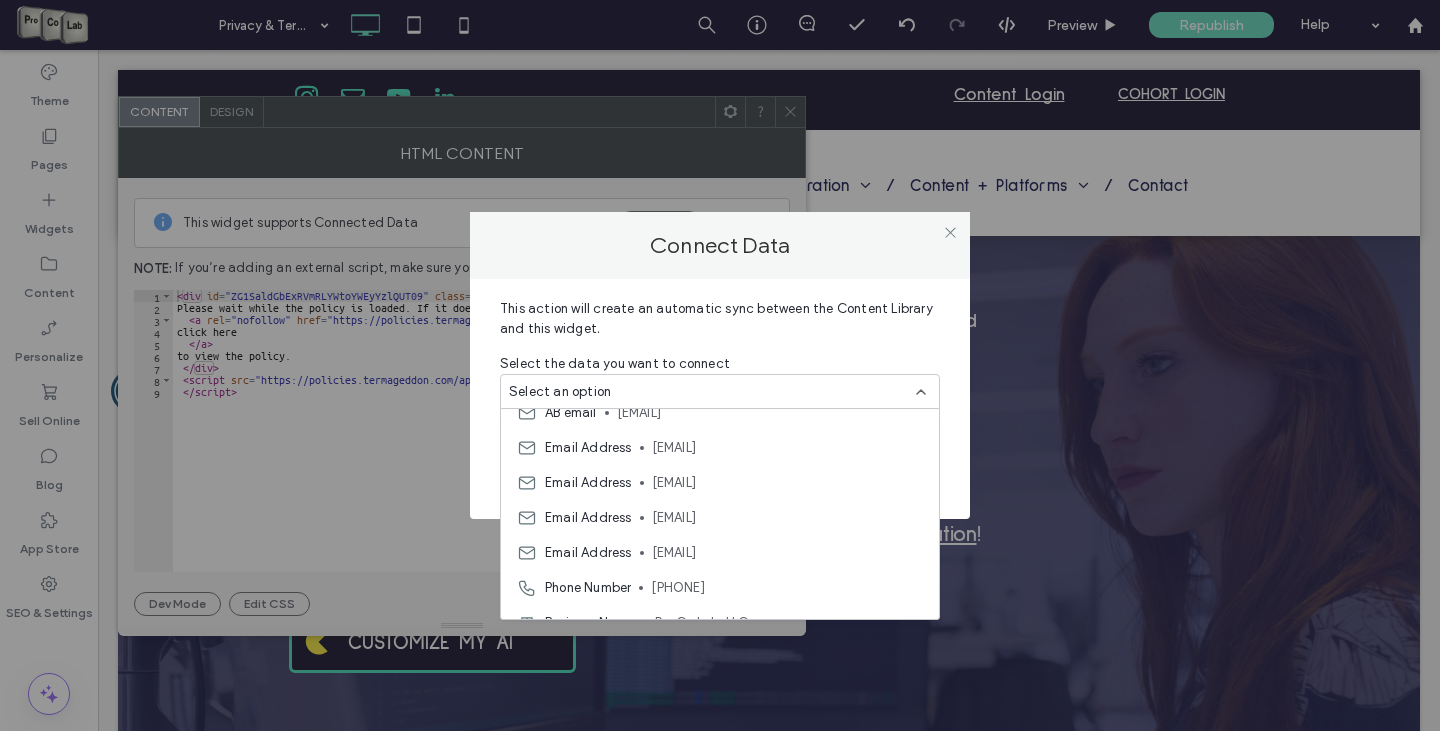 scroll, scrollTop: 0, scrollLeft: 0, axis: both 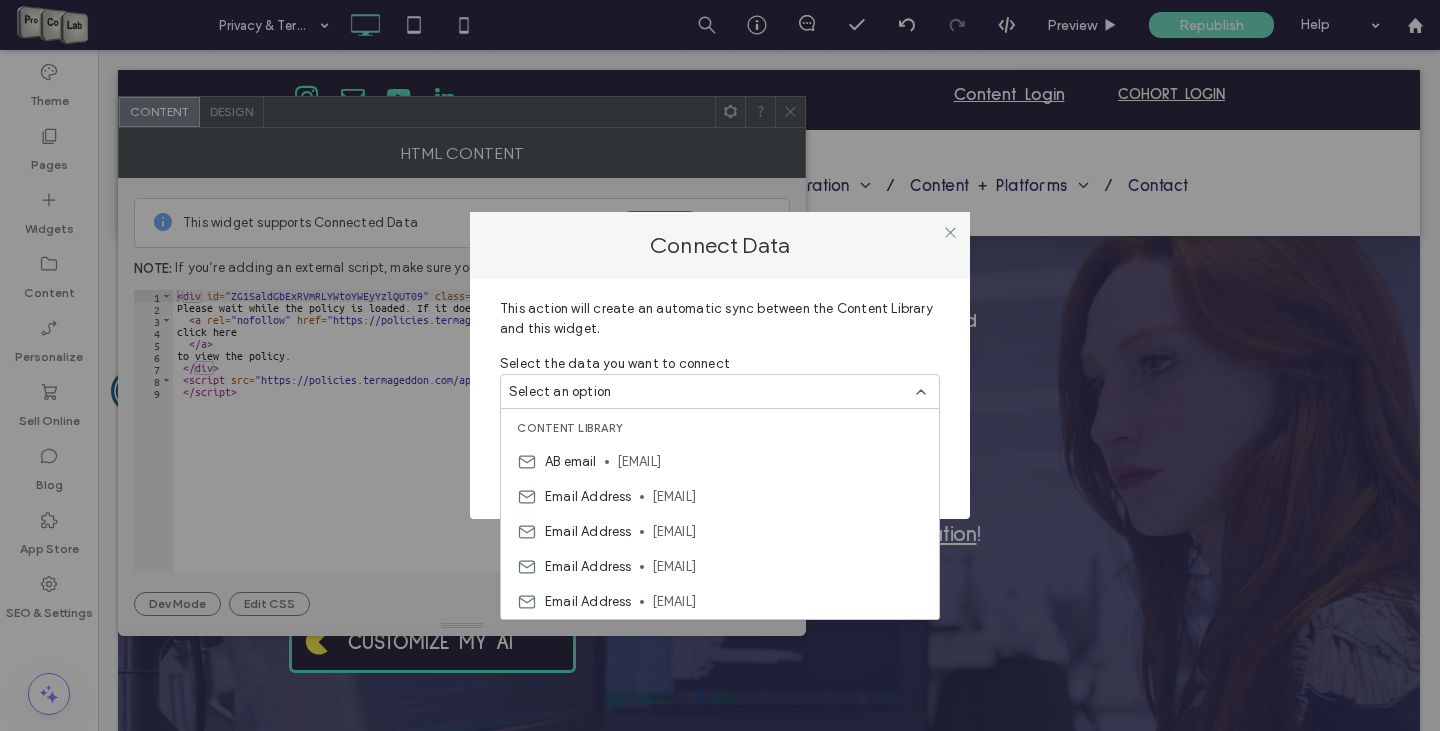 click on "This action will create an automatic sync between the Content Library and this widget." at bounding box center [720, 326] 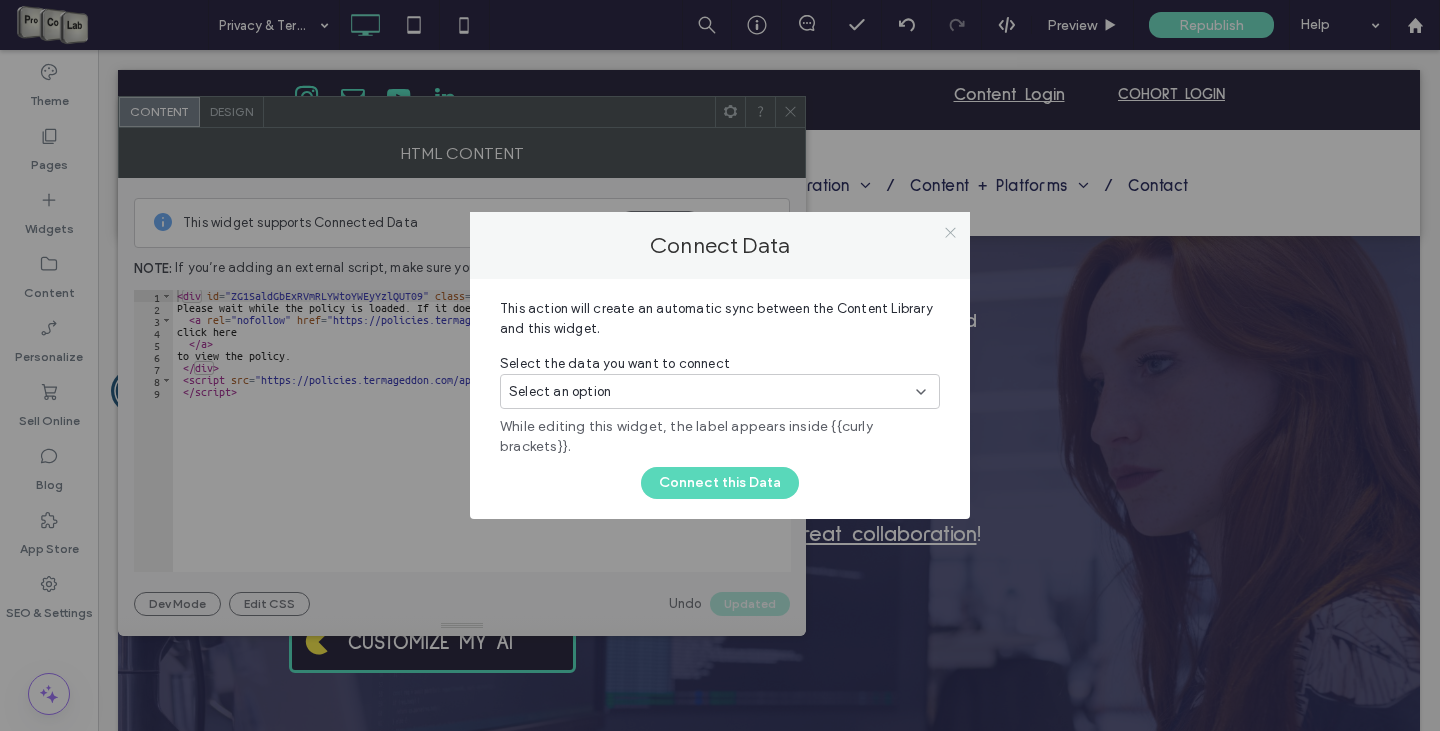 click 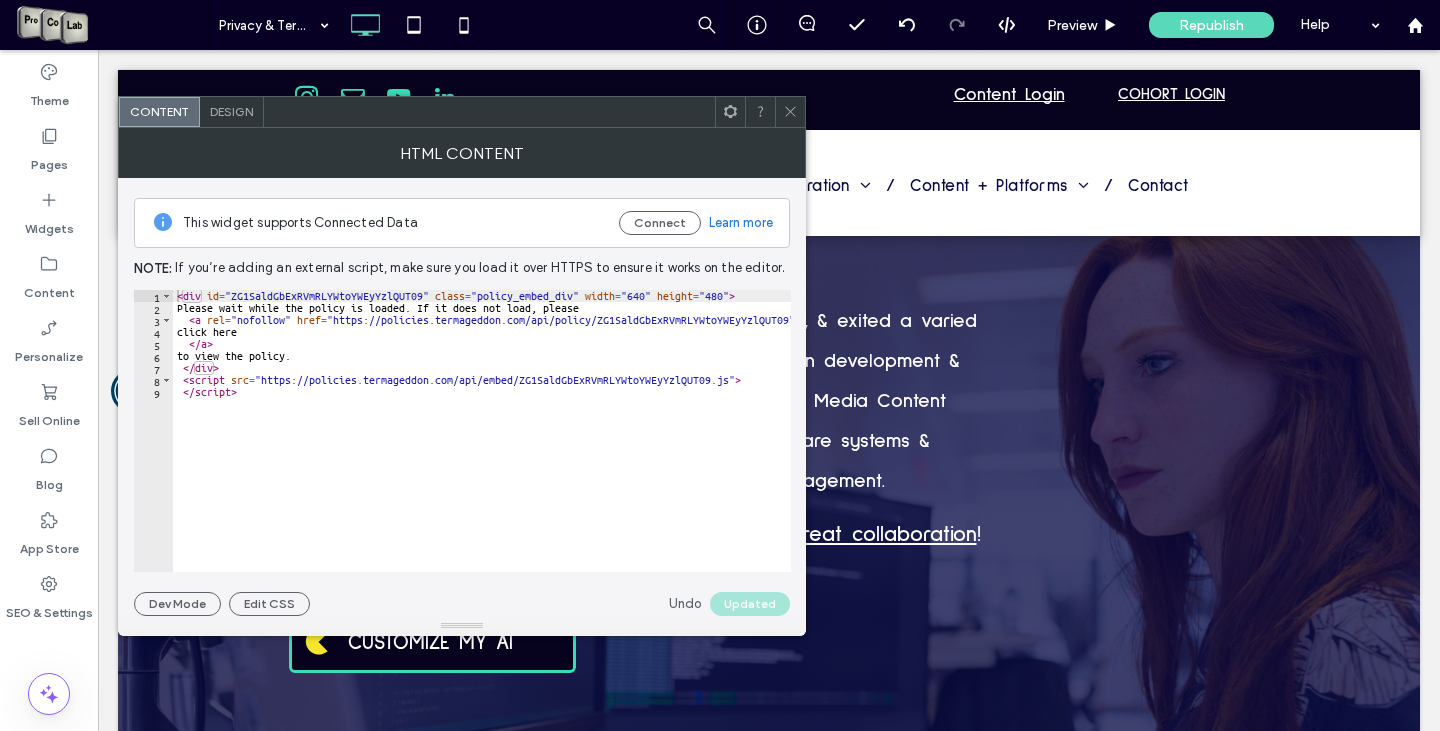click 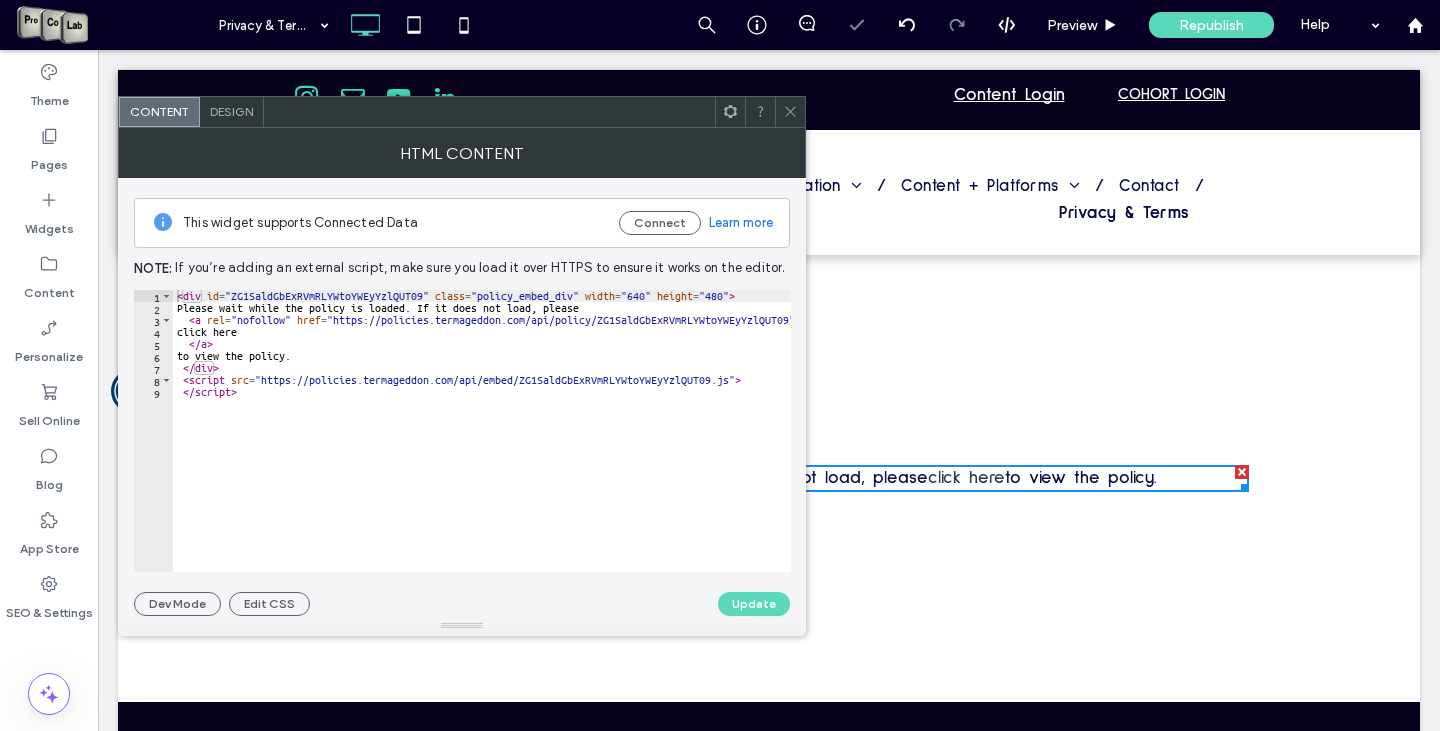 scroll, scrollTop: 0, scrollLeft: 0, axis: both 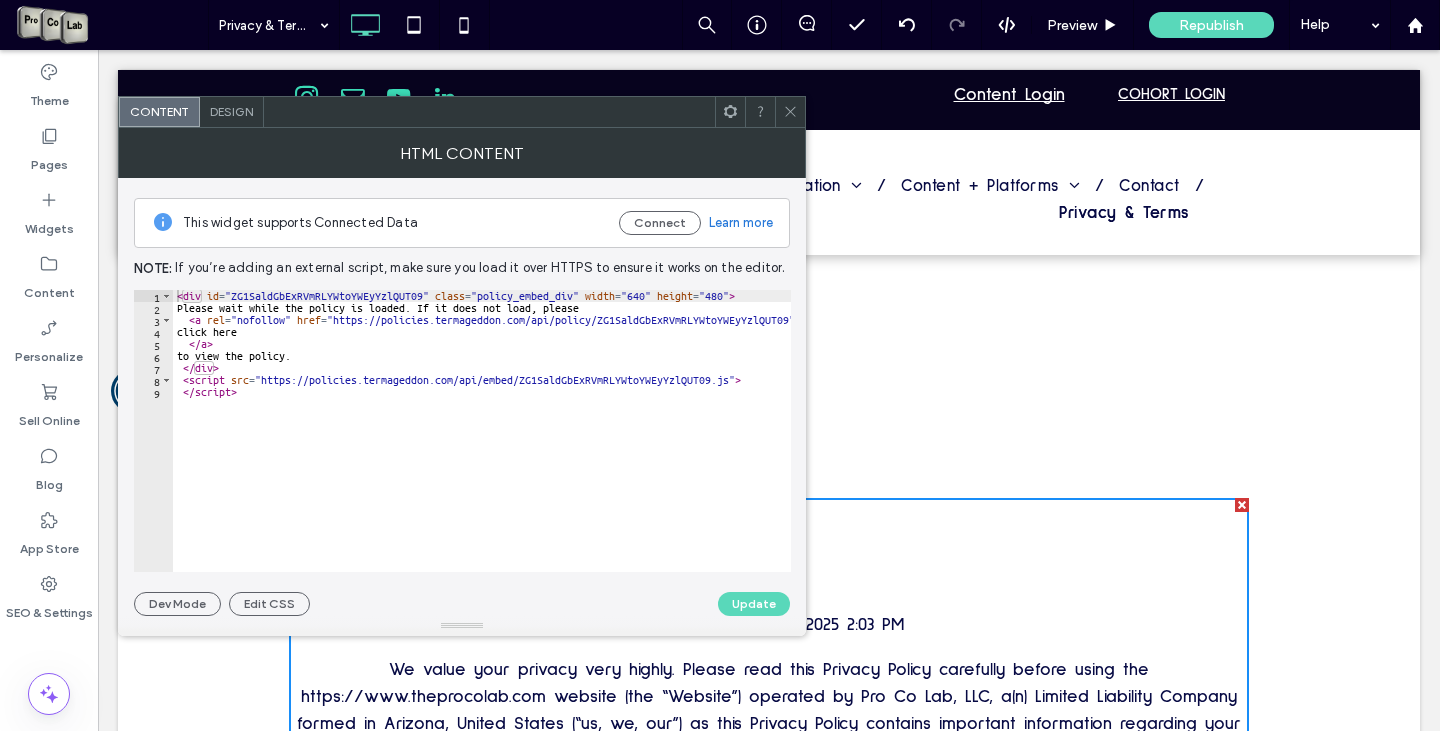 click 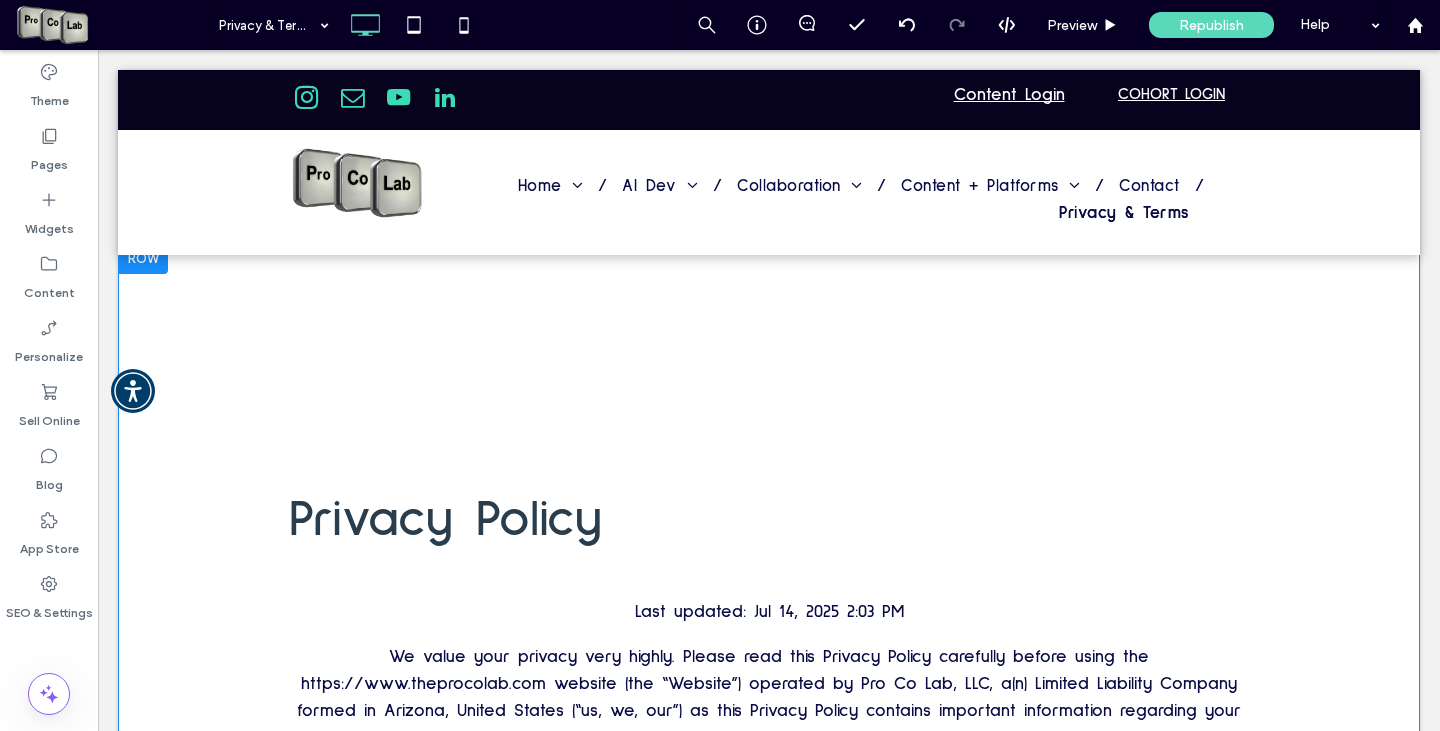 scroll, scrollTop: 0, scrollLeft: 0, axis: both 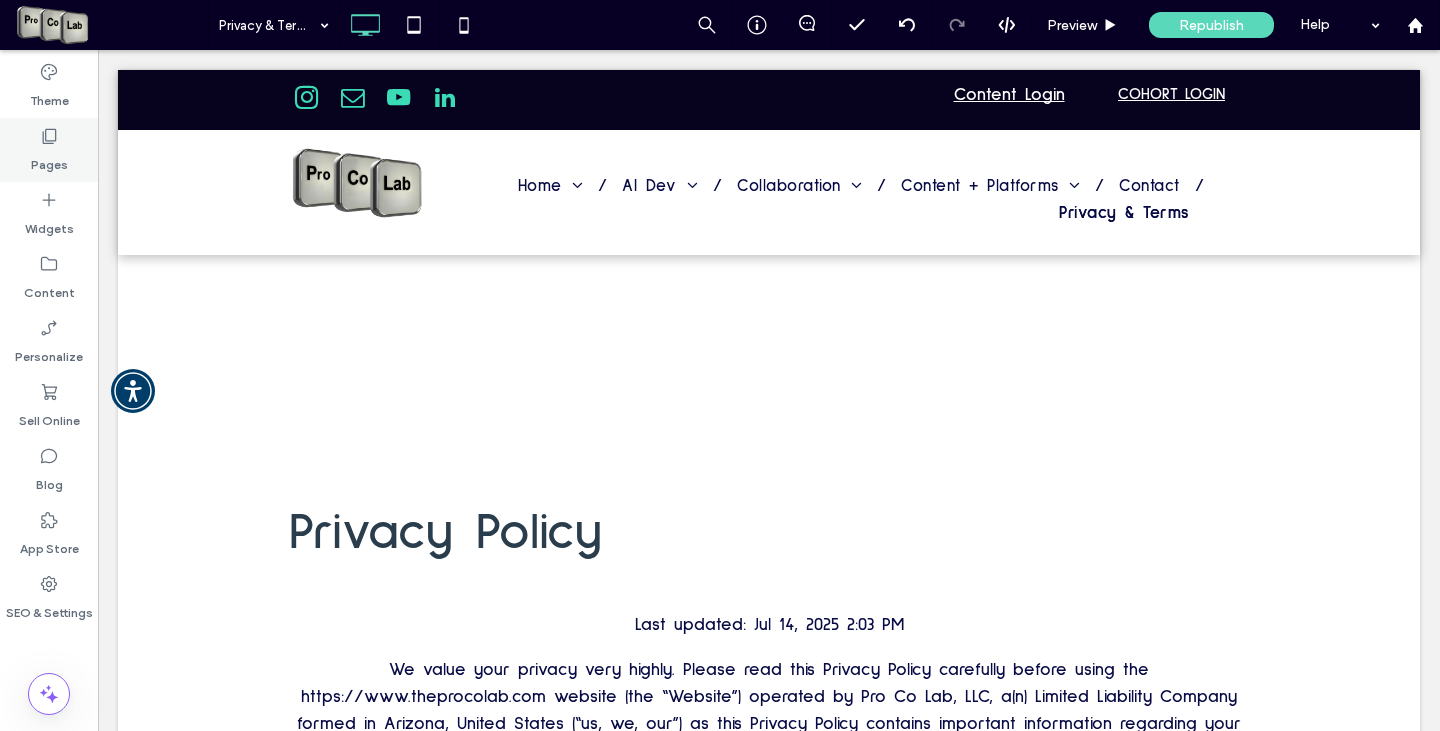 click 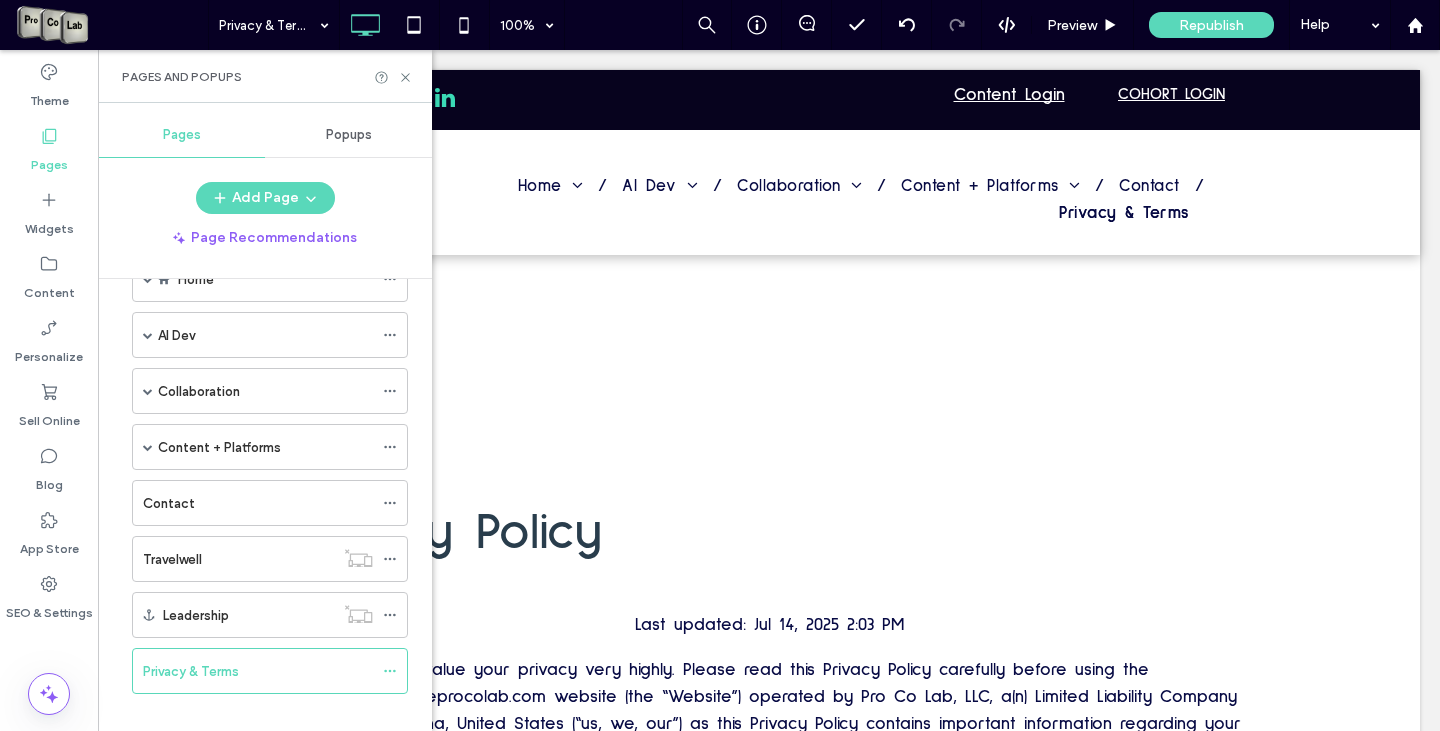 scroll, scrollTop: 80, scrollLeft: 0, axis: vertical 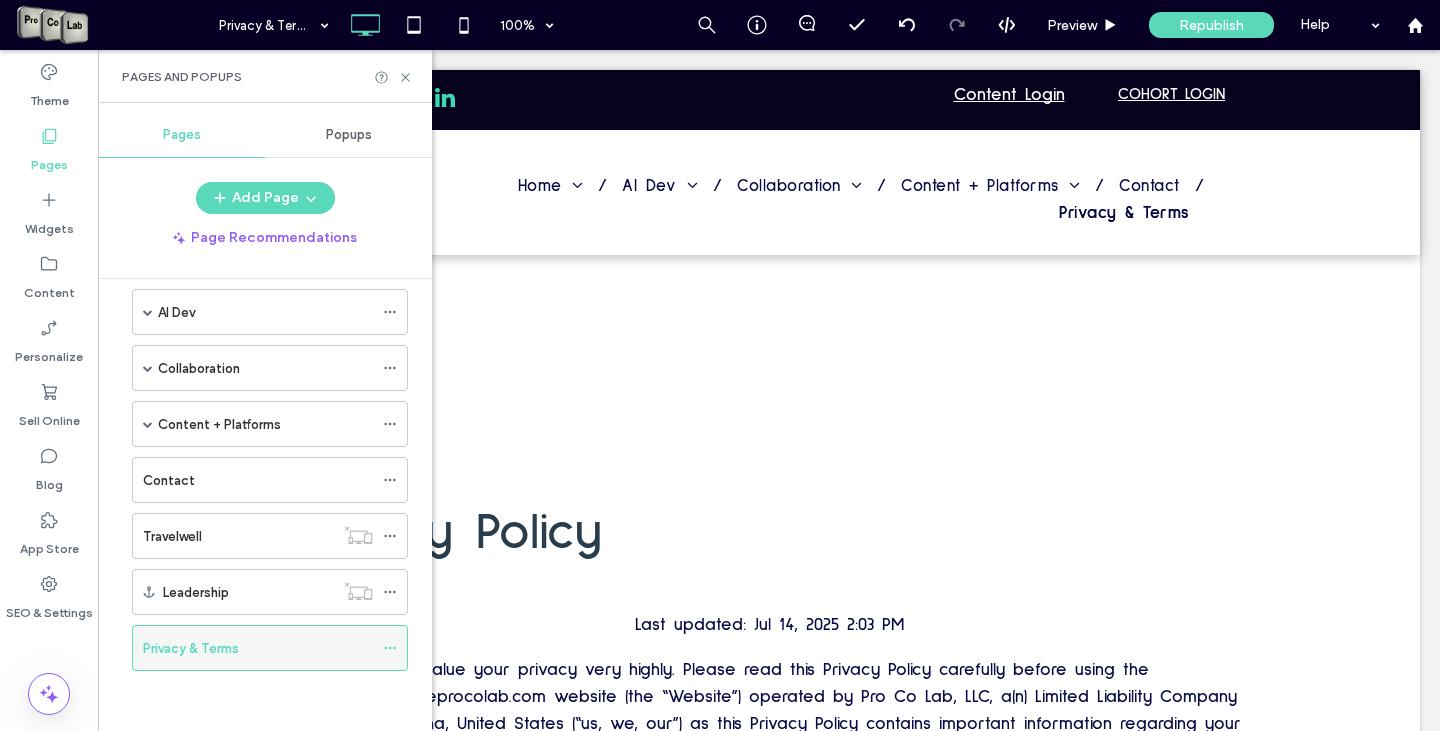 click 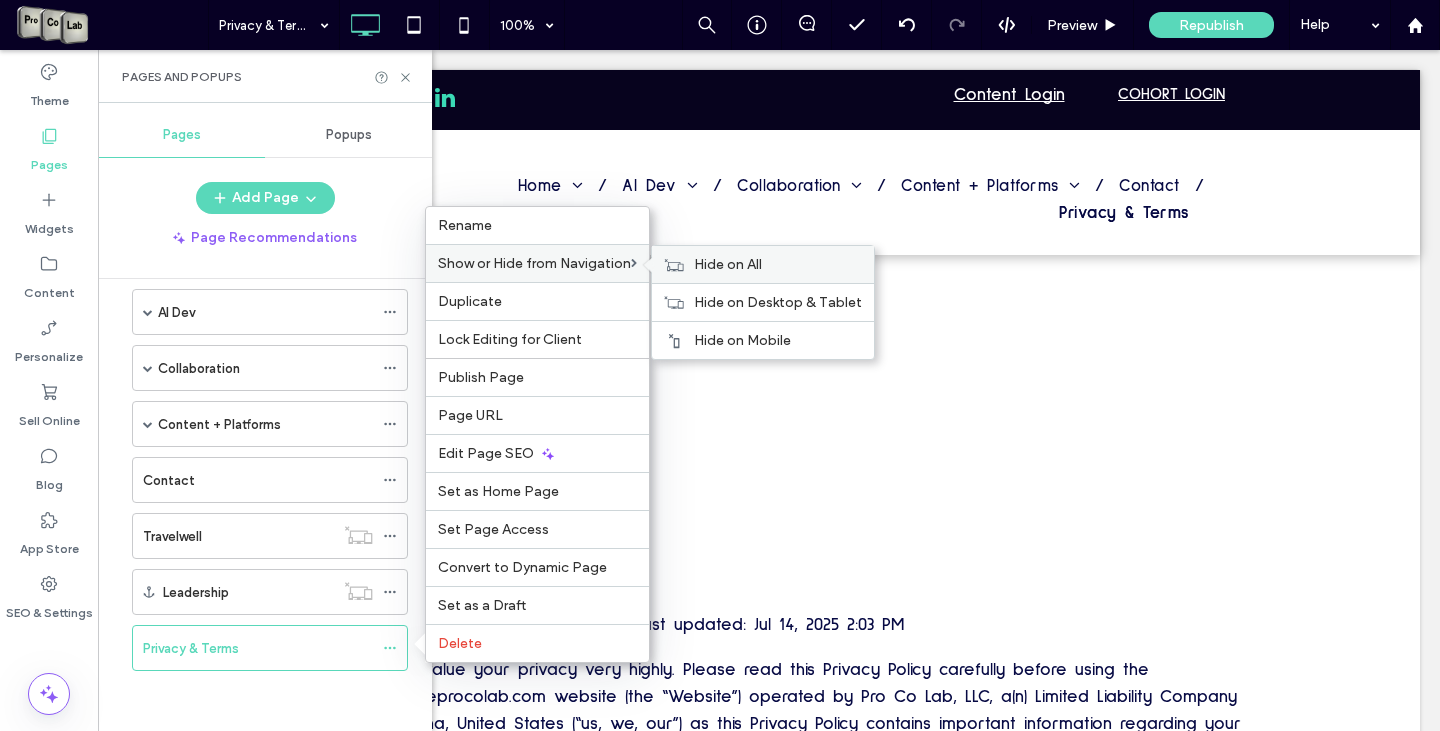 click on "Hide on All" at bounding box center (728, 264) 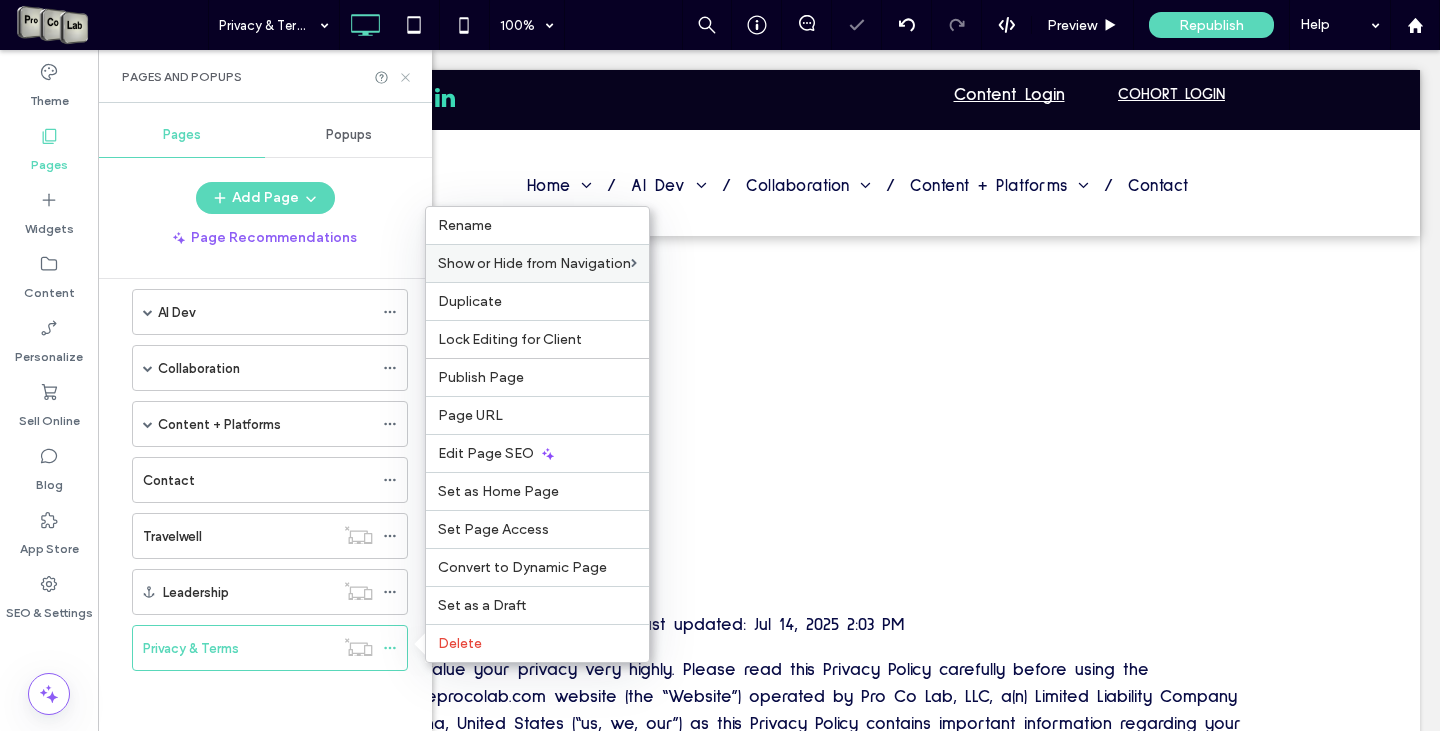 click 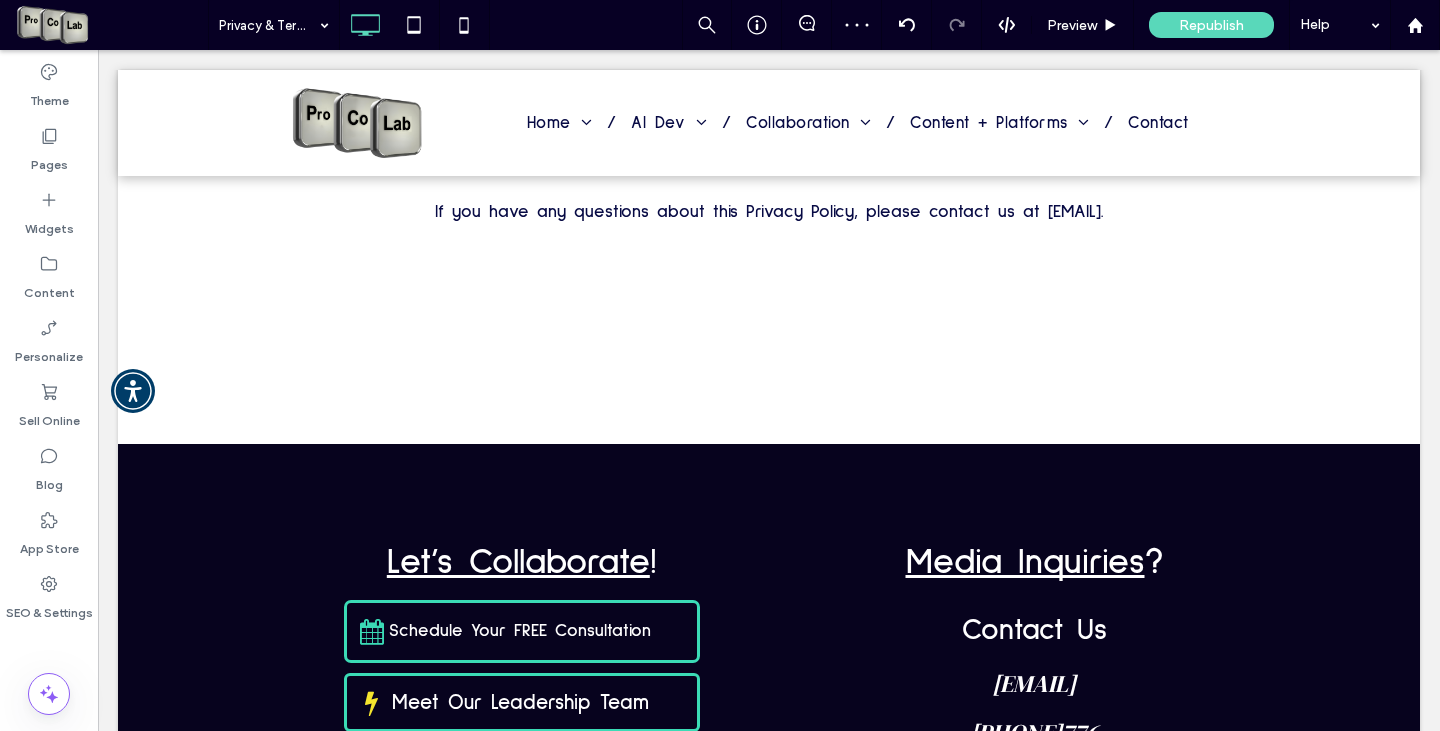 scroll, scrollTop: 6908, scrollLeft: 0, axis: vertical 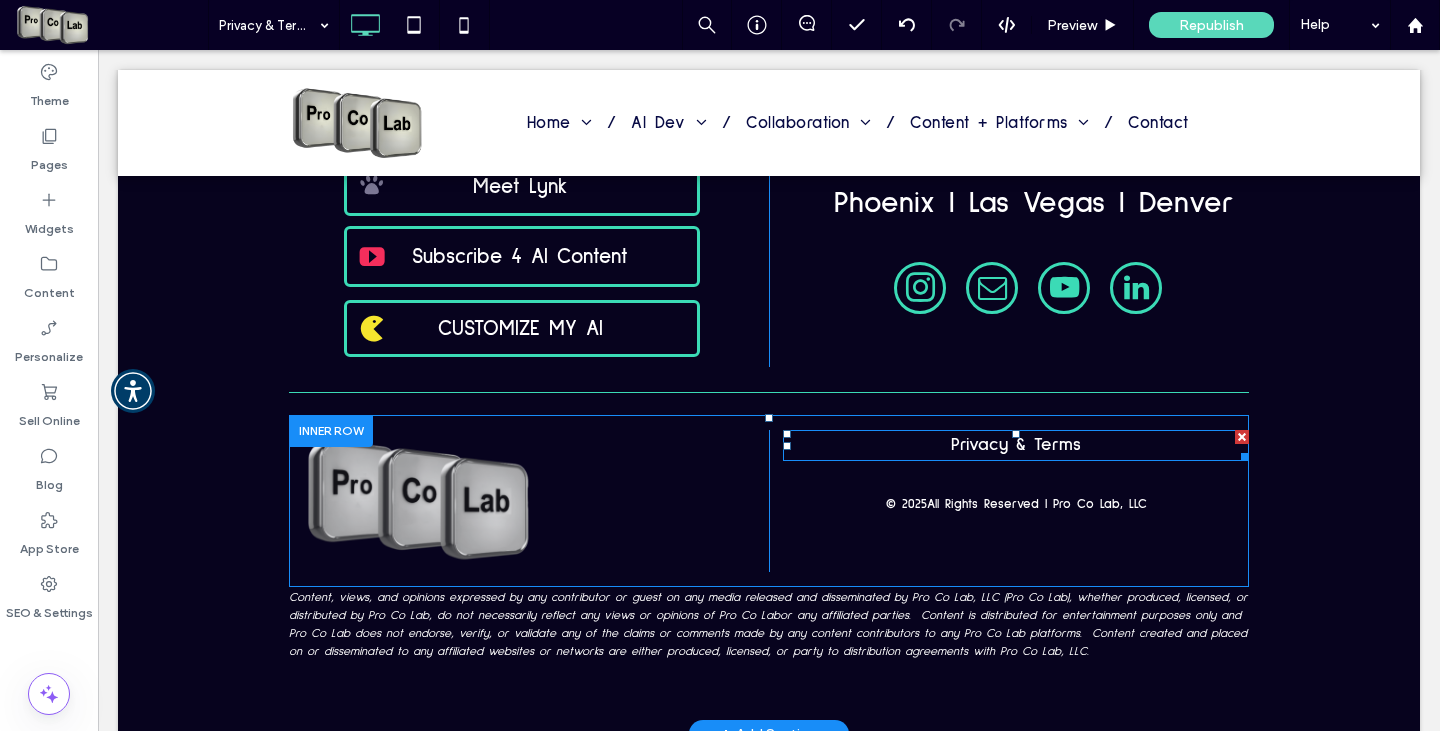 click on "Privacy & Terms" at bounding box center (1016, 445) 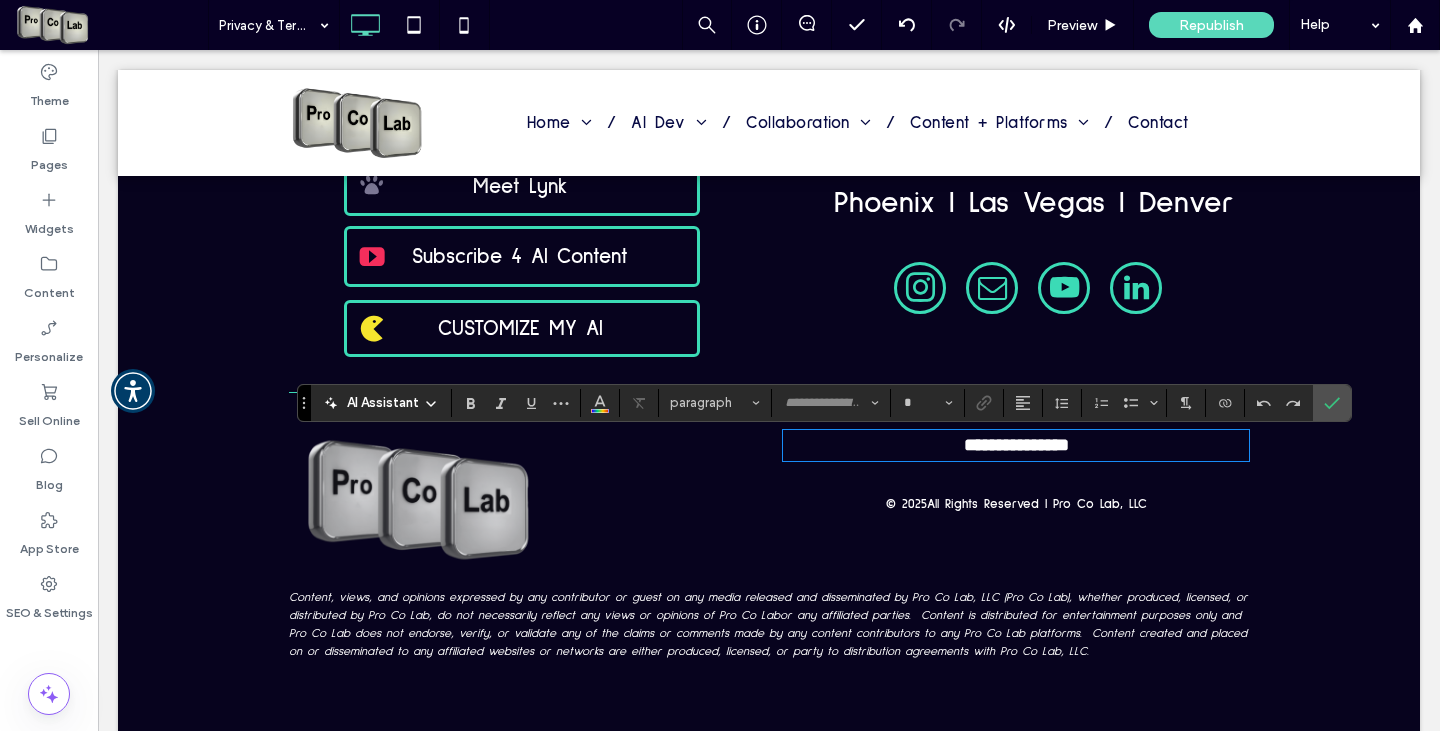 type on "**********" 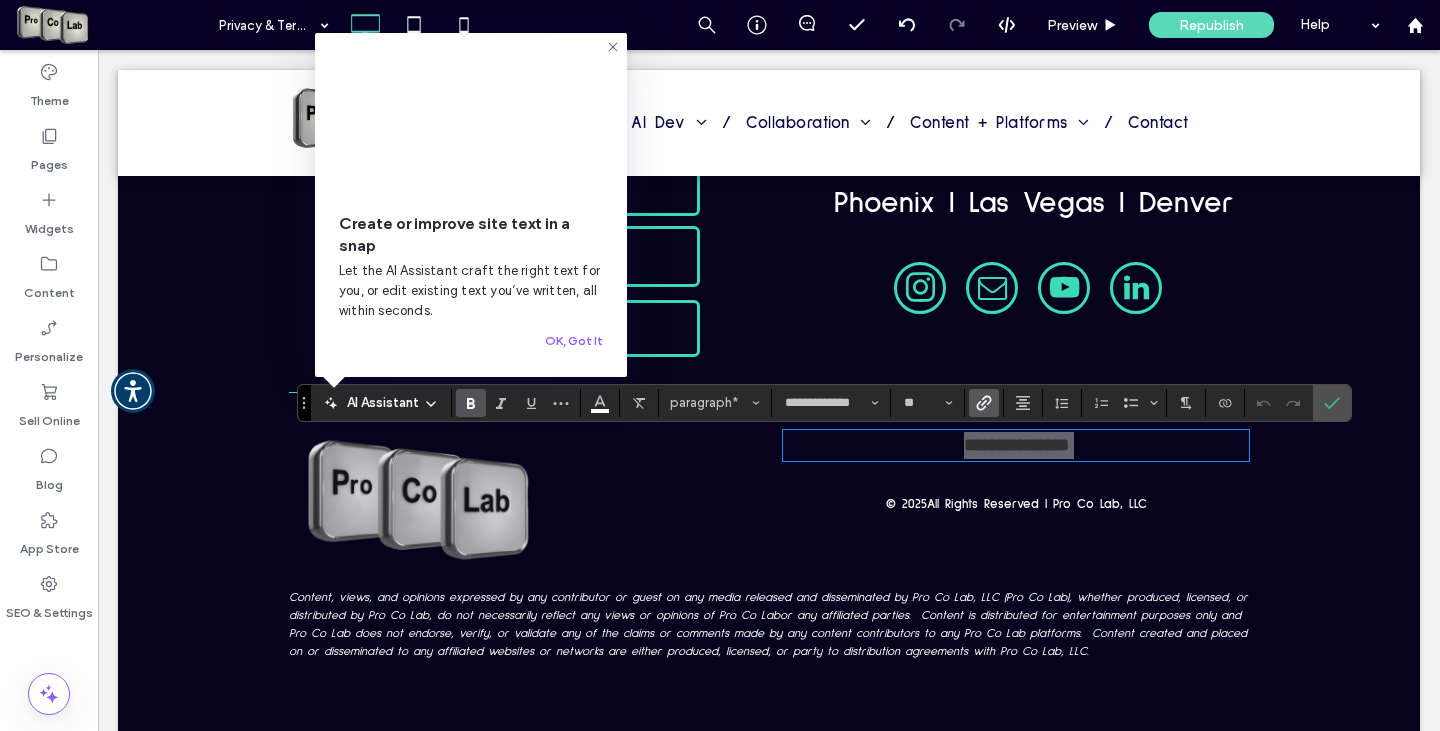 click 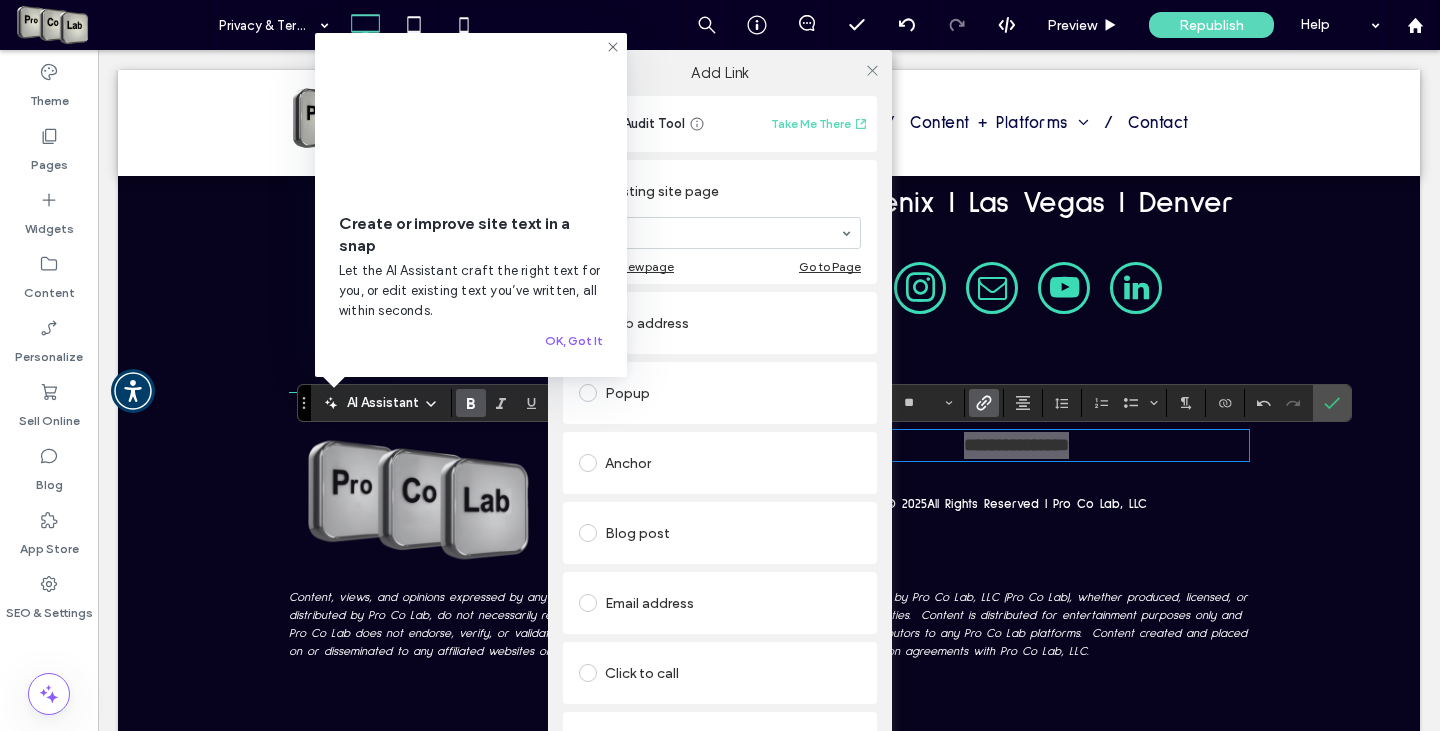click 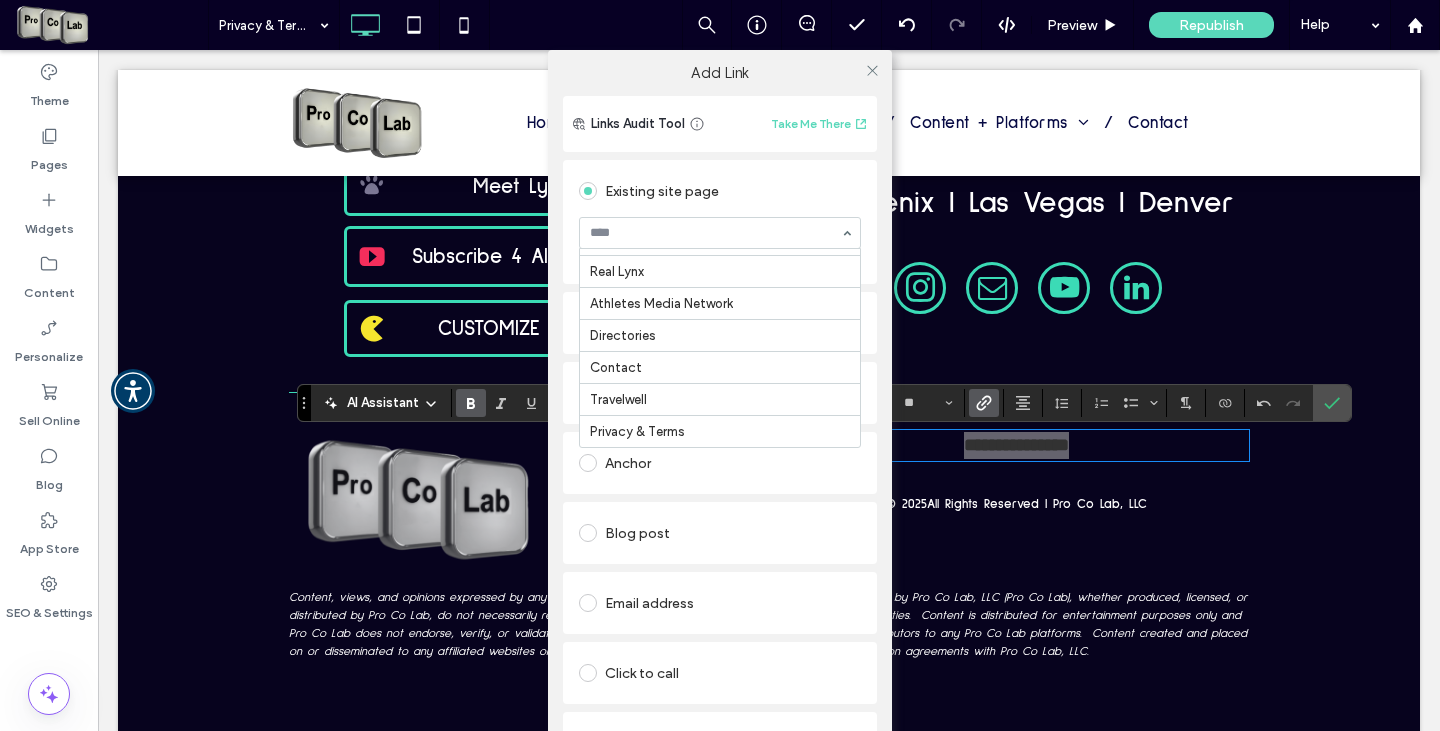 scroll, scrollTop: 494, scrollLeft: 0, axis: vertical 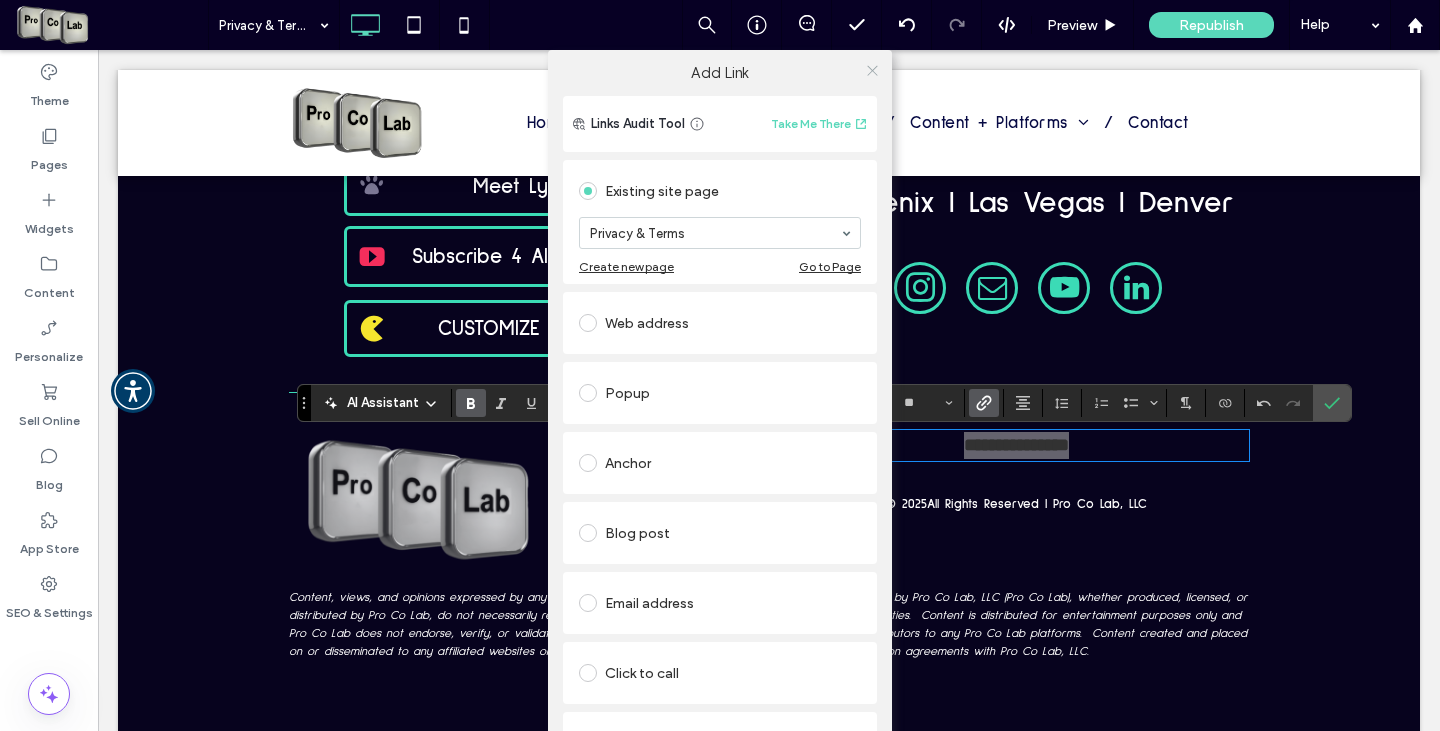 click 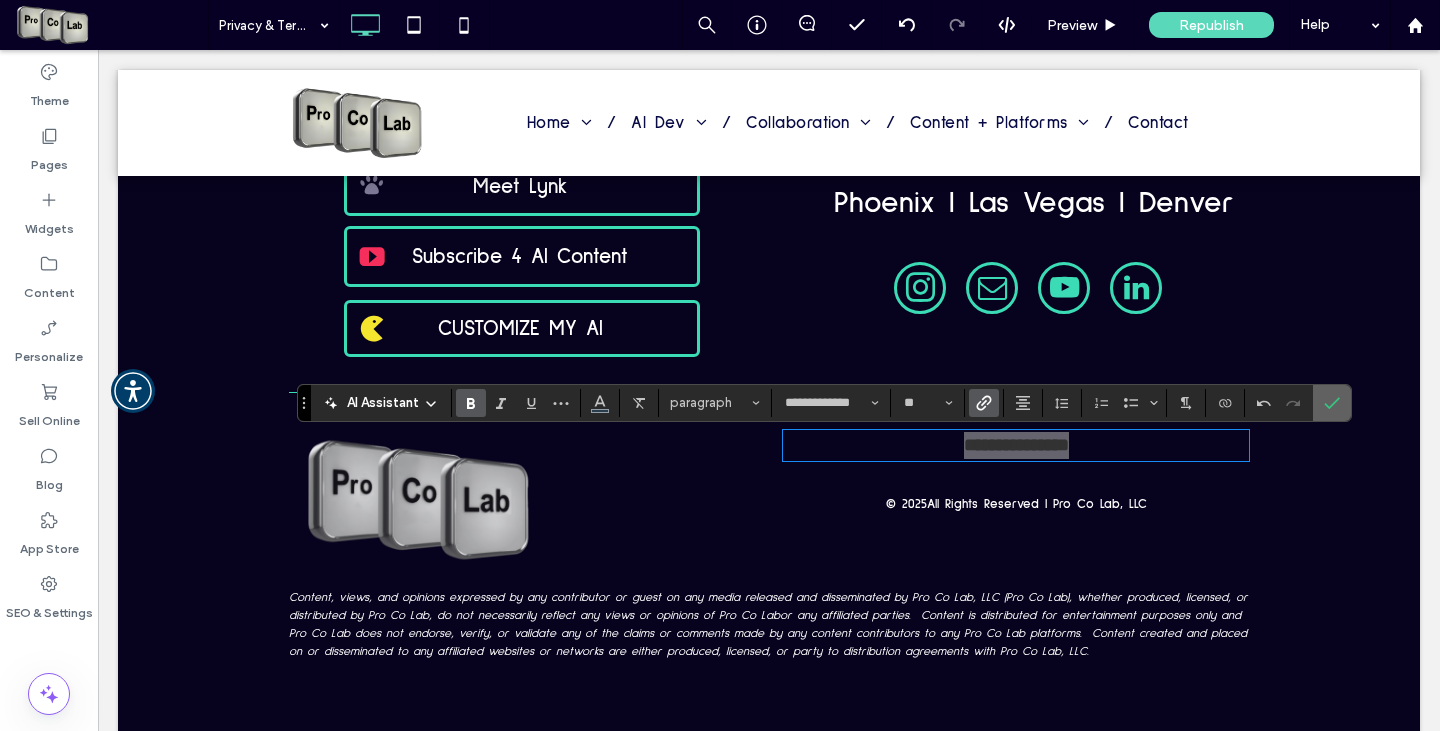 click at bounding box center [1328, 403] 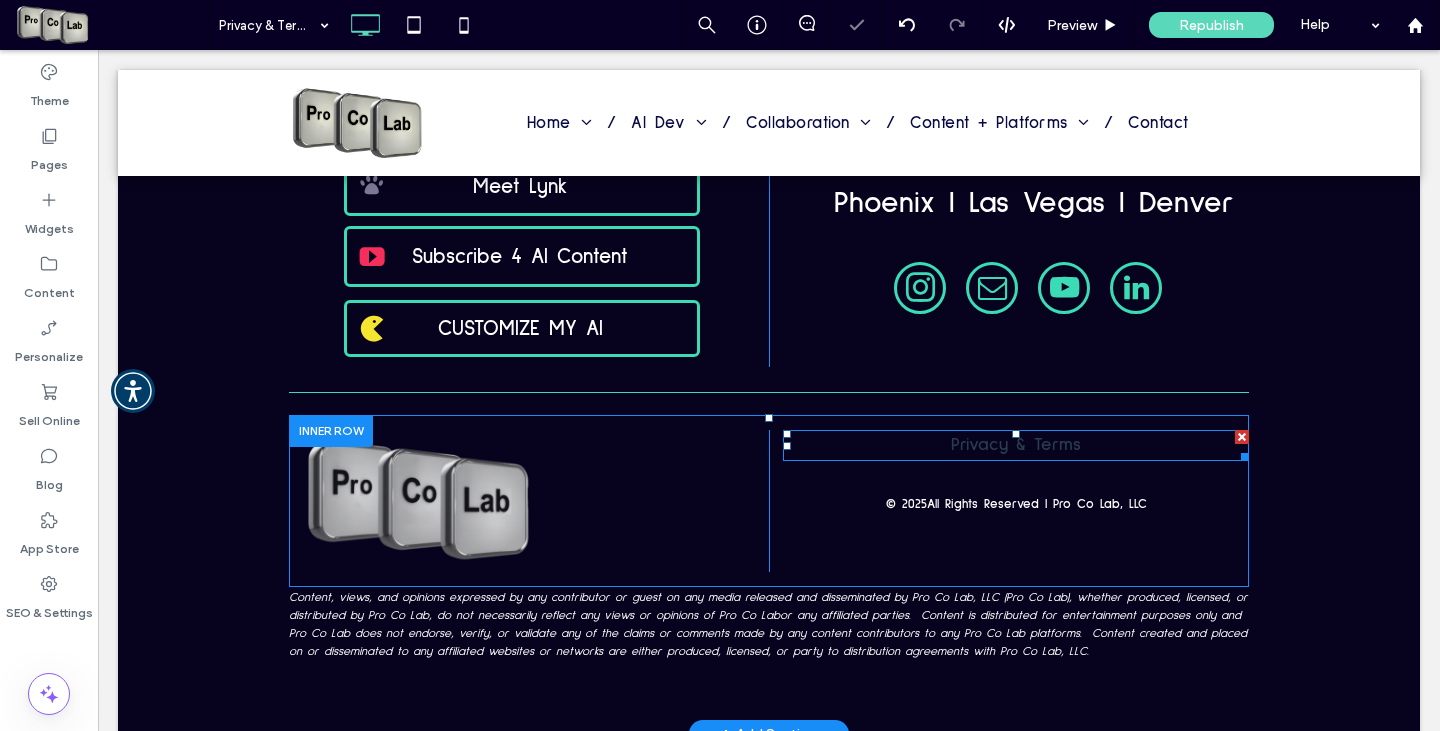 click on "Privacy & Terms" at bounding box center (1016, 445) 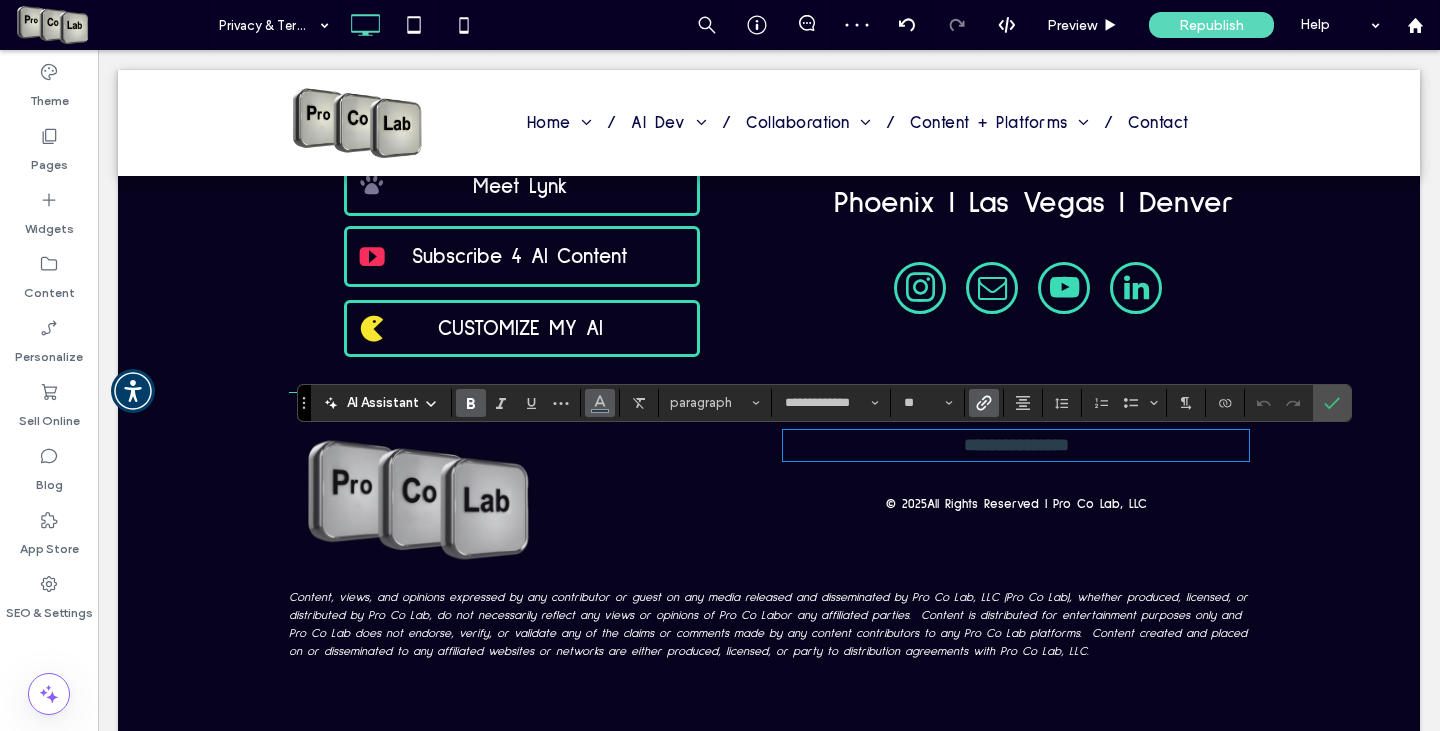 click 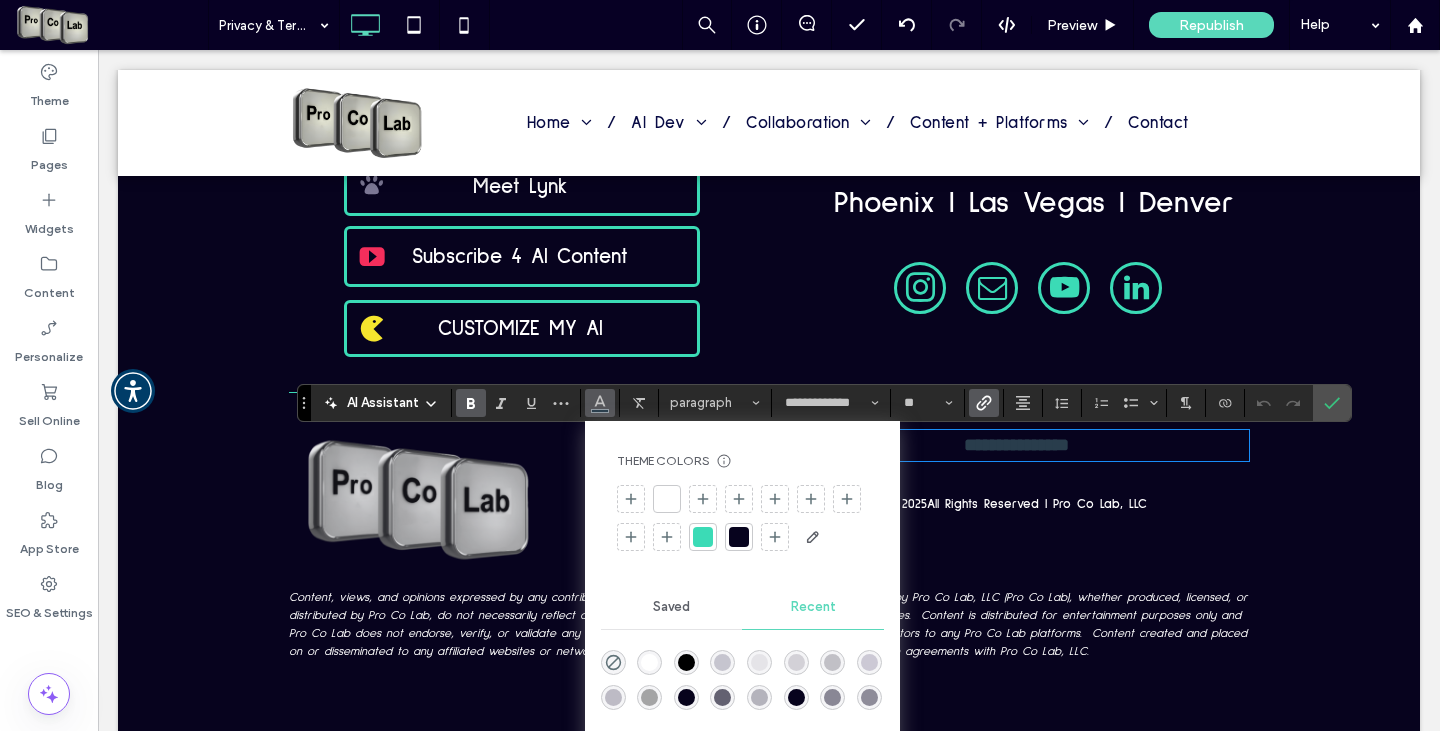 click at bounding box center (667, 499) 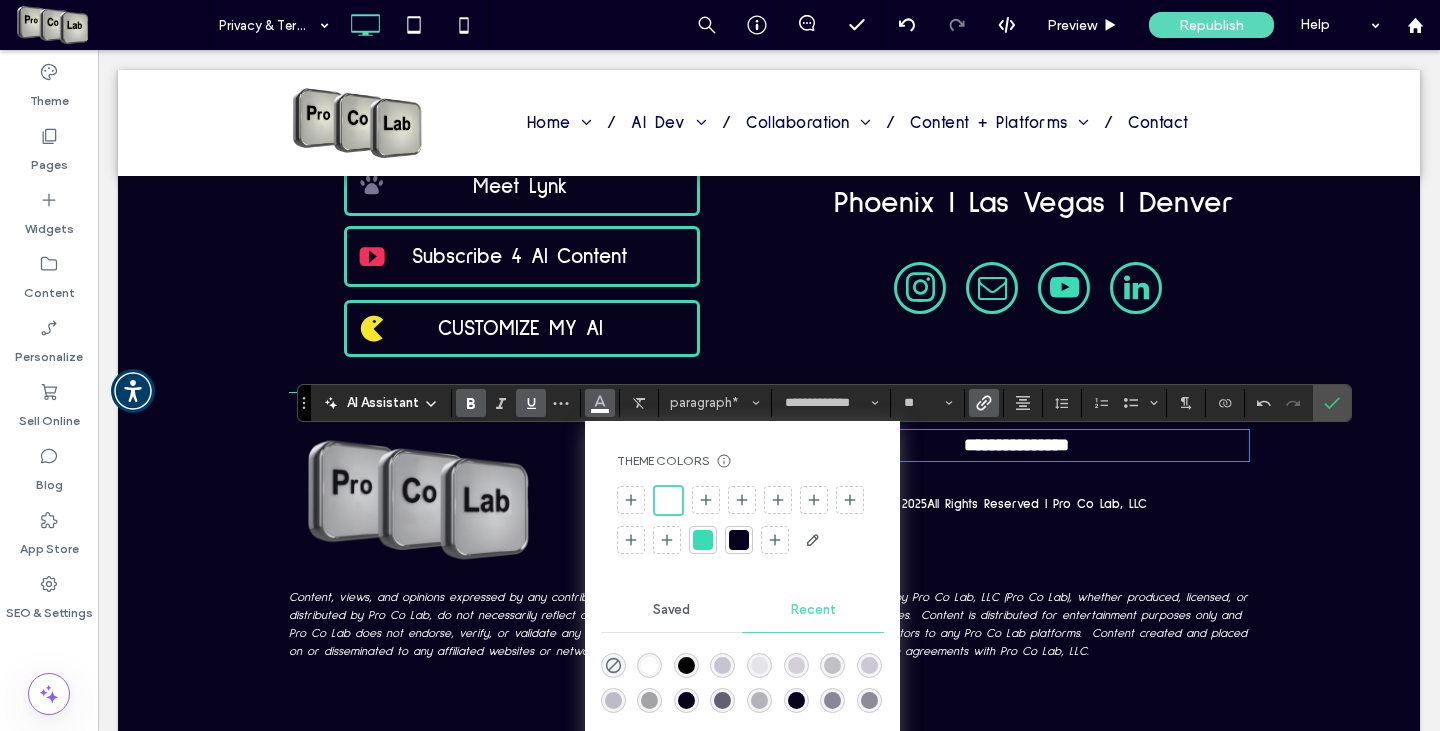 click 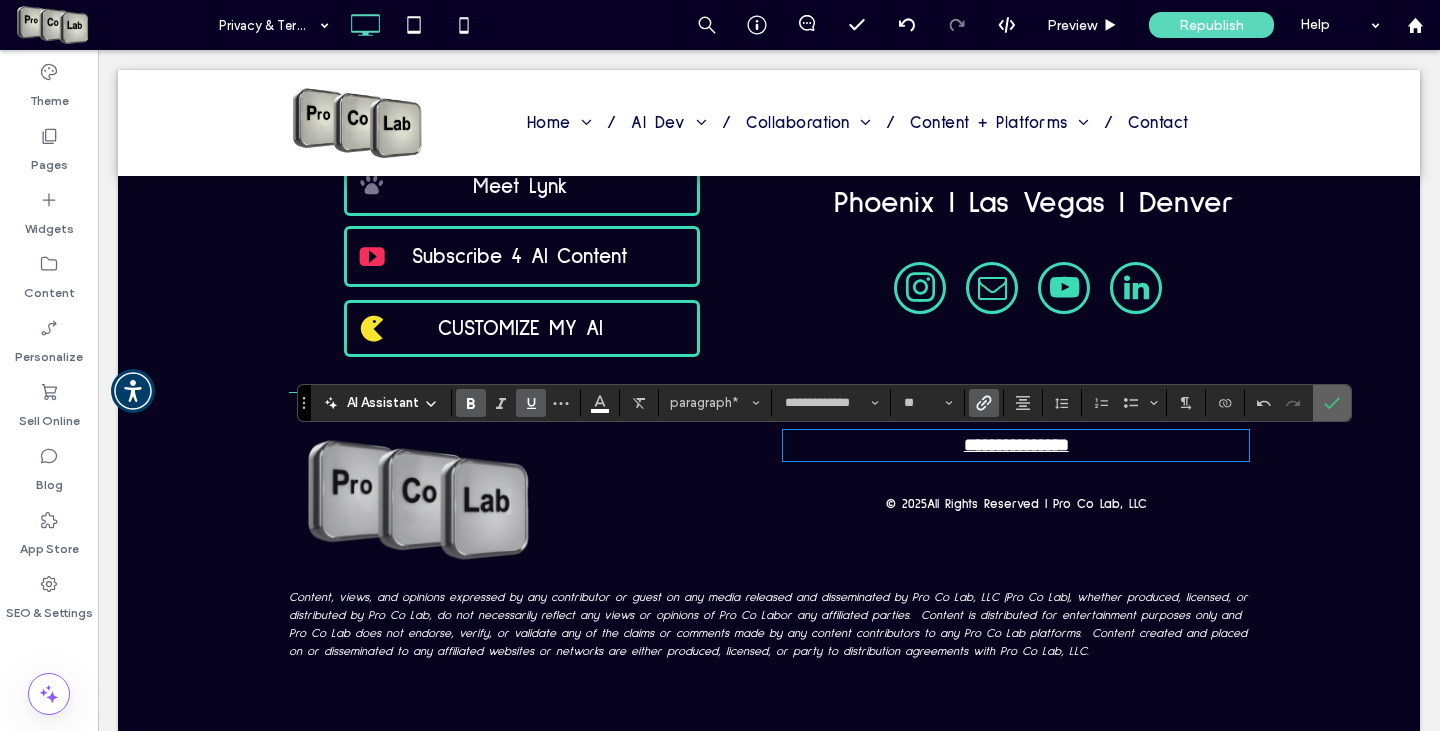 click 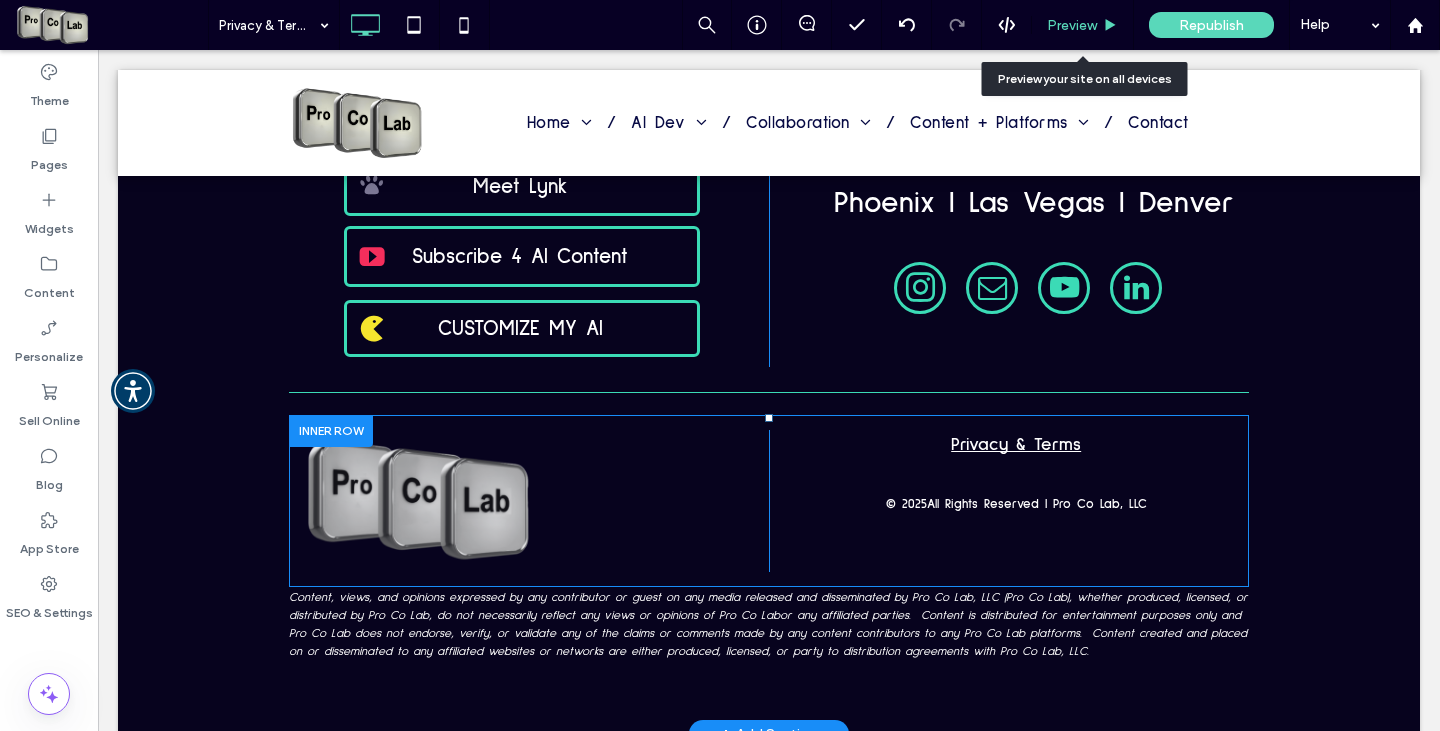 click on "Preview" at bounding box center [1072, 25] 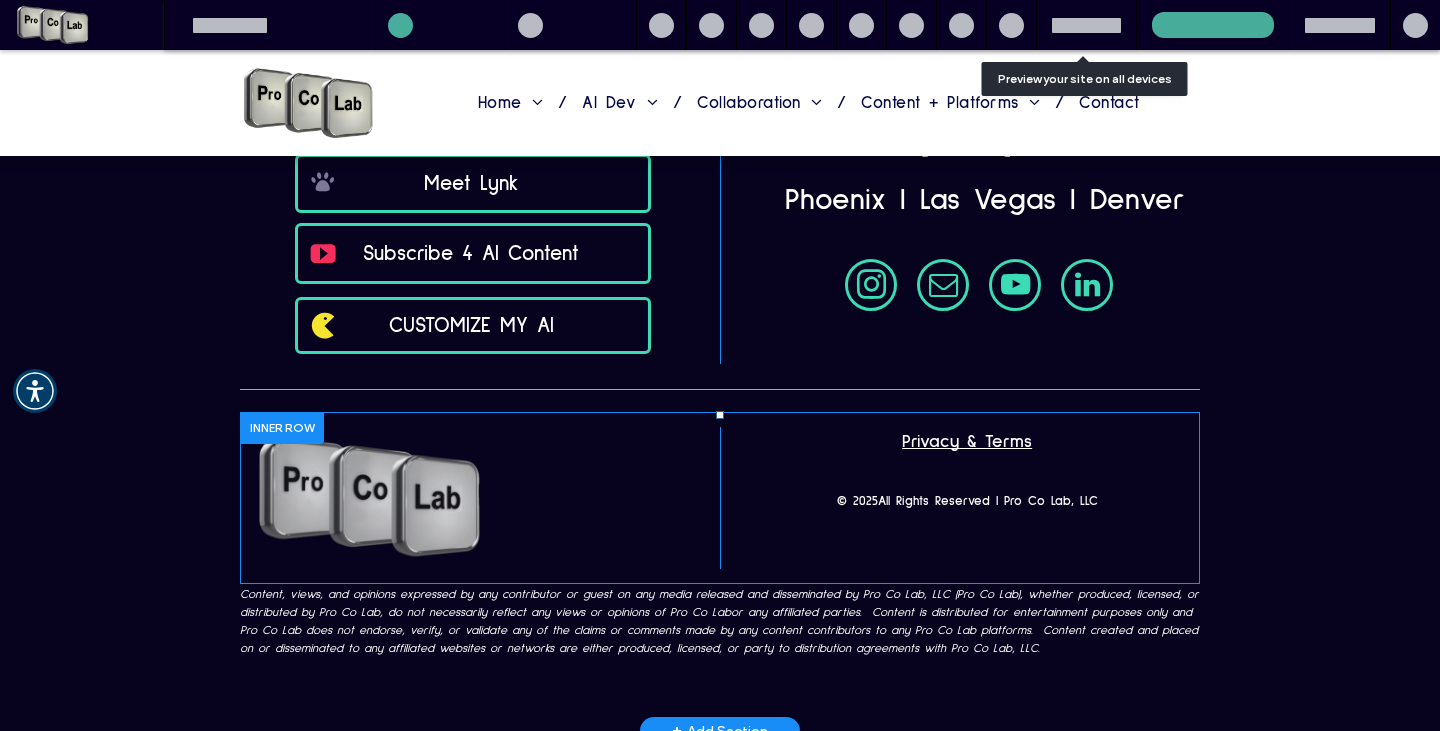 scroll, scrollTop: 6897, scrollLeft: 0, axis: vertical 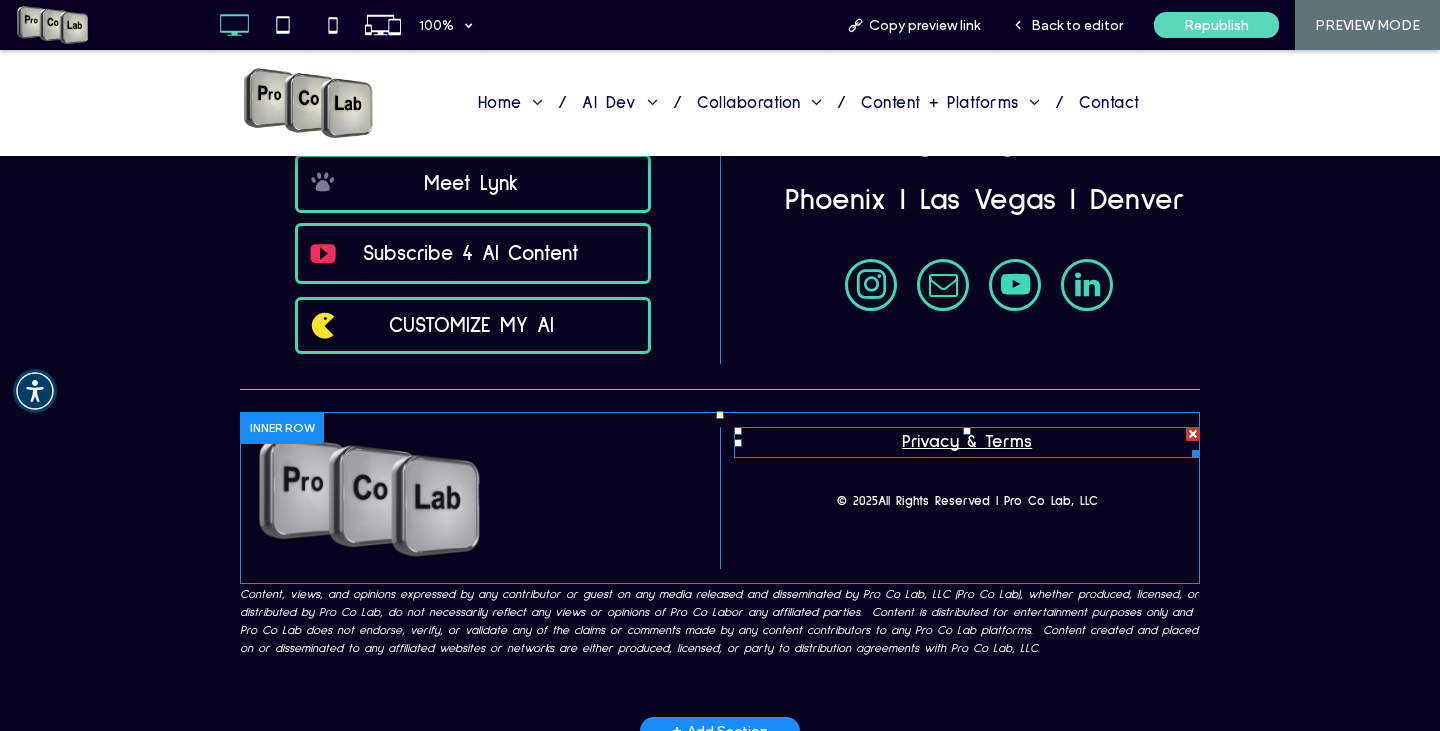 click on "Privacy & Terms" at bounding box center (967, 442) 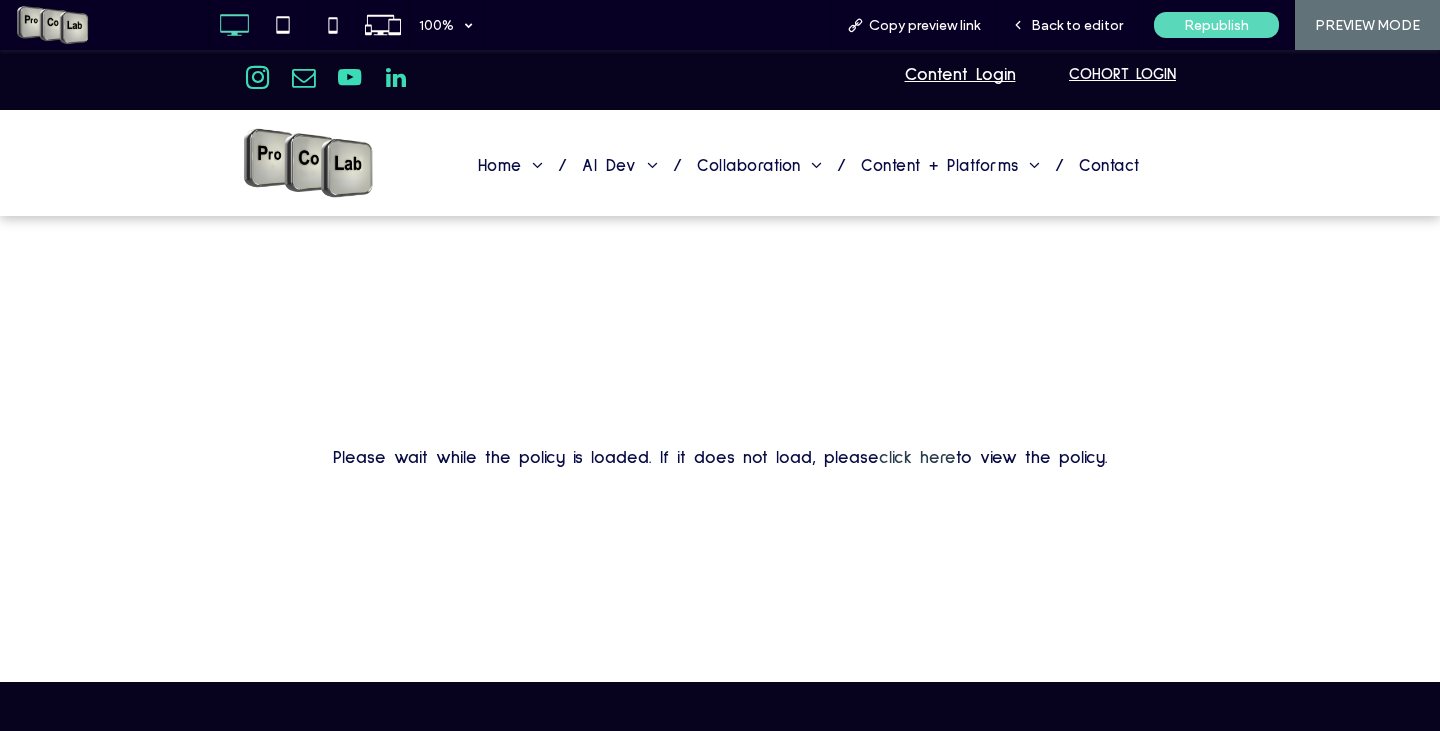 scroll, scrollTop: 0, scrollLeft: 0, axis: both 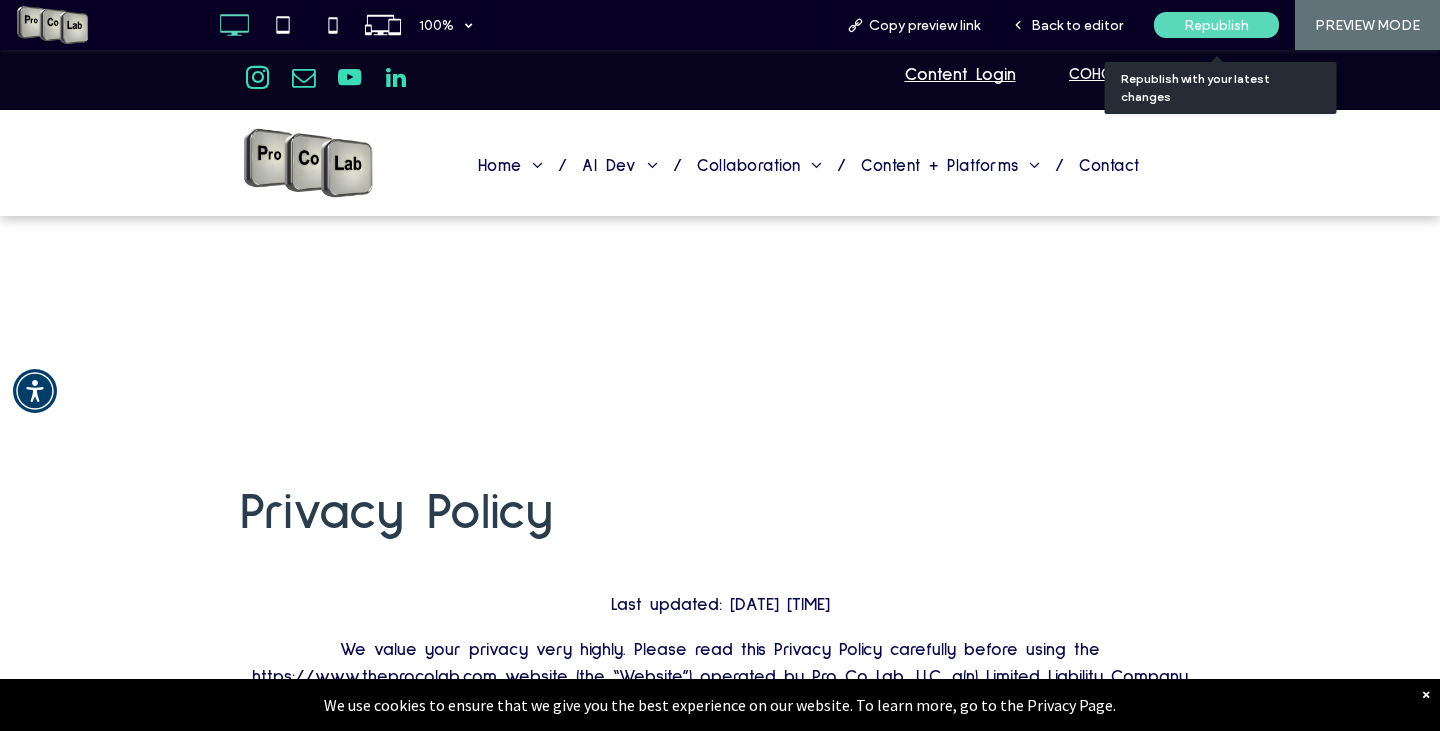 click on "Republish" at bounding box center [1216, 25] 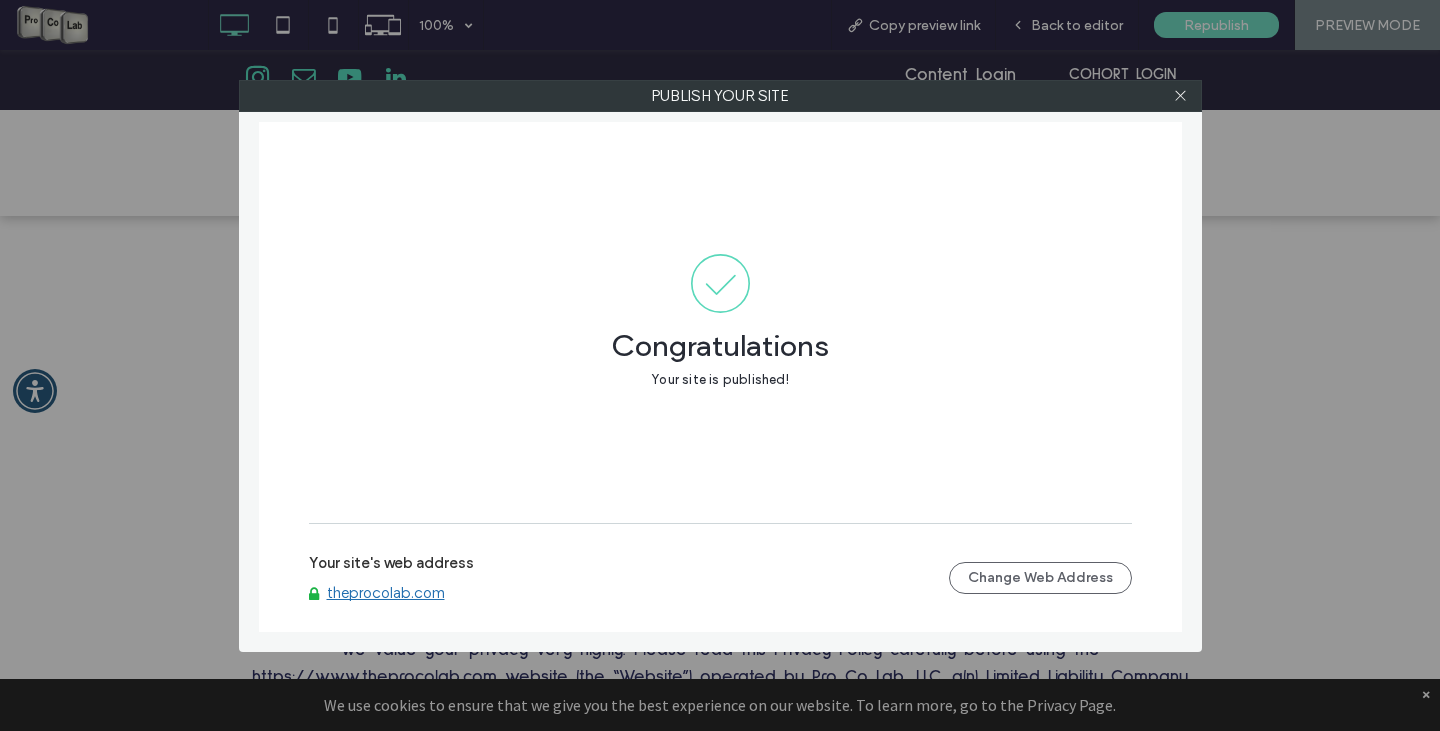 click on "theprocolab.com" at bounding box center (386, 593) 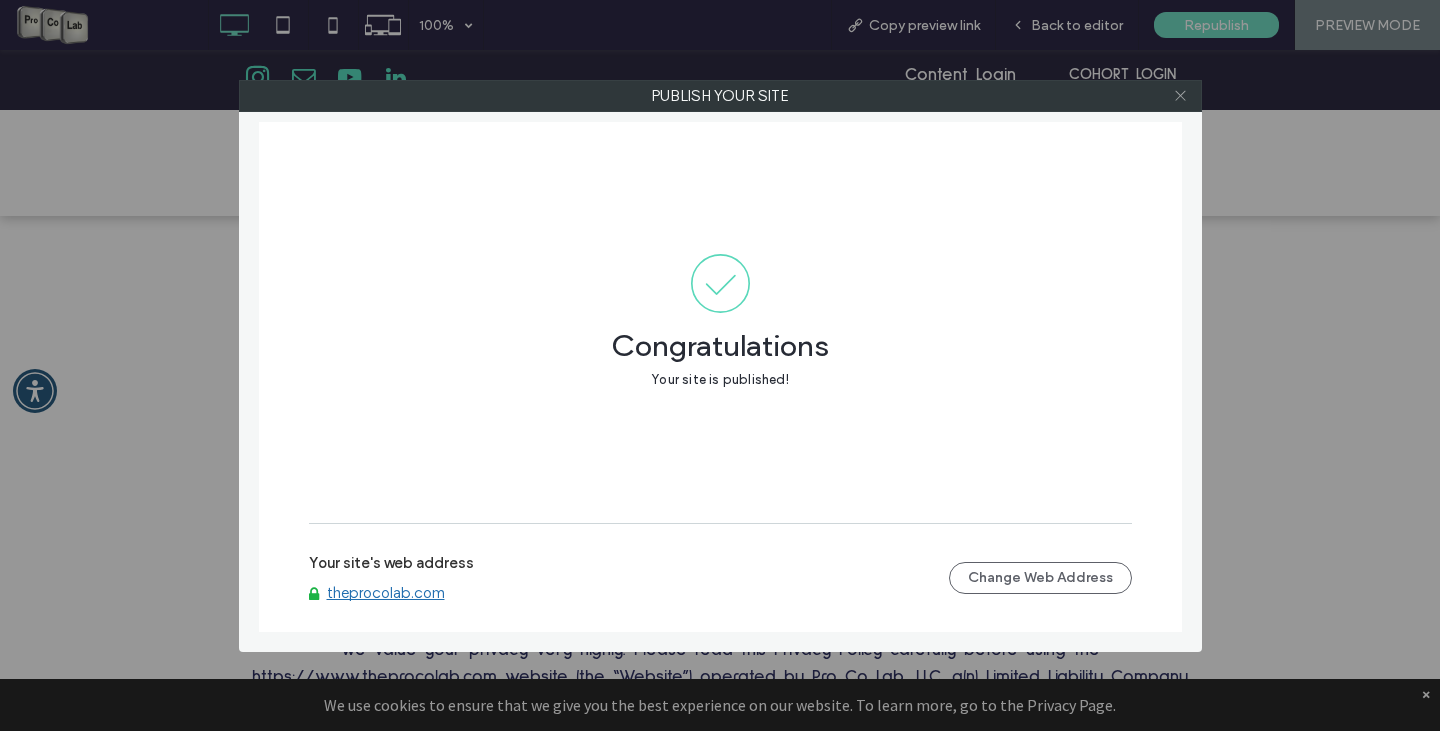 click 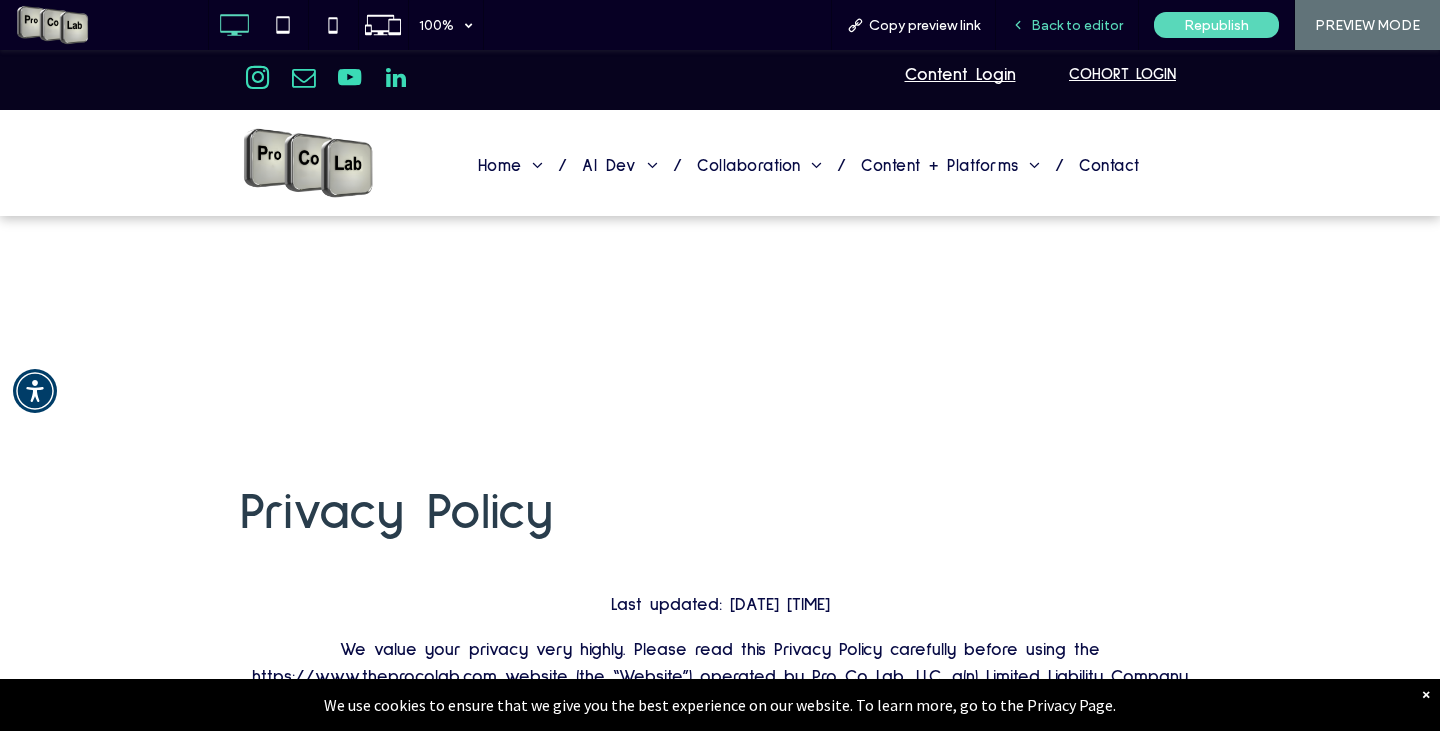 click on "Back to editor" at bounding box center (1077, 25) 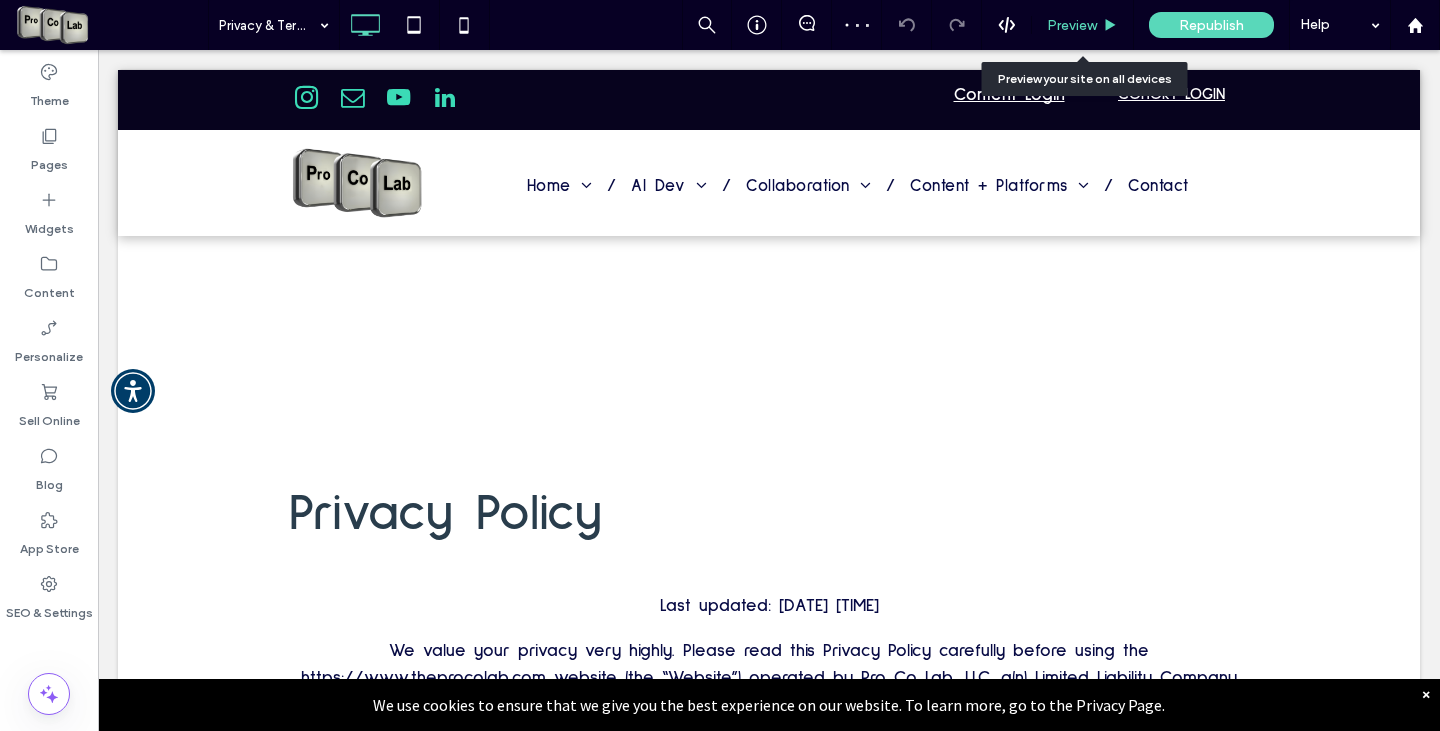 click on "Preview" at bounding box center [1072, 25] 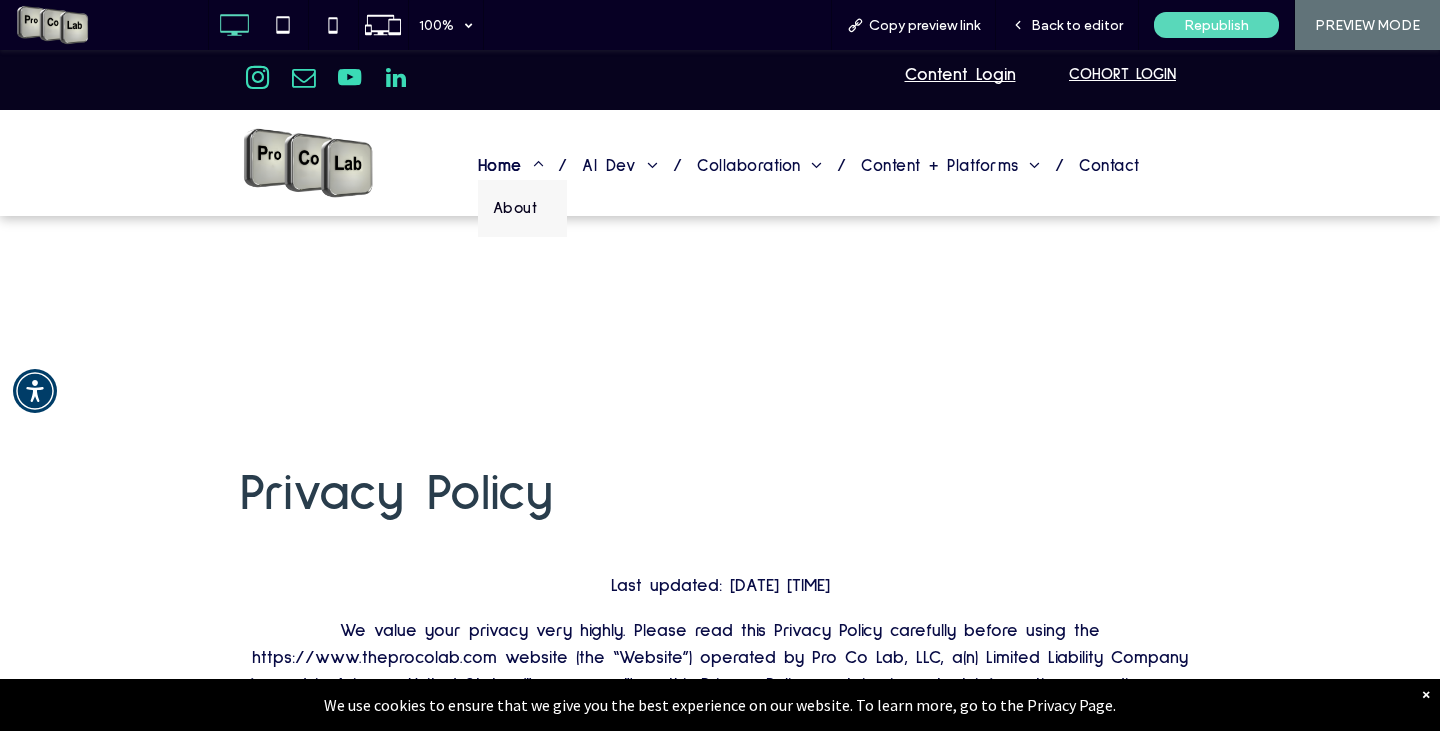 click on "Home" at bounding box center [511, 166] 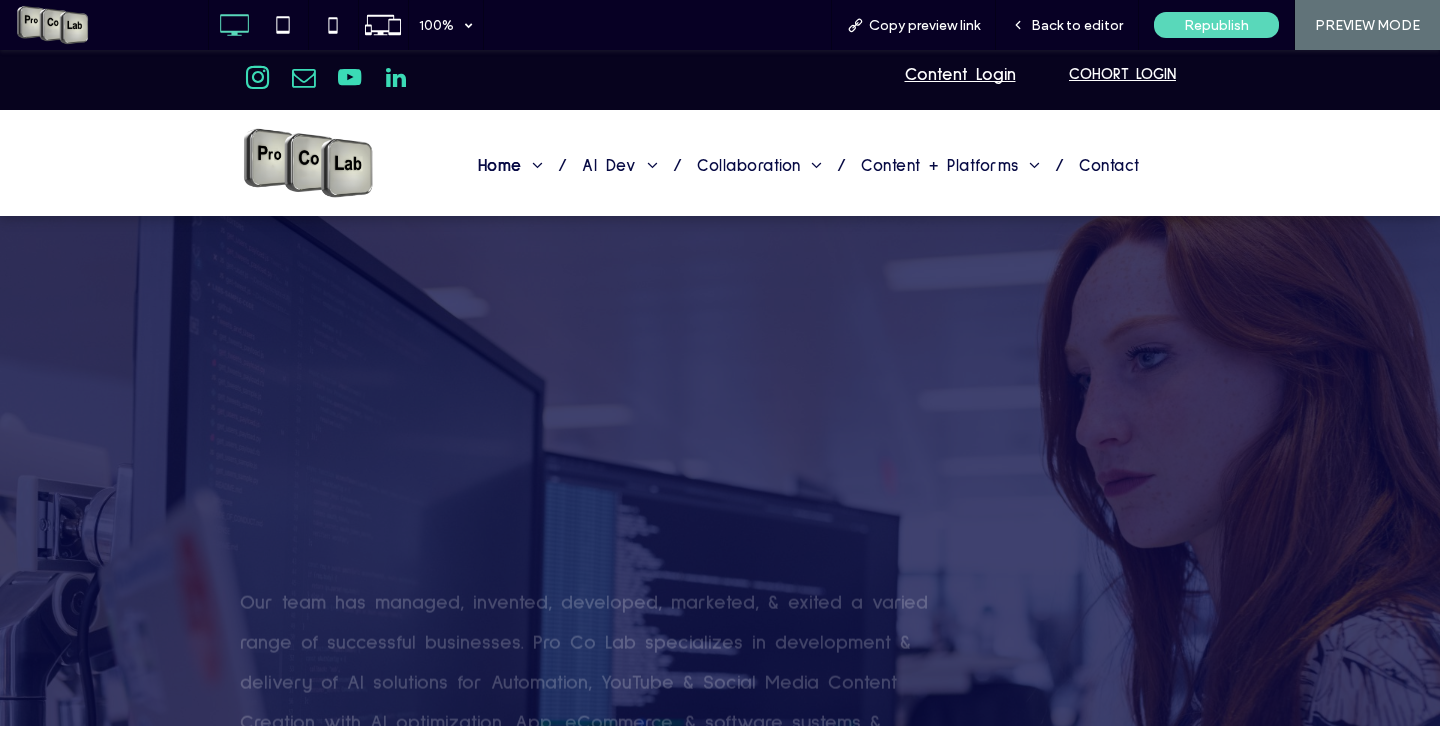 scroll, scrollTop: 0, scrollLeft: 0, axis: both 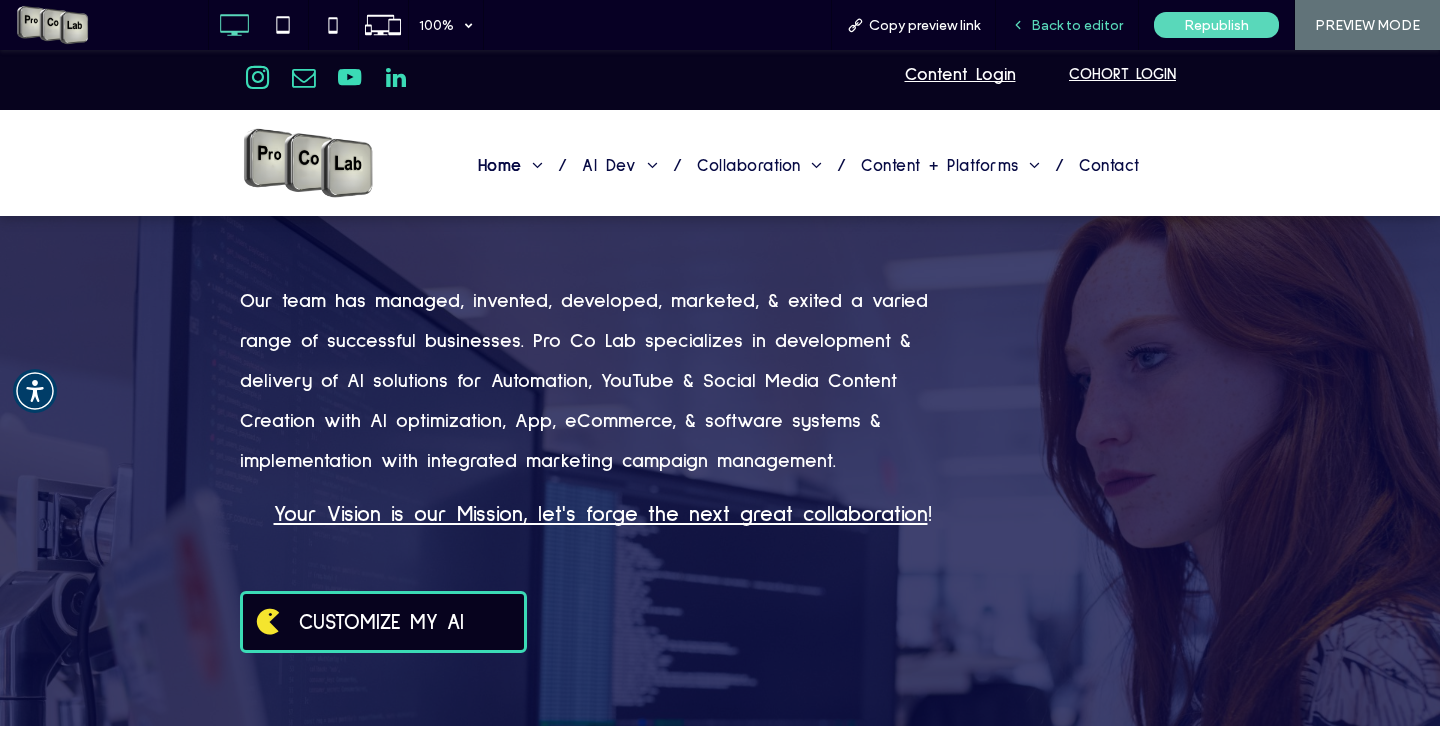 click on "Back to editor" at bounding box center [1077, 25] 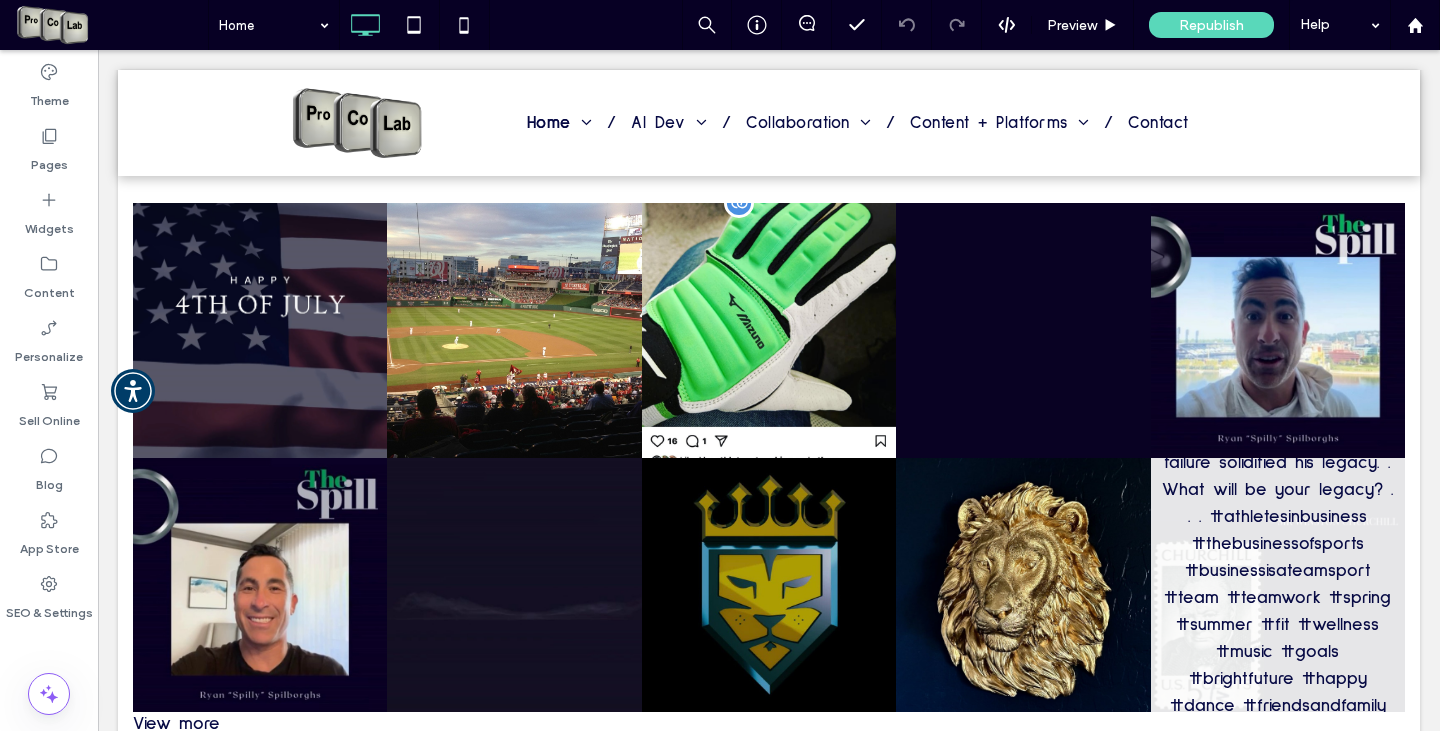 scroll, scrollTop: 4344, scrollLeft: 0, axis: vertical 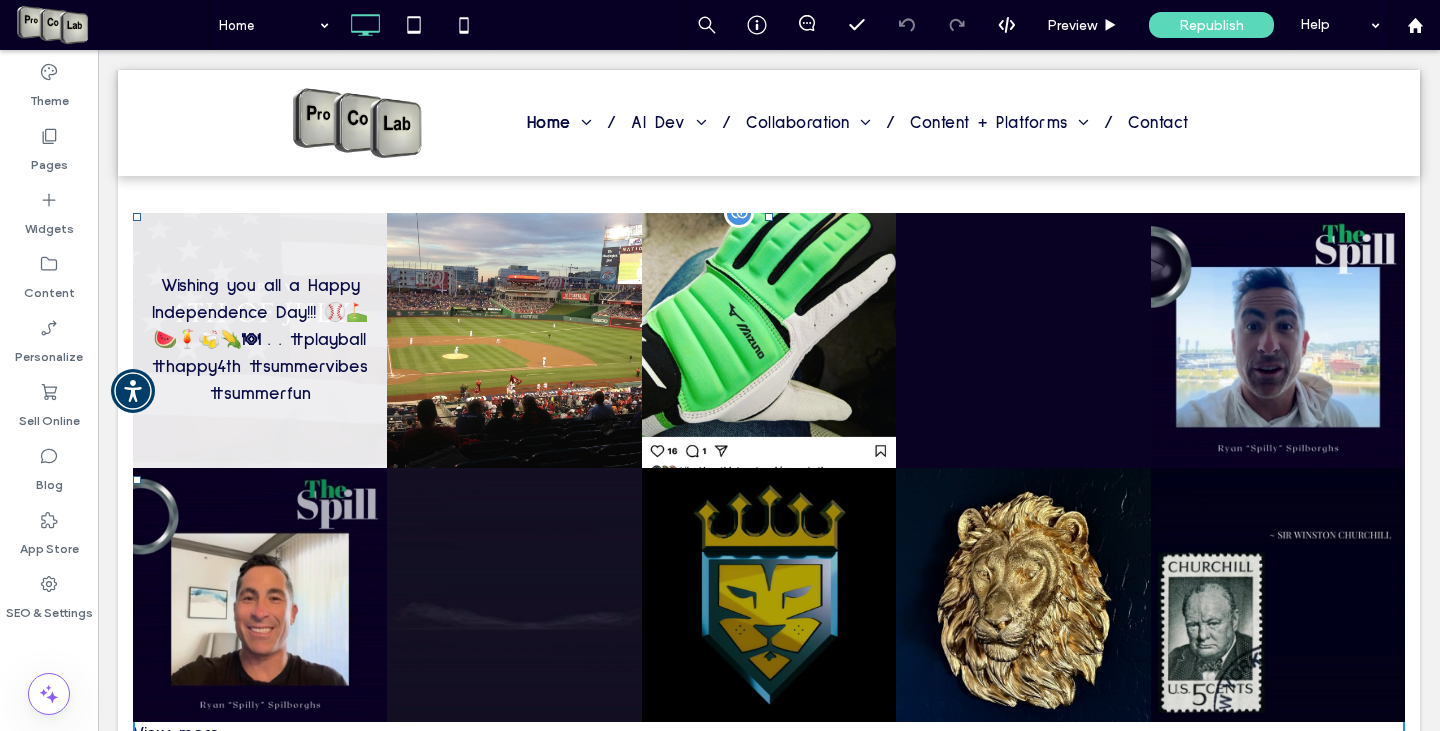 click at bounding box center [260, 341] 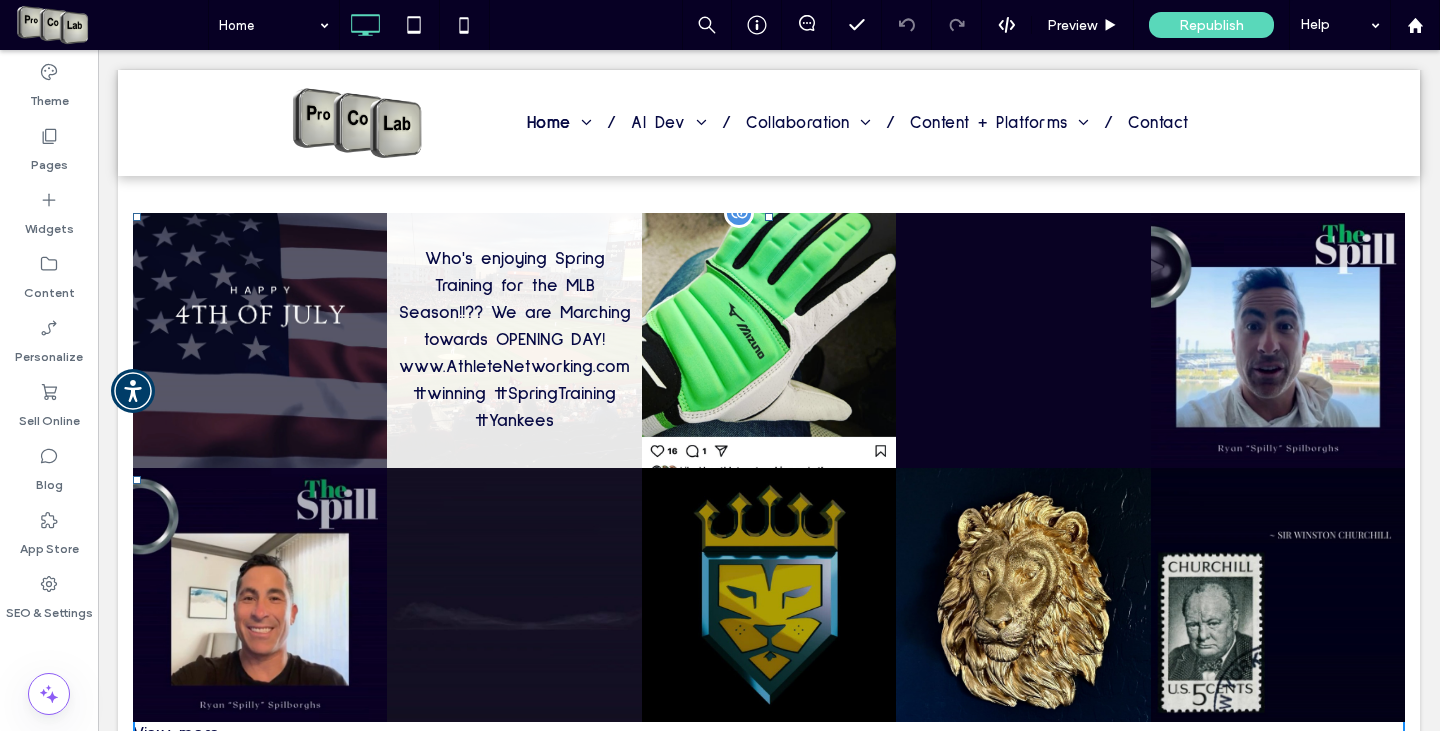 click at bounding box center (515, 341) 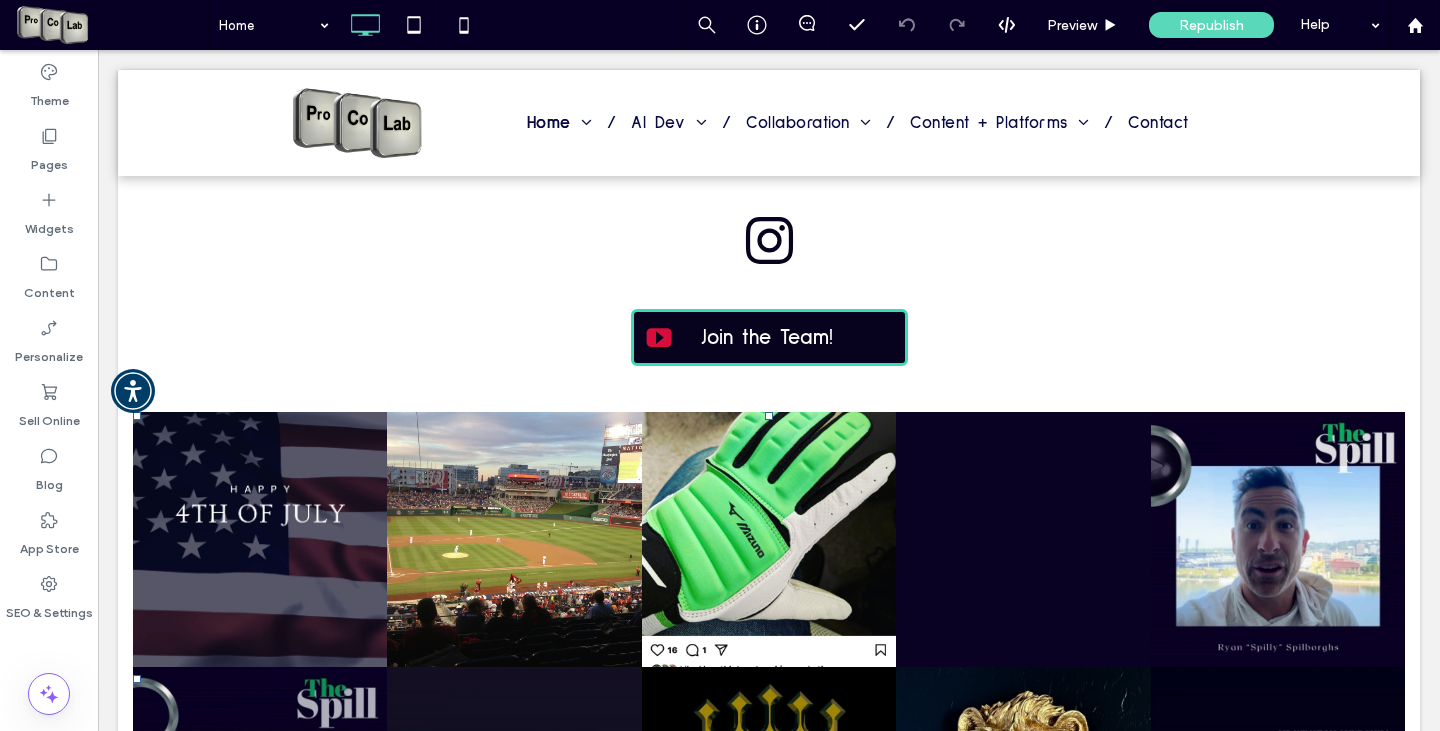 scroll, scrollTop: 4144, scrollLeft: 0, axis: vertical 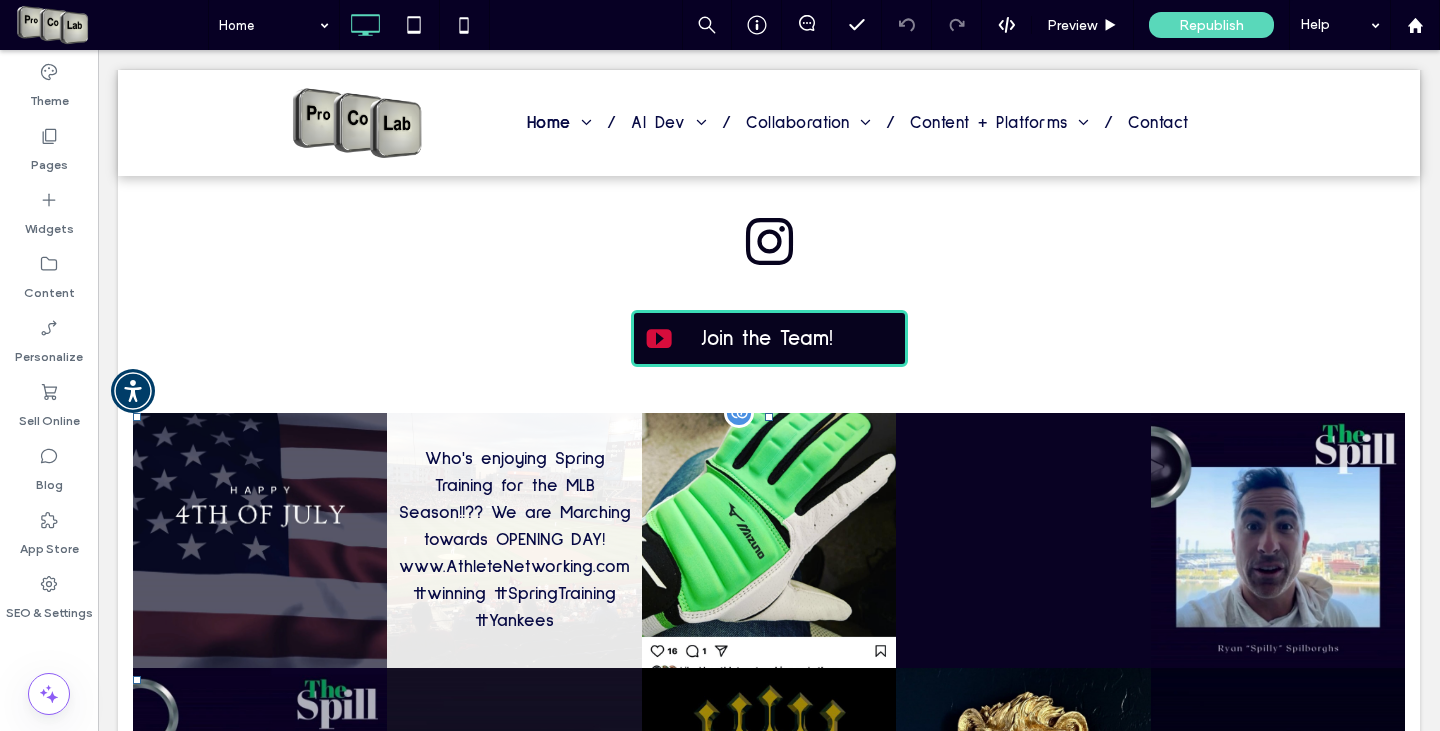 click at bounding box center (515, 541) 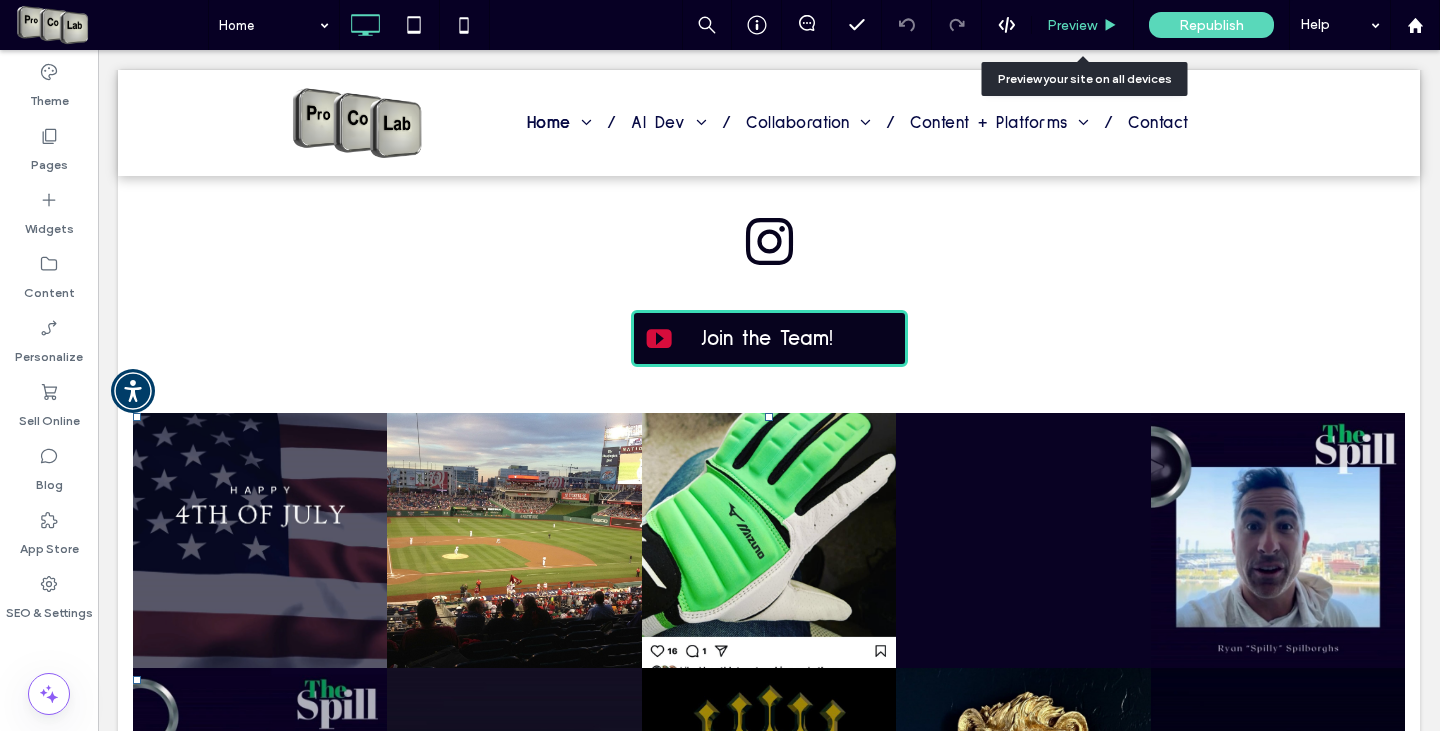 click on "Preview" at bounding box center [1072, 25] 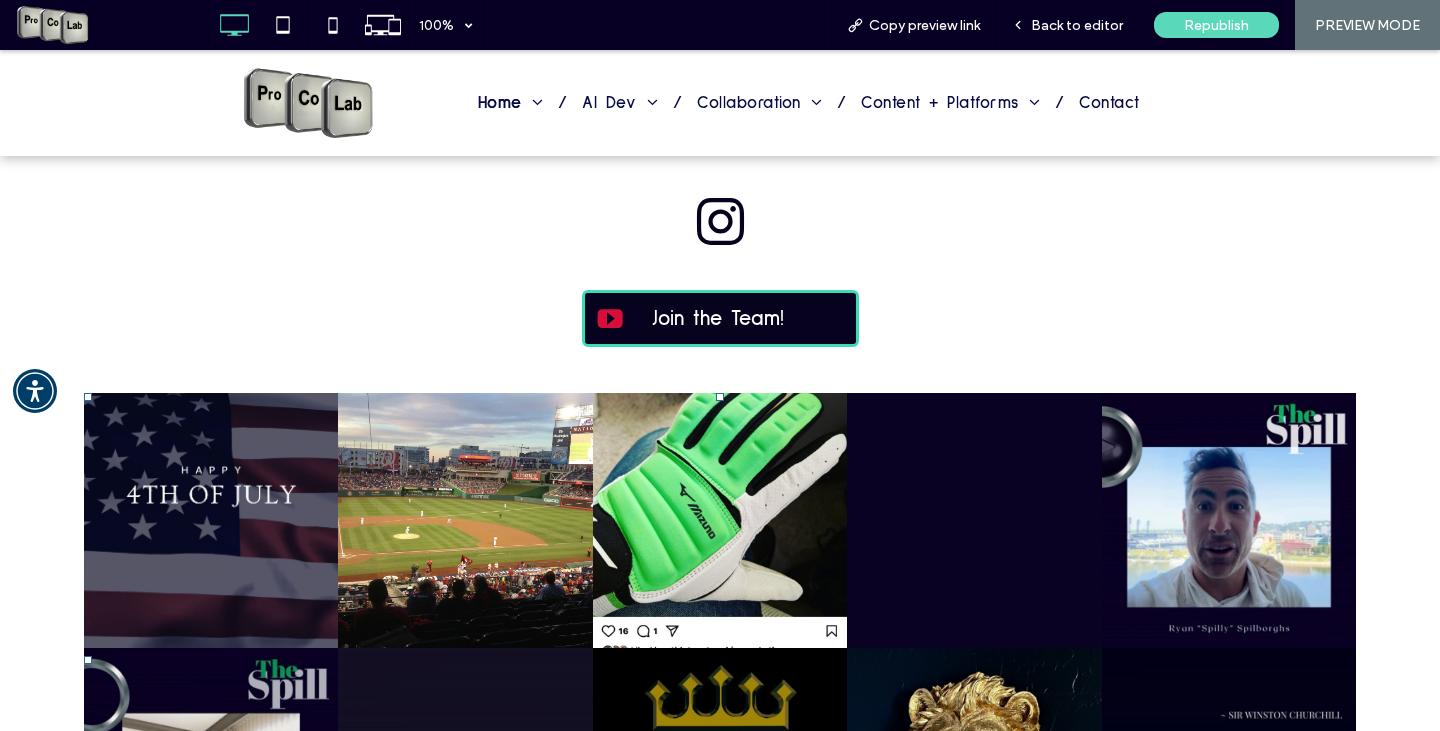 click on "Back to editor" at bounding box center (1077, 25) 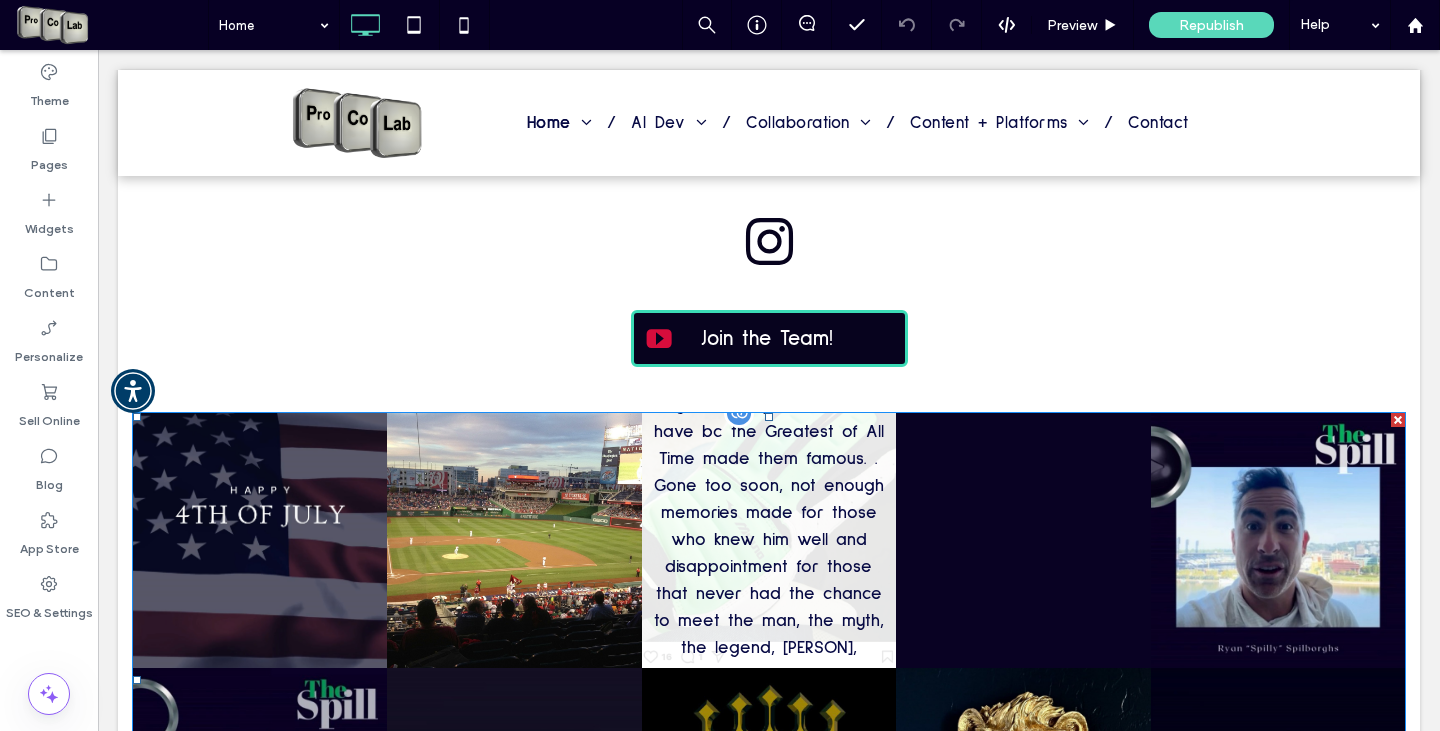 click at bounding box center [769, 541] 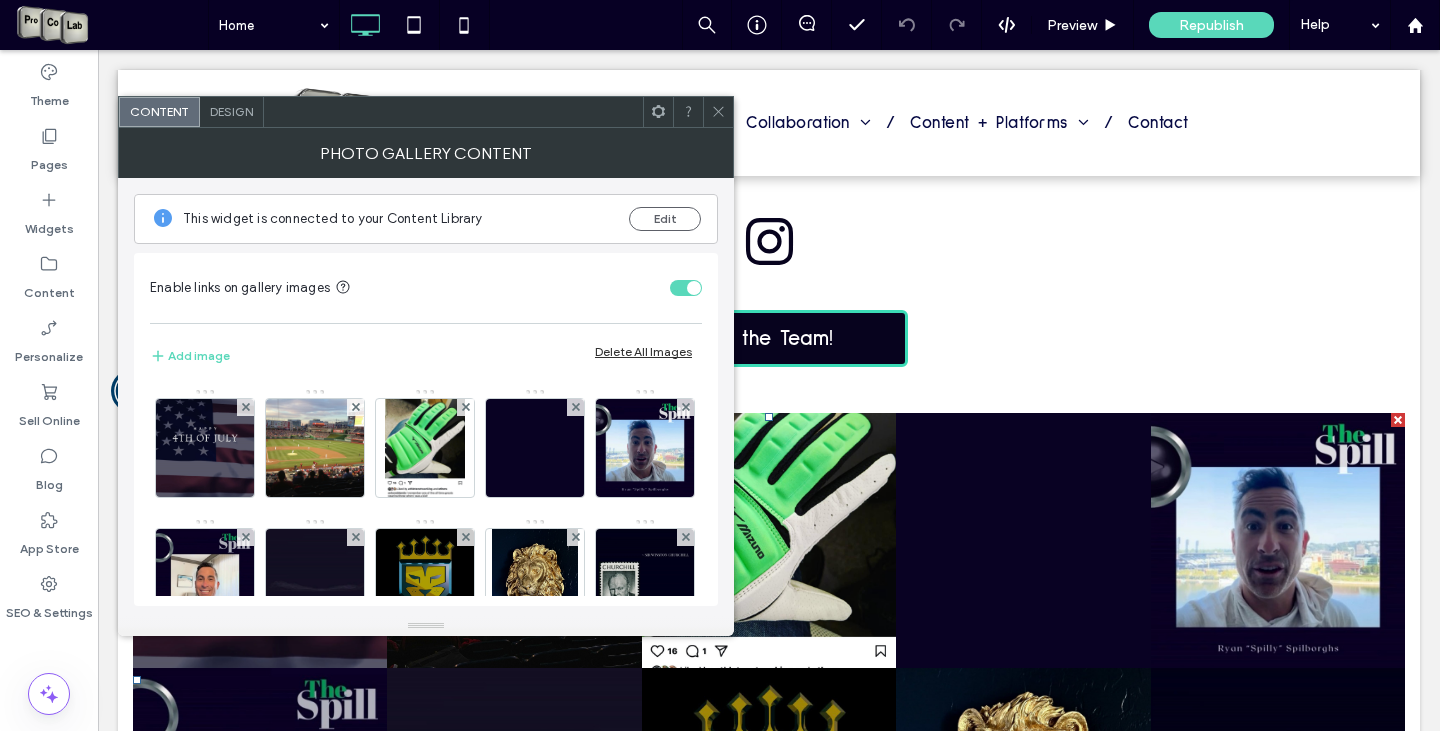 click on "Design" at bounding box center [231, 111] 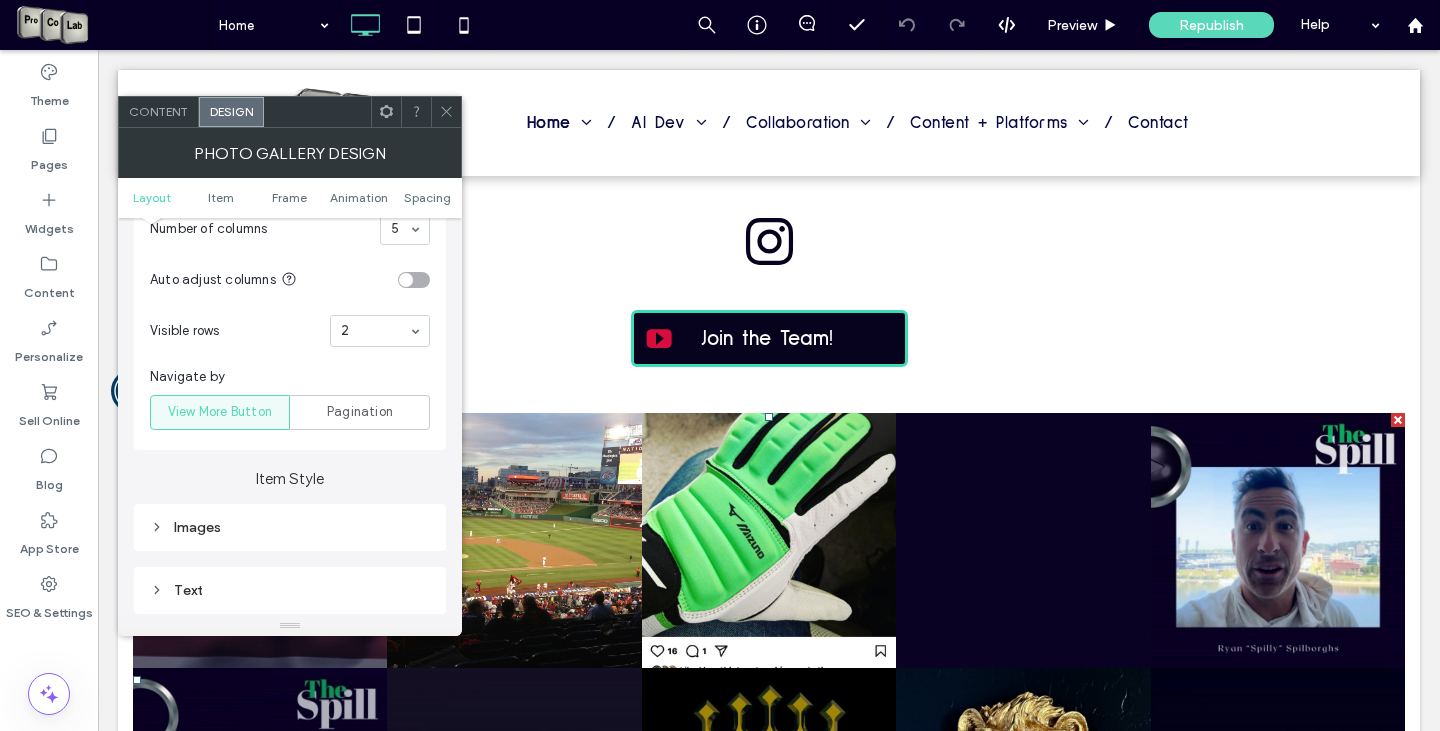 scroll, scrollTop: 600, scrollLeft: 0, axis: vertical 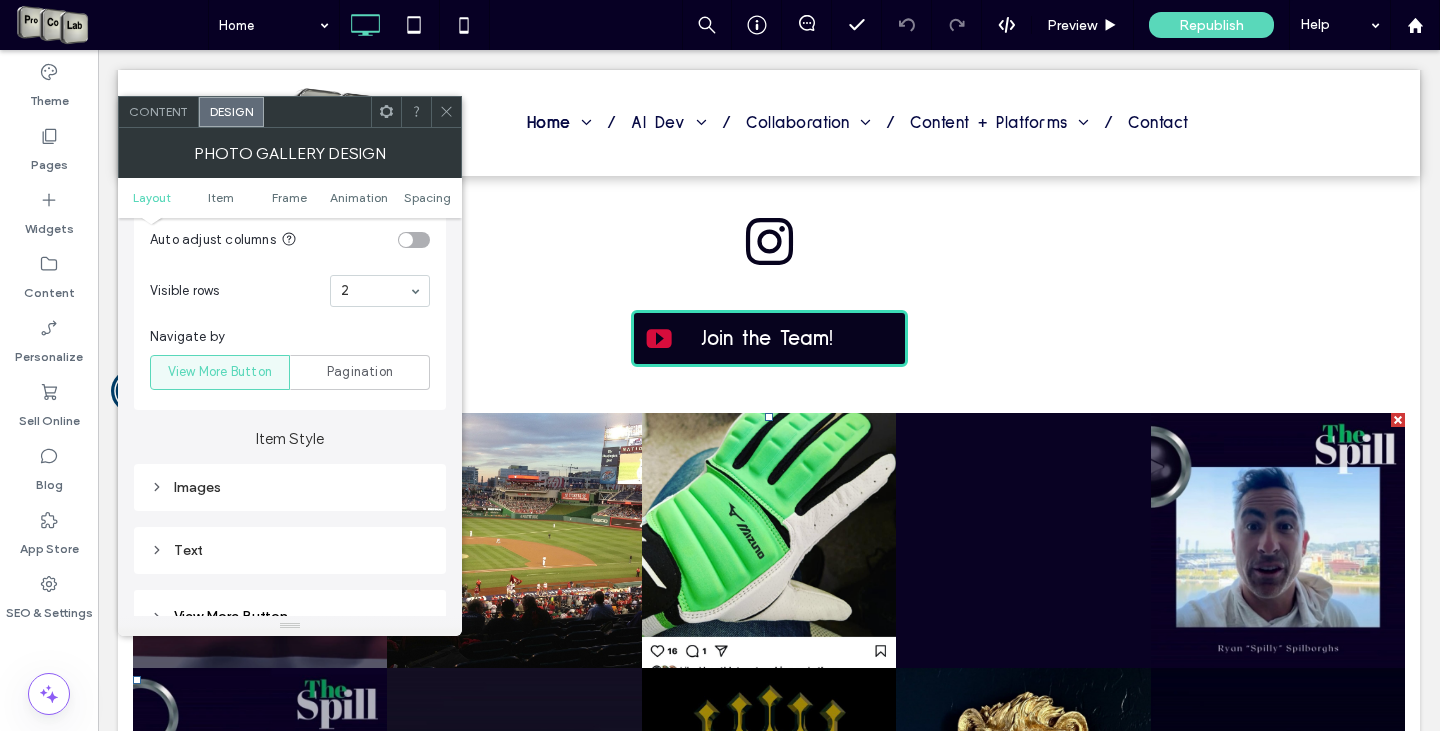 click on "Images" at bounding box center [290, 487] 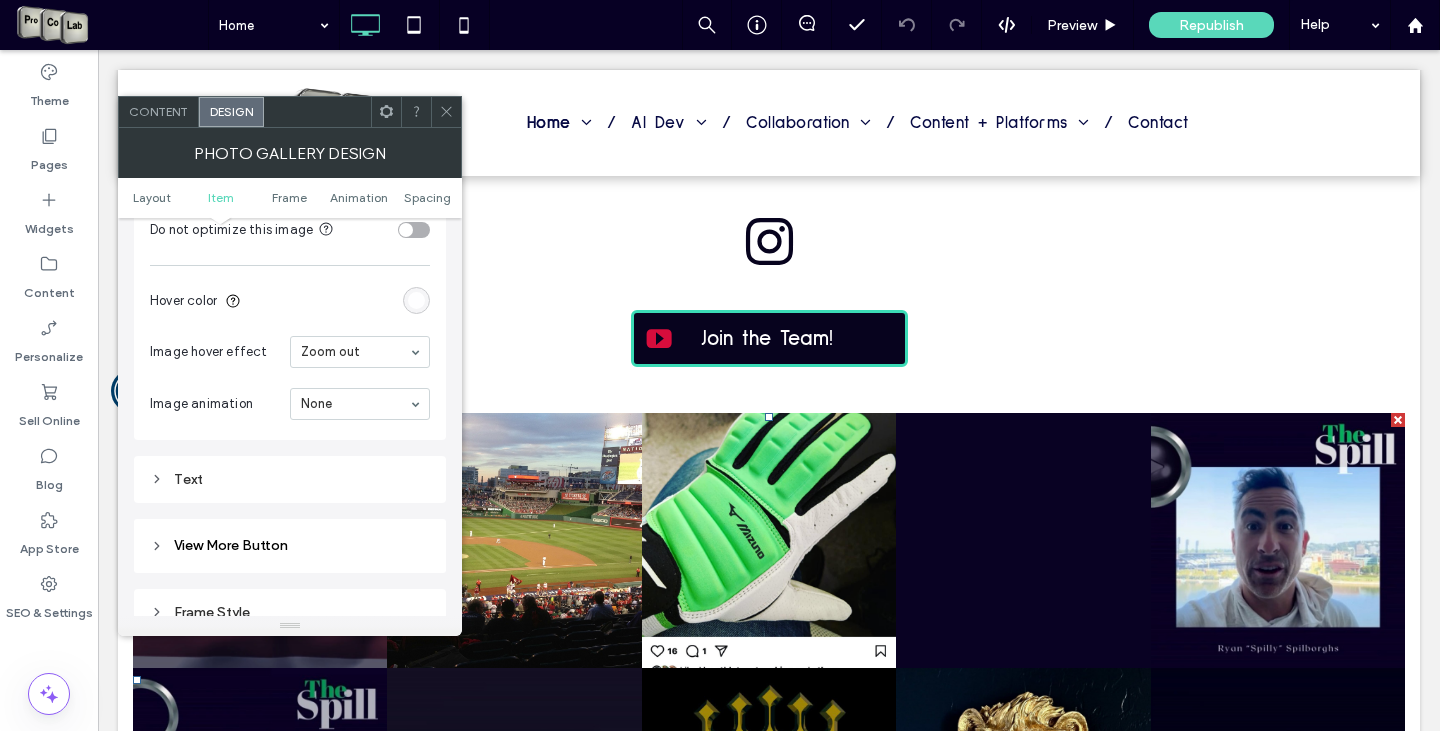 scroll, scrollTop: 1200, scrollLeft: 0, axis: vertical 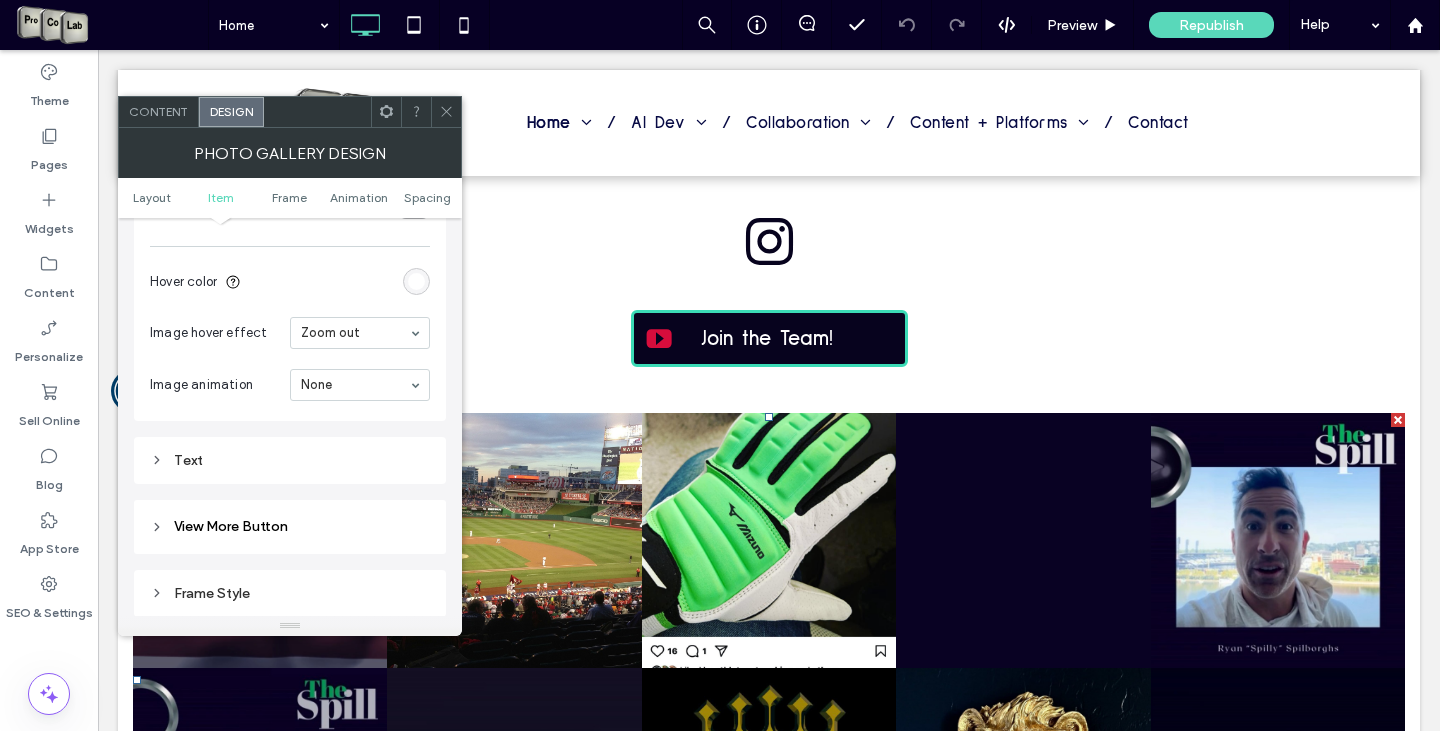 click at bounding box center [416, 281] 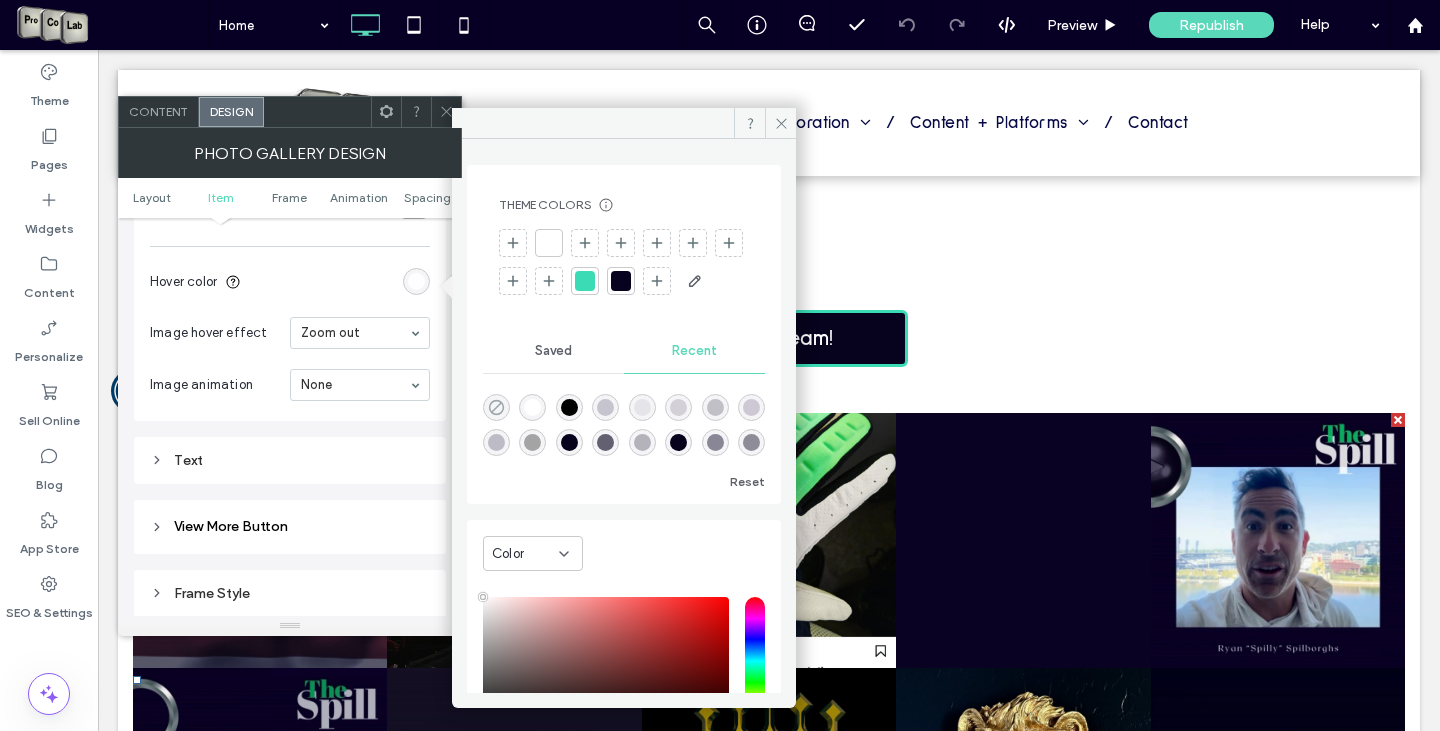 click 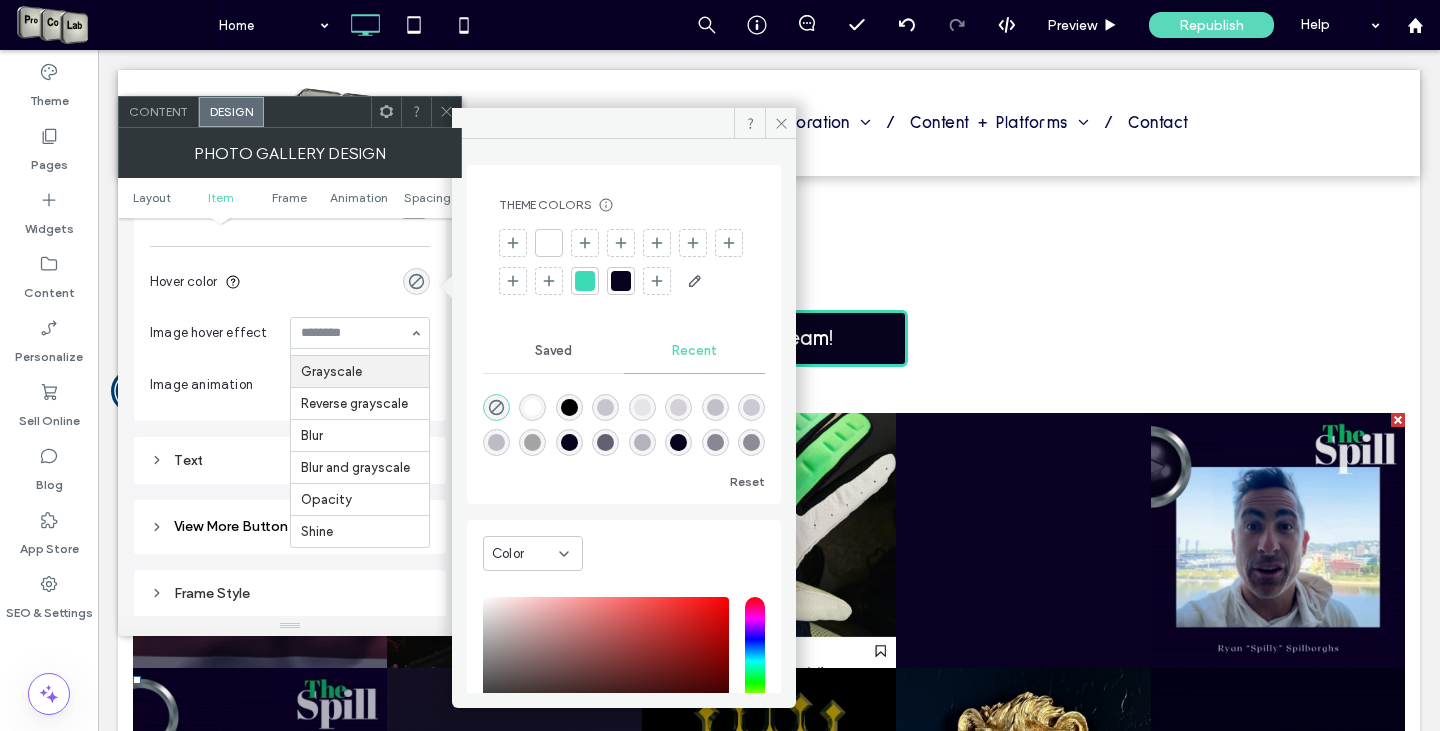 scroll, scrollTop: 97, scrollLeft: 0, axis: vertical 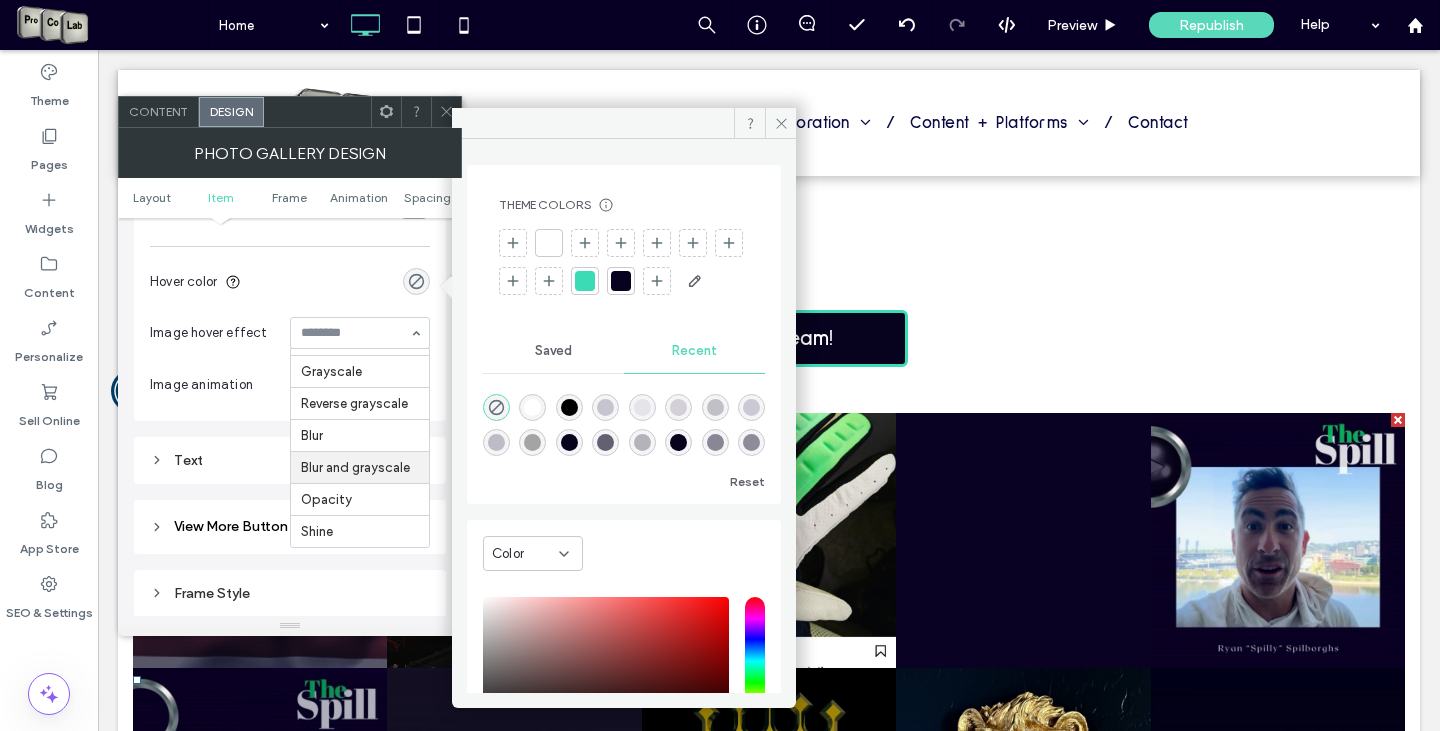 click on "Item Style Images   Image height *****   Space between images *** Corner radius * px Display full image Shadow Do not optimize this image Hover color Image hover effect None Zoom out Grayscale Reverse grayscale Blur Blur and grayscale Opacity Shine Image animation None Text" at bounding box center (290, 147) 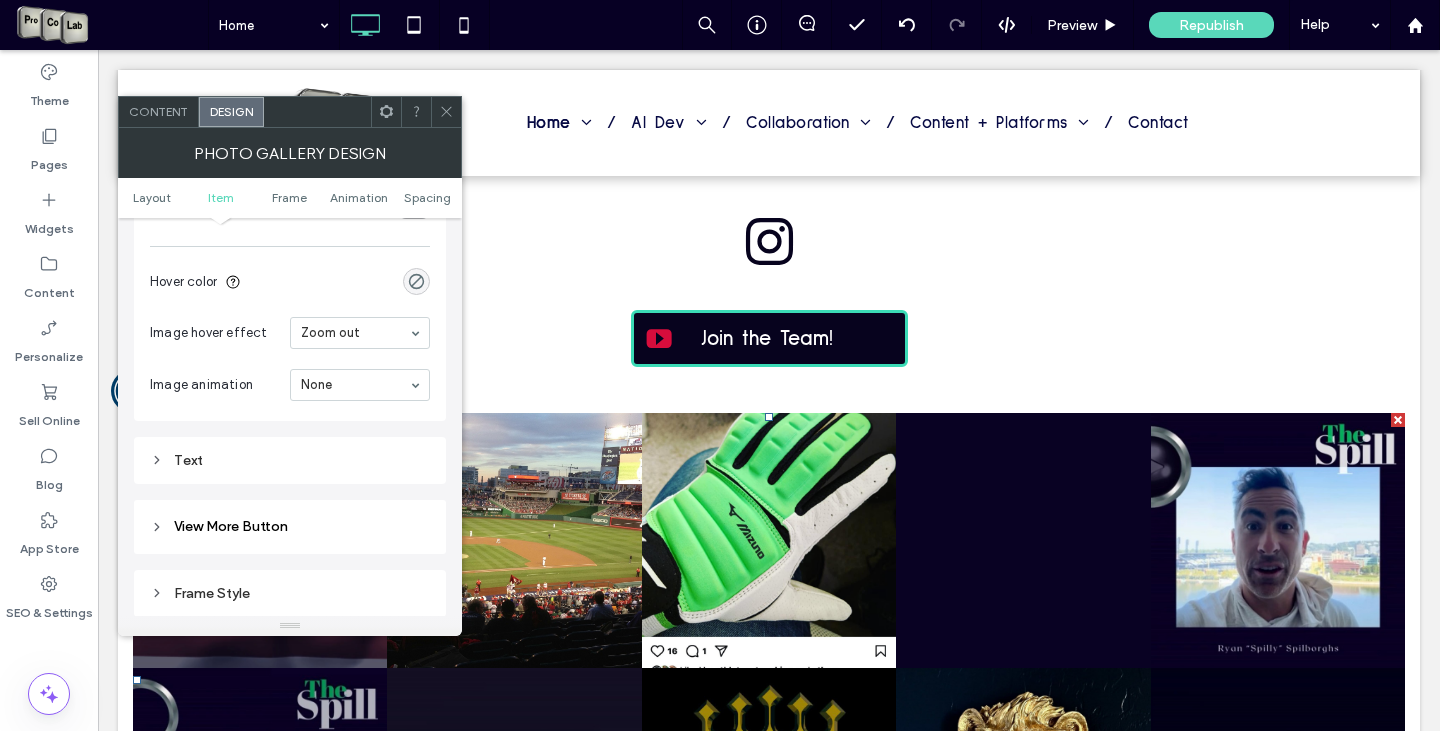 click on "Text" at bounding box center (290, 460) 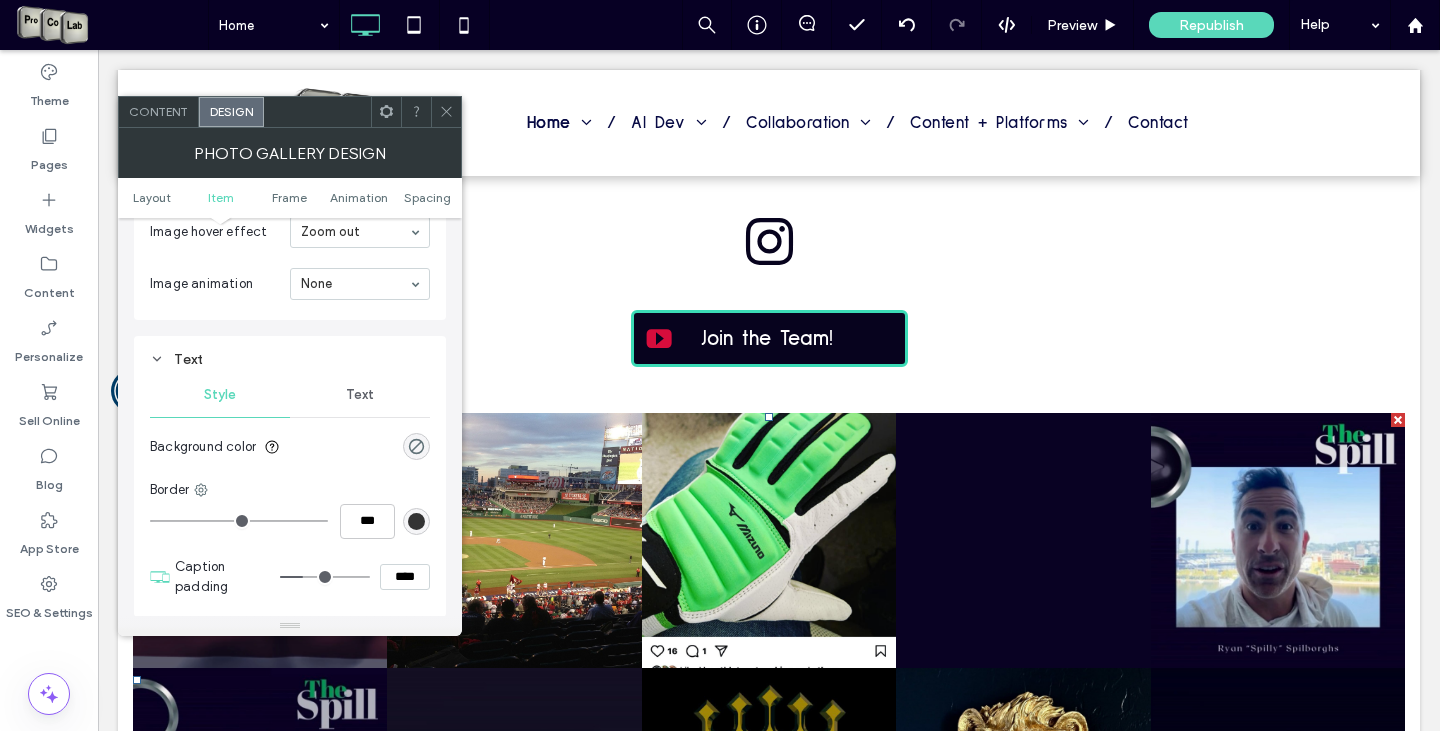 scroll, scrollTop: 1400, scrollLeft: 0, axis: vertical 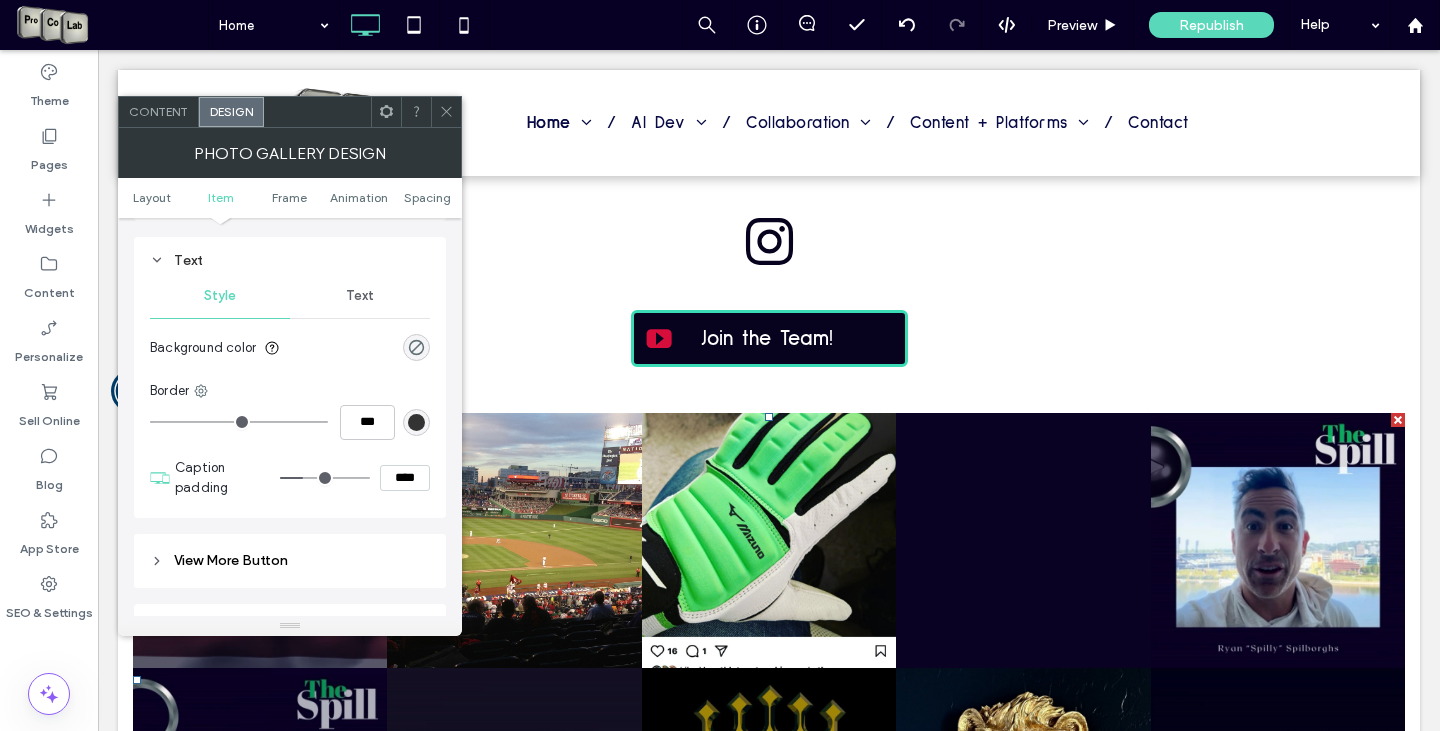 click on "Text" at bounding box center (360, 296) 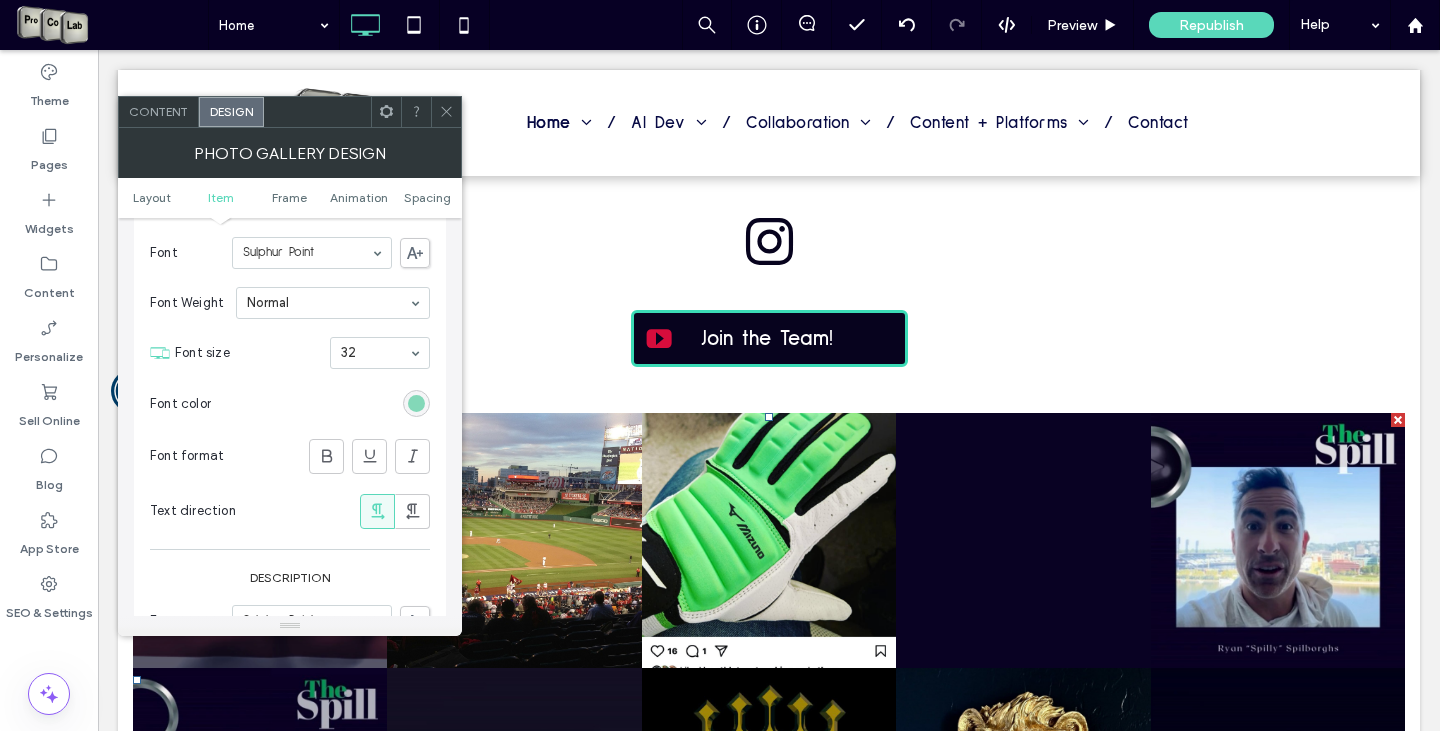 scroll, scrollTop: 1600, scrollLeft: 0, axis: vertical 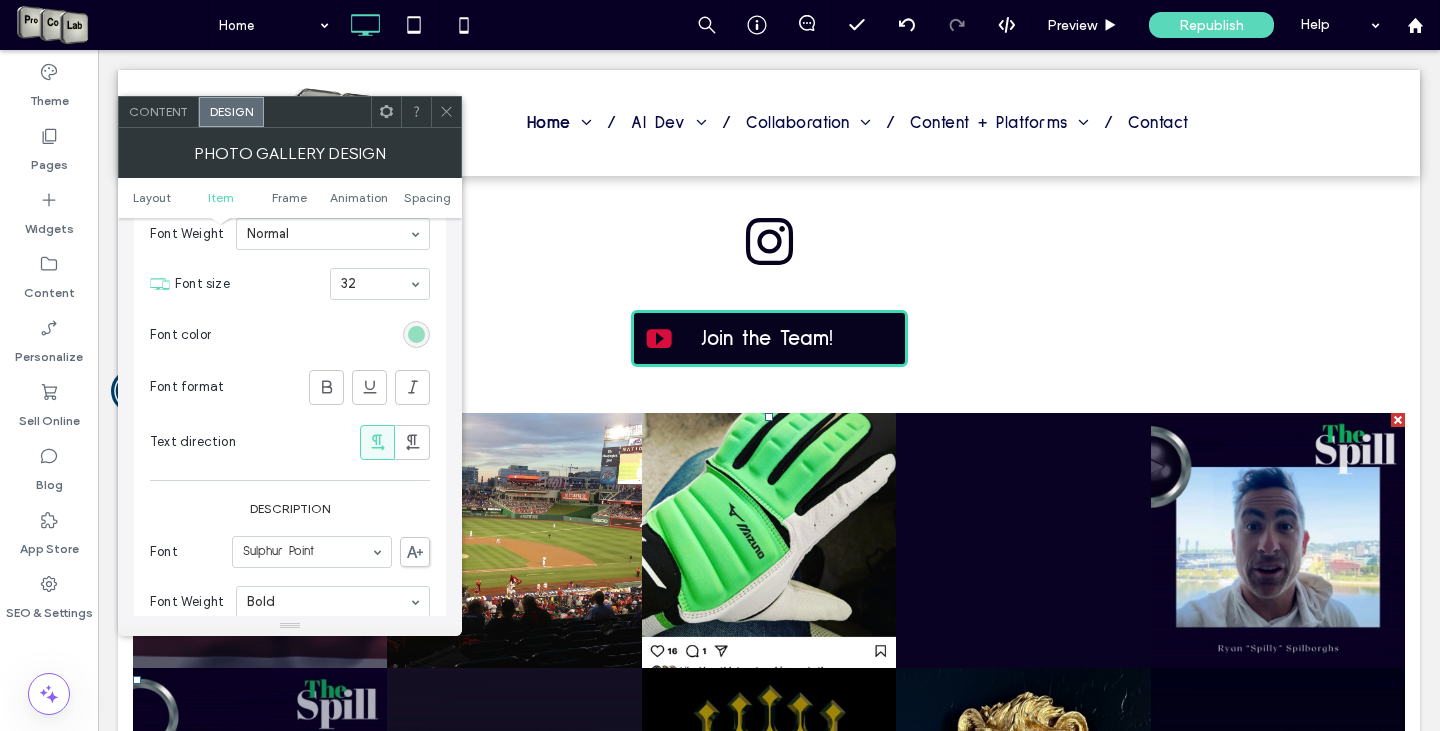 click at bounding box center [416, 334] 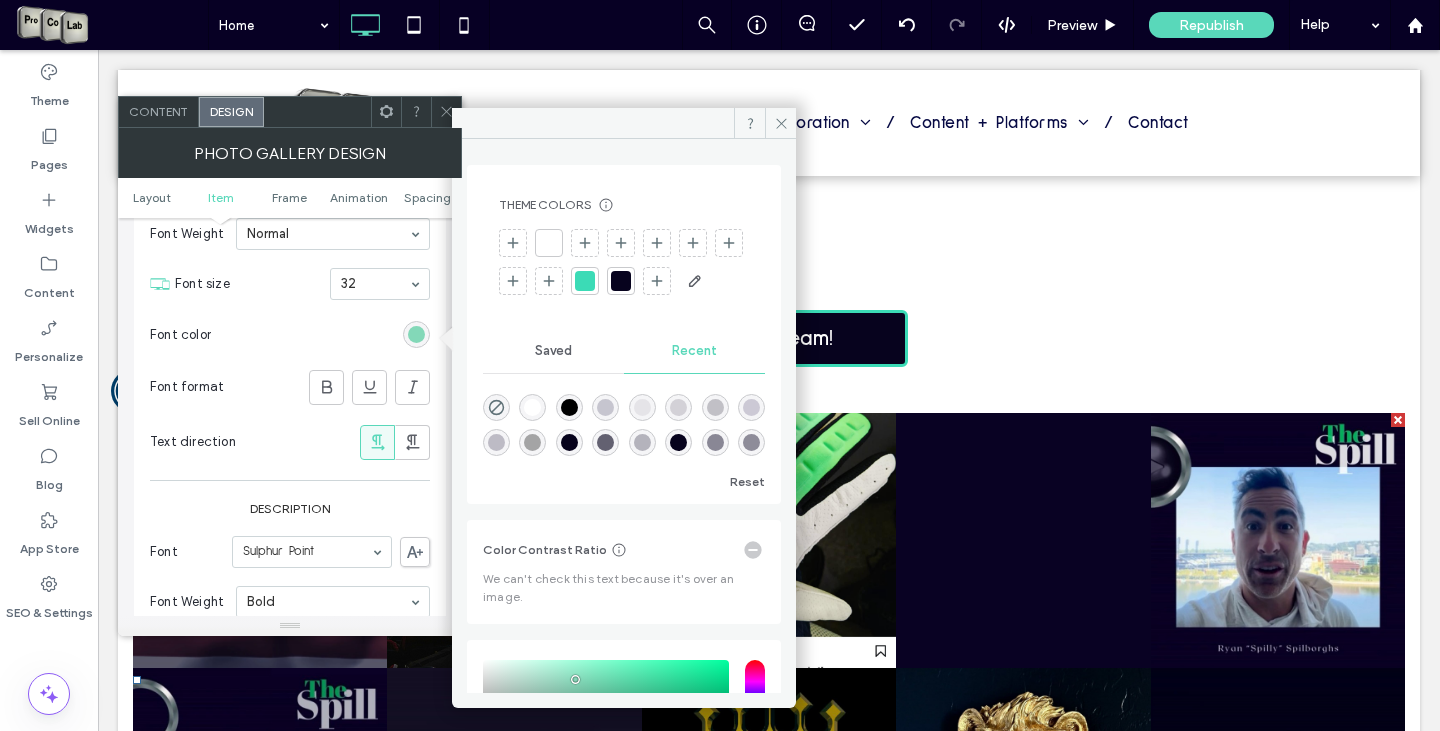 click at bounding box center [621, 281] 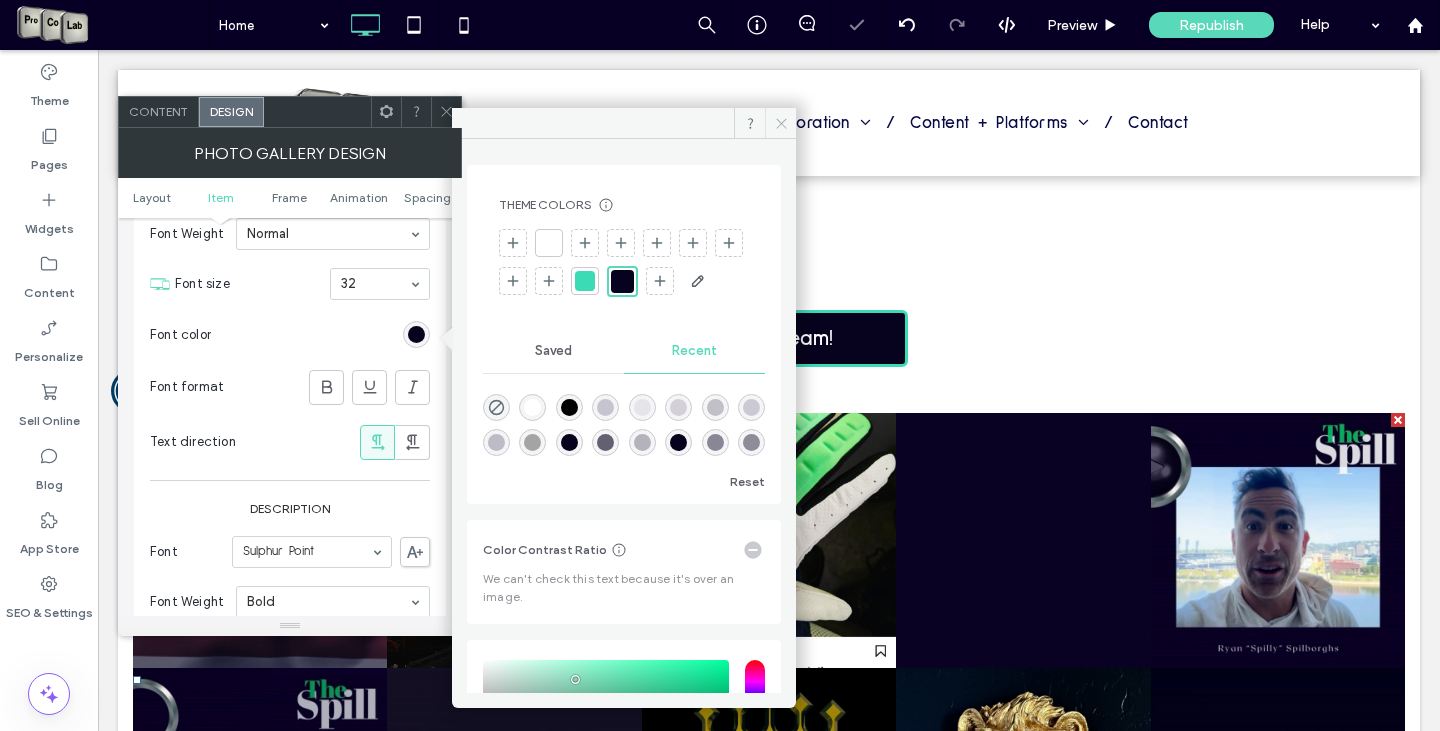 drag, startPoint x: 777, startPoint y: 117, endPoint x: 555, endPoint y: 145, distance: 223.7588 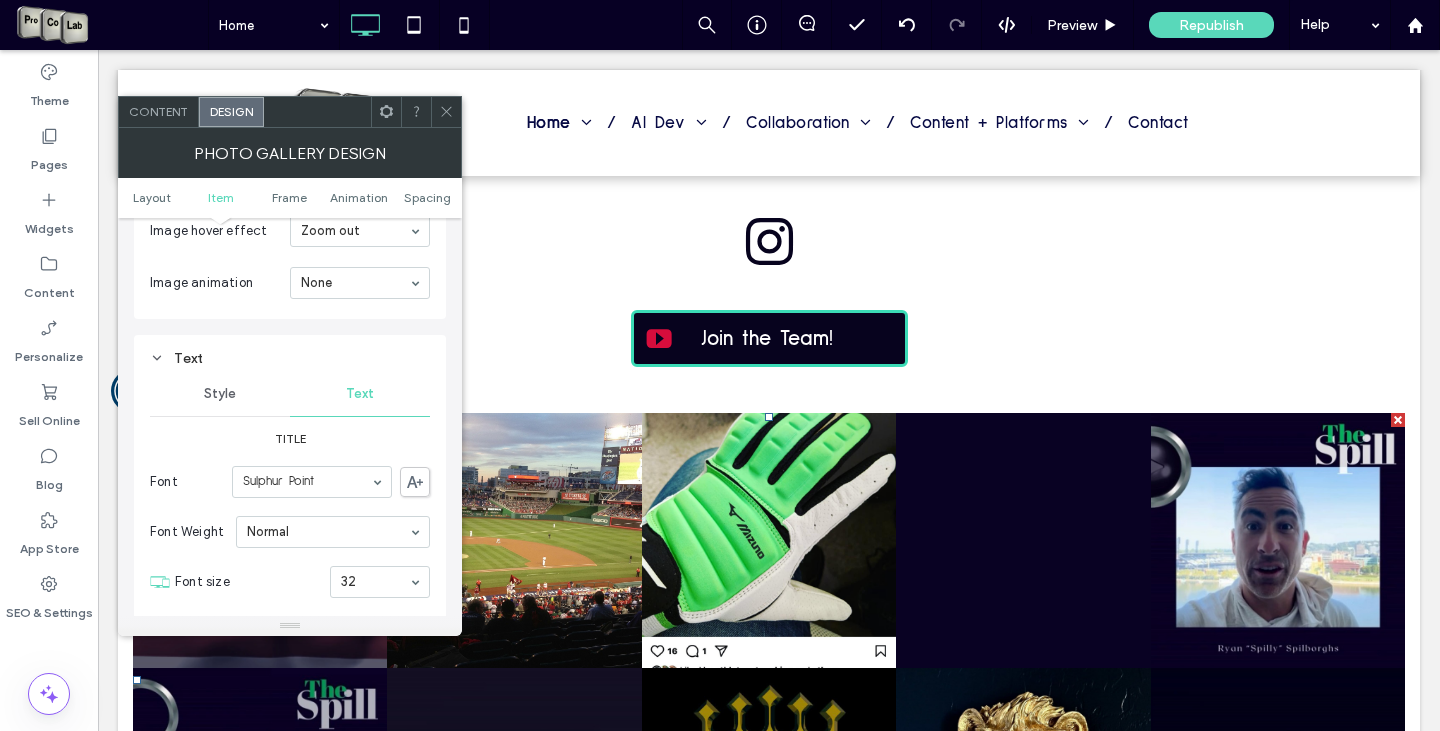 scroll, scrollTop: 1300, scrollLeft: 0, axis: vertical 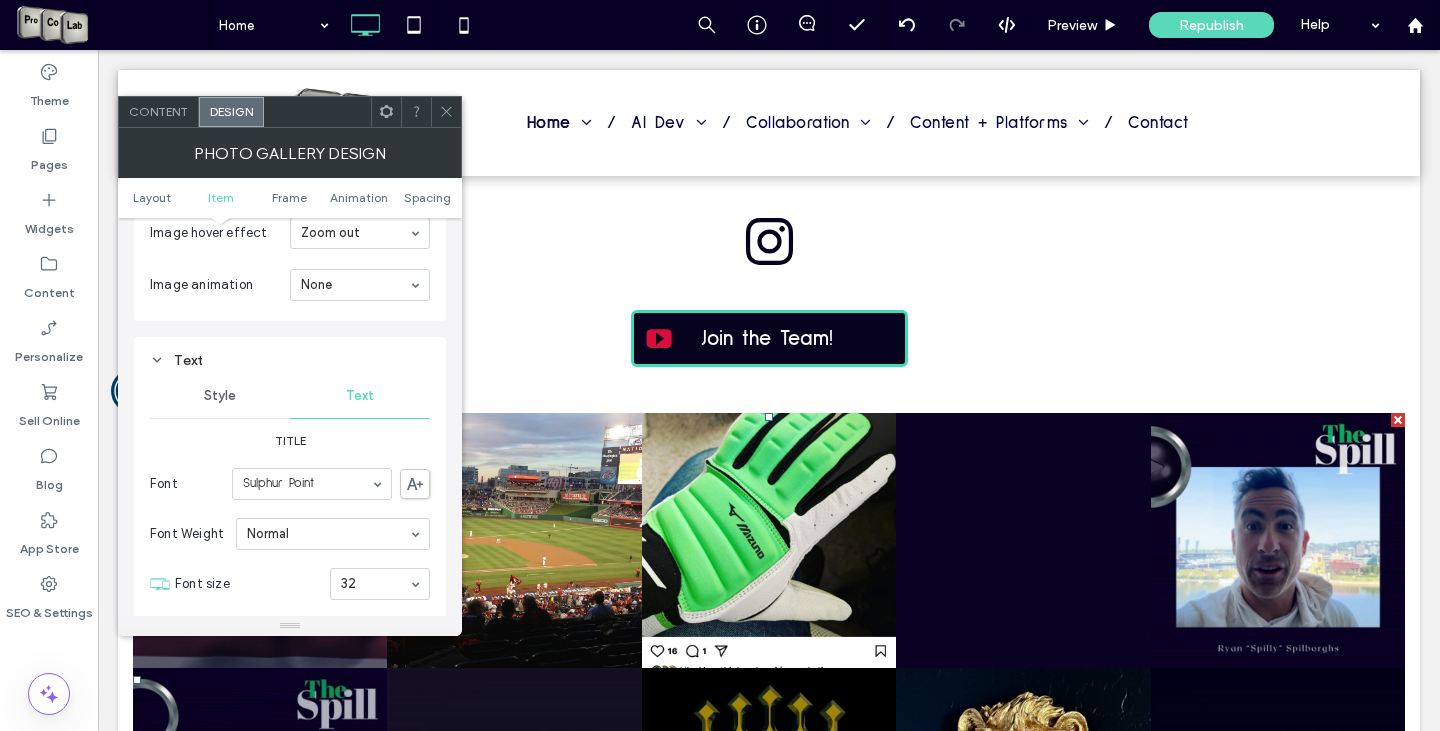 click on "Style" at bounding box center [220, 396] 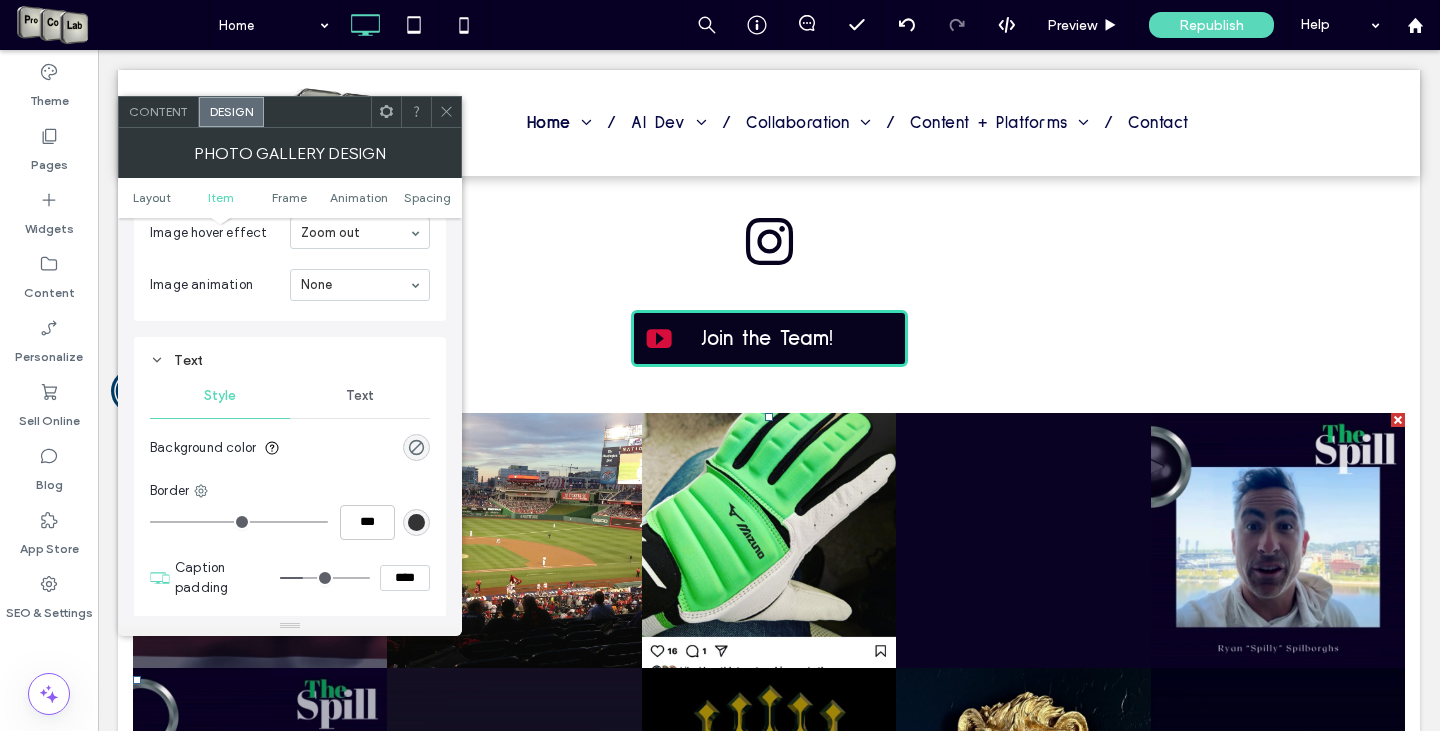 click at bounding box center [416, 447] 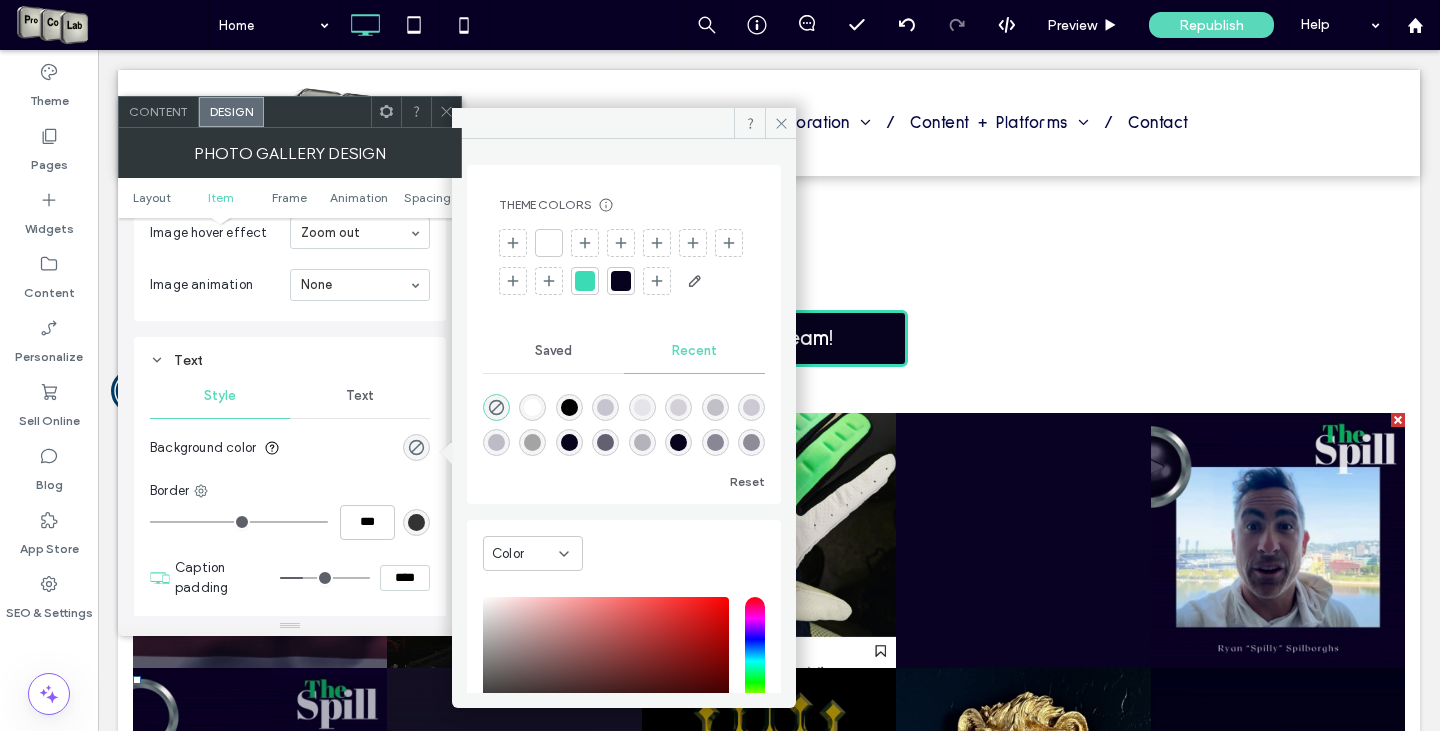 click at bounding box center [585, 281] 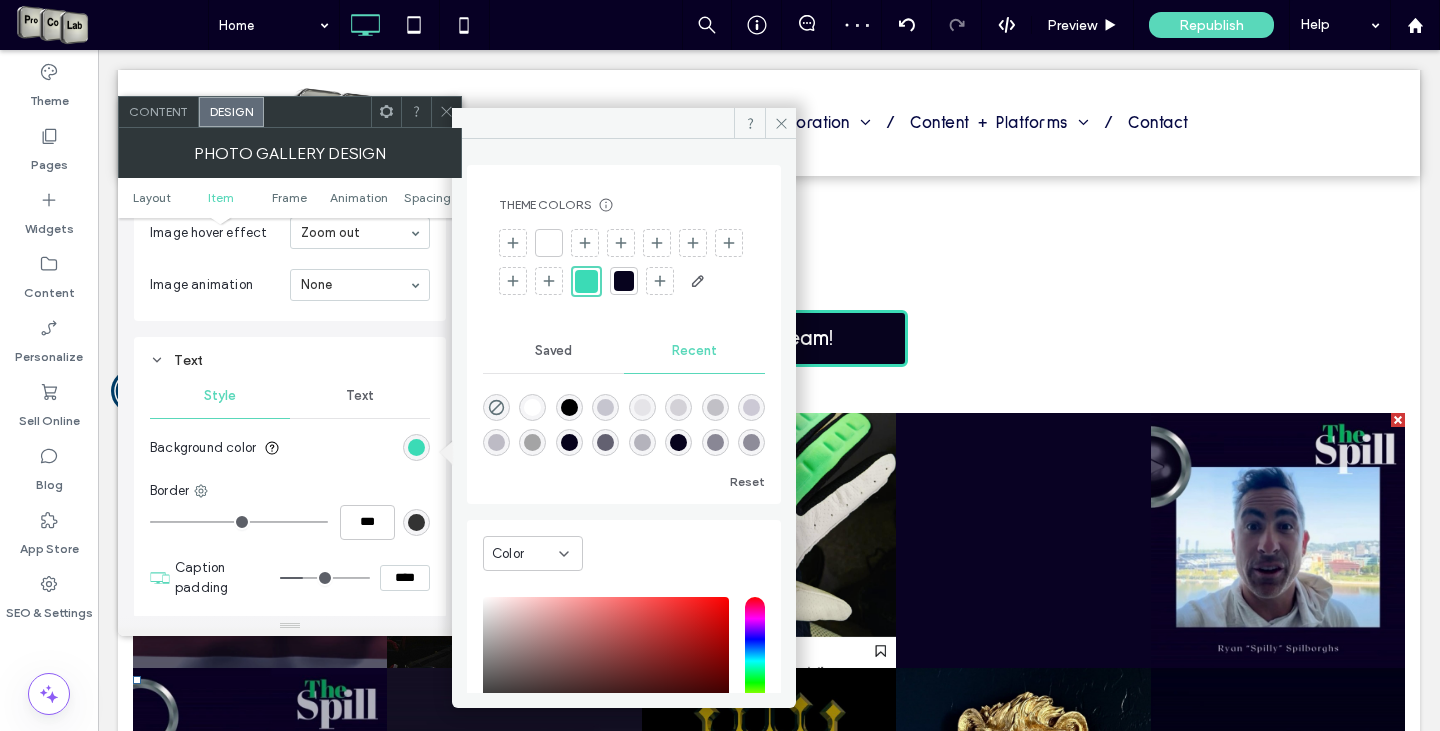 click at bounding box center (642, 407) 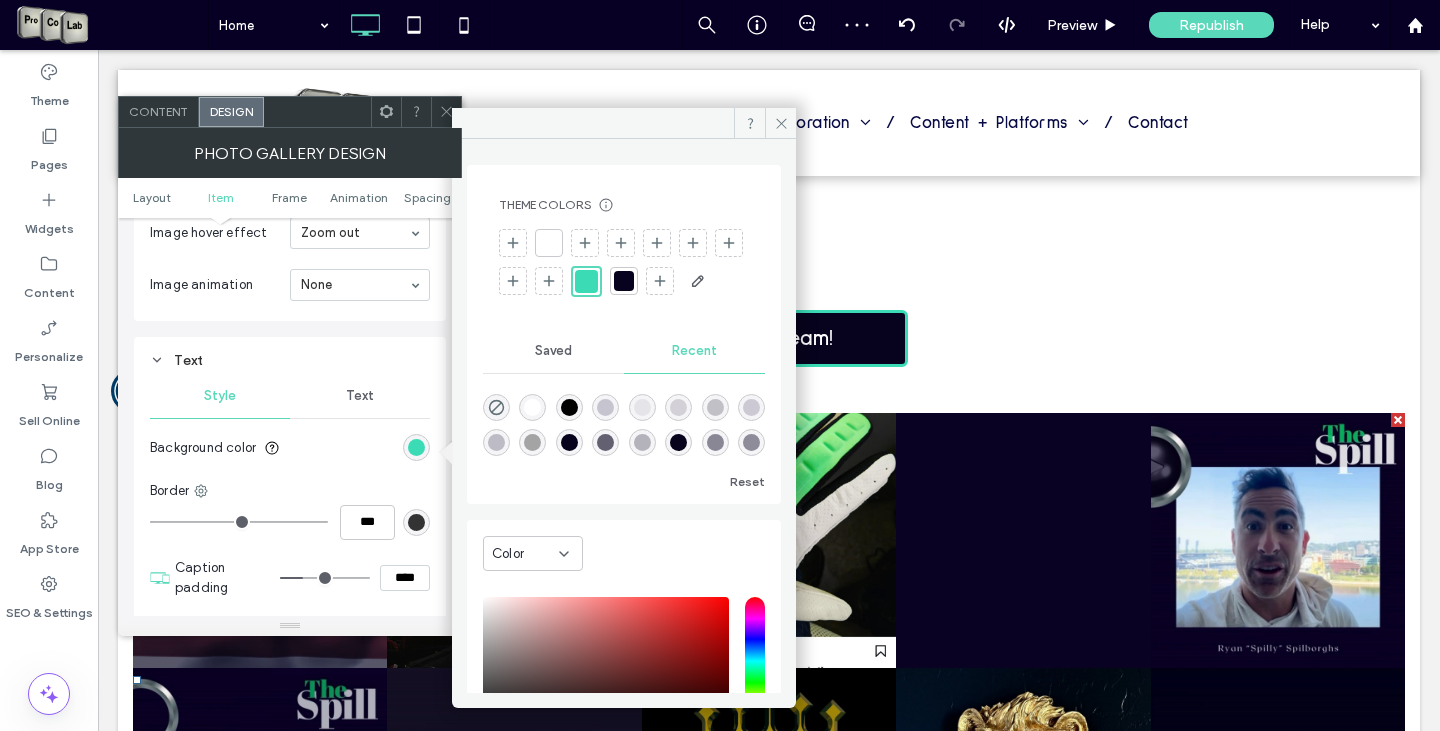 type on "*******" 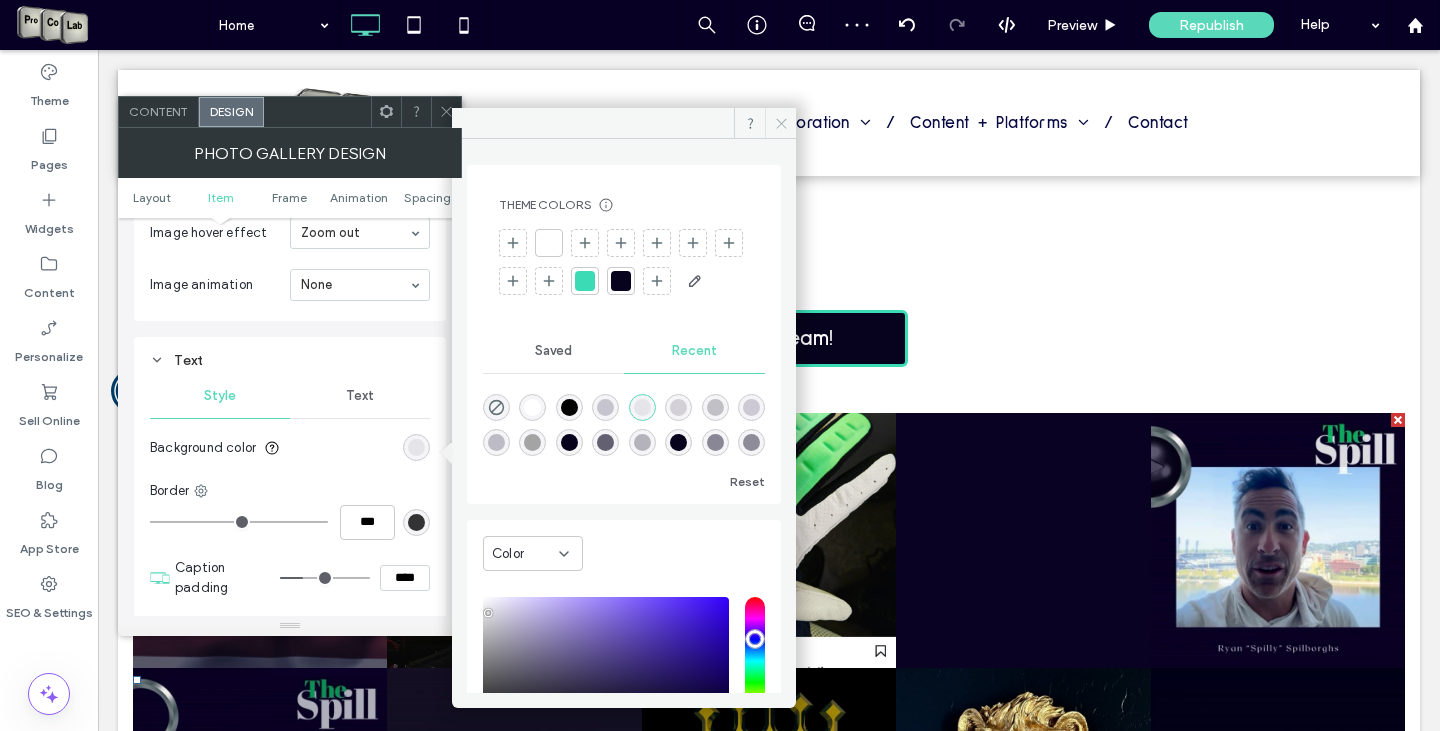 click at bounding box center [780, 123] 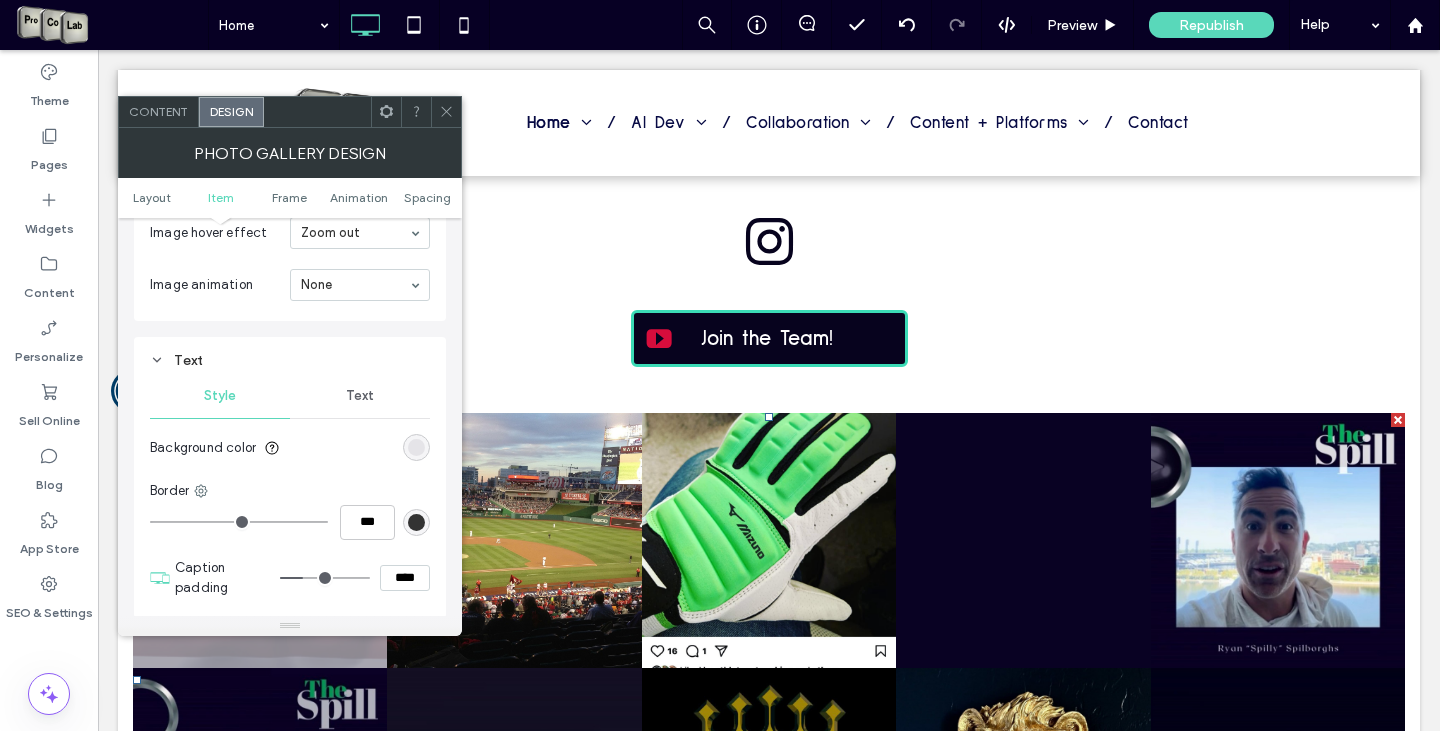 scroll, scrollTop: 1500, scrollLeft: 0, axis: vertical 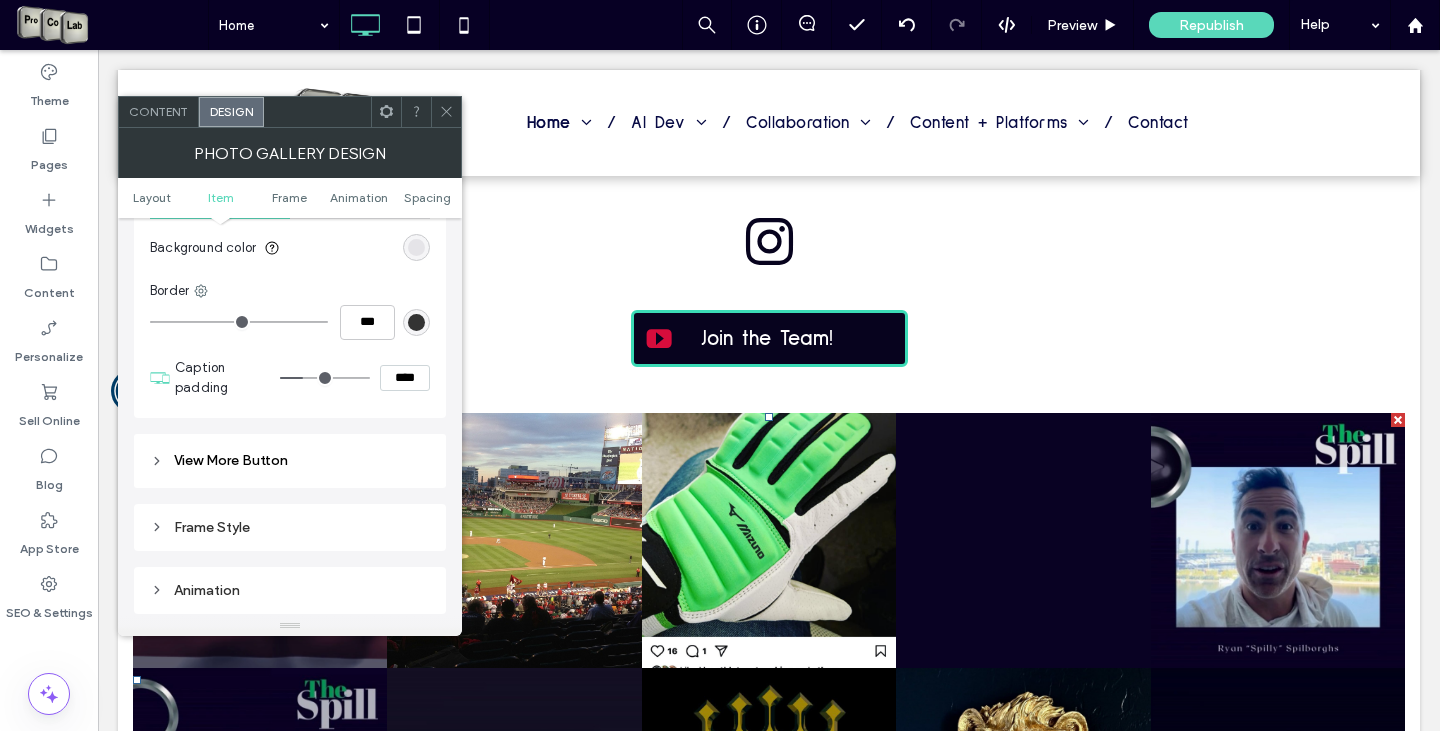click on "View More Button" at bounding box center (231, 460) 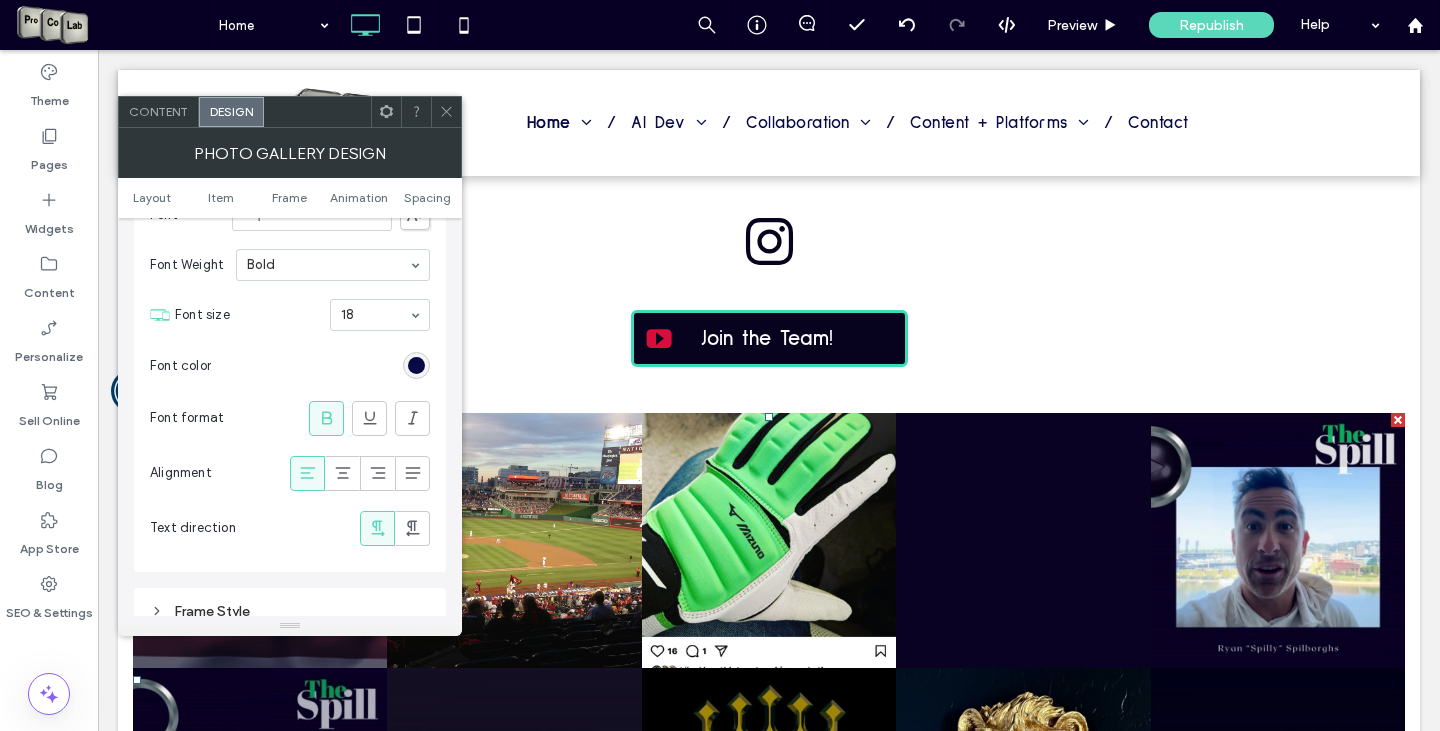 scroll, scrollTop: 1900, scrollLeft: 0, axis: vertical 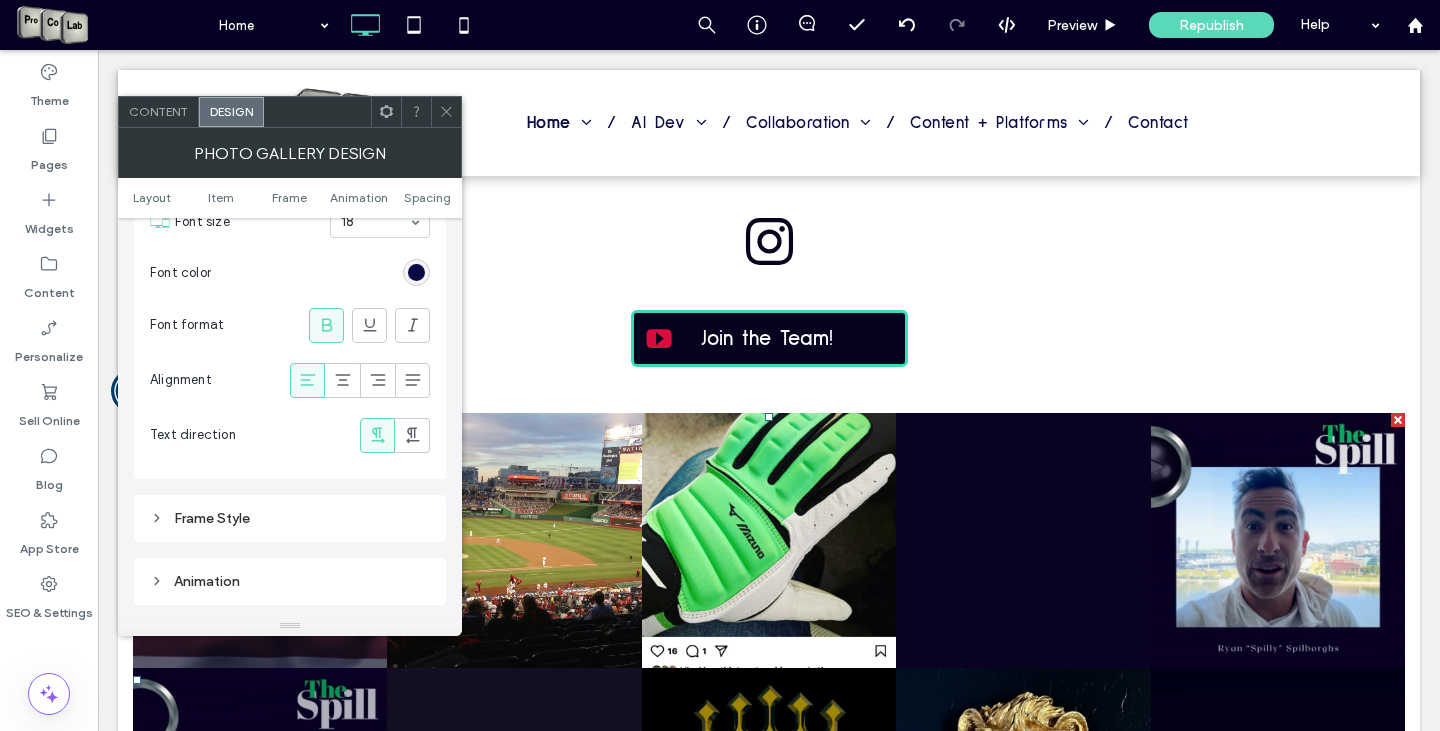 click on "Frame Style" at bounding box center (290, 518) 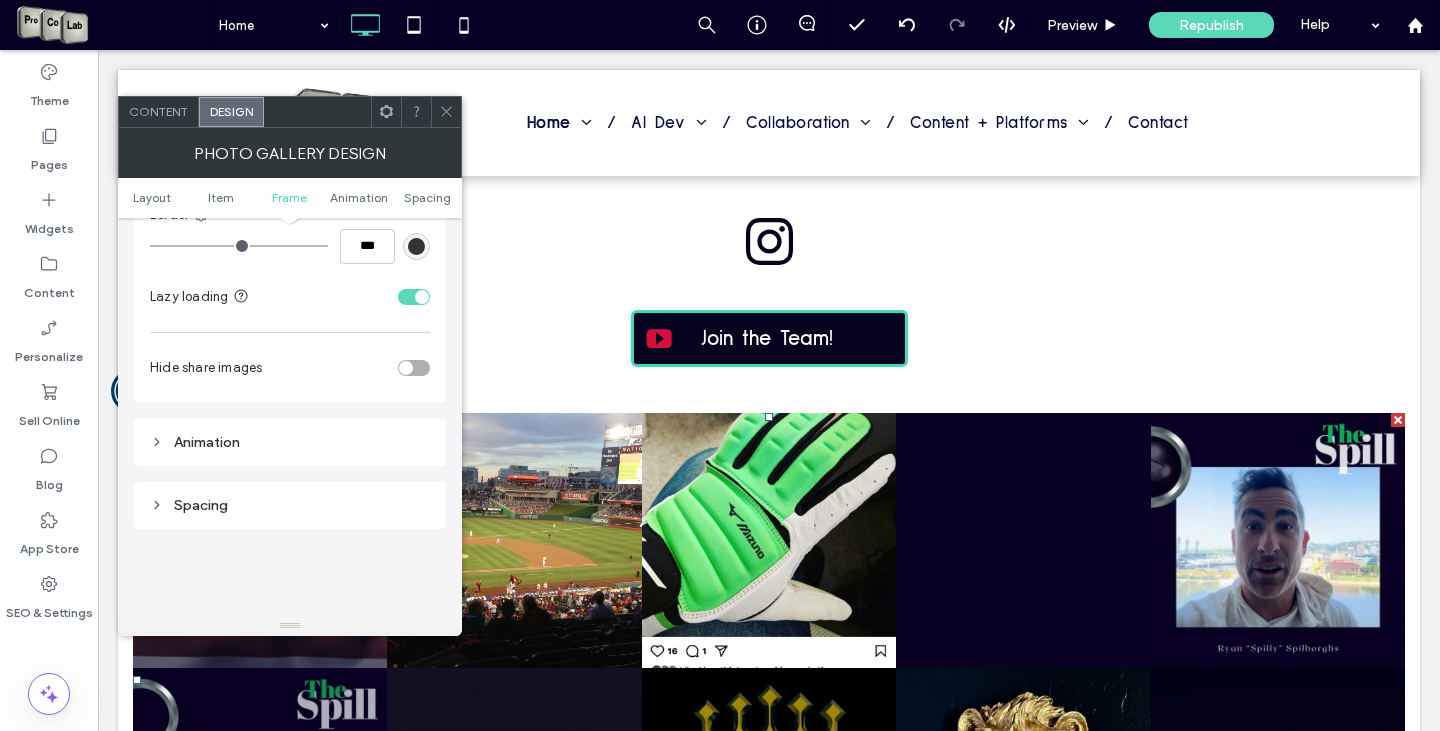 scroll, scrollTop: 2500, scrollLeft: 0, axis: vertical 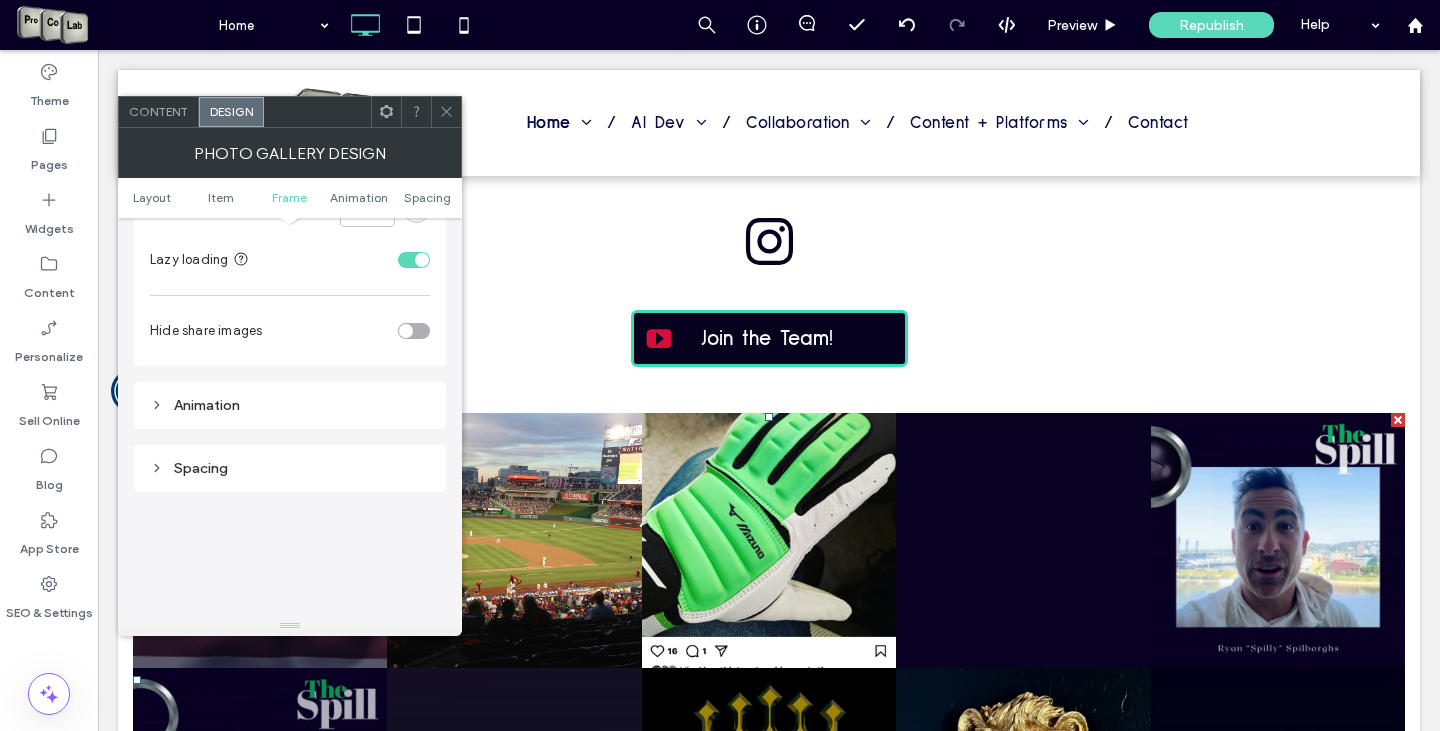 click on "Animation" at bounding box center [290, 405] 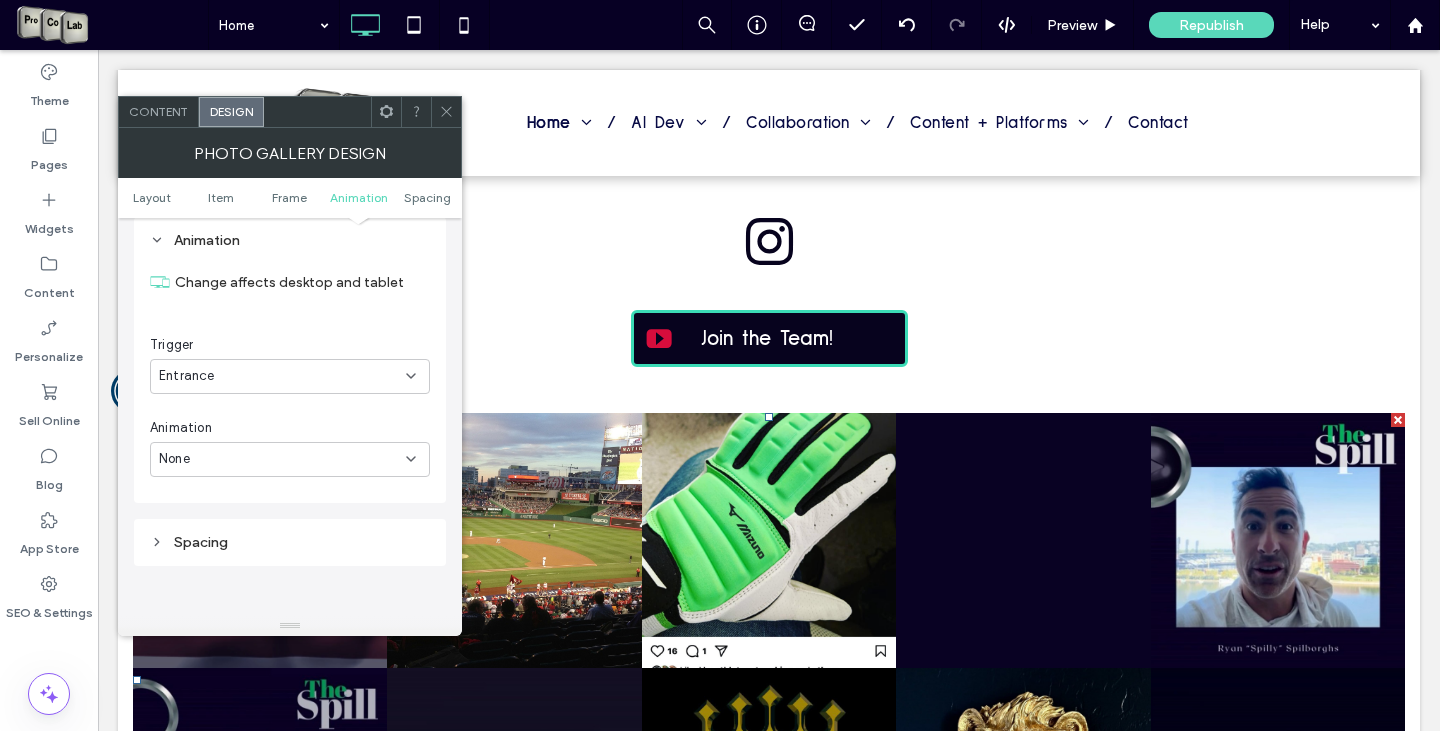 scroll, scrollTop: 2700, scrollLeft: 0, axis: vertical 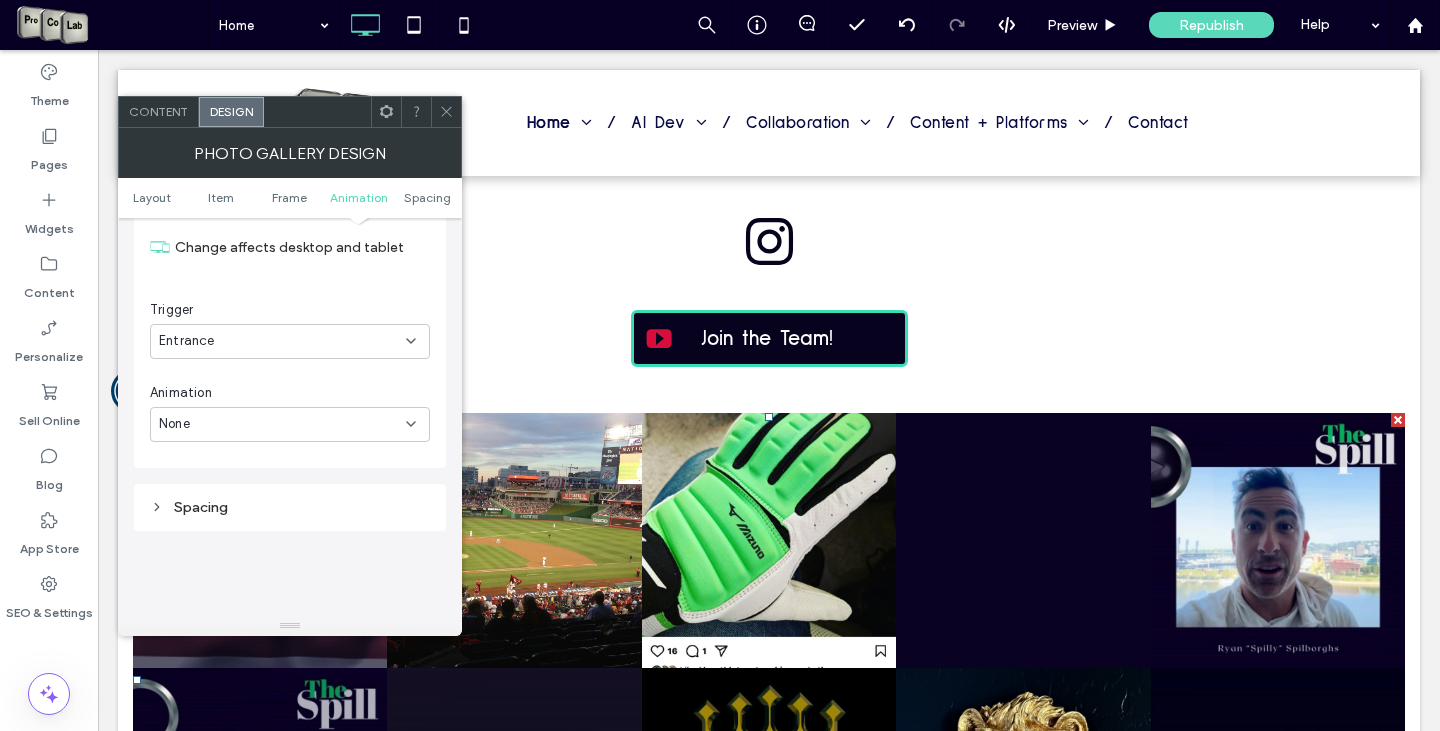 click on "Spacing" at bounding box center (290, 507) 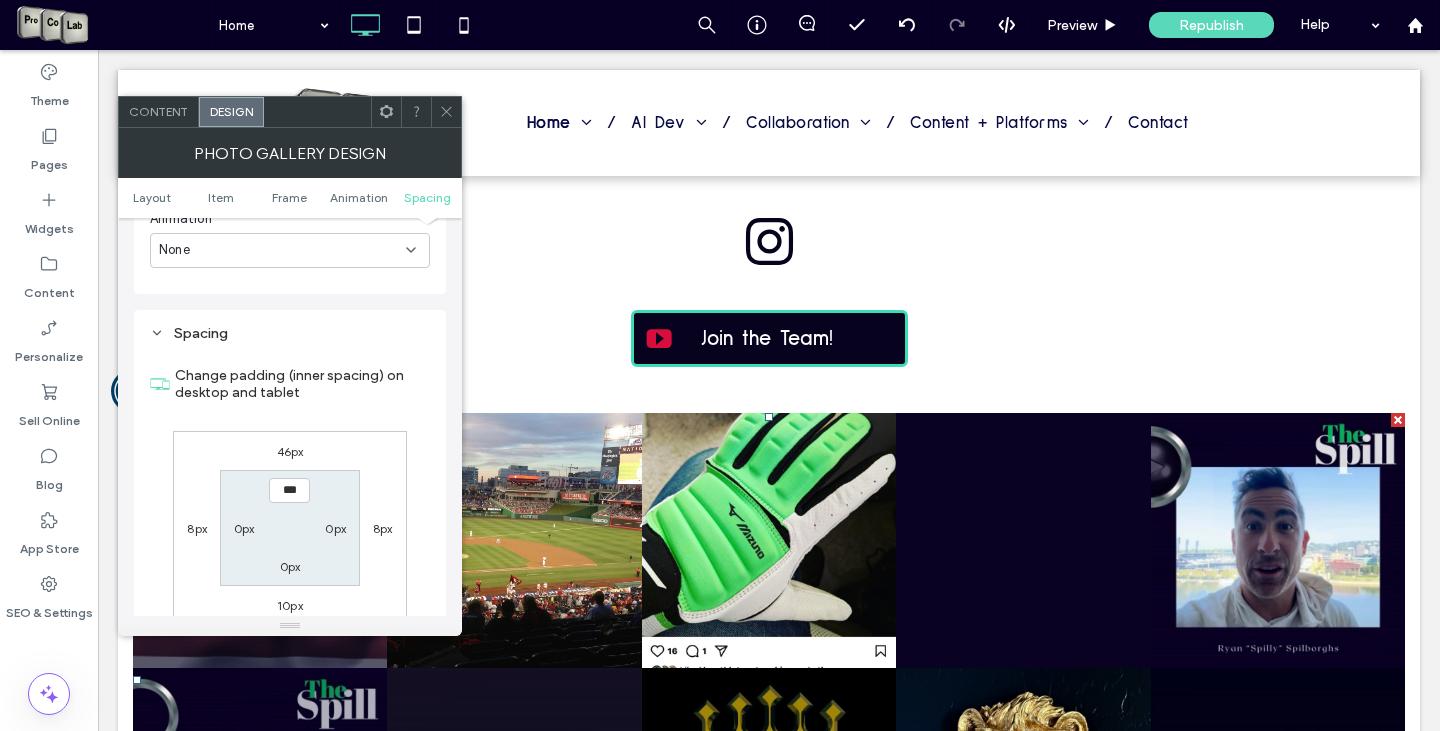 scroll, scrollTop: 3000, scrollLeft: 0, axis: vertical 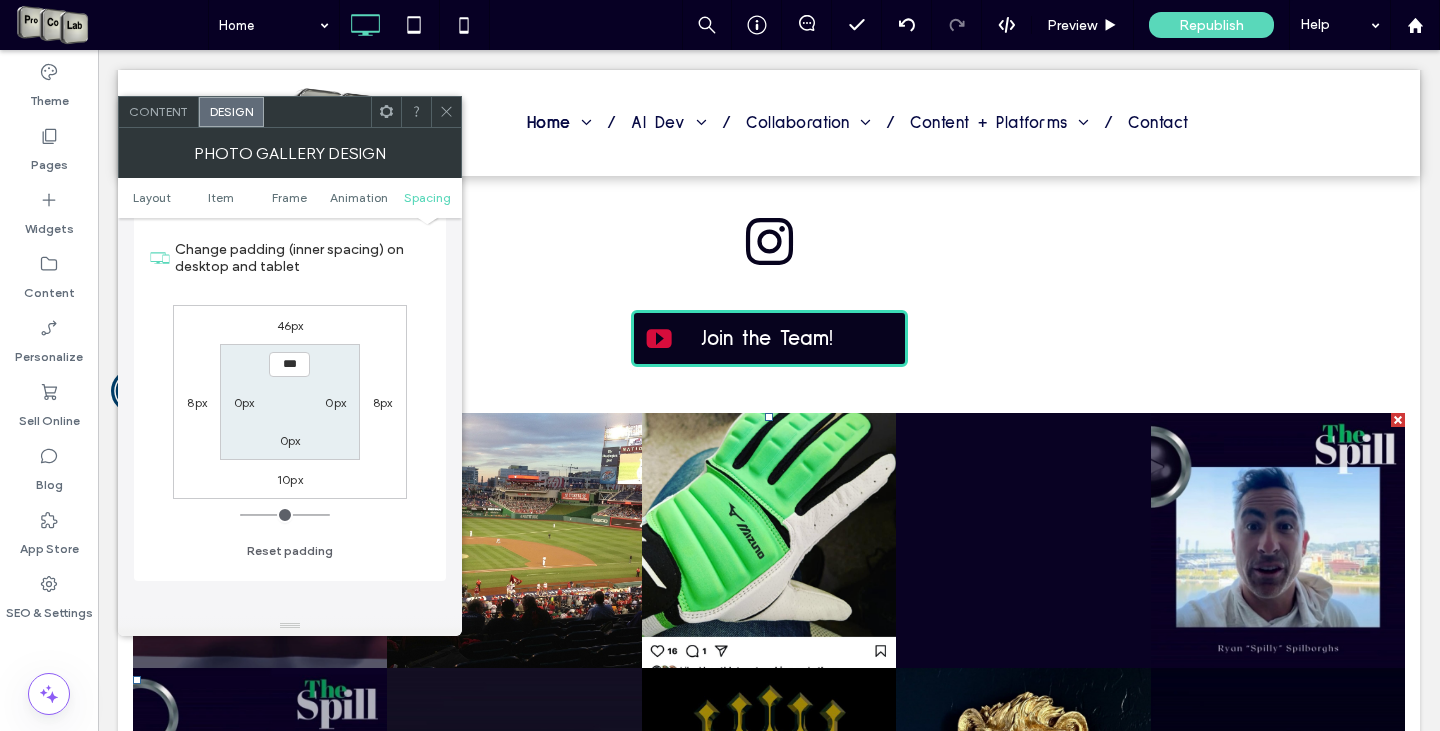 click on "Content" at bounding box center (159, 112) 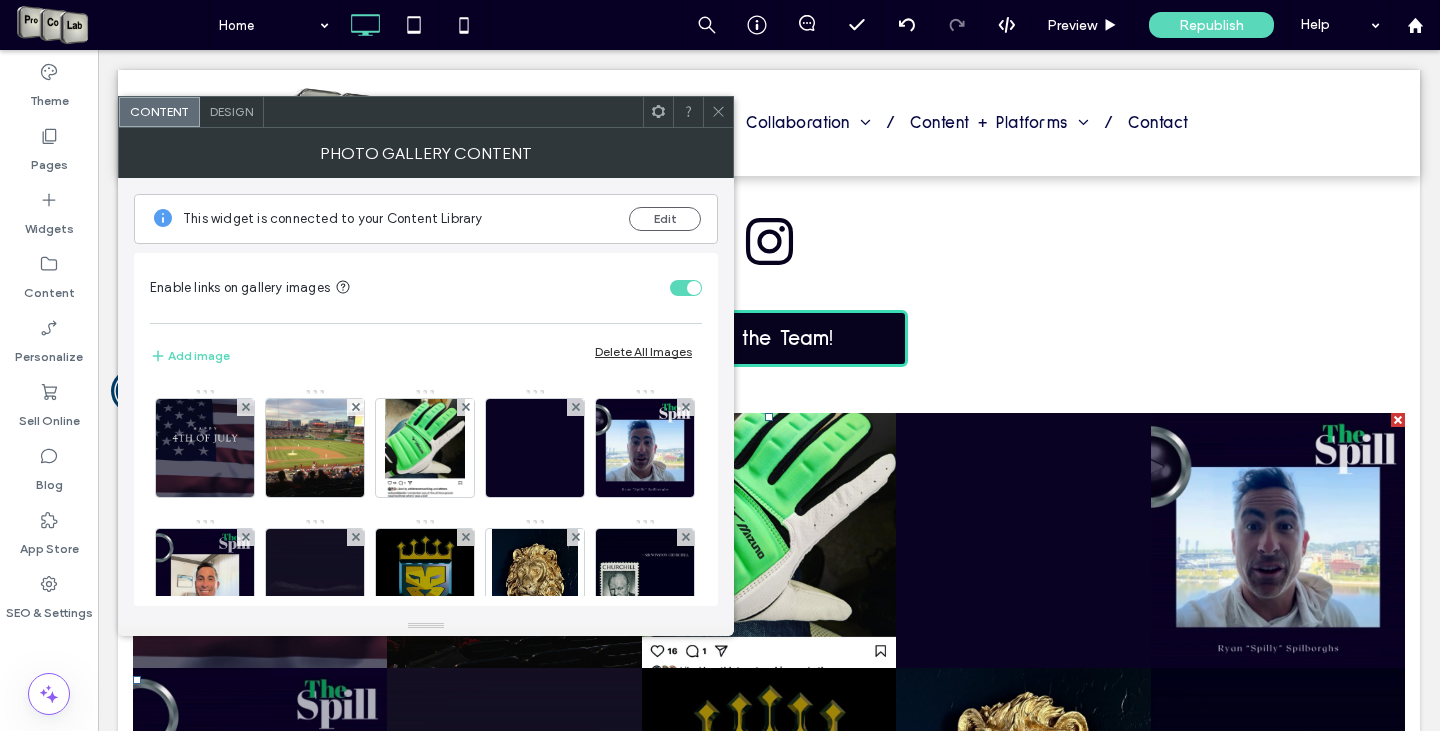 click 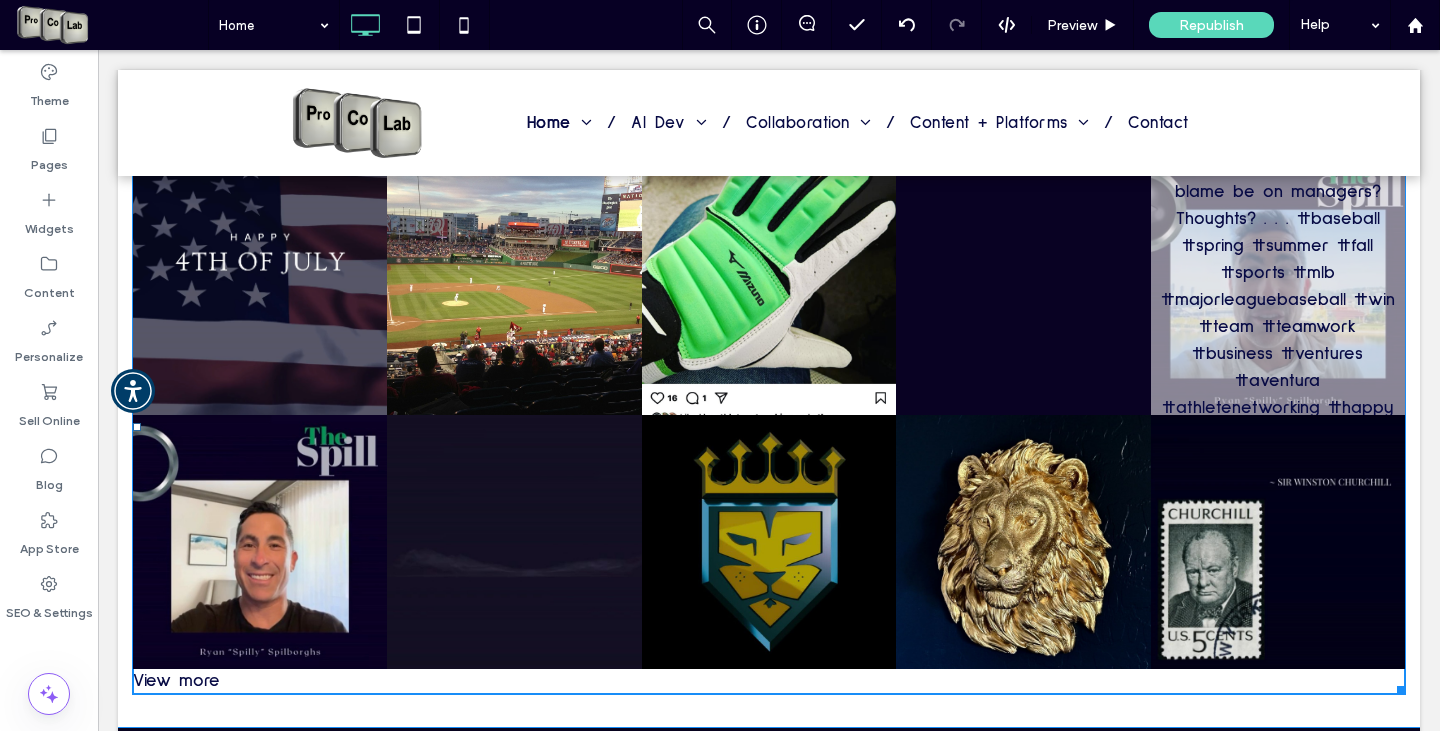 scroll, scrollTop: 4444, scrollLeft: 0, axis: vertical 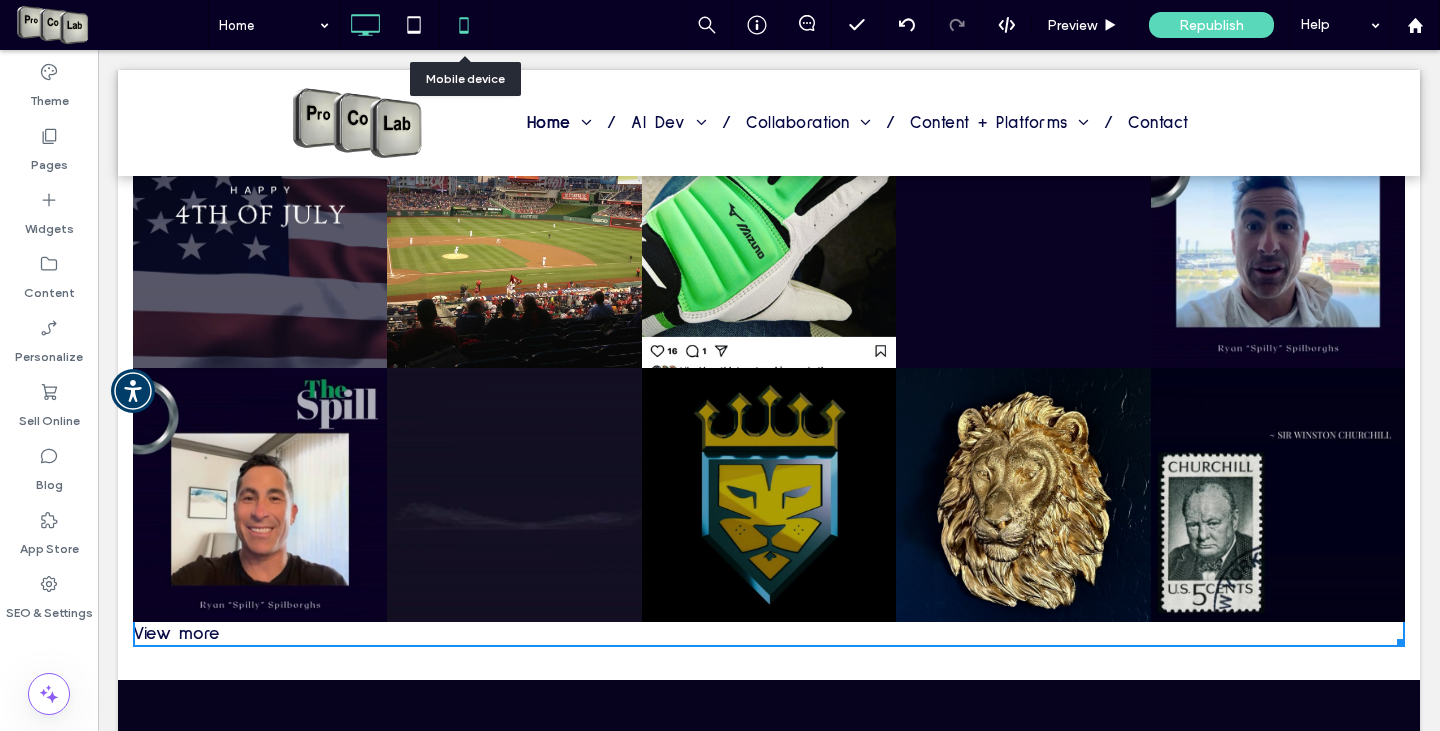 click 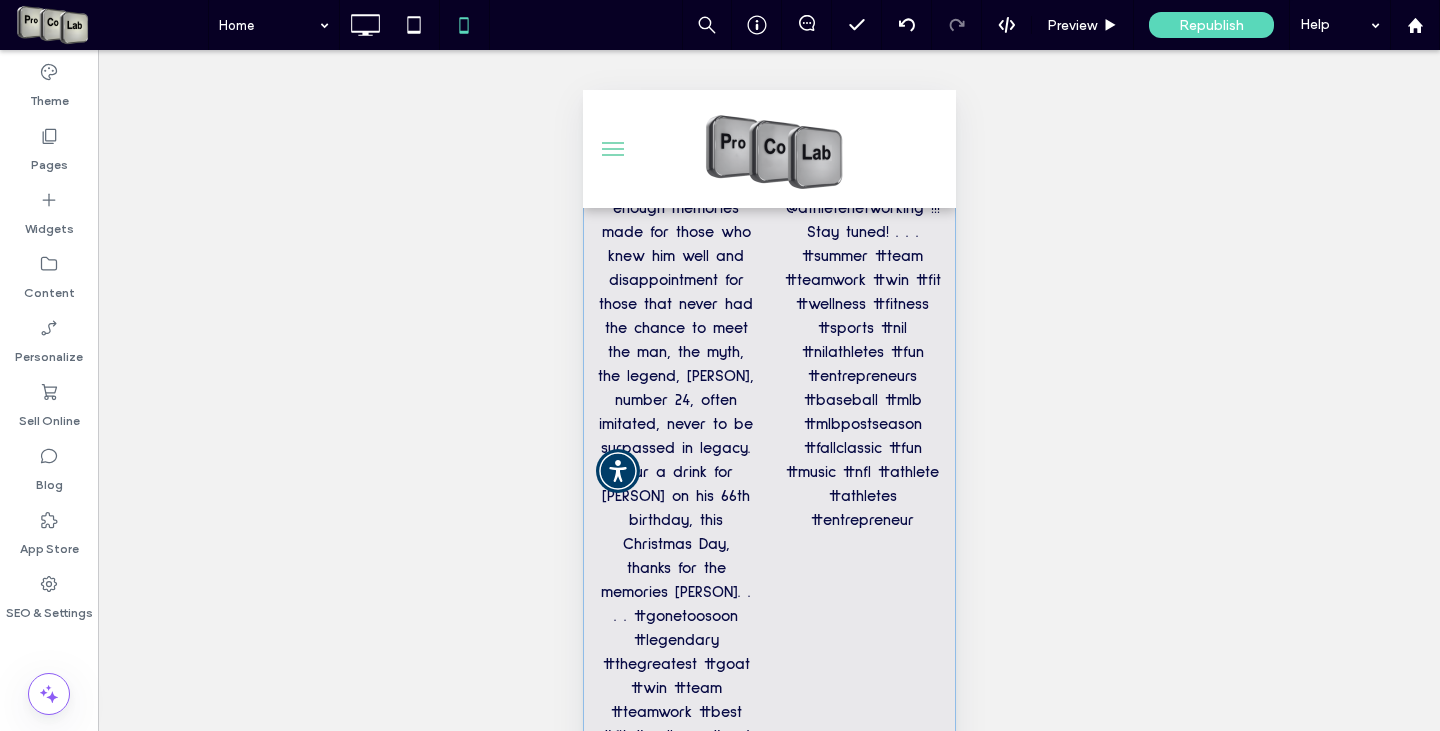scroll, scrollTop: 6000, scrollLeft: 0, axis: vertical 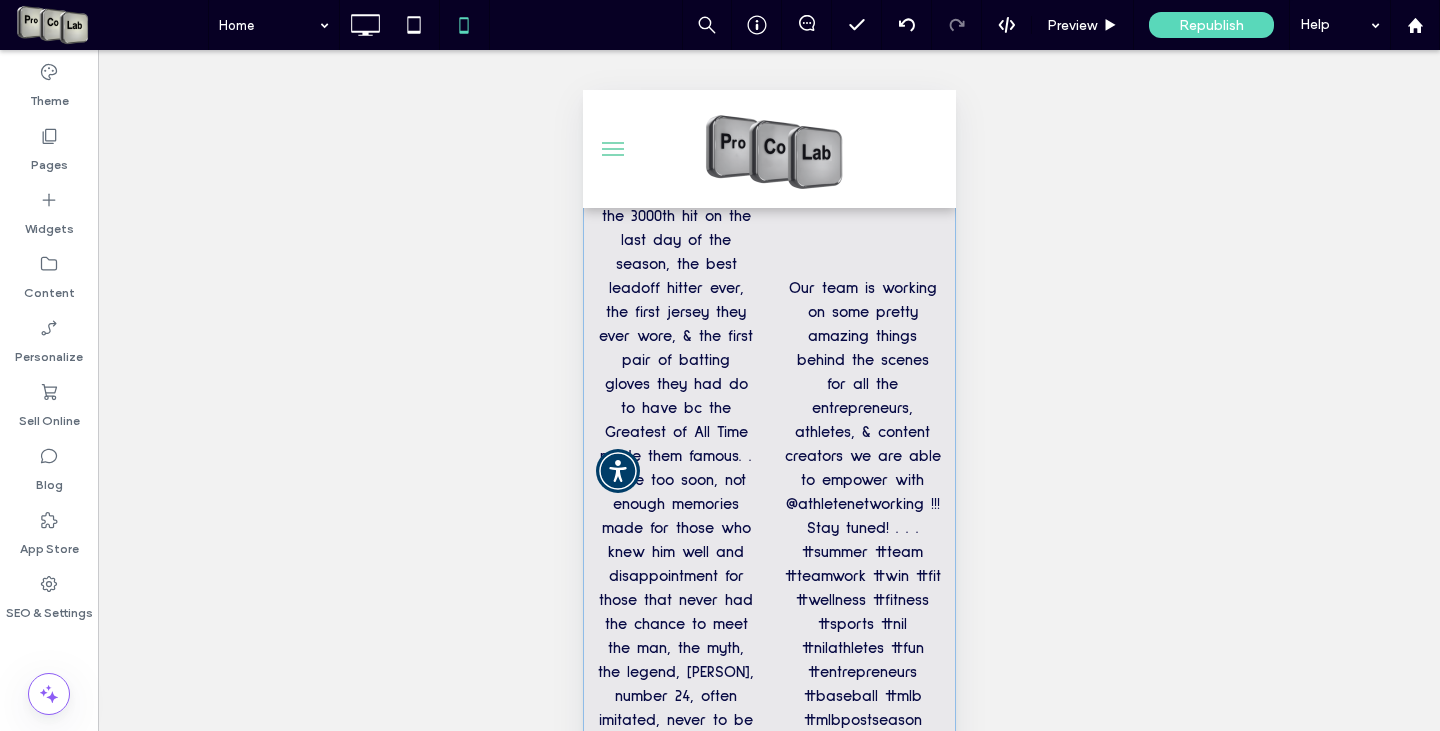 click on "Our team is working on some pretty amazing things behind the scenes for all the entrepreneurs, athletes, & content creators we are able to empower with @athletenetworking !!!
Stay tuned!
.
.
.
#summer #team #teamwork #win #fit #wellness #fitness #sports #nil #nilathletes #fun #entrepreneurs #baseball #mlb #mlbpostseason #fallclassic #fun #music #nfl #athlete #athletes #entrepreneur" at bounding box center [862, 552] 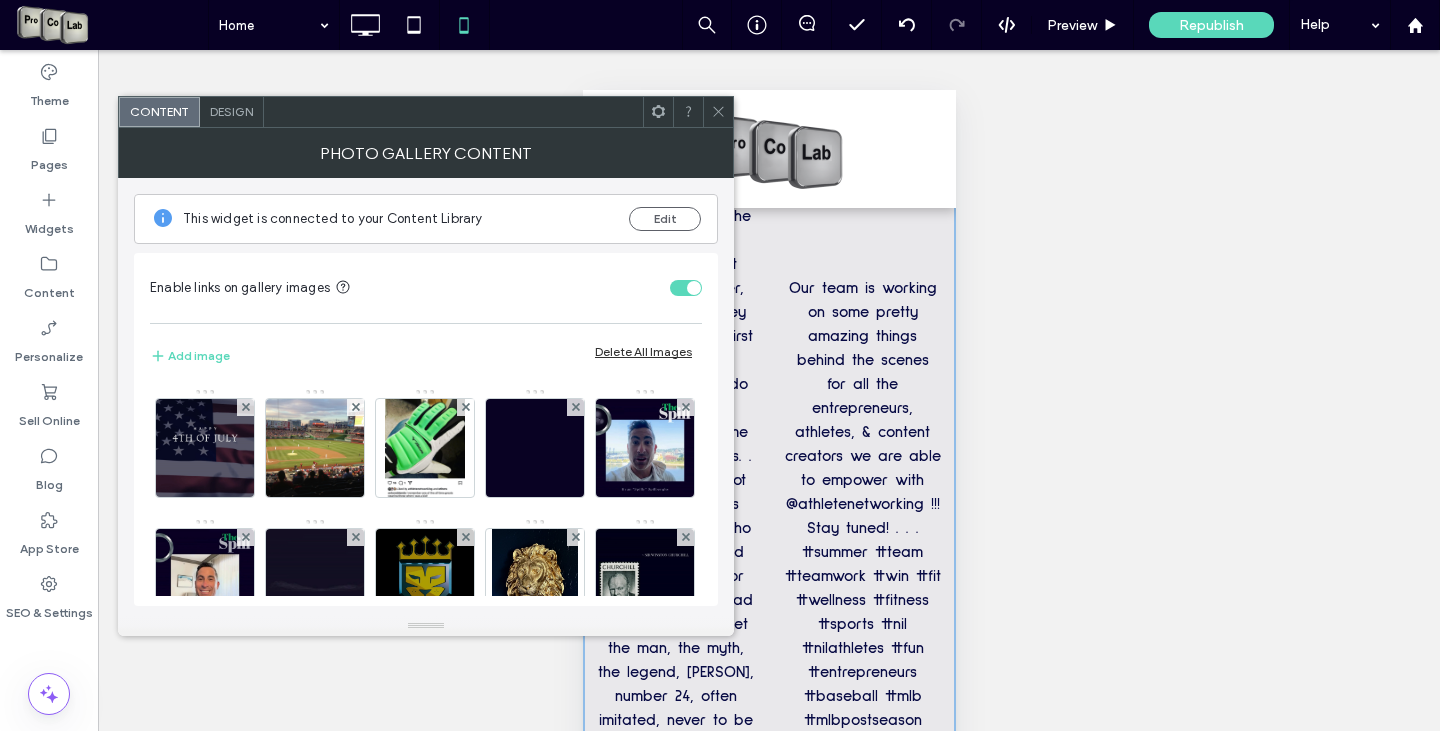 click at bounding box center [718, 112] 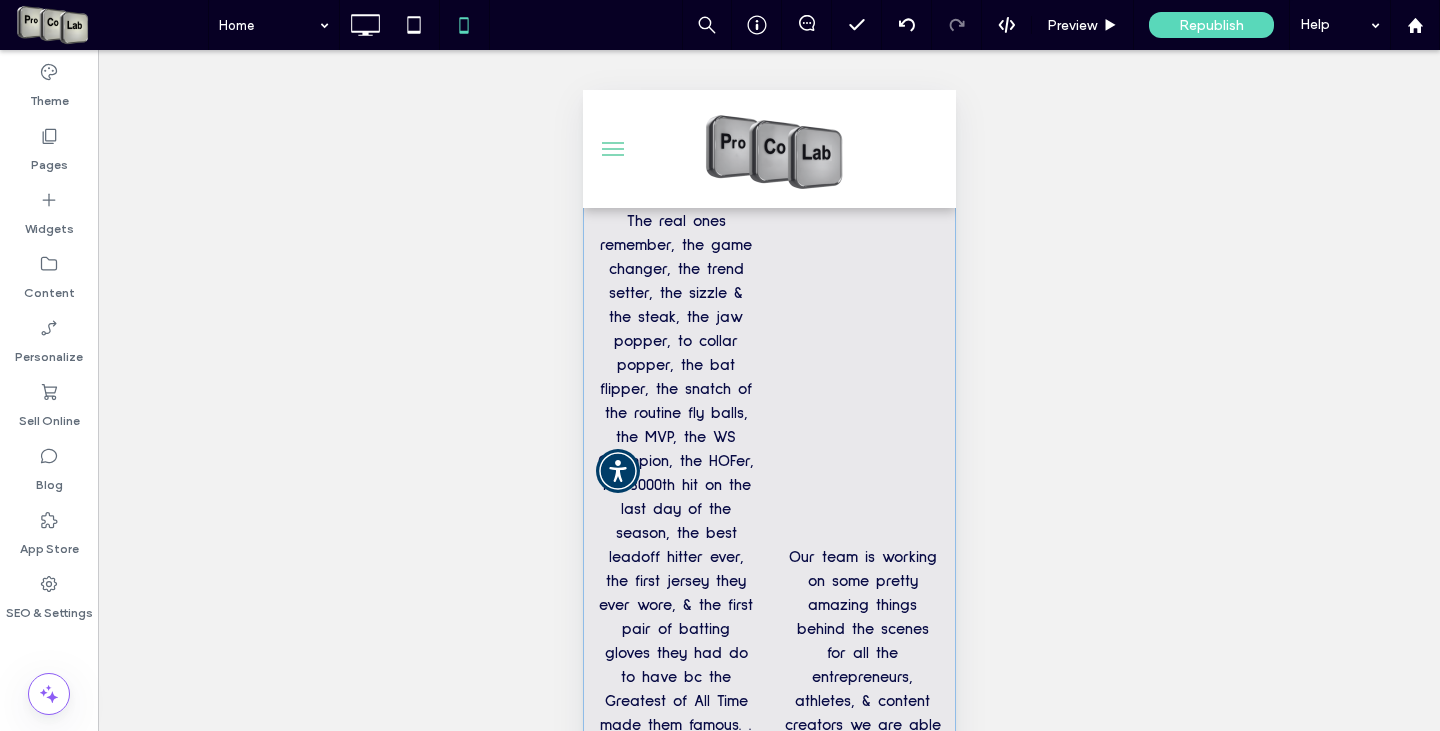 scroll, scrollTop: 5600, scrollLeft: 0, axis: vertical 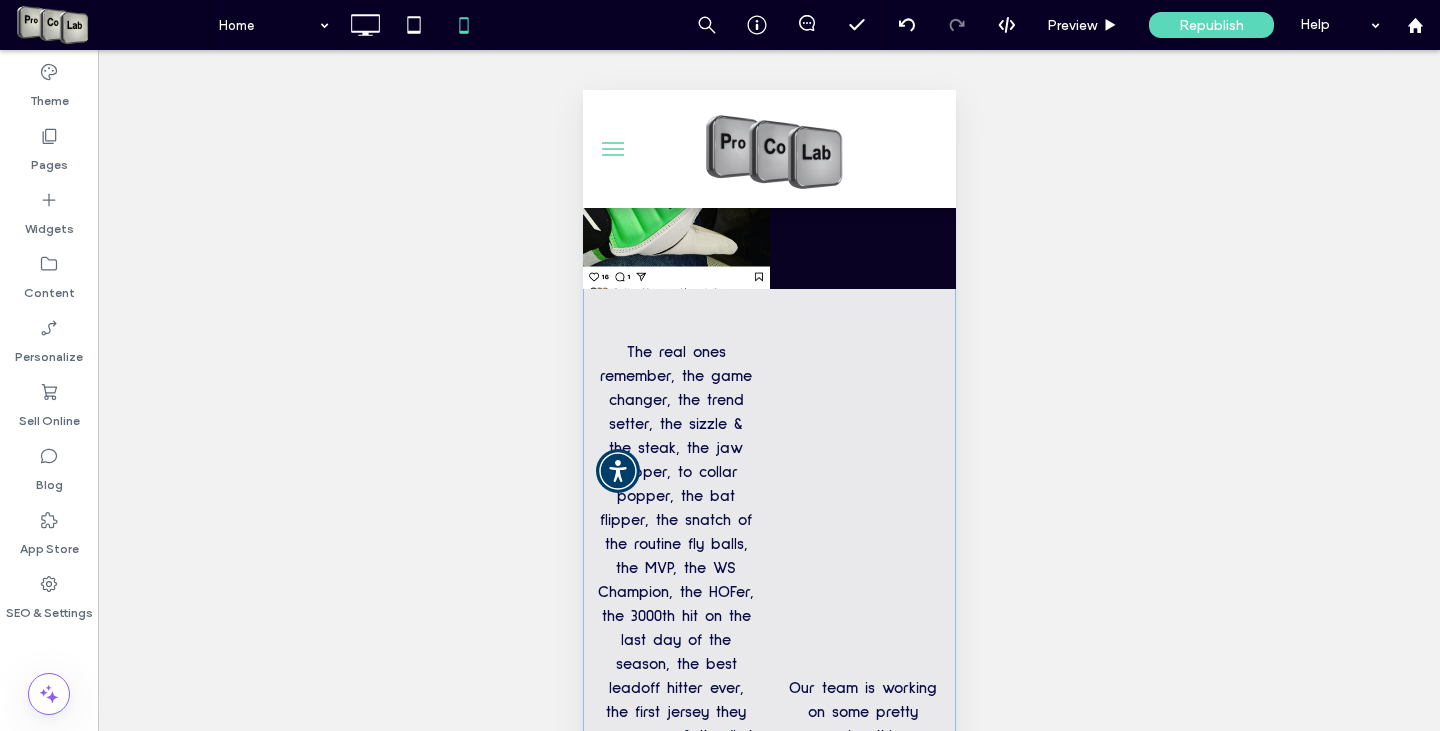 click at bounding box center [862, 196] 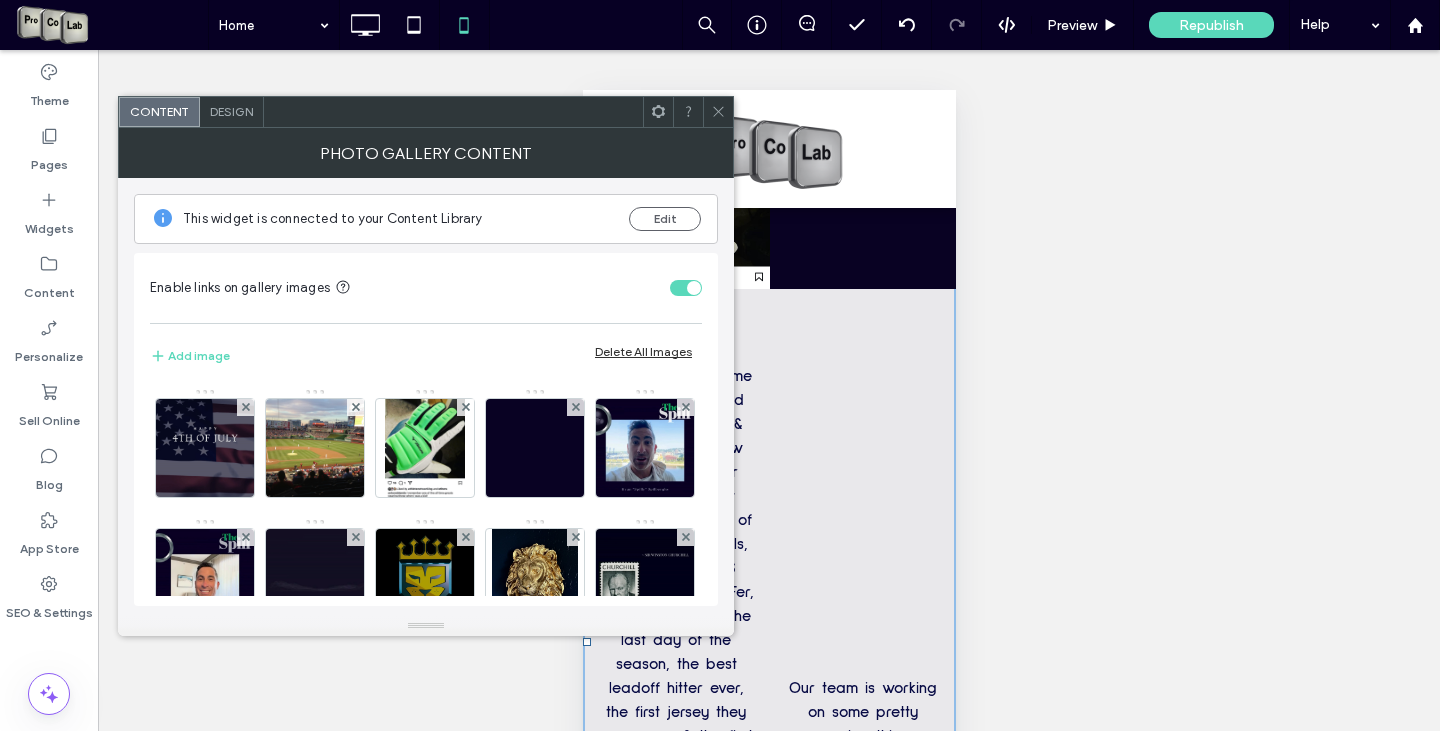 click 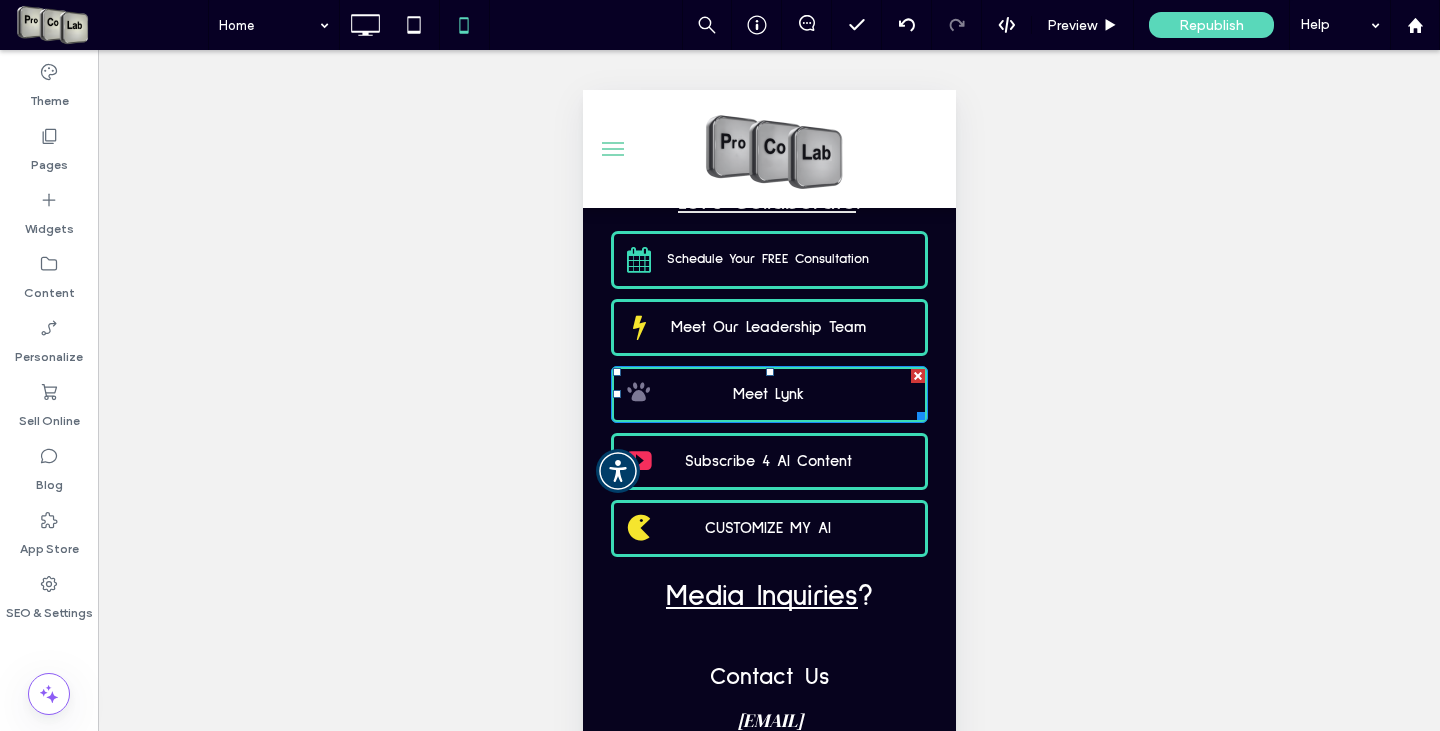 scroll, scrollTop: 7300, scrollLeft: 0, axis: vertical 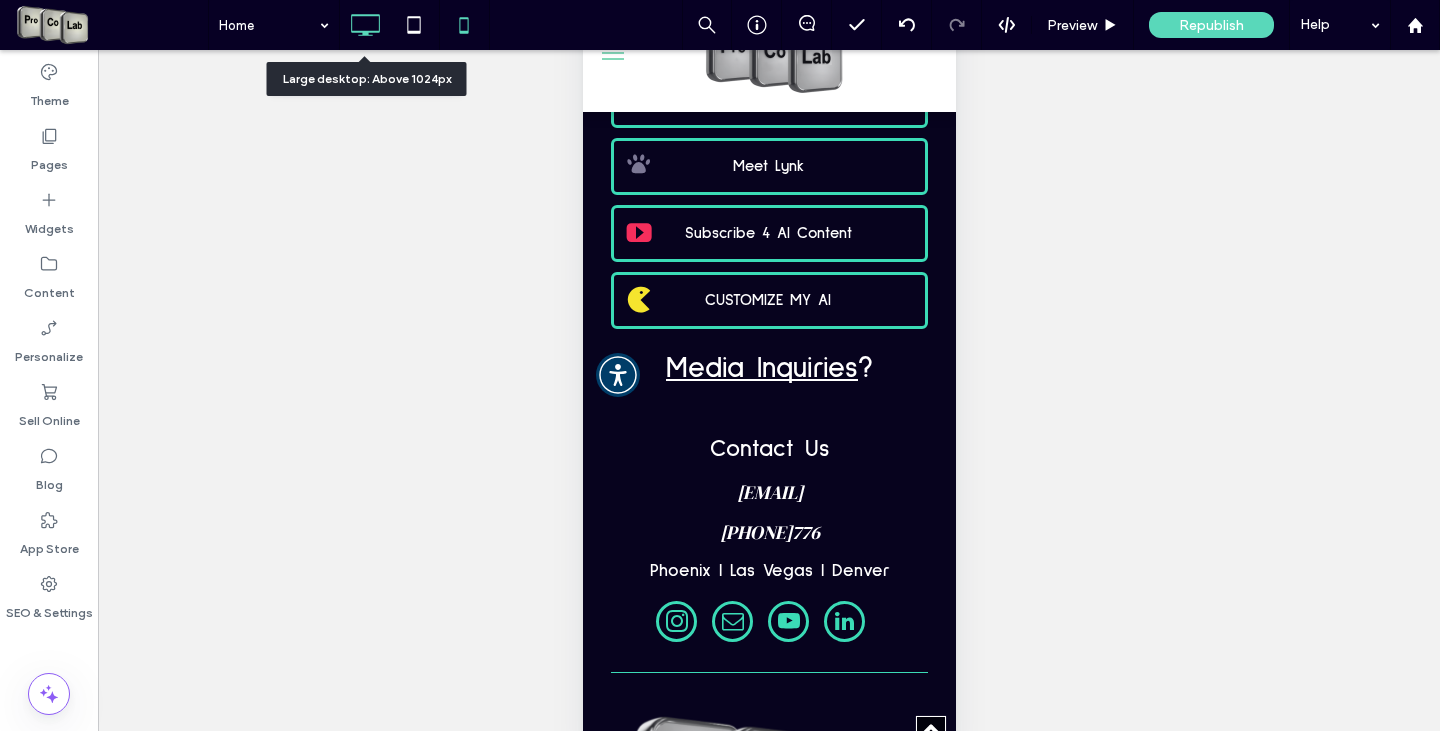 click 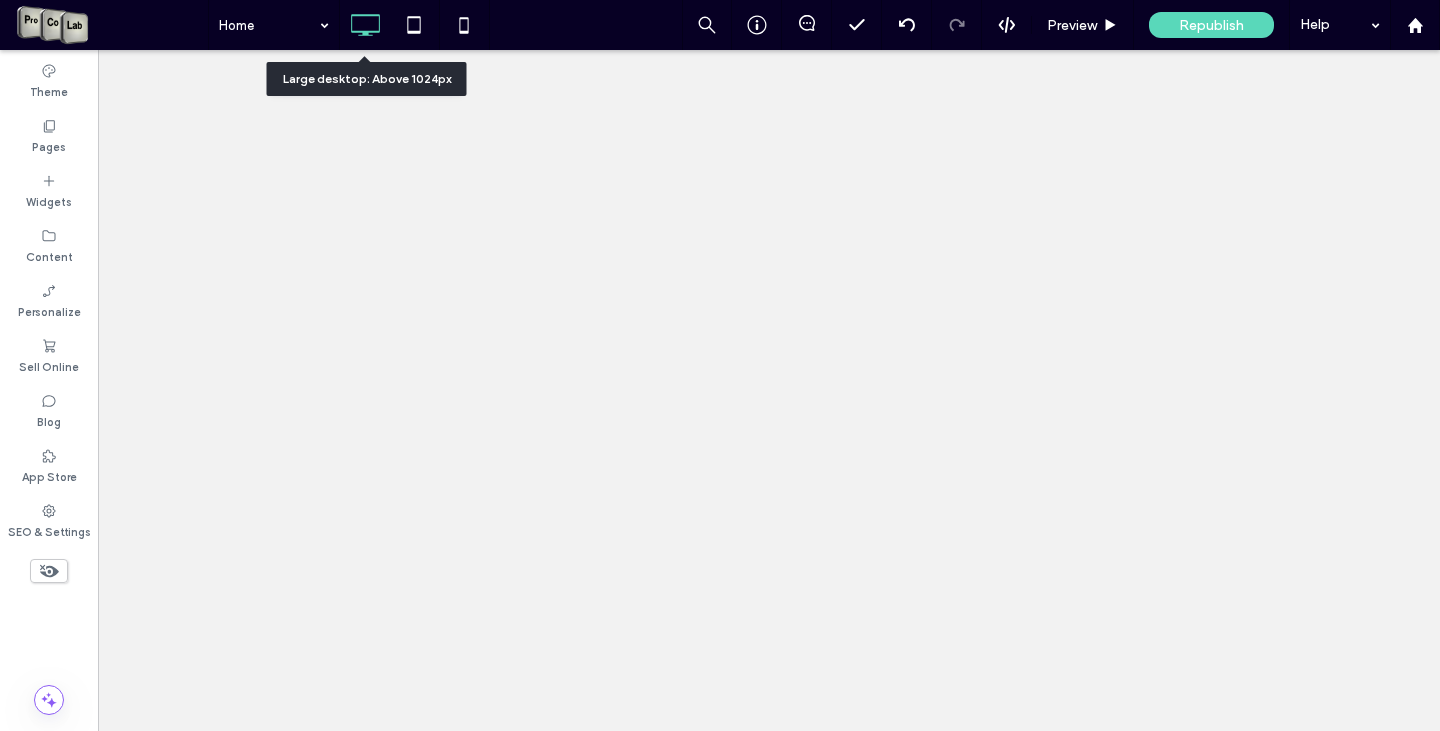 scroll, scrollTop: 0, scrollLeft: 0, axis: both 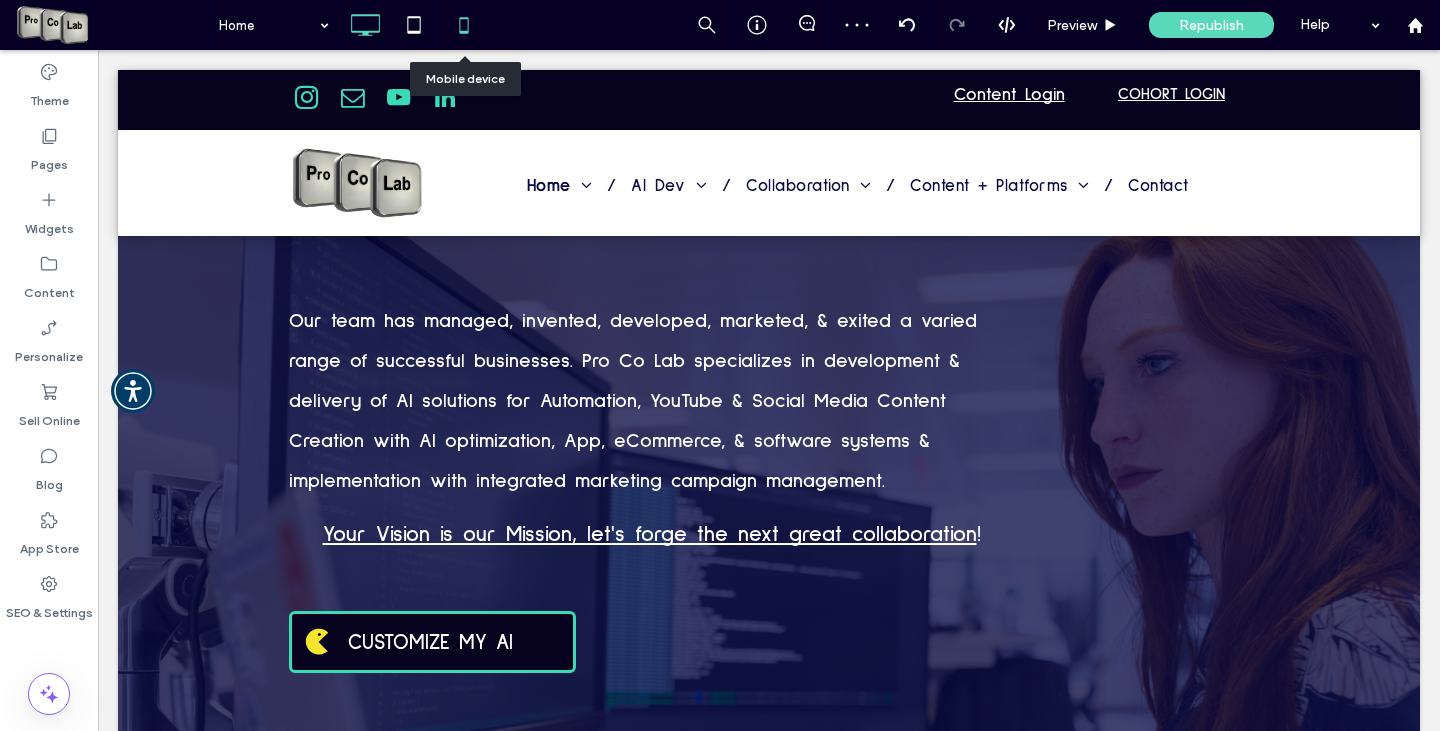 click 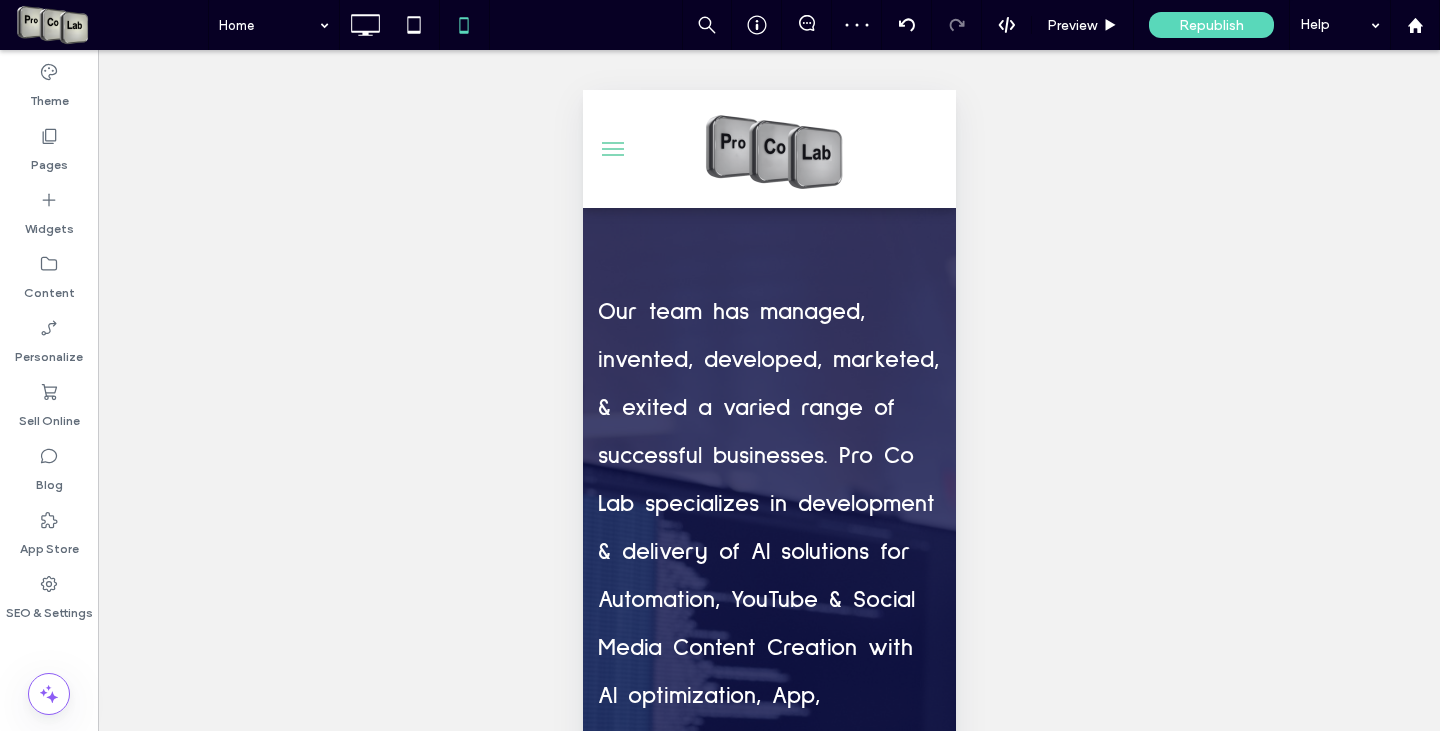 scroll, scrollTop: 0, scrollLeft: 0, axis: both 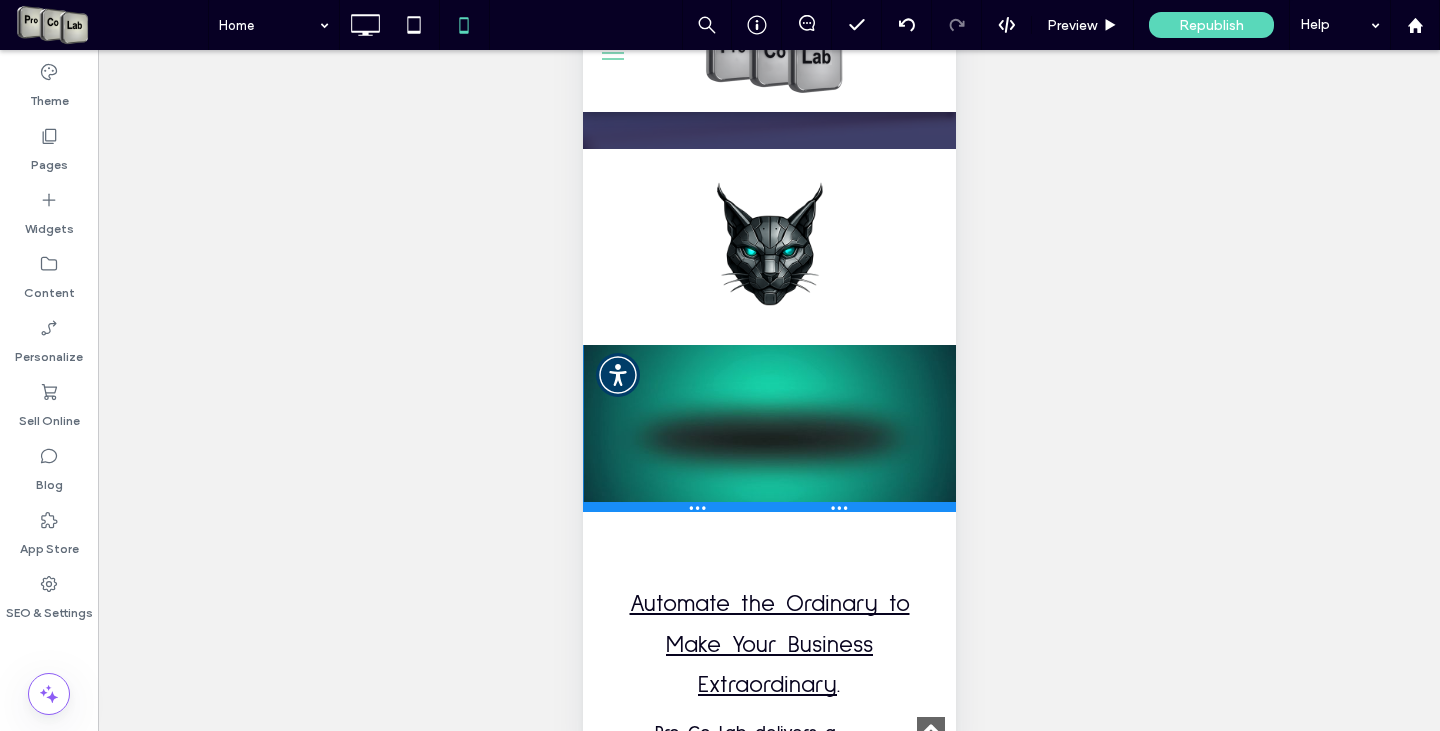 drag, startPoint x: 903, startPoint y: 541, endPoint x: 901, endPoint y: 556, distance: 15.132746 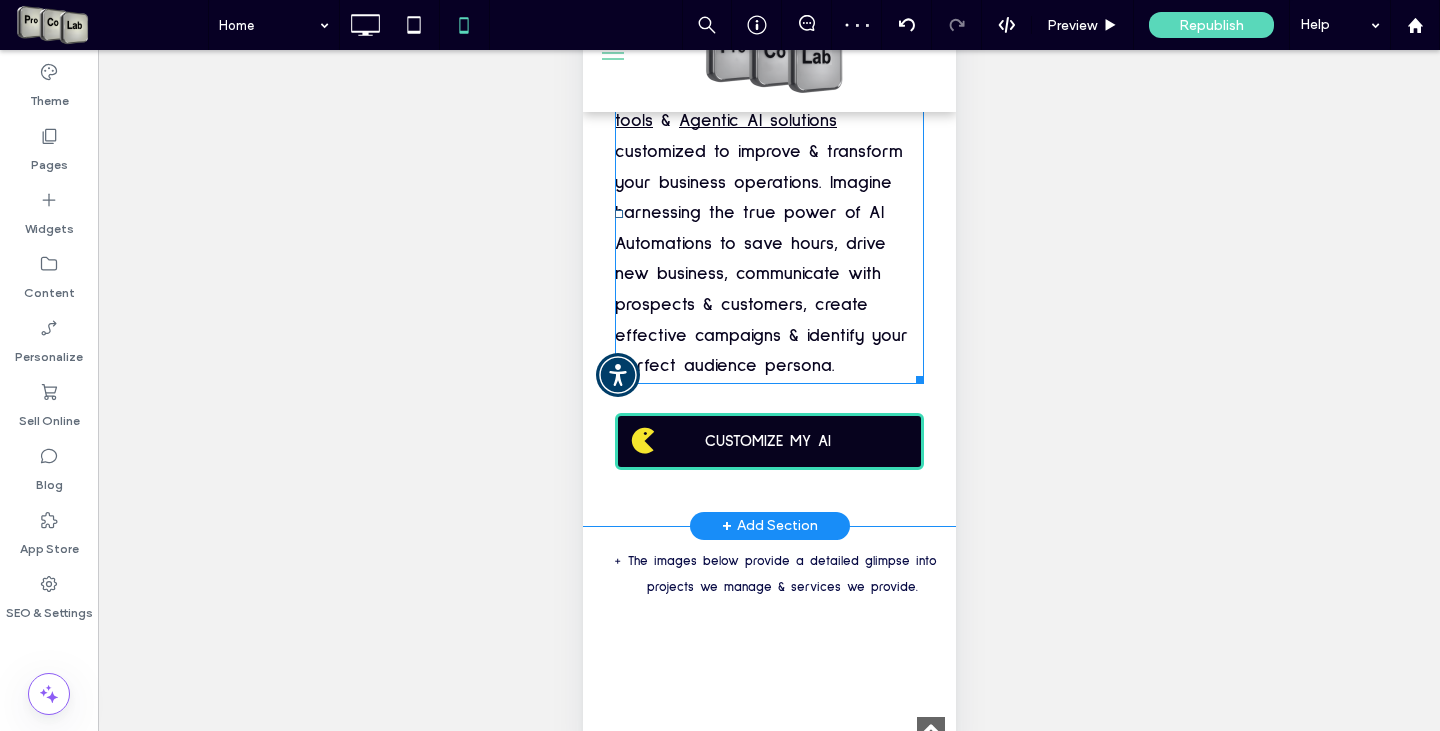 scroll, scrollTop: 1900, scrollLeft: 0, axis: vertical 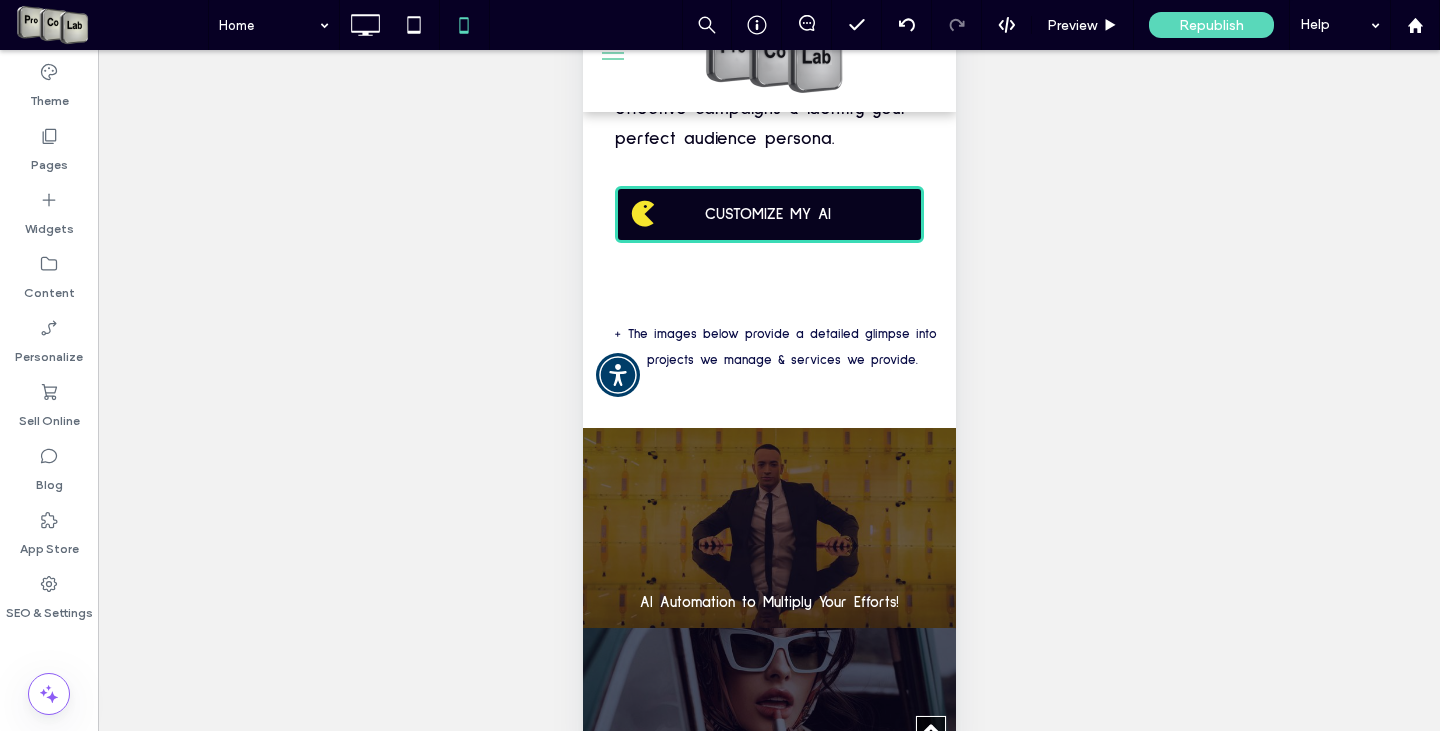 click at bounding box center [612, 53] 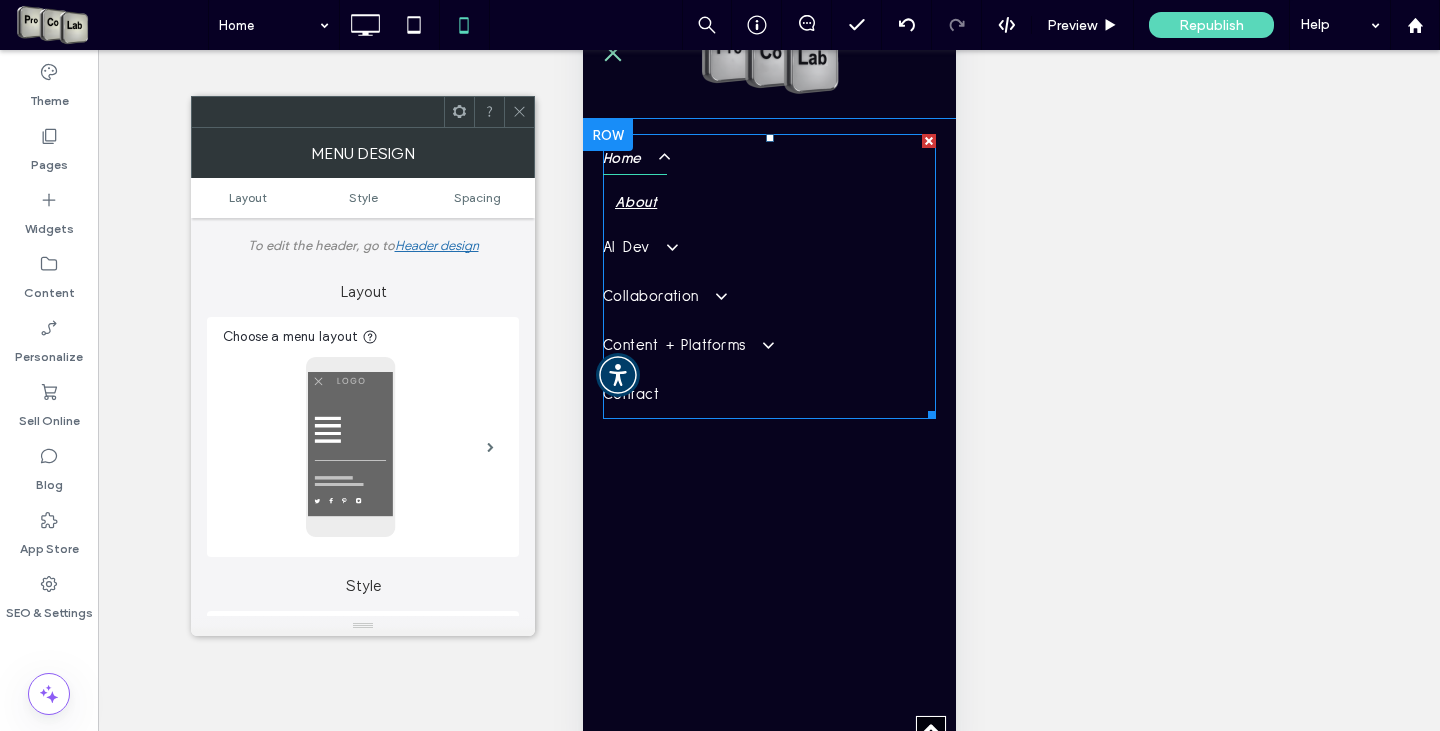 click on "About" at bounding box center (635, 203) 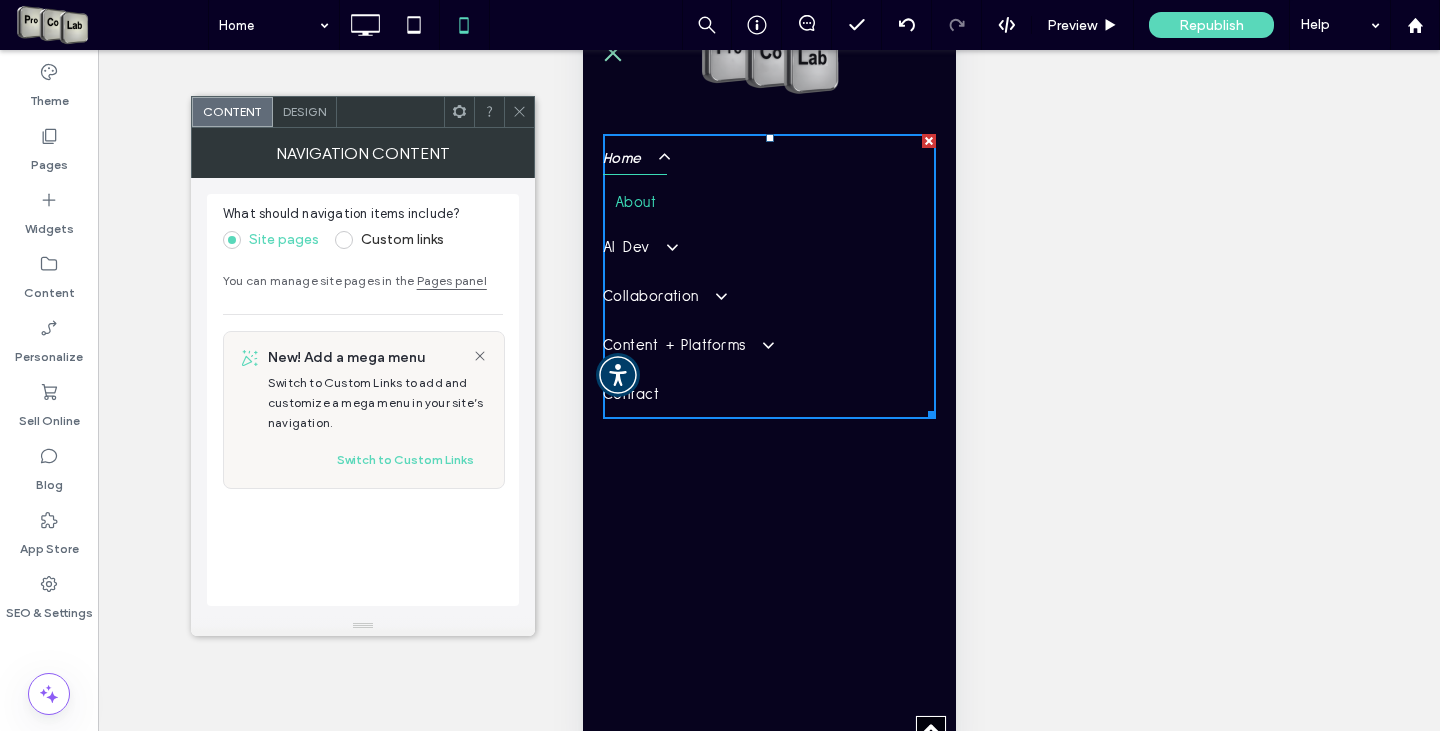 click 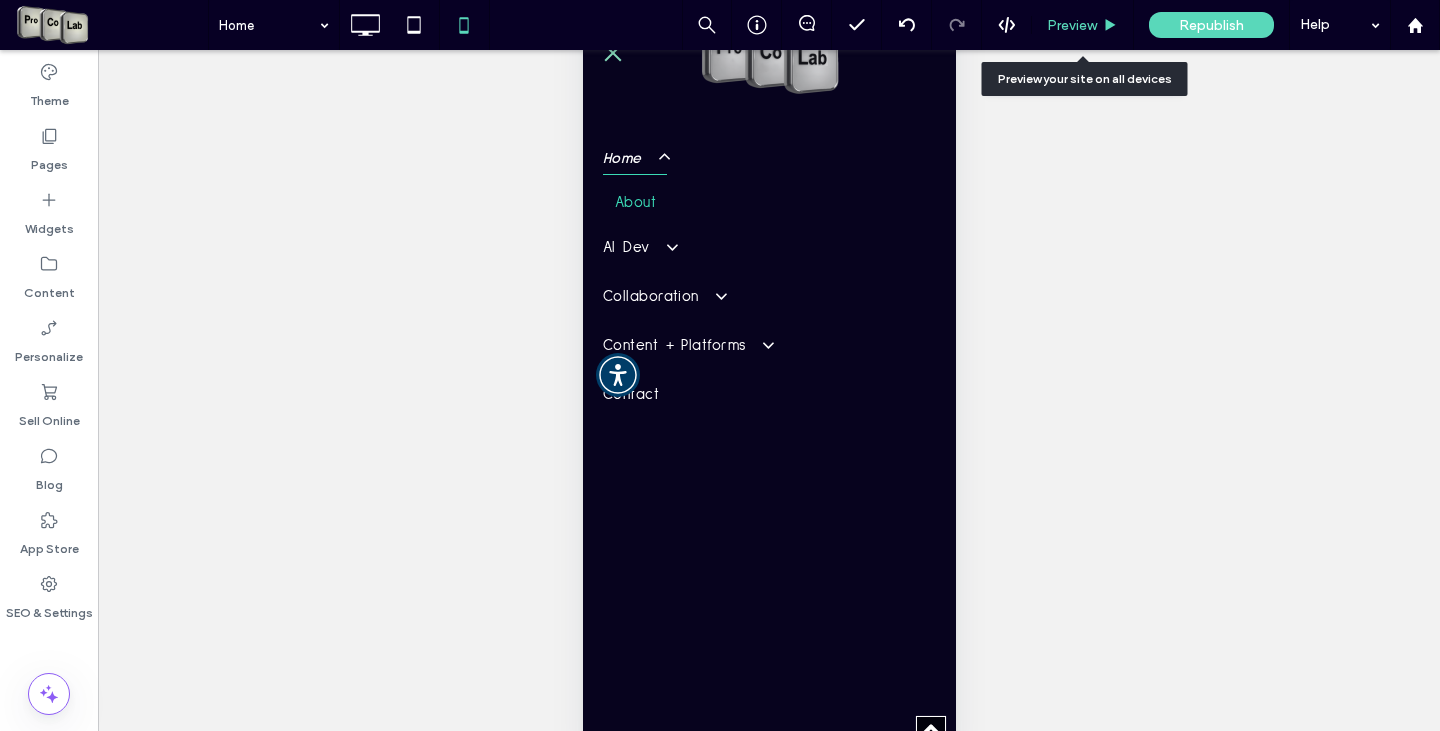 click on "Preview" at bounding box center [1072, 25] 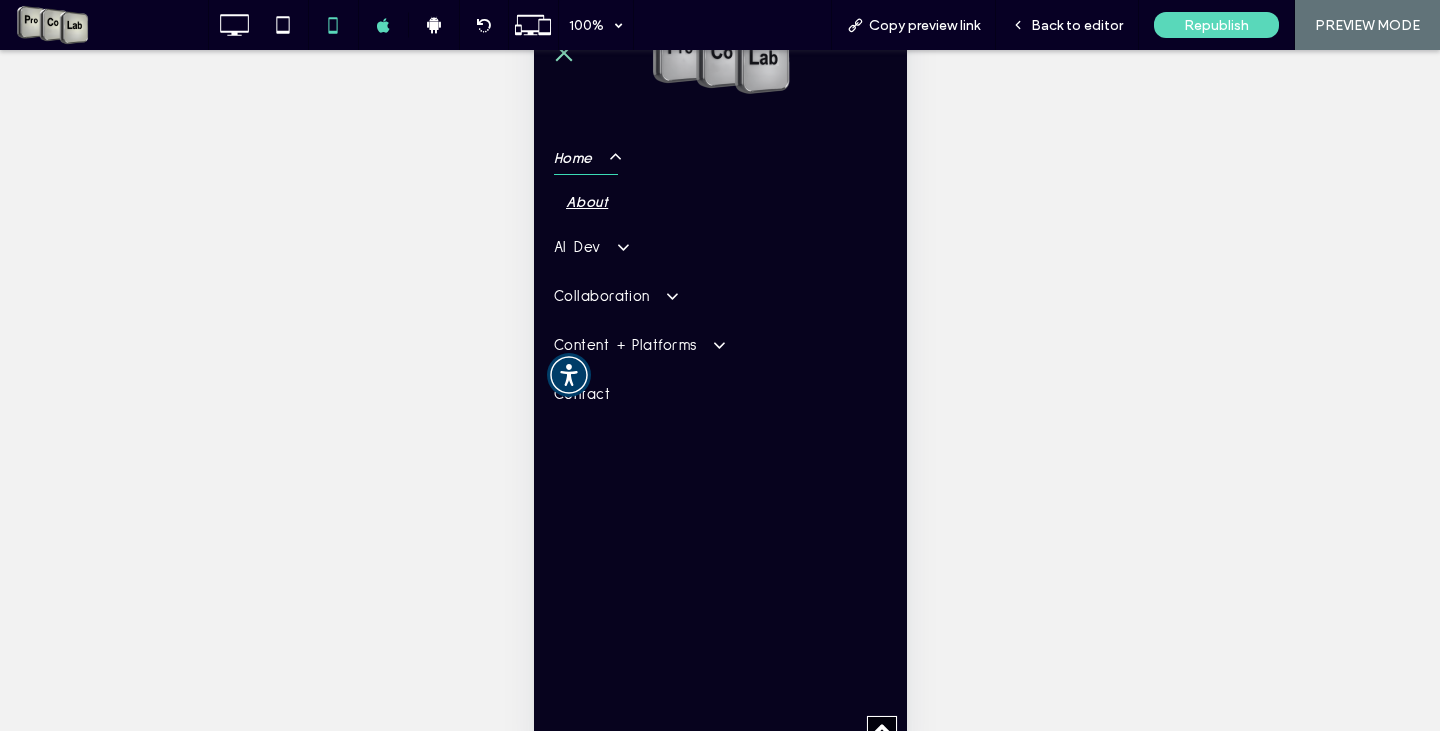 click on "About" at bounding box center [586, 203] 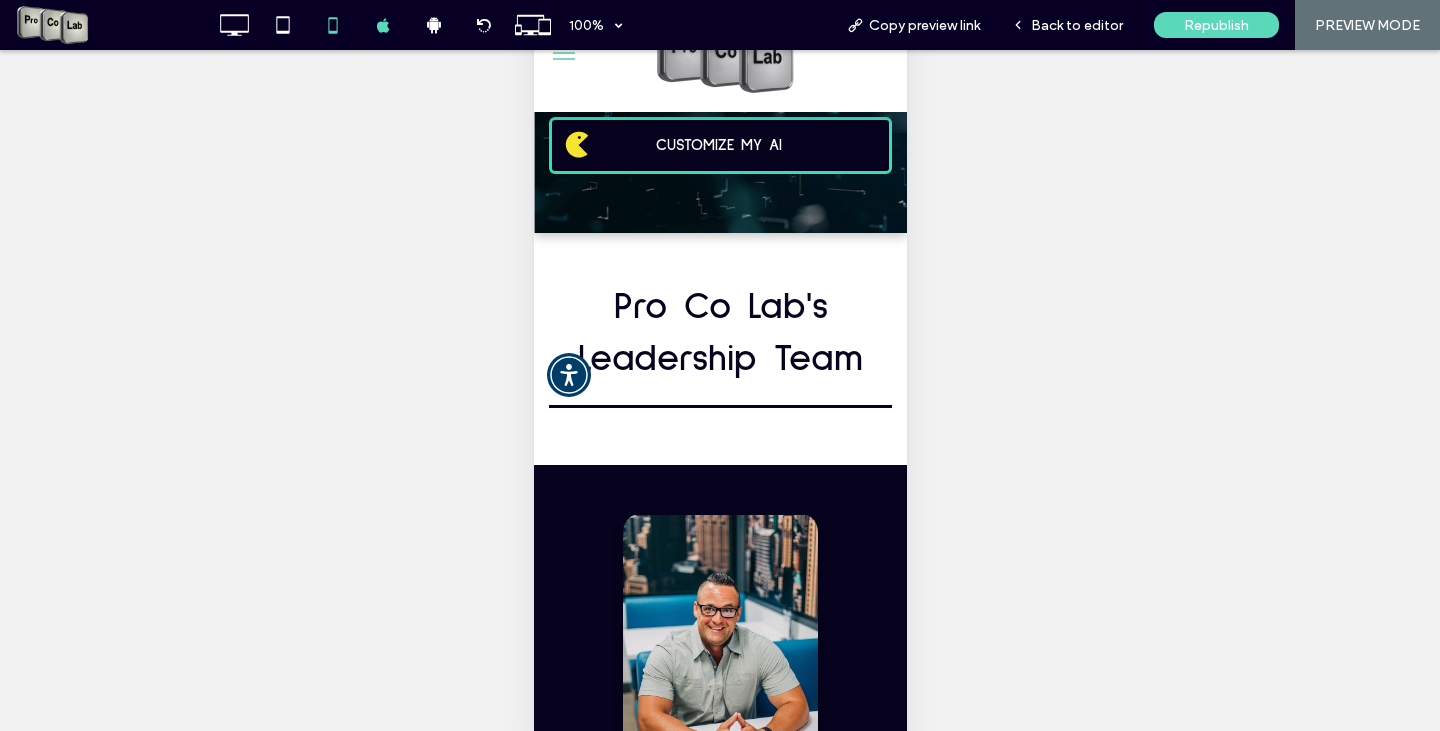 scroll, scrollTop: 0, scrollLeft: 0, axis: both 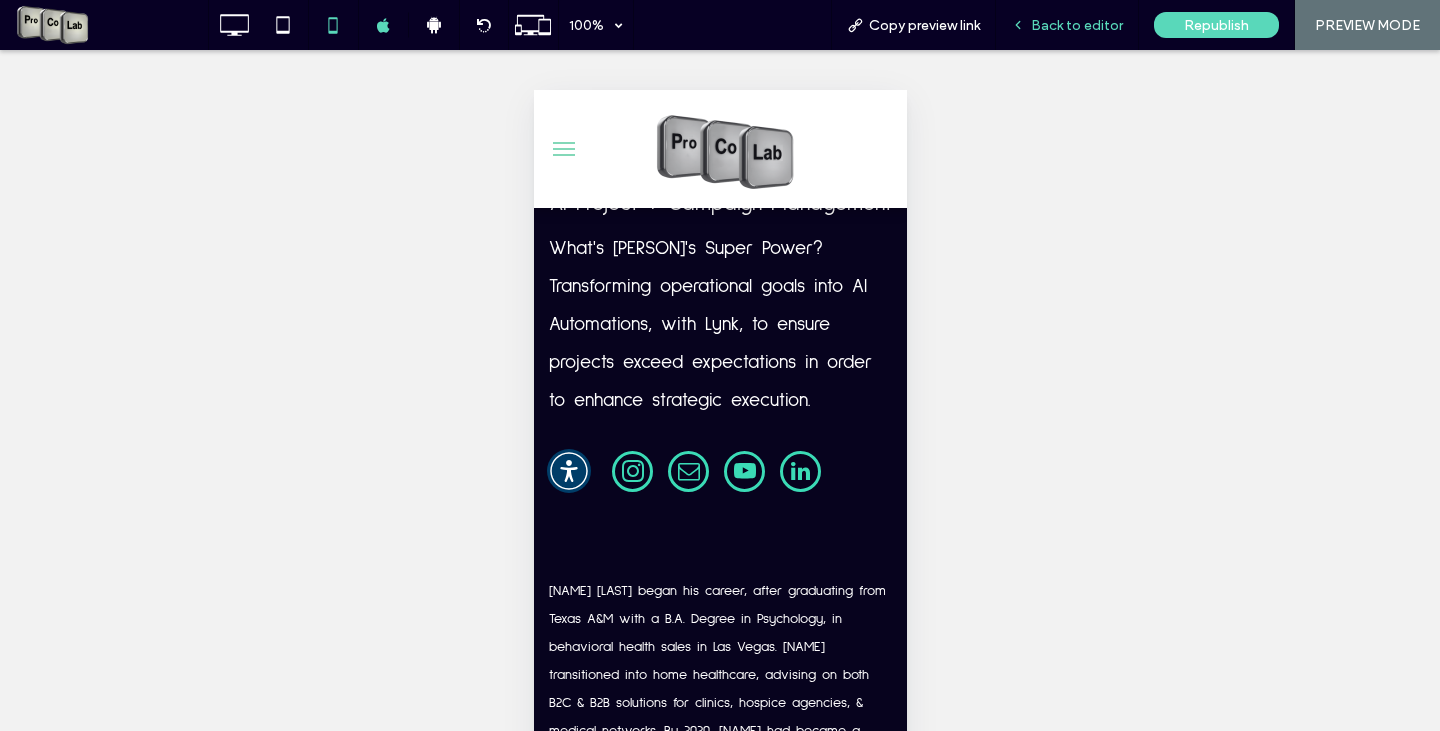 click on "Back to editor" at bounding box center [1077, 25] 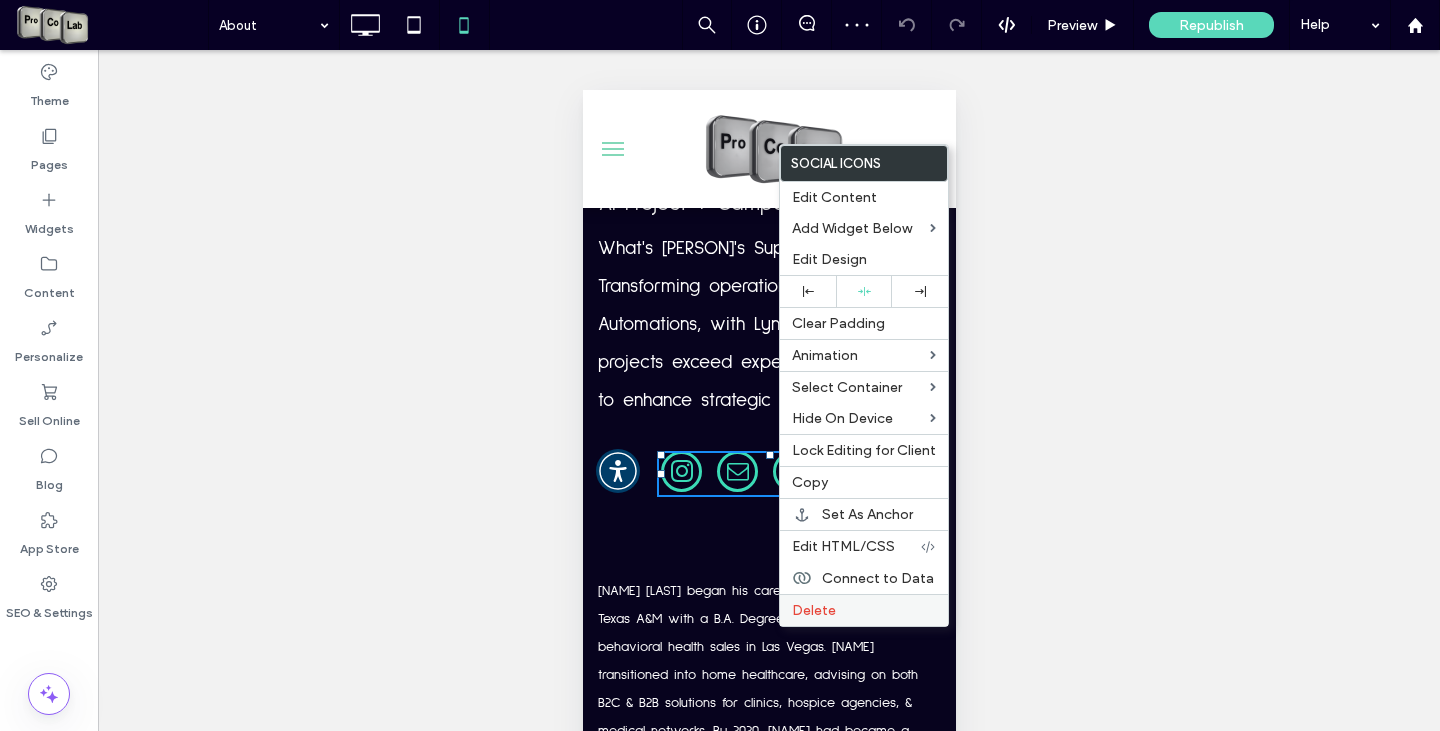 click on "Delete" at bounding box center (814, 610) 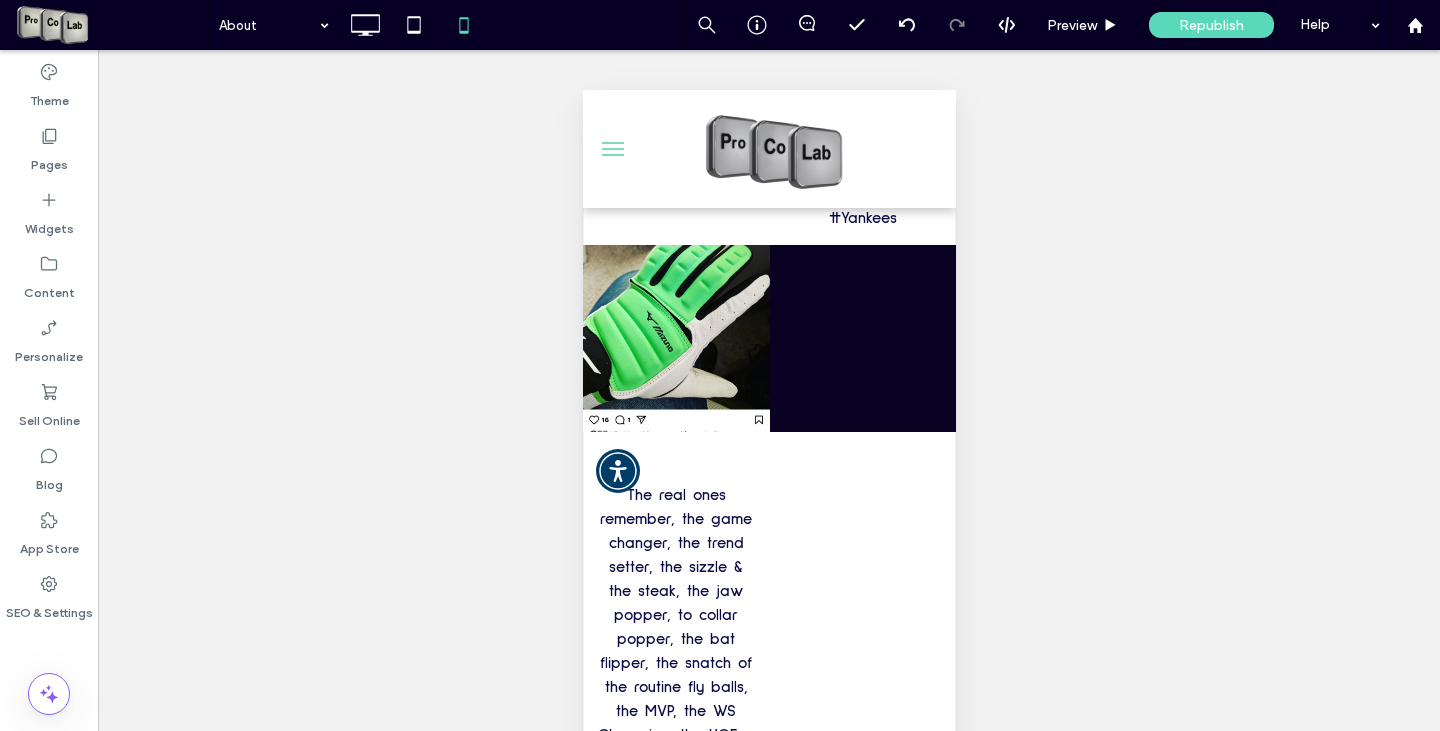 scroll, scrollTop: 11100, scrollLeft: 0, axis: vertical 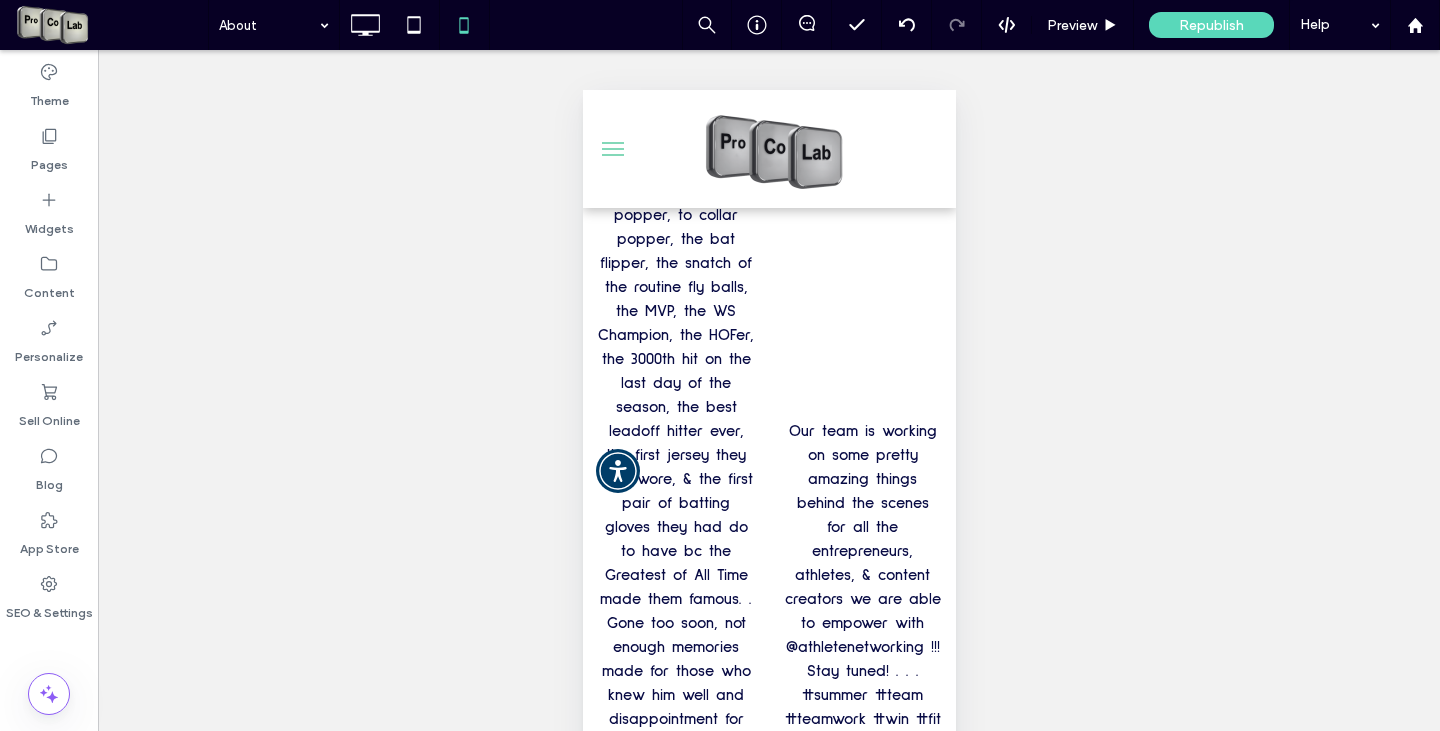 click at bounding box center (612, 155) 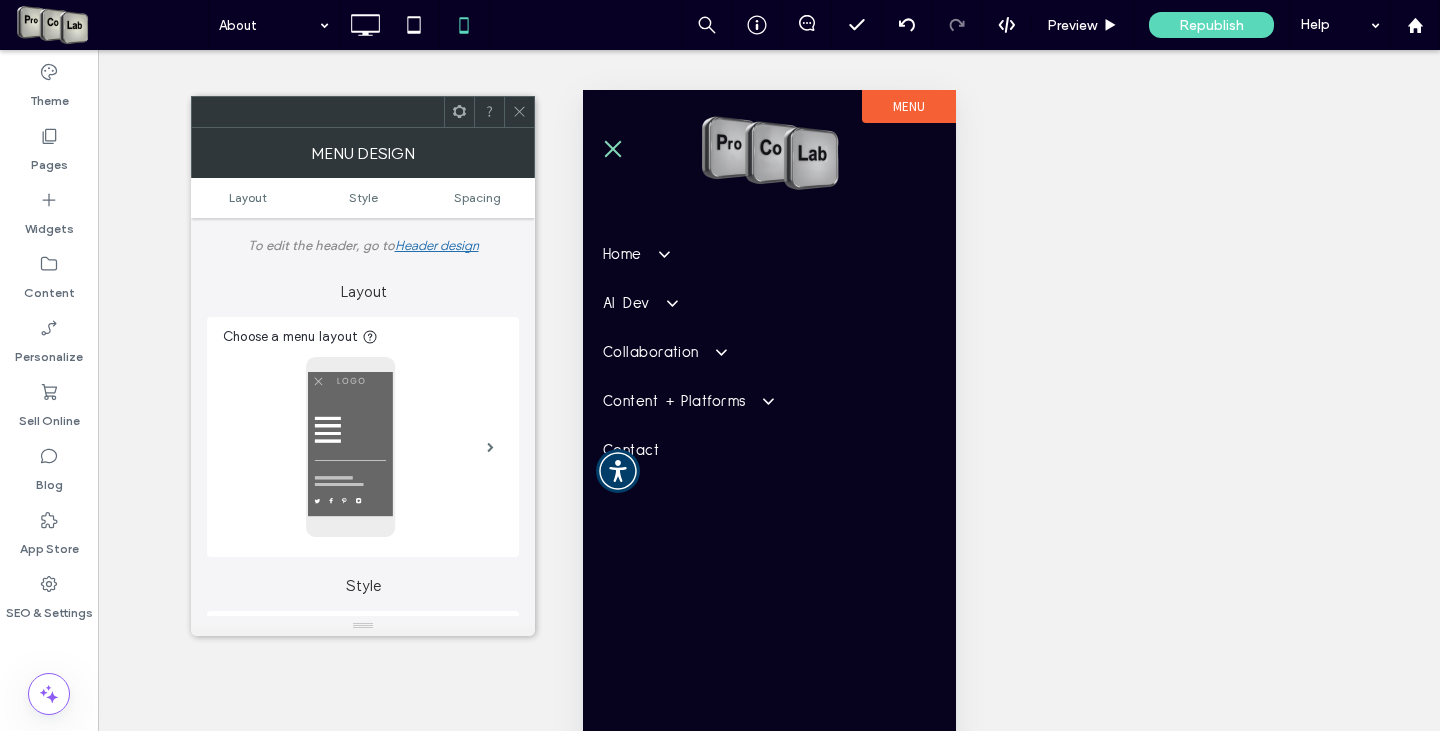 click at bounding box center [519, 112] 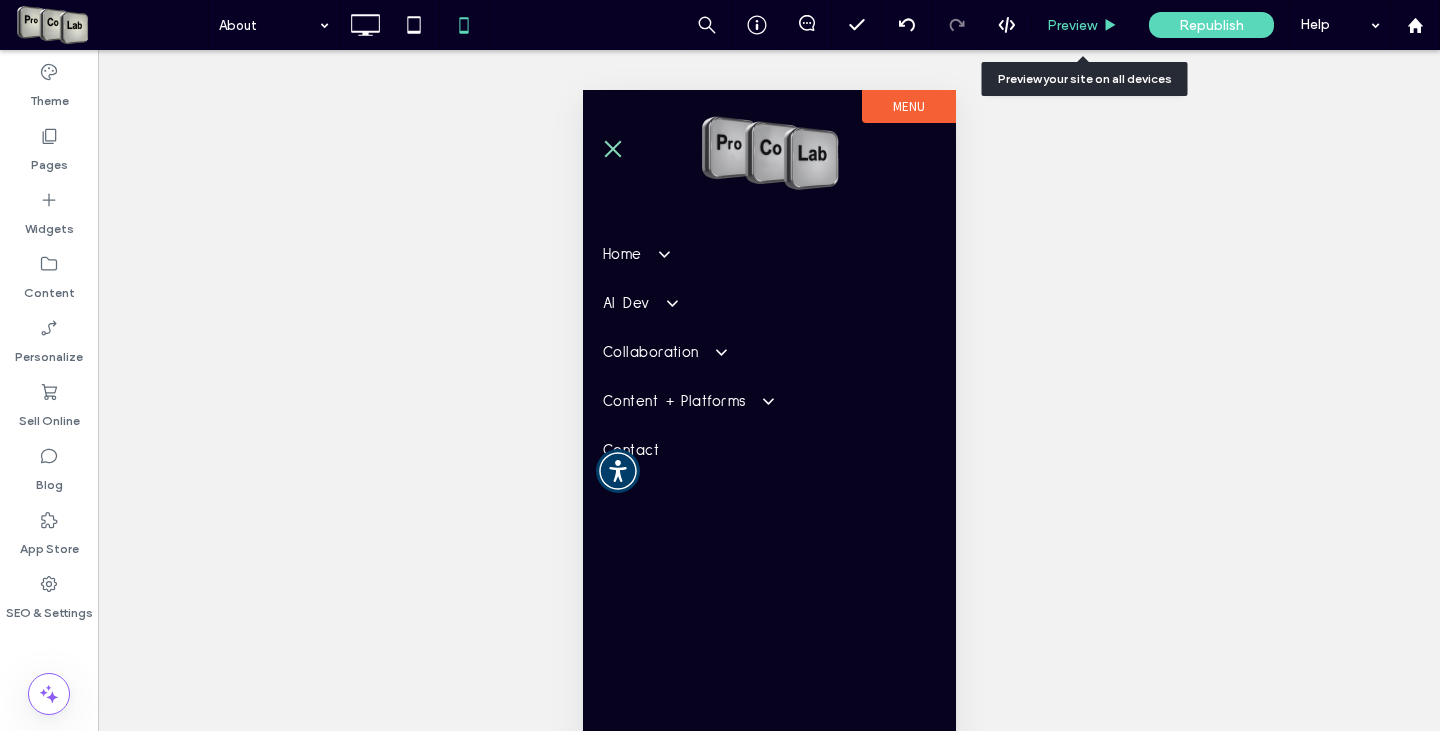 click on "Preview" at bounding box center [1072, 25] 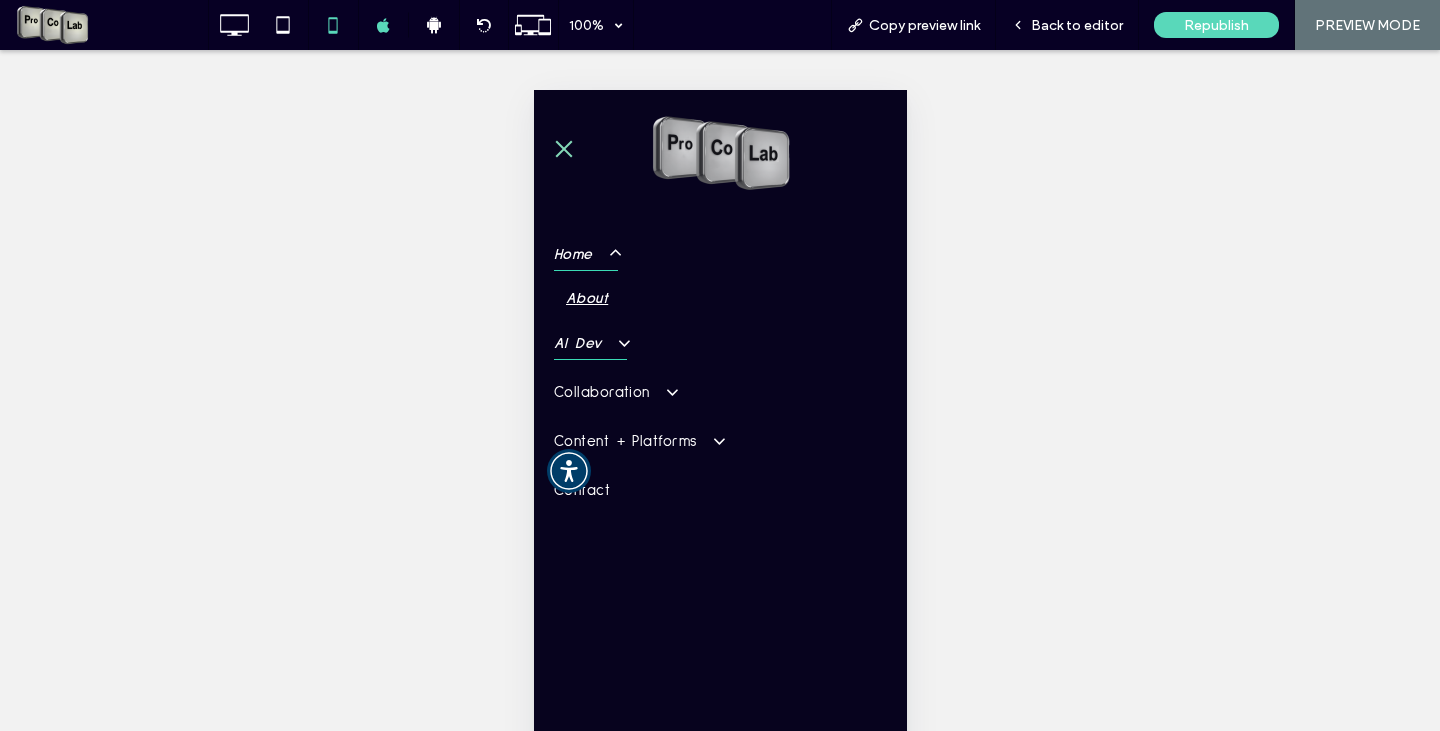 click on "AI Dev" at bounding box center [589, 343] 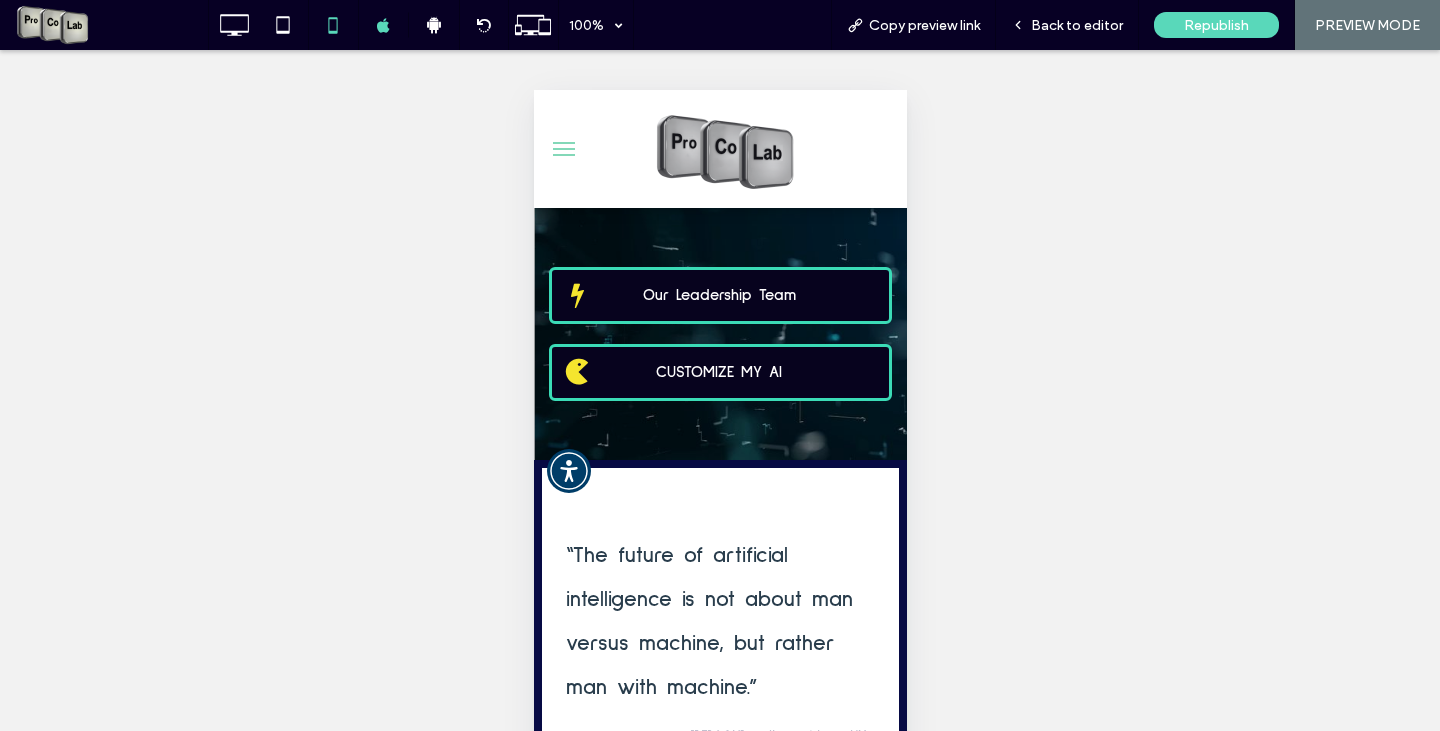 scroll, scrollTop: 0, scrollLeft: 0, axis: both 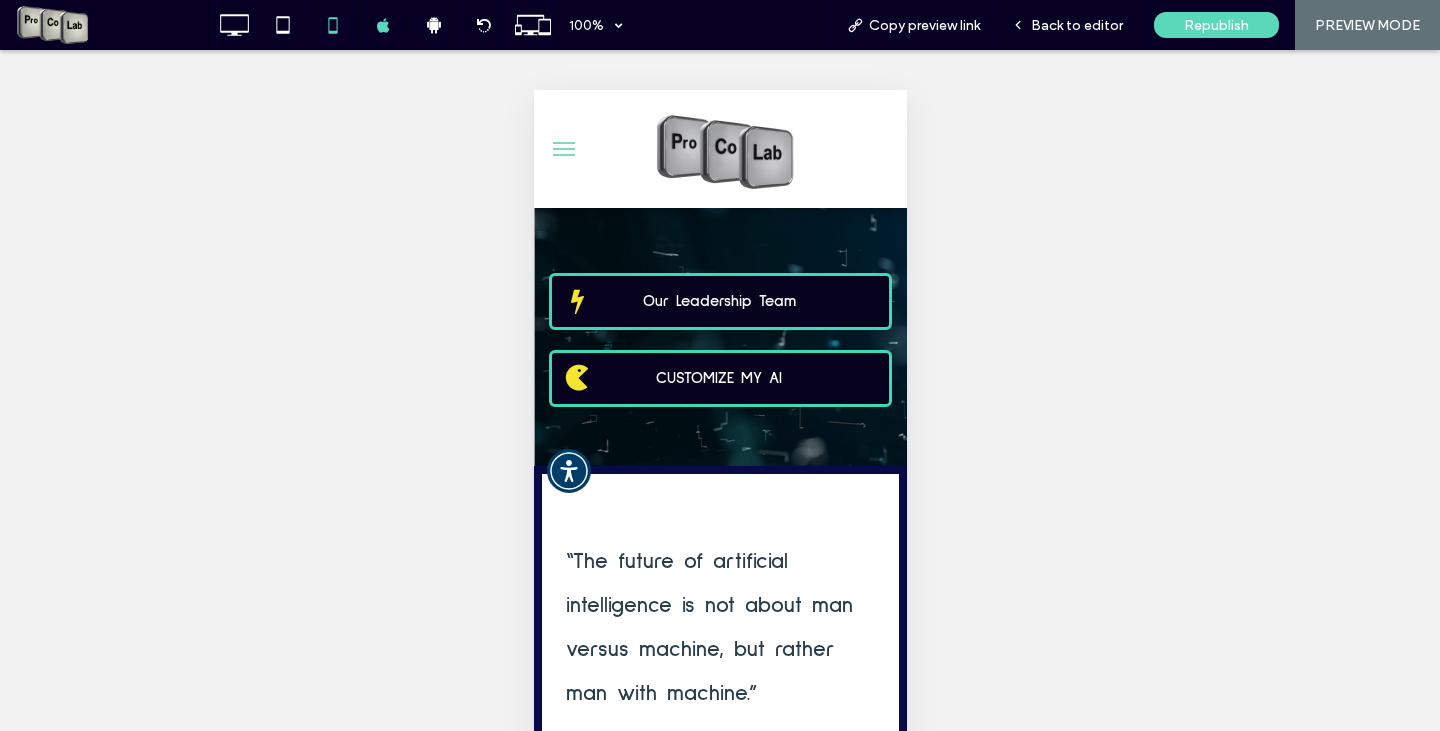 click at bounding box center (563, 155) 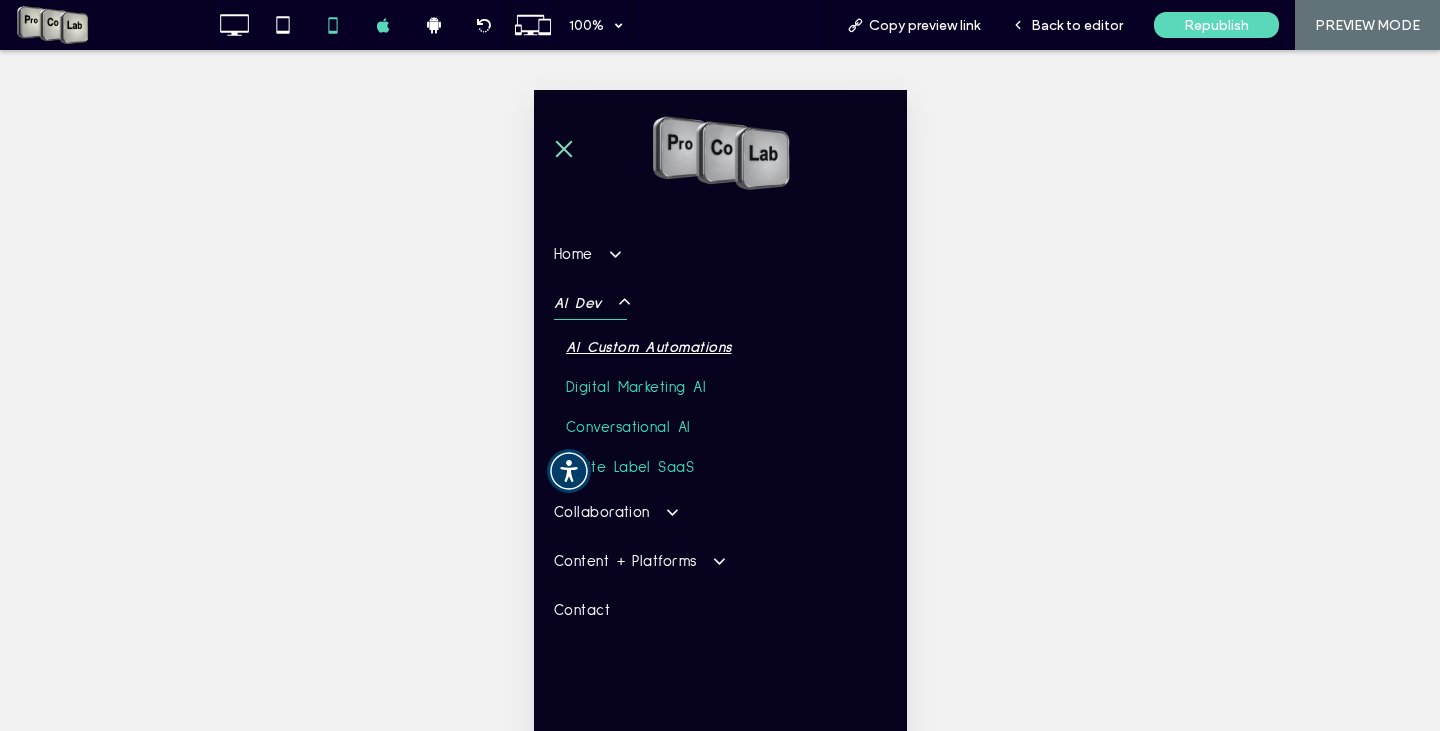 click on "AI Custom Automations" at bounding box center [647, 348] 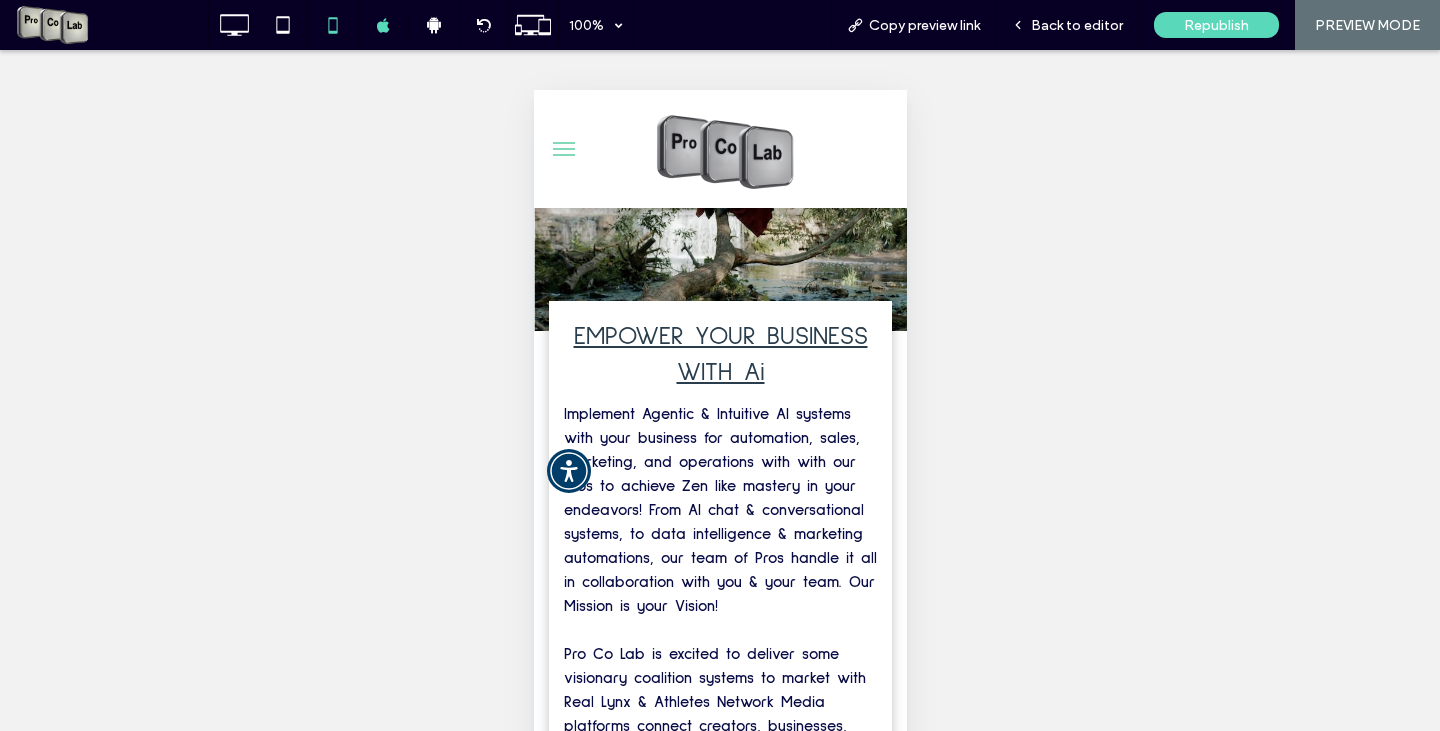 scroll, scrollTop: 100, scrollLeft: 0, axis: vertical 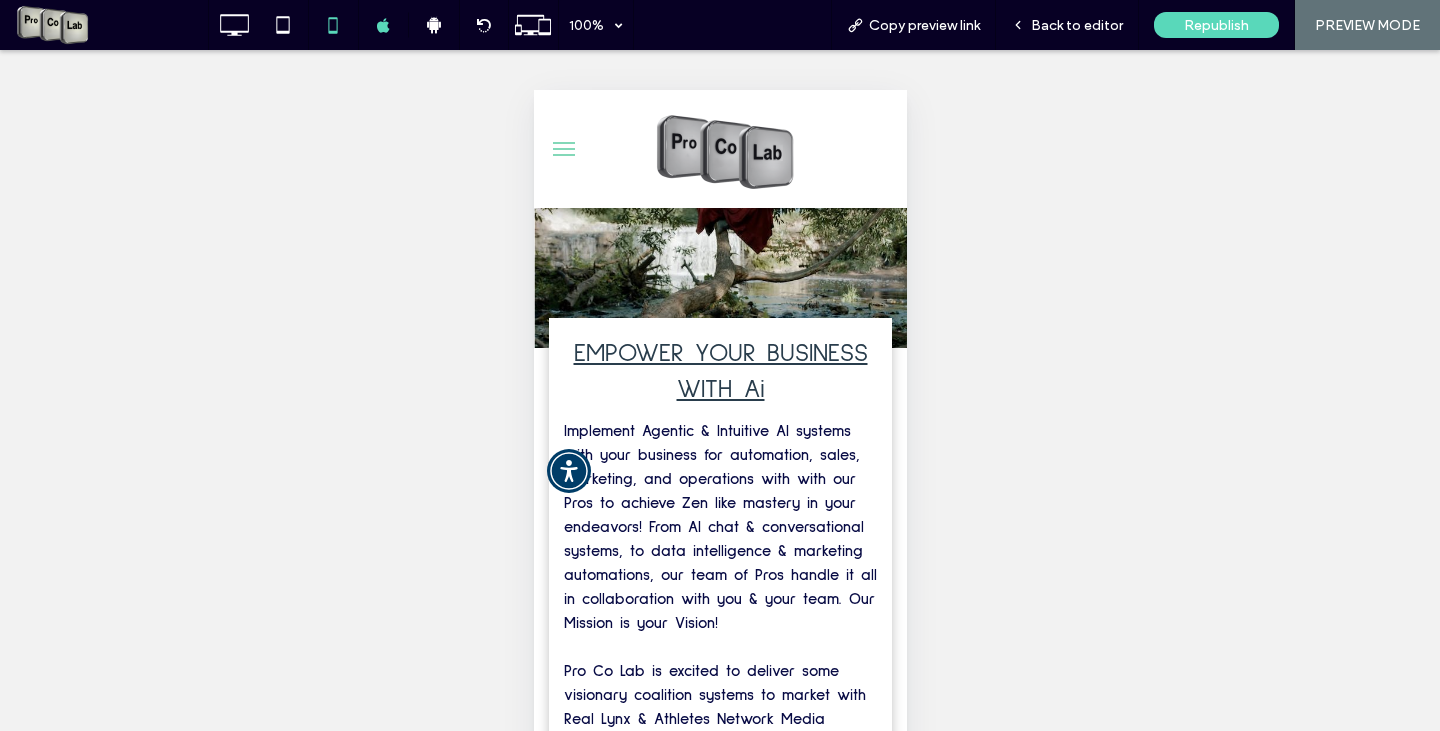 click on "EMPOWER YOUR BUSINESS WITH Ai" at bounding box center [720, 371] 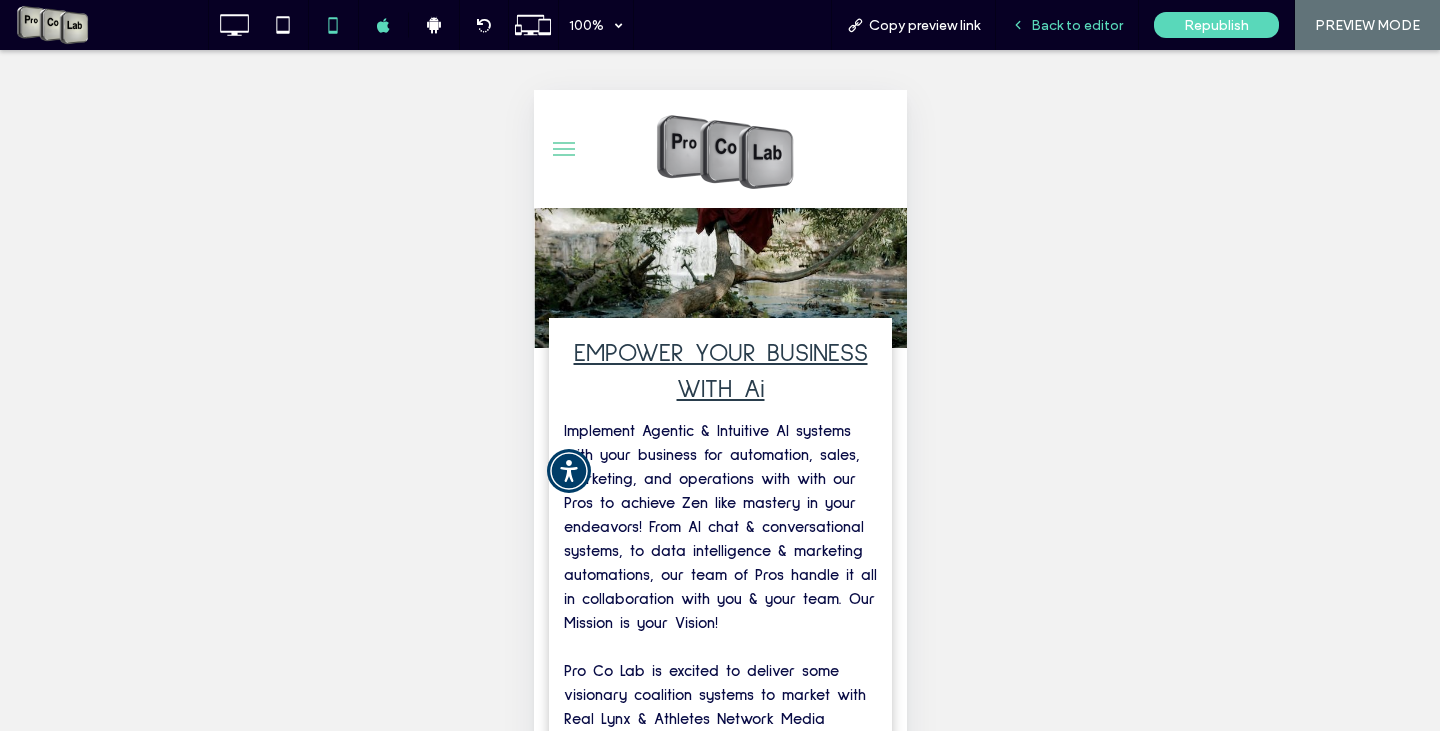 click 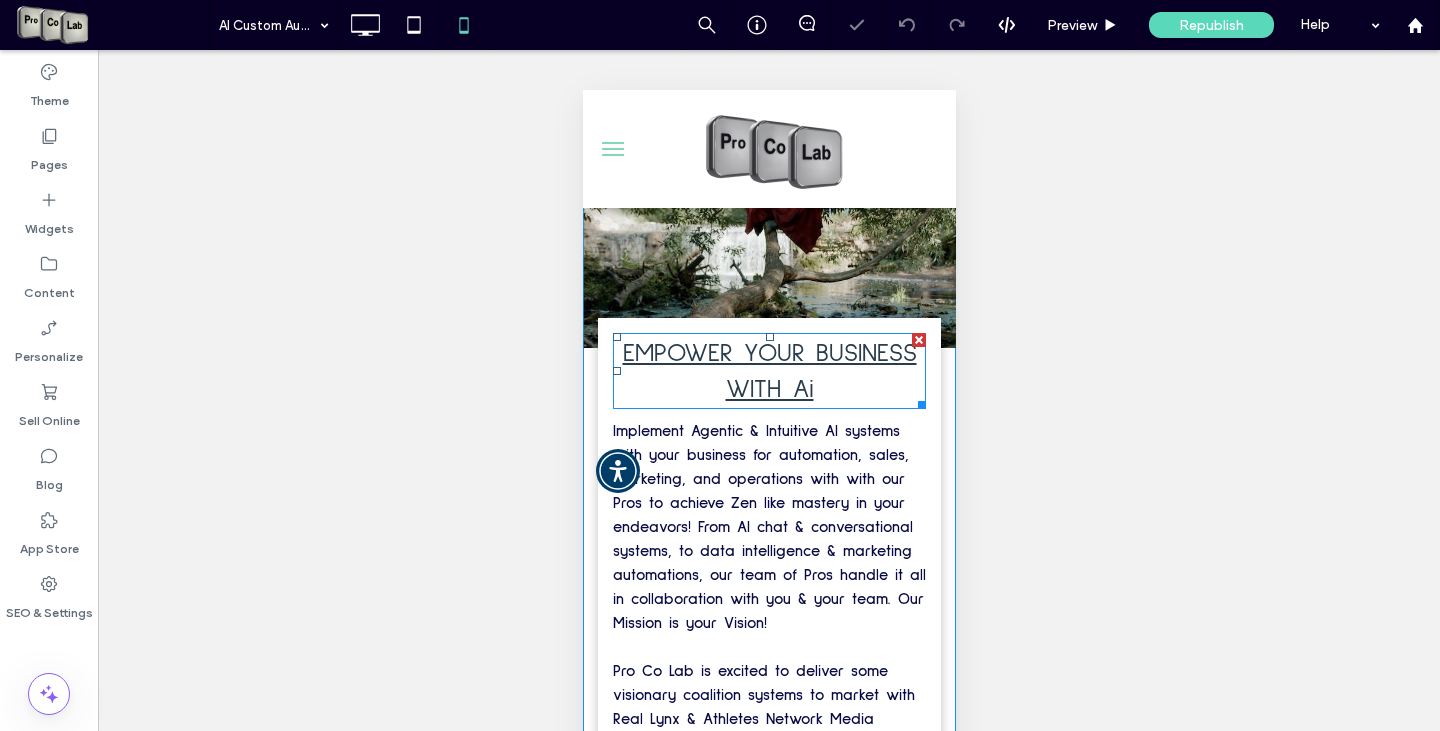 click on "EMPOWER YOUR BUSINESS WITH Ai" at bounding box center (768, 371) 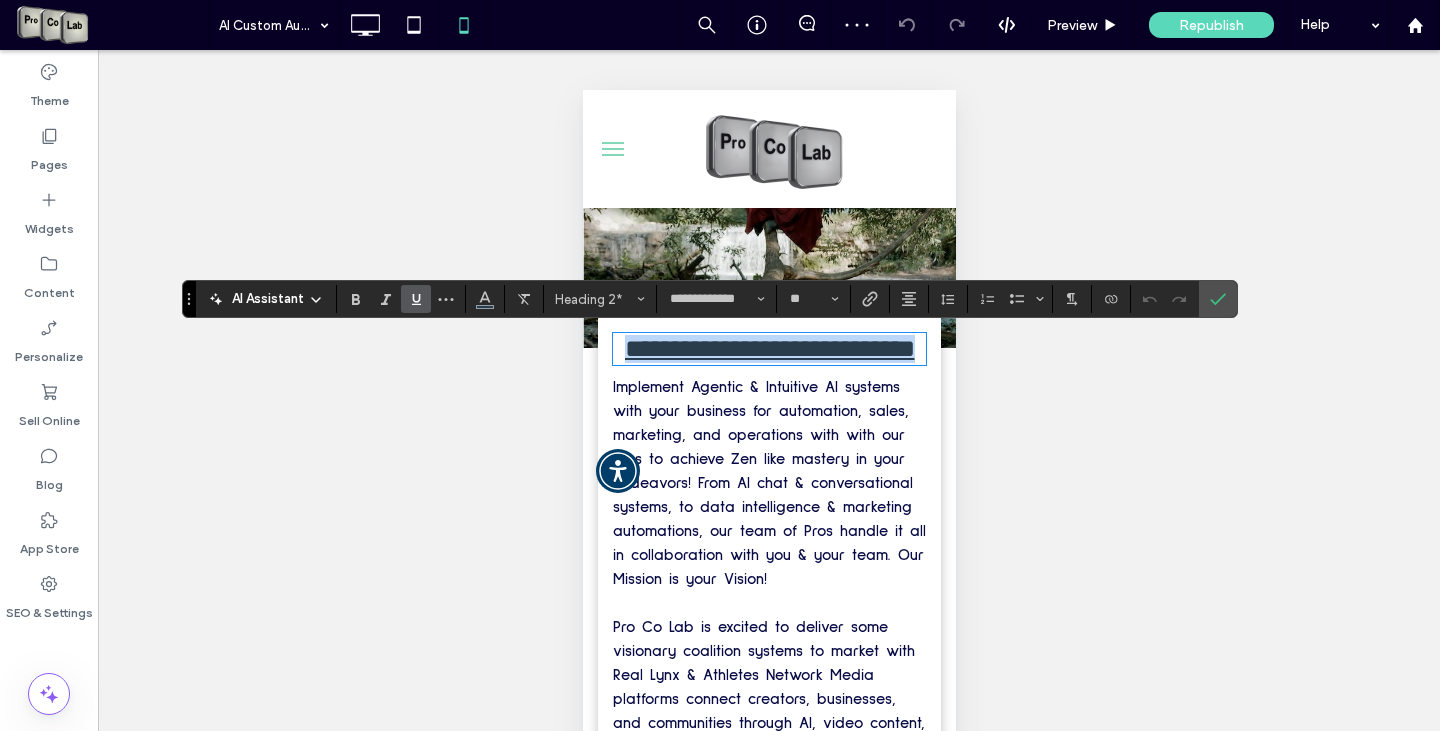 click on "**********" at bounding box center [769, 348] 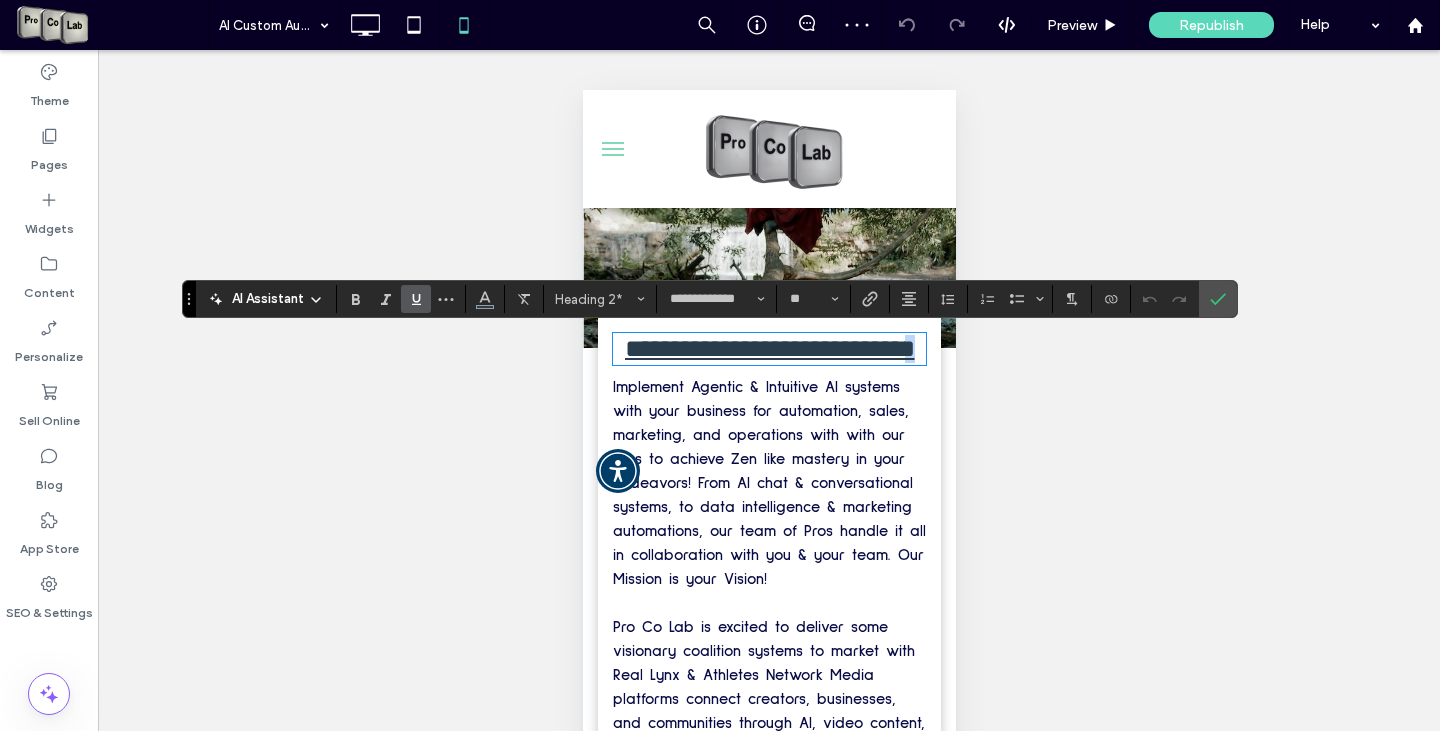 click on "**********" at bounding box center [768, 349] 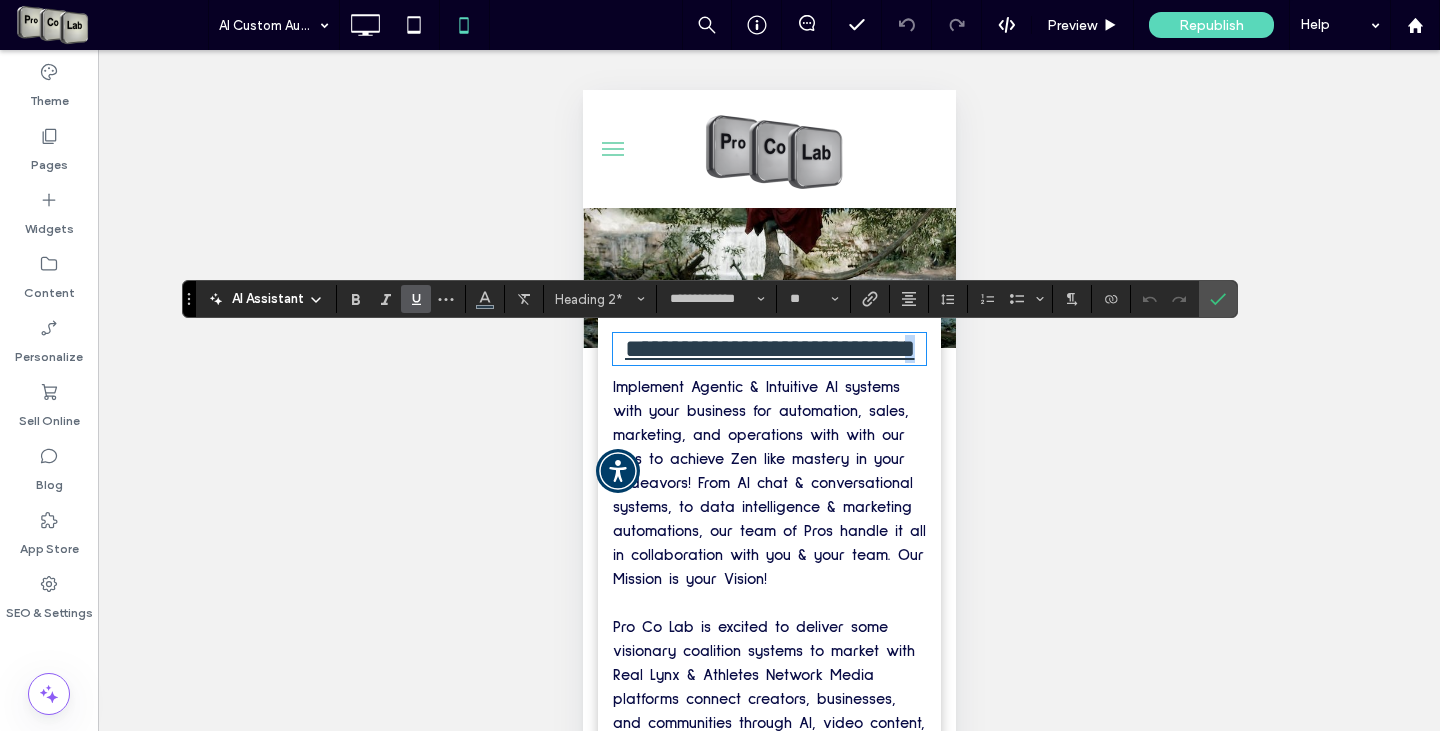 type 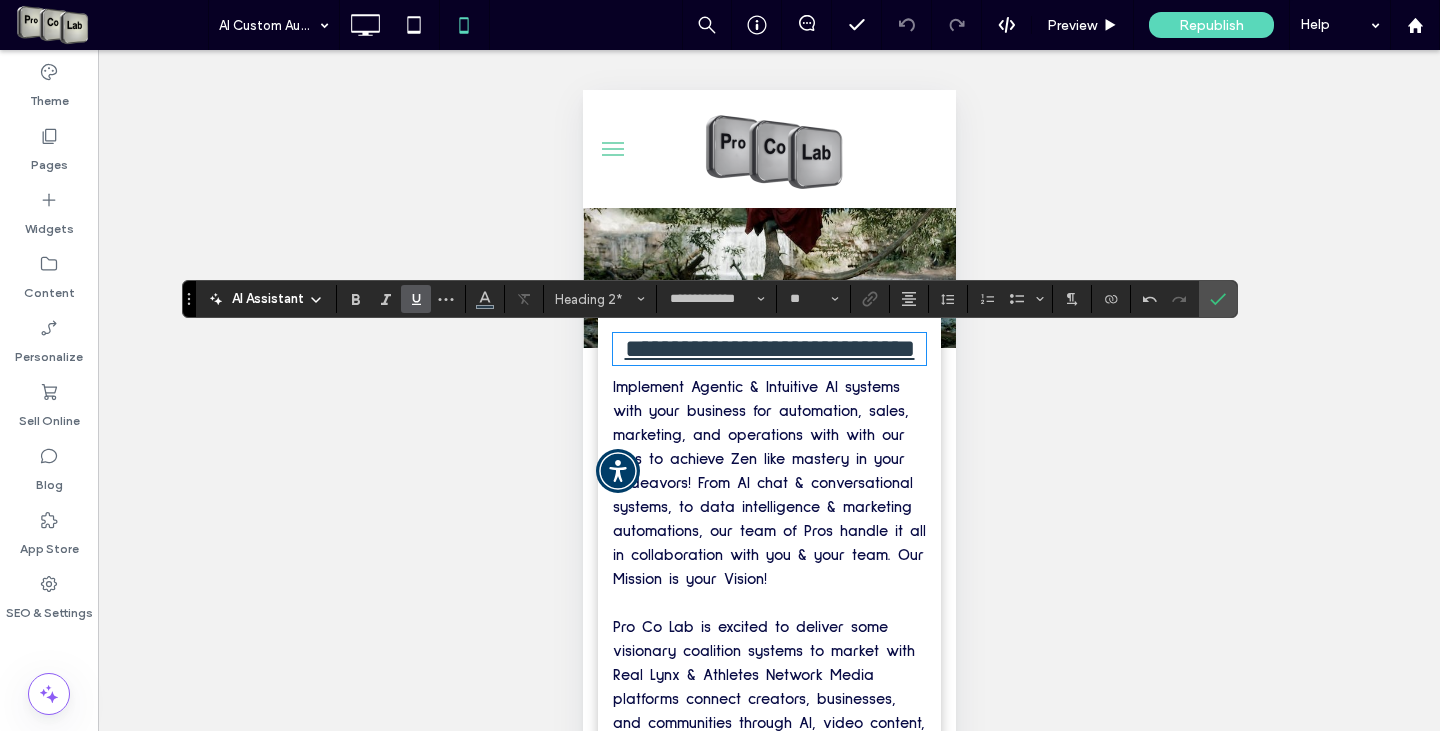 scroll, scrollTop: 400, scrollLeft: 0, axis: vertical 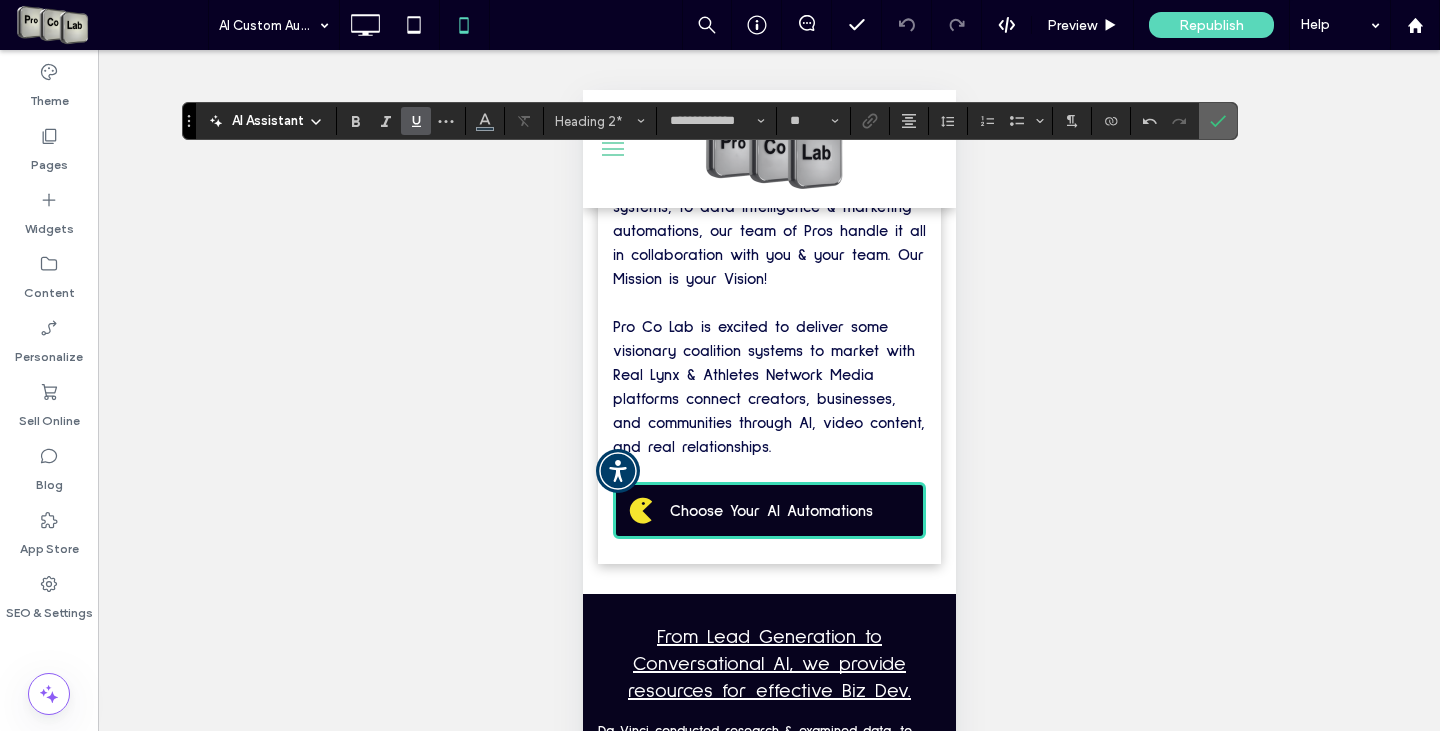 click at bounding box center (1218, 121) 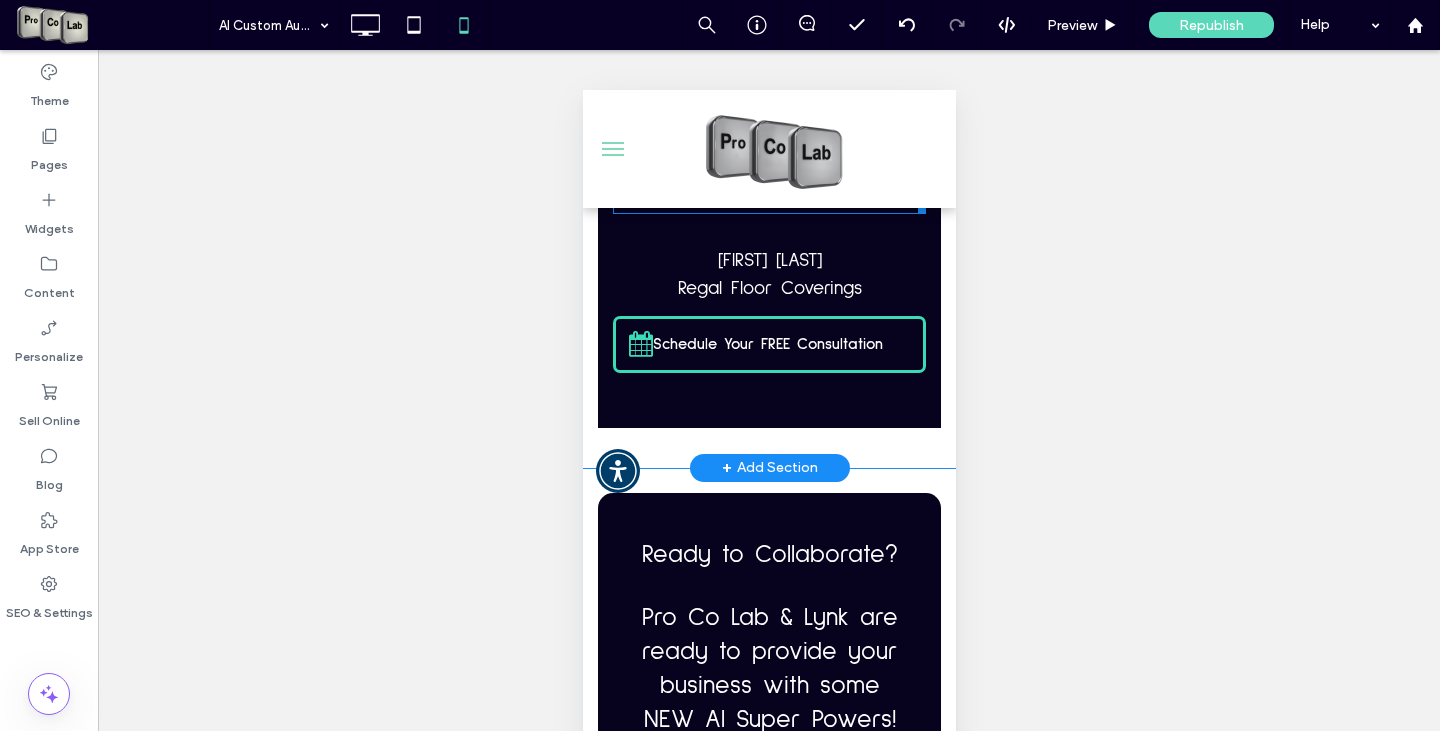 scroll, scrollTop: 2300, scrollLeft: 0, axis: vertical 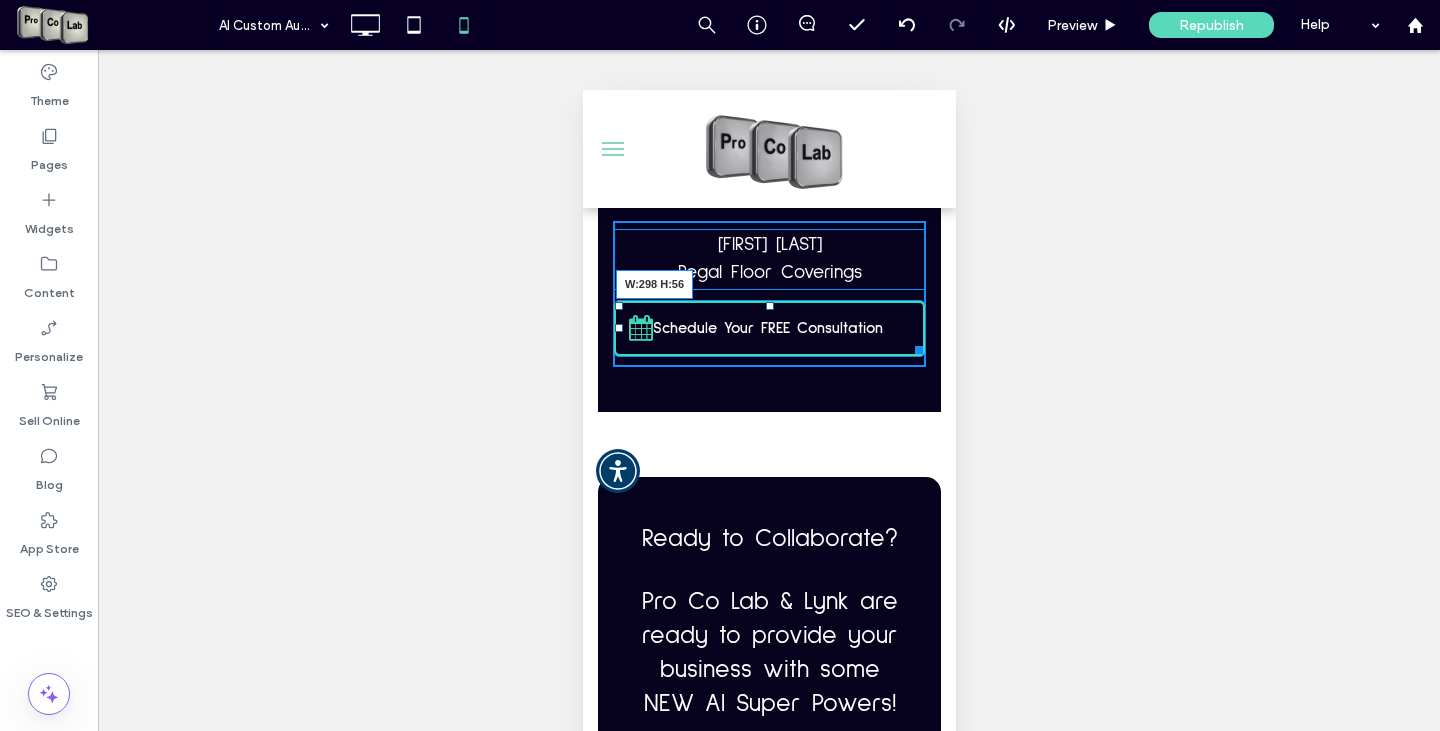 drag, startPoint x: 896, startPoint y: 436, endPoint x: 915, endPoint y: 435, distance: 19.026299 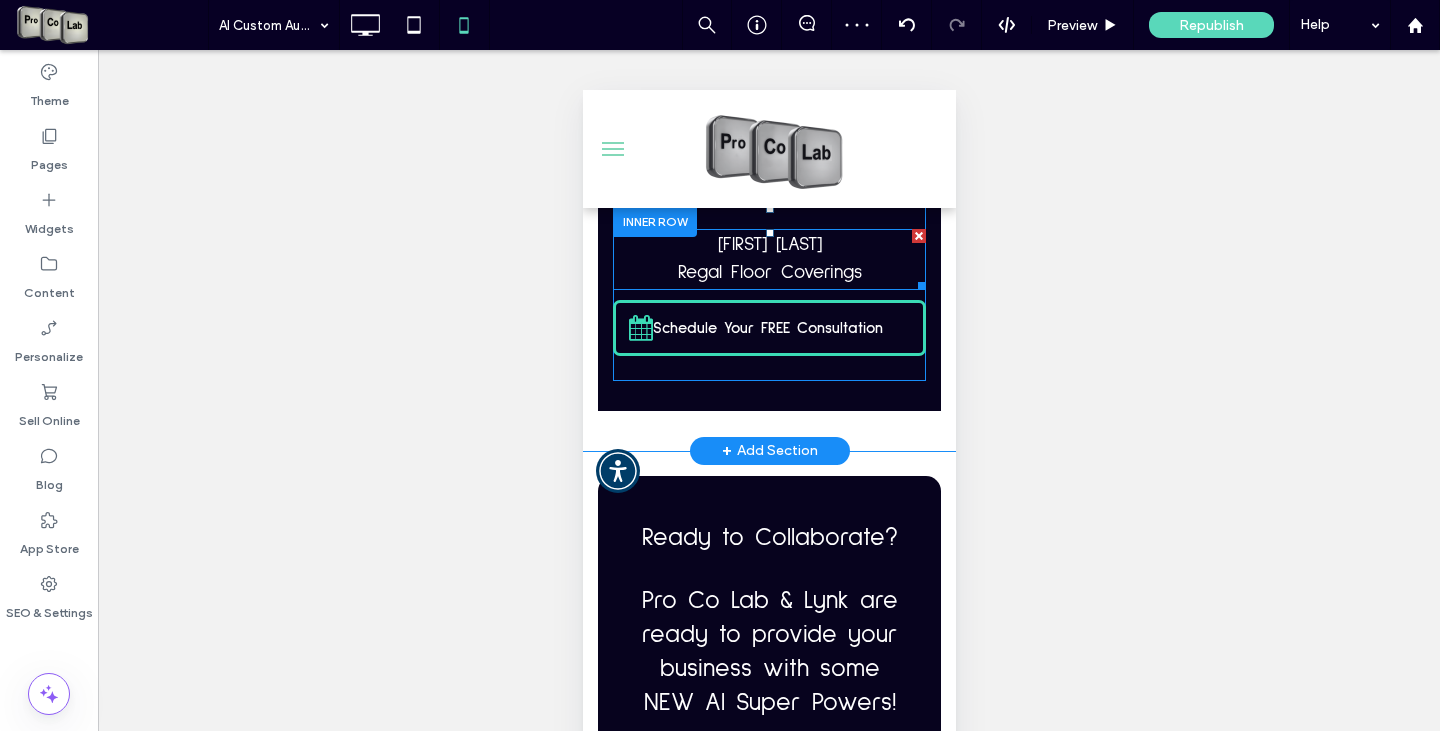 click on "Regal Floor Coverings" at bounding box center (769, 272) 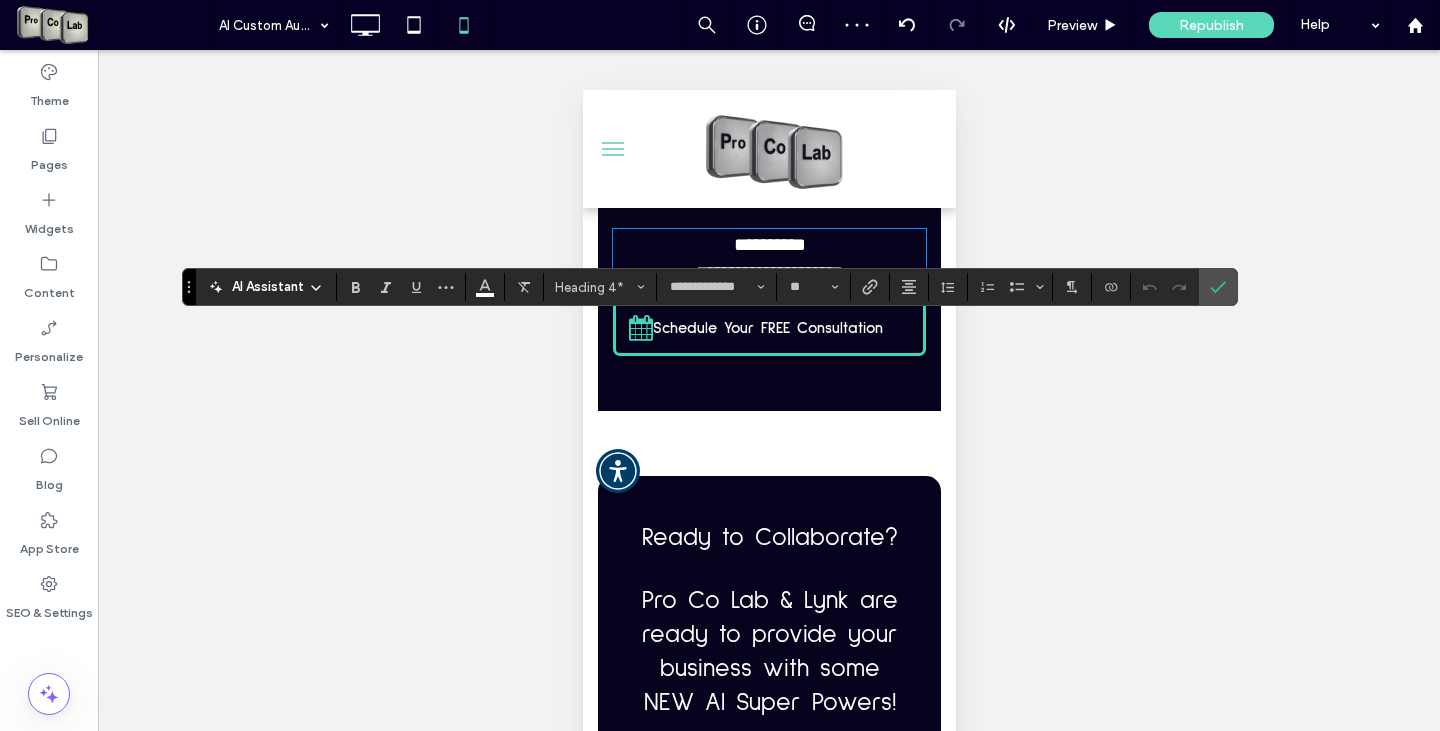 click on "**********" at bounding box center [768, 272] 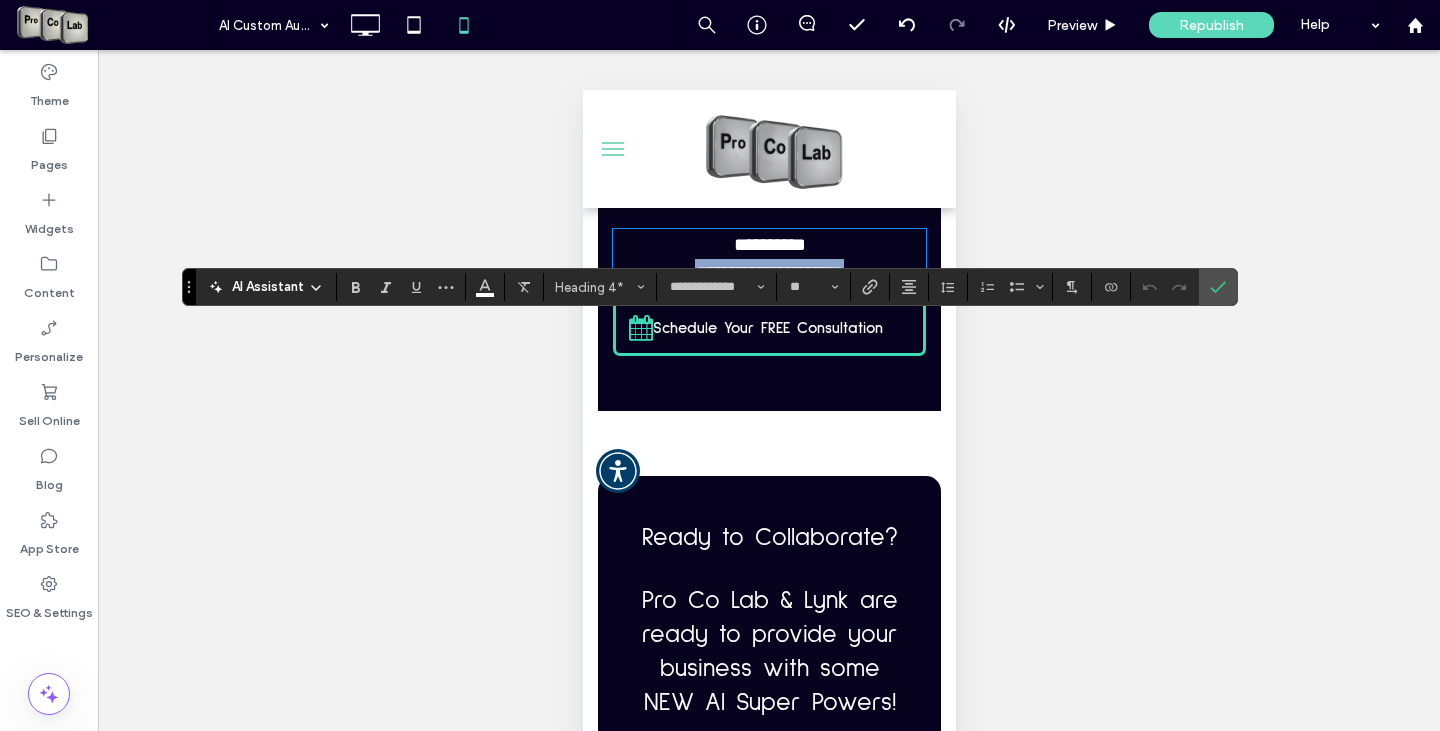 drag, startPoint x: 662, startPoint y: 368, endPoint x: 874, endPoint y: 370, distance: 212.00943 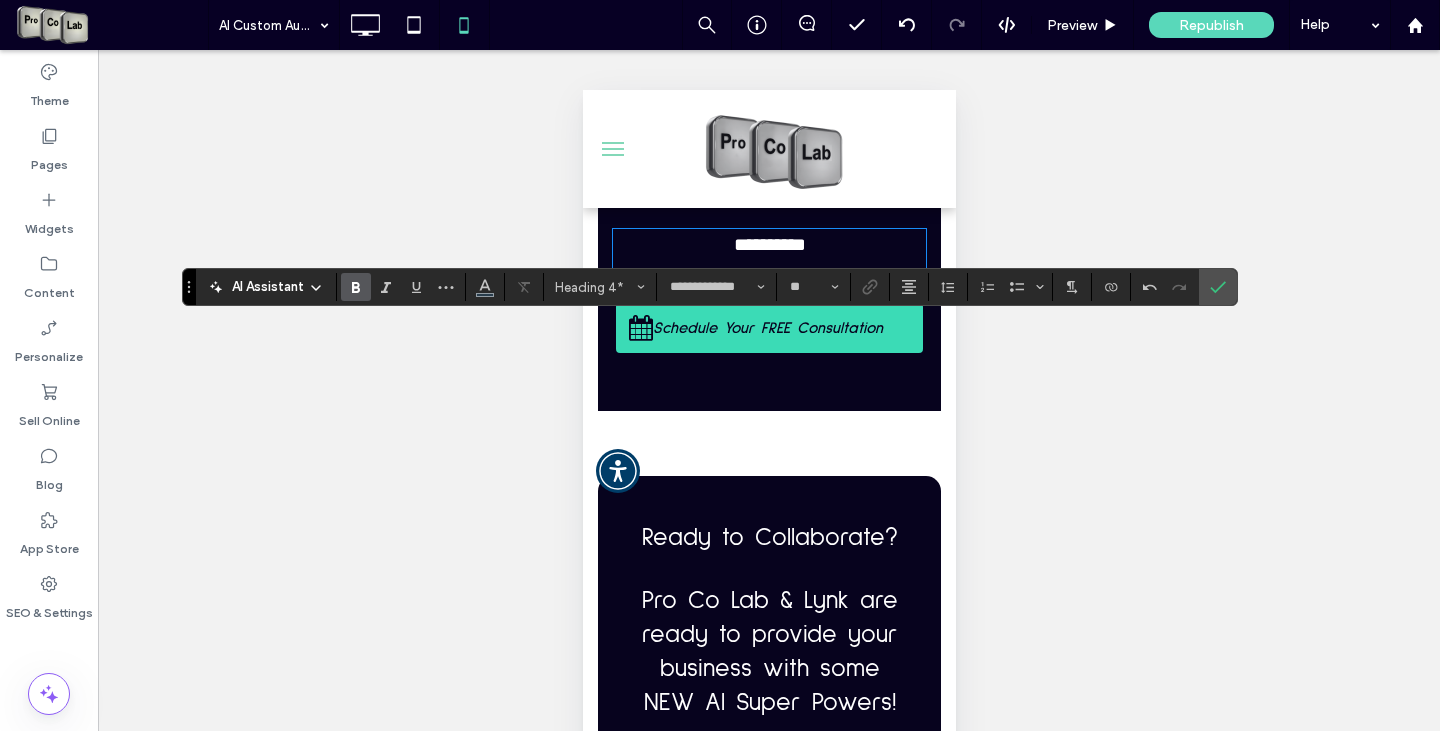 click on "Schedule Your FREE Consultation" at bounding box center [767, 328] 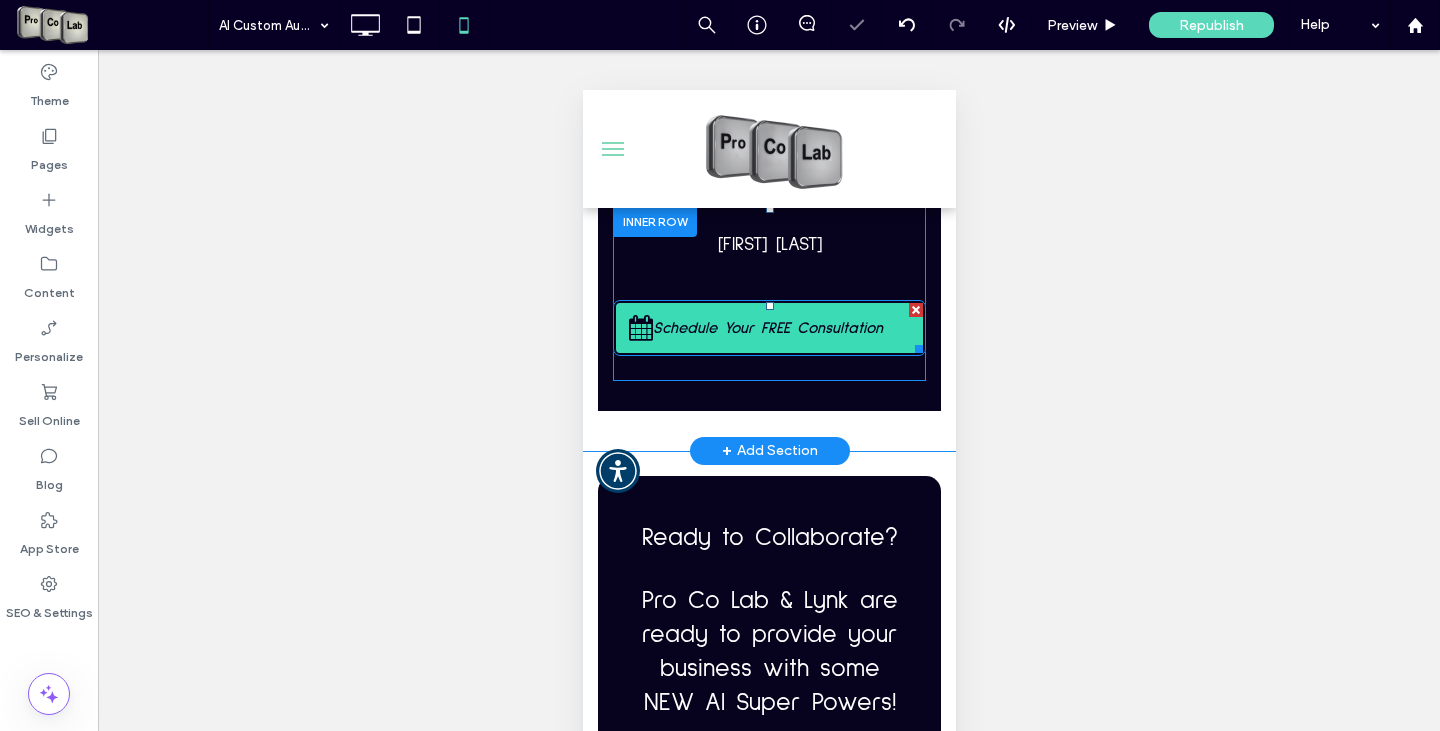 click on "Schedule Your FREE Consultation" at bounding box center (767, 328) 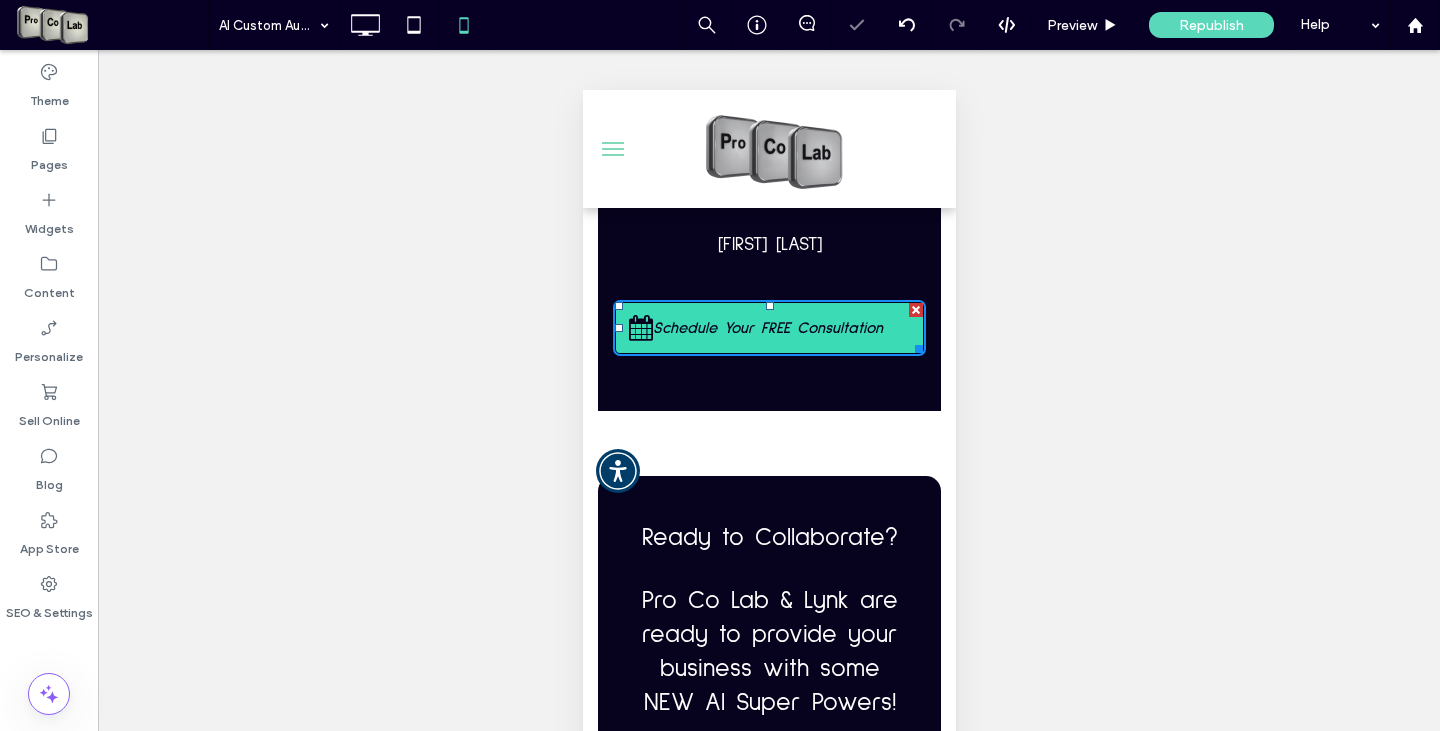 click on "Schedule Your FREE Consultation" at bounding box center (767, 328) 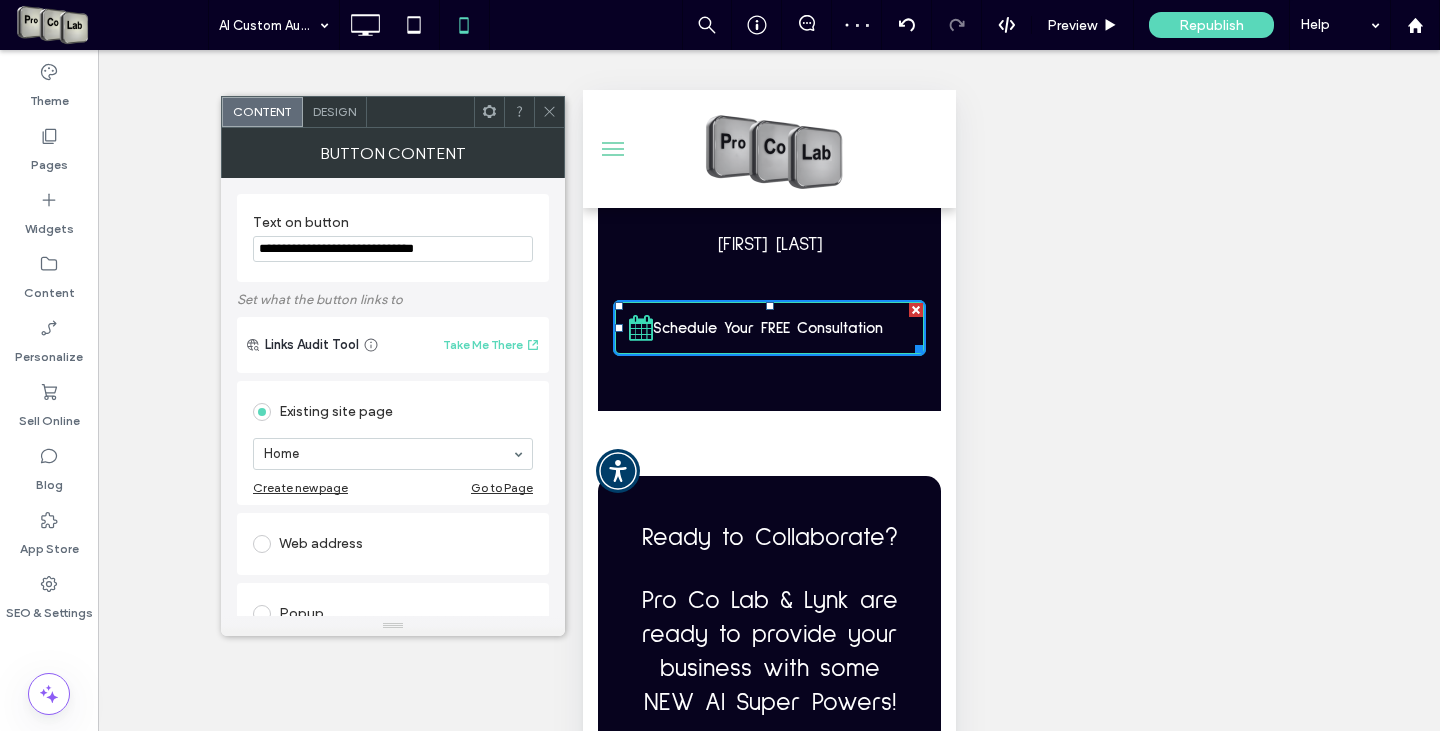 click on "Design" at bounding box center (334, 111) 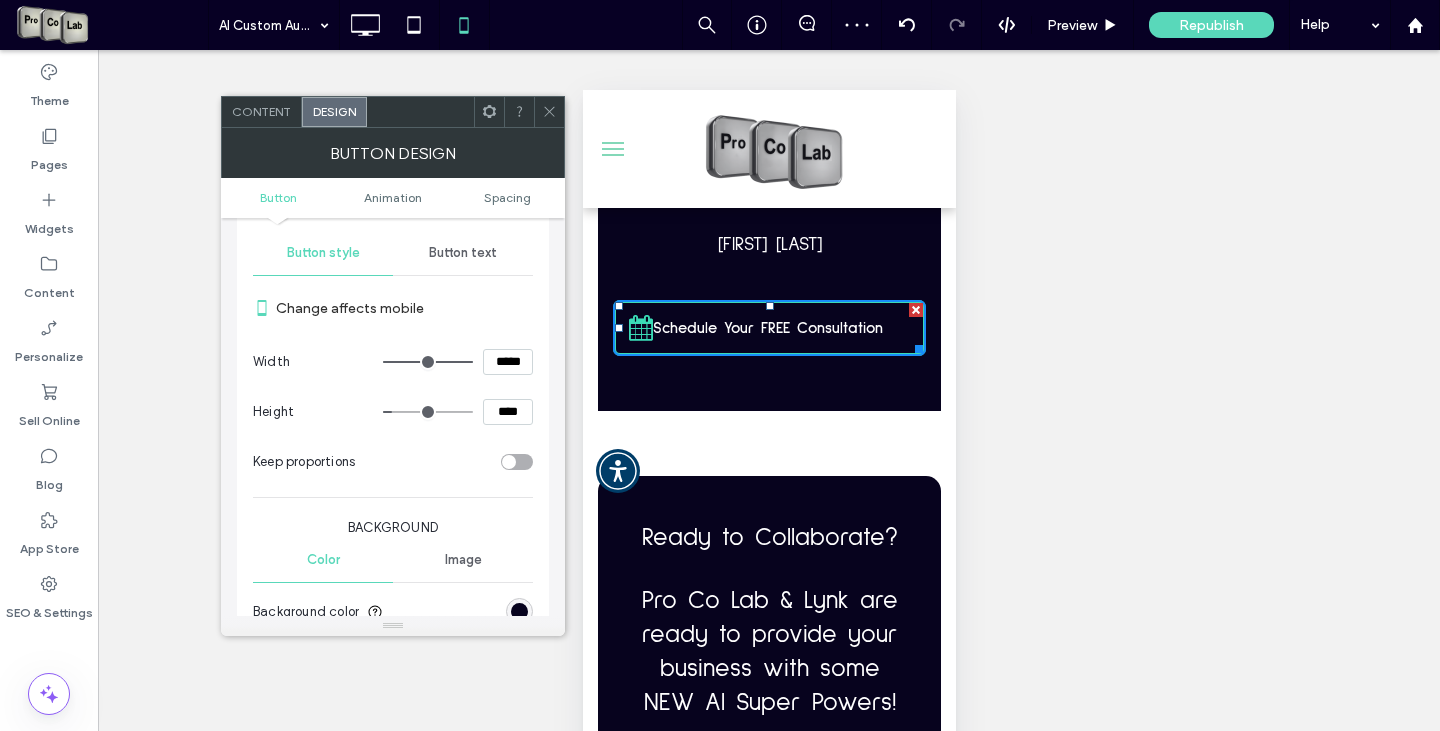 scroll, scrollTop: 200, scrollLeft: 0, axis: vertical 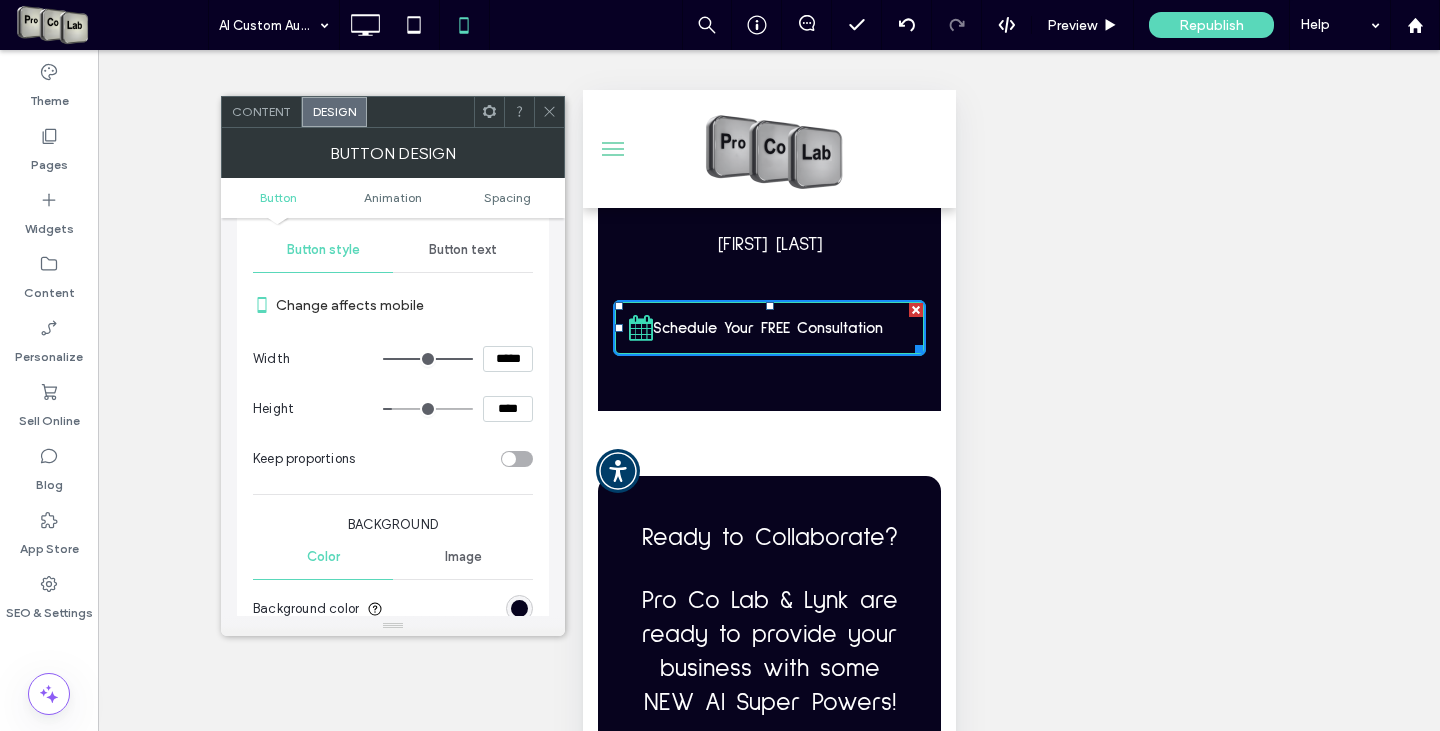 click on "Button text" at bounding box center (463, 250) 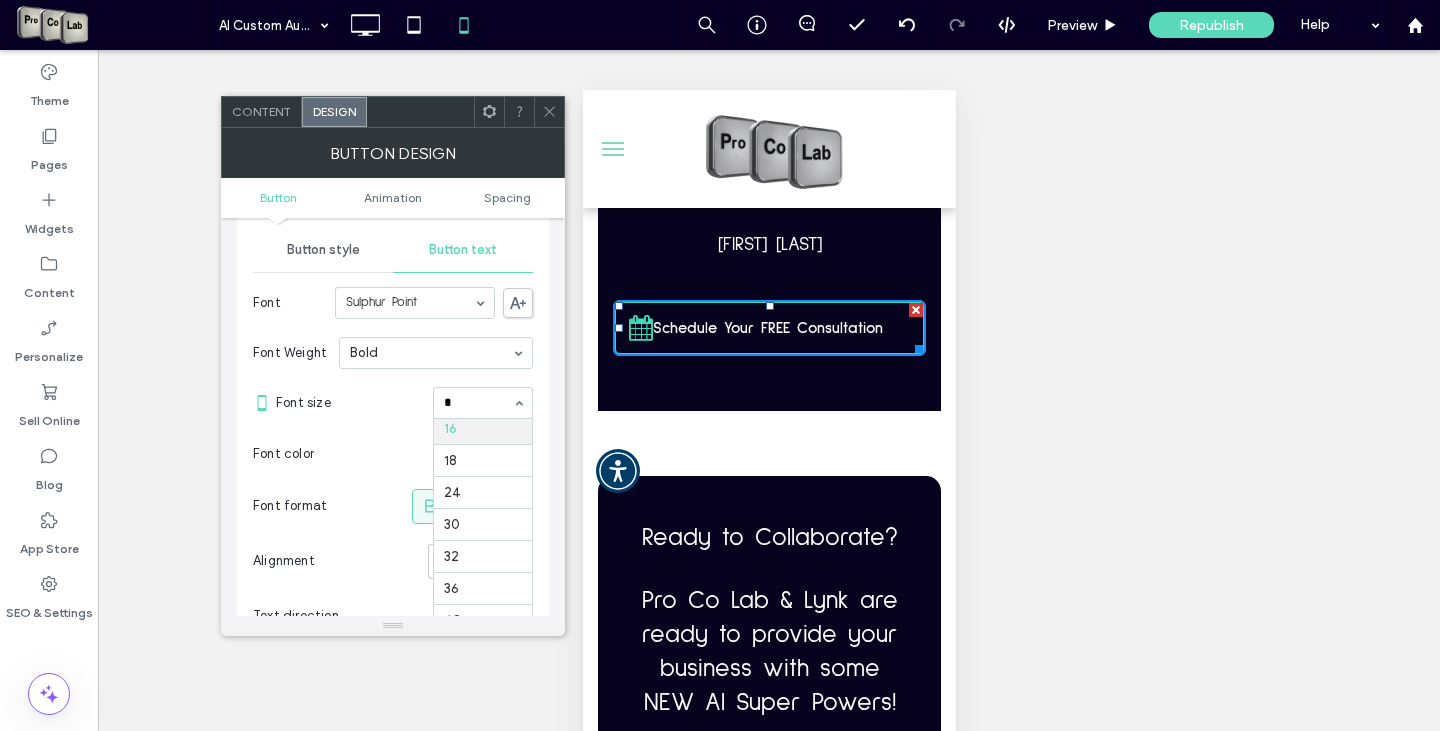 scroll, scrollTop: 0, scrollLeft: 0, axis: both 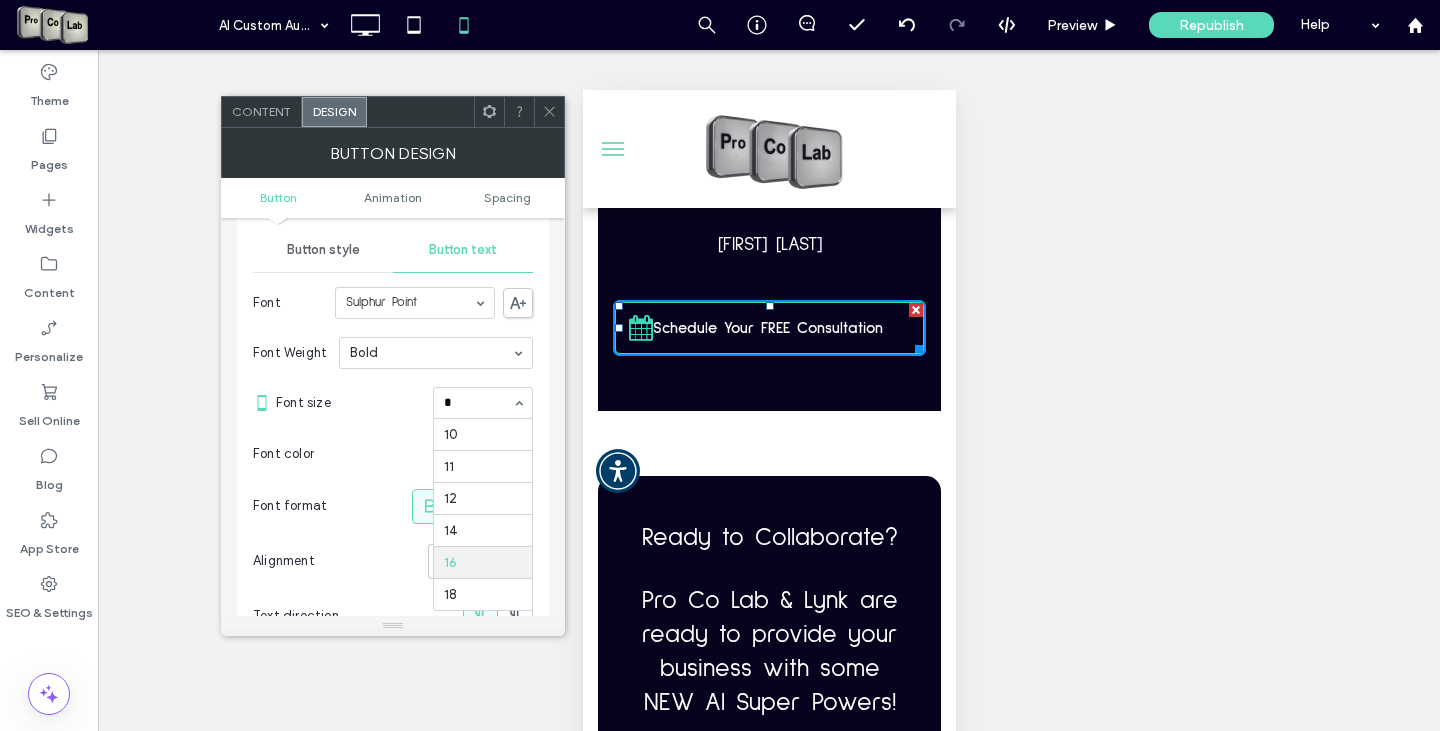 type on "**" 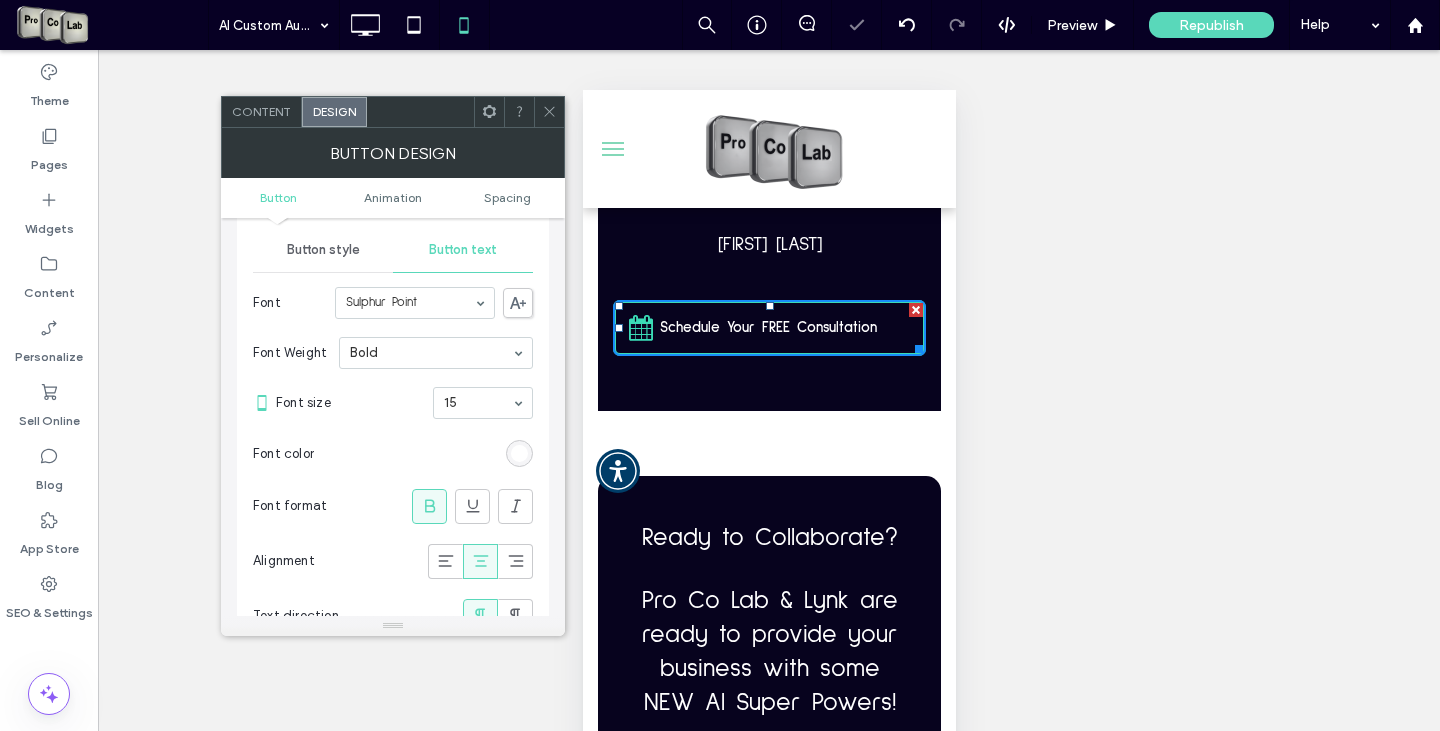 click on "15" at bounding box center [483, 403] 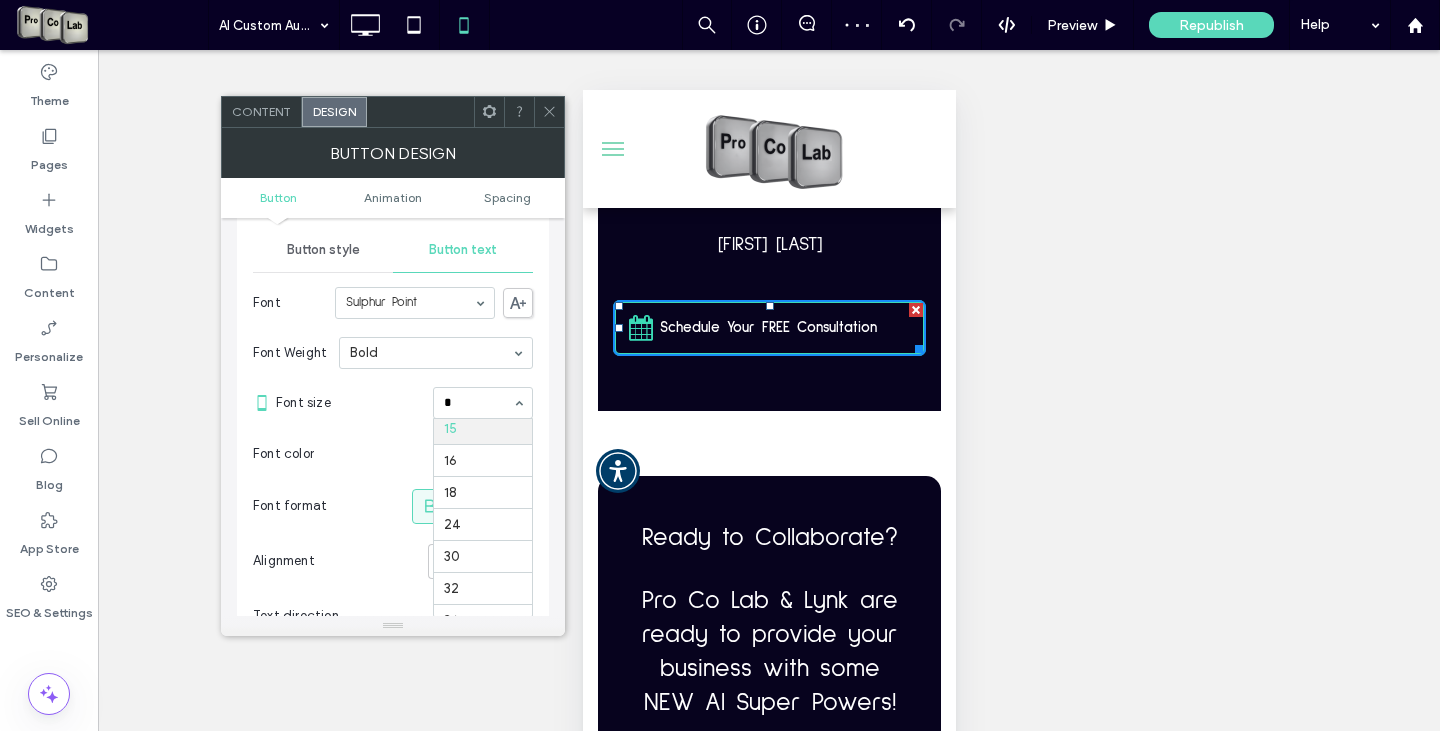 scroll, scrollTop: 32, scrollLeft: 0, axis: vertical 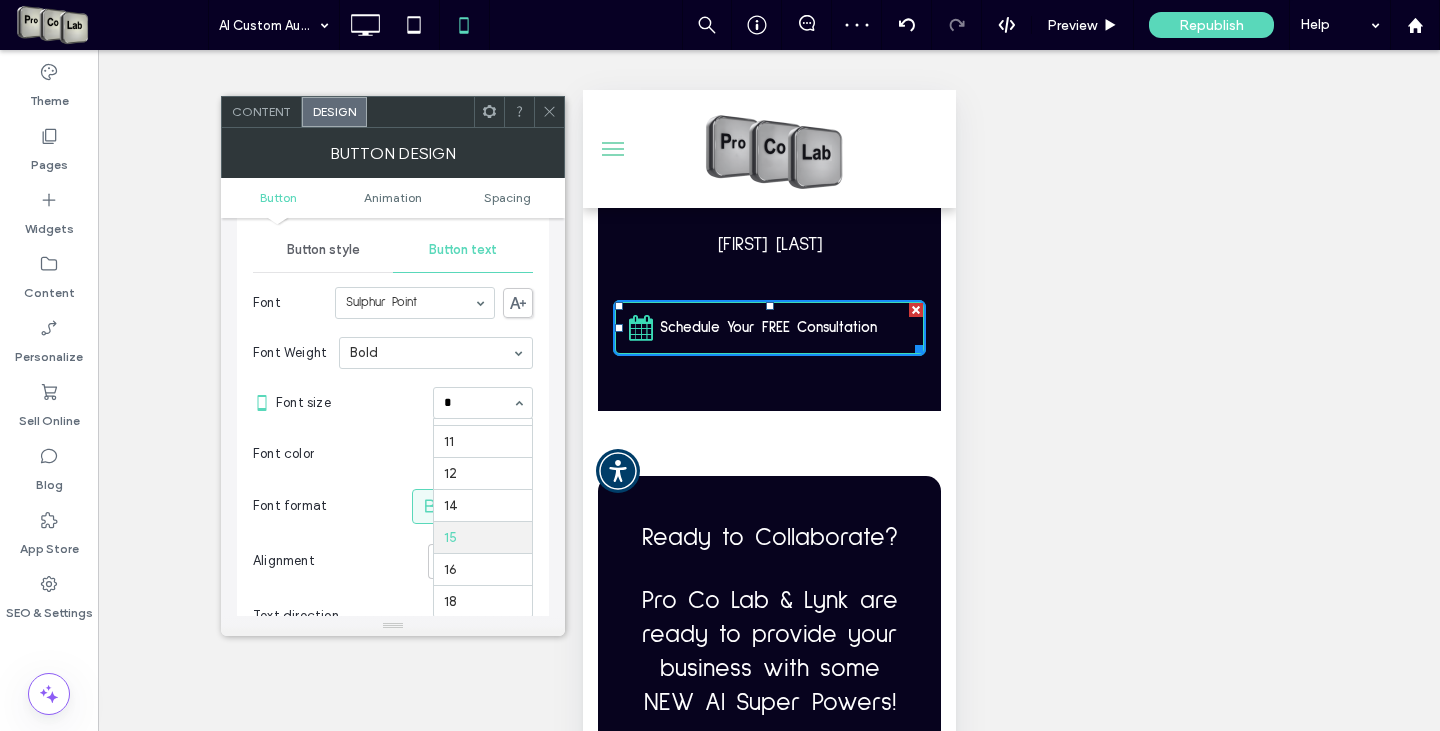type on "**" 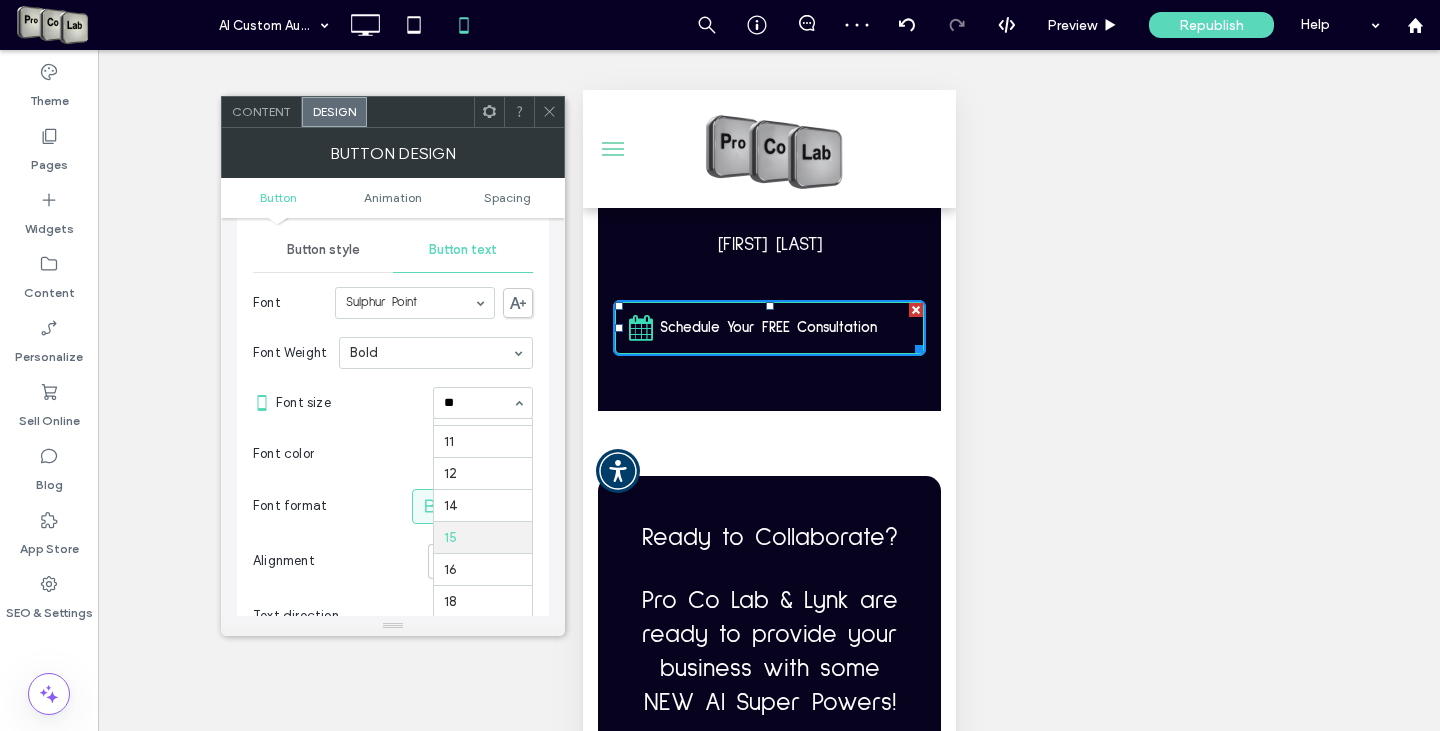 scroll, scrollTop: 0, scrollLeft: 0, axis: both 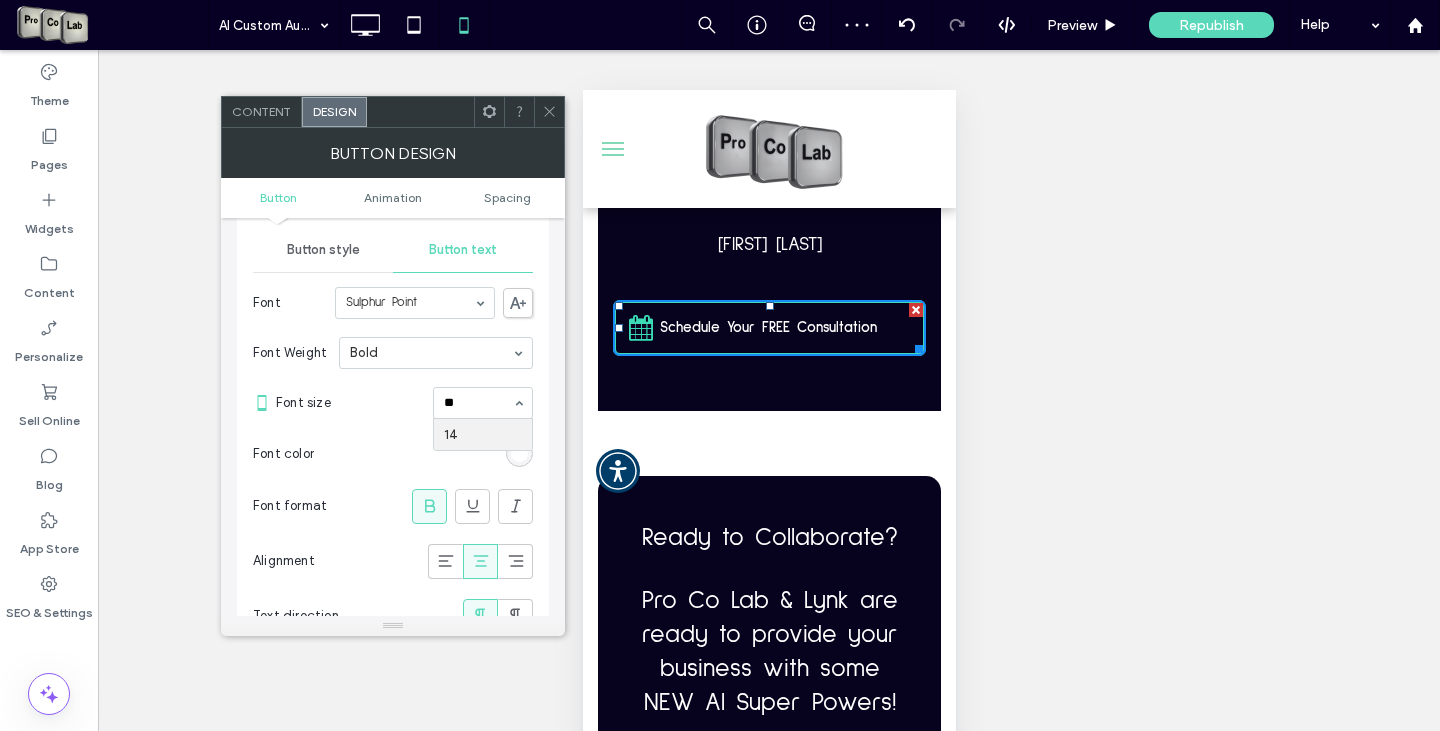 type 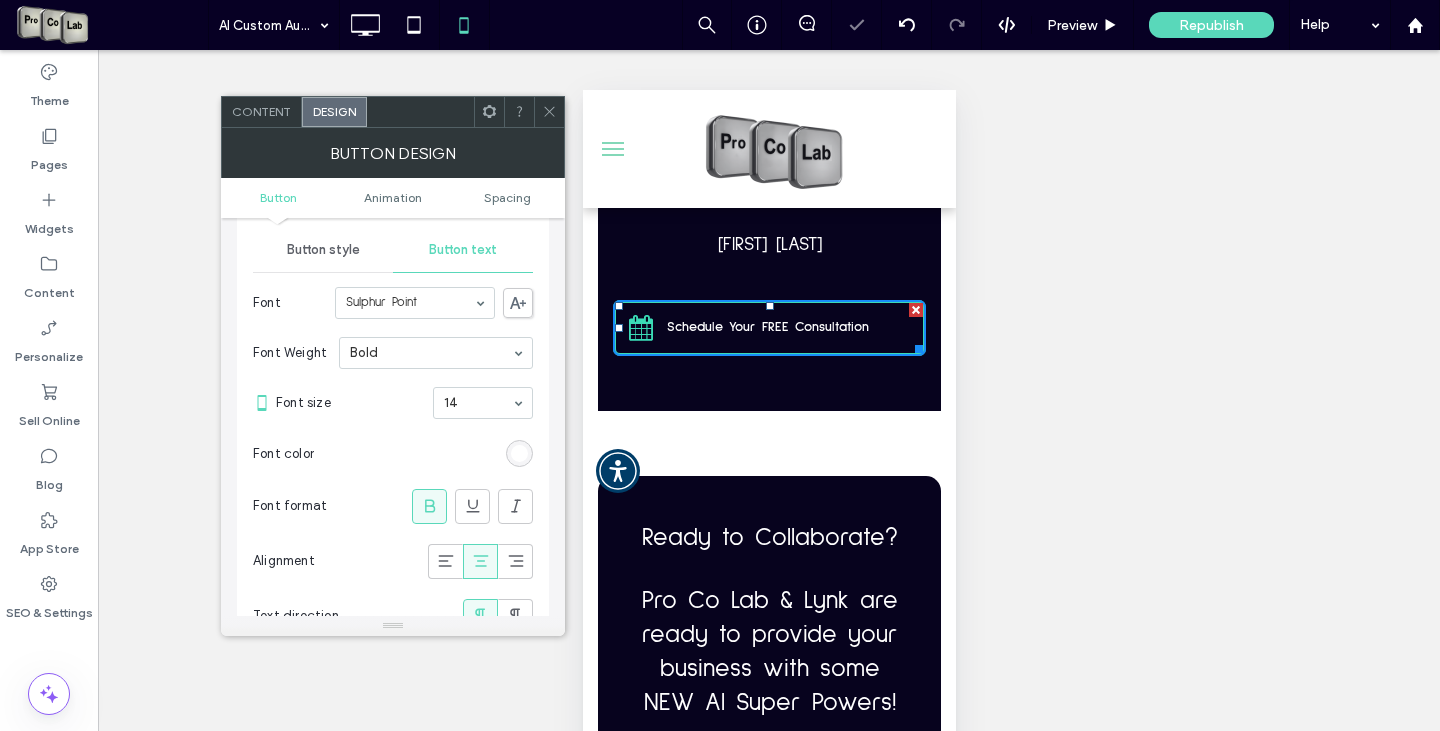 click at bounding box center [549, 112] 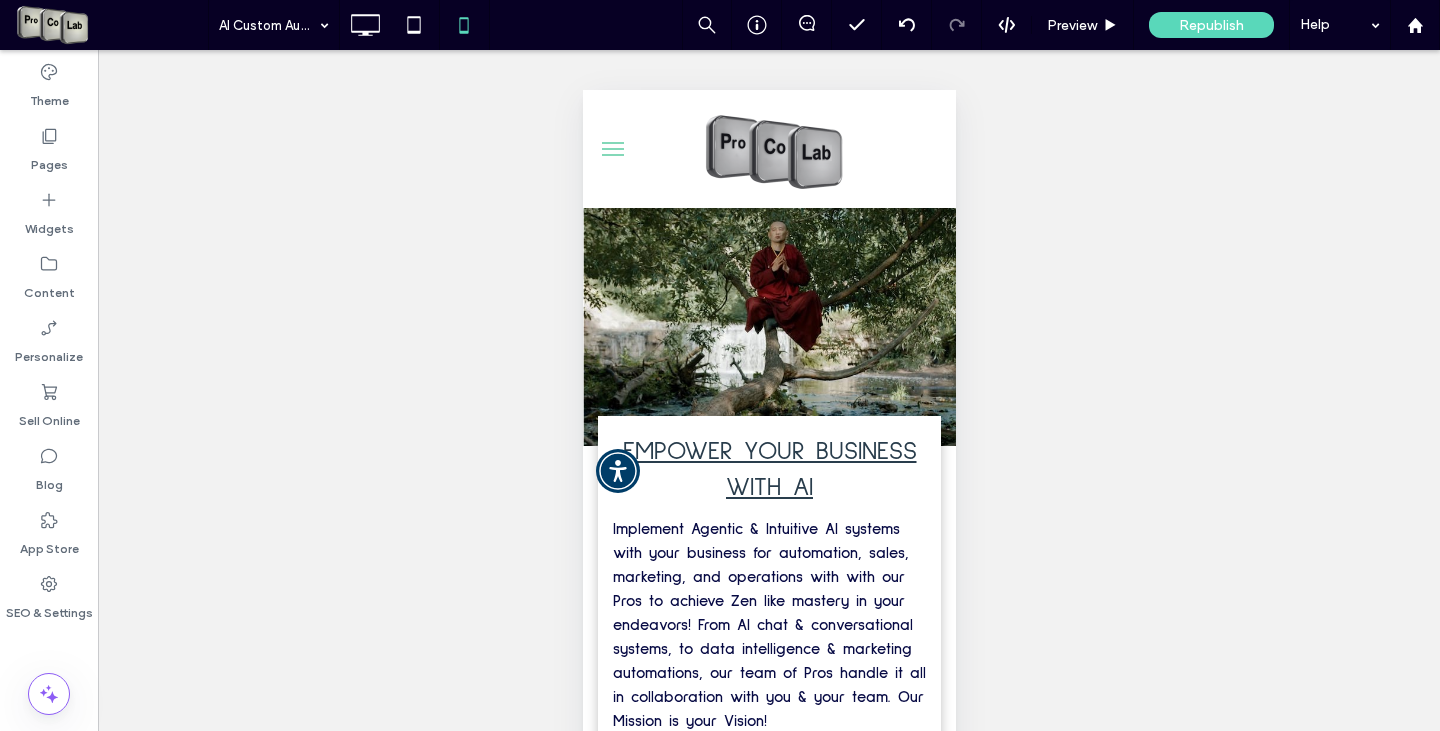 scroll, scrollTop: 0, scrollLeft: 0, axis: both 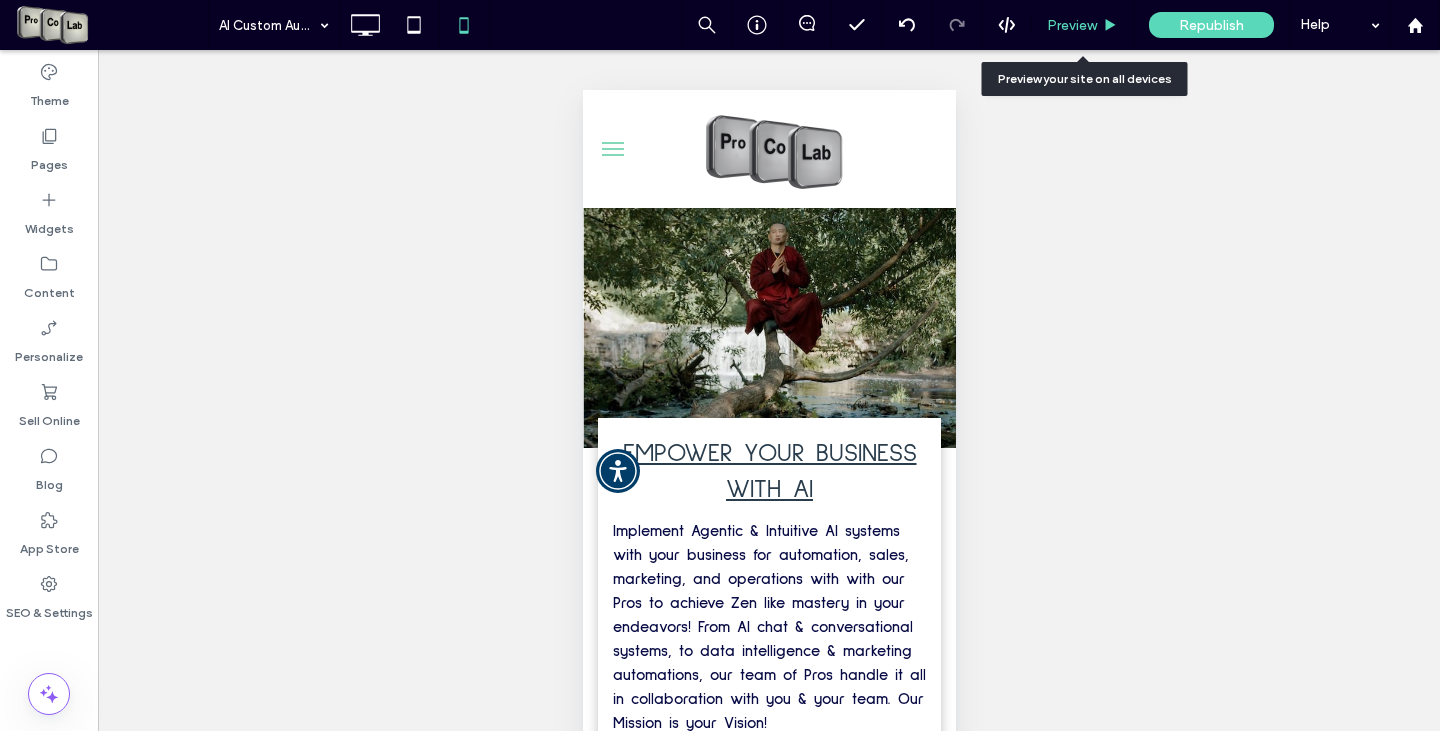 click on "Preview" at bounding box center [1072, 25] 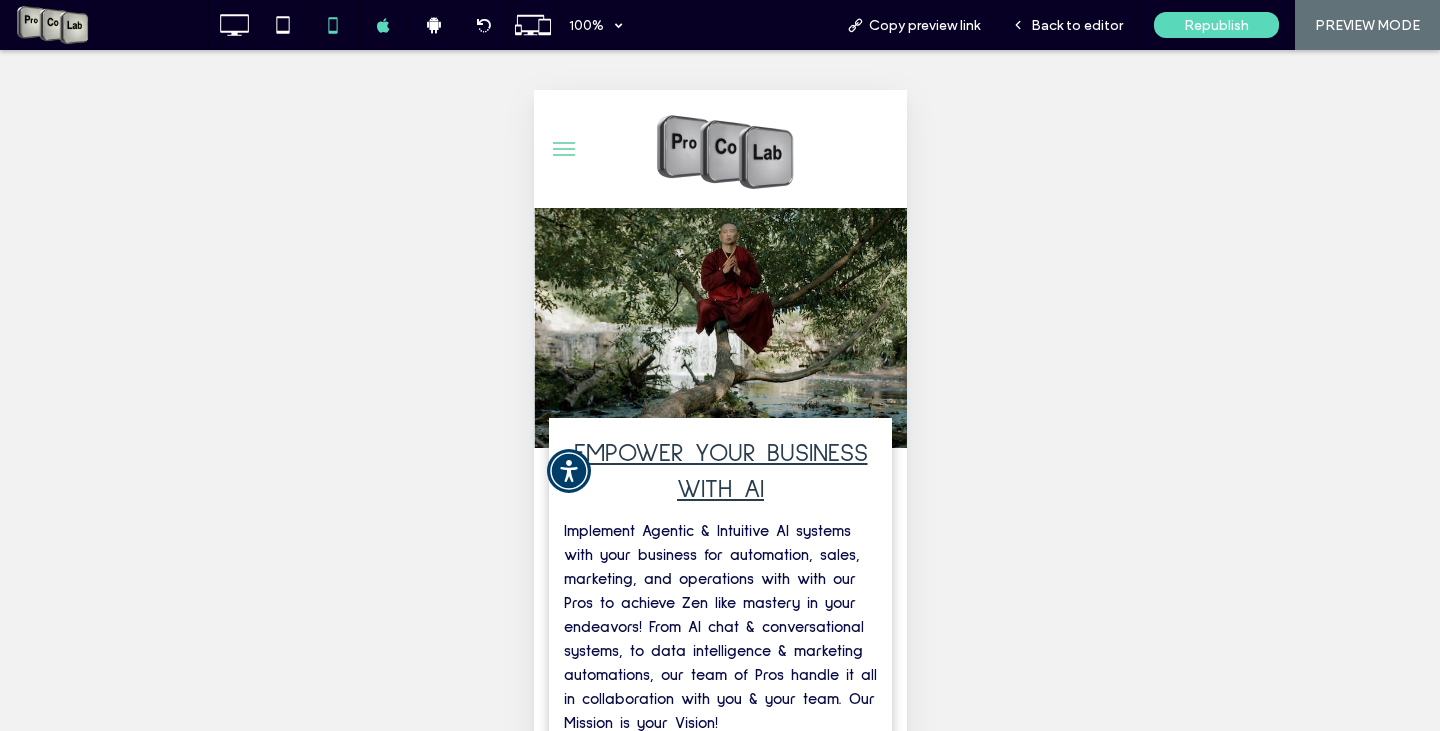 click at bounding box center [563, 149] 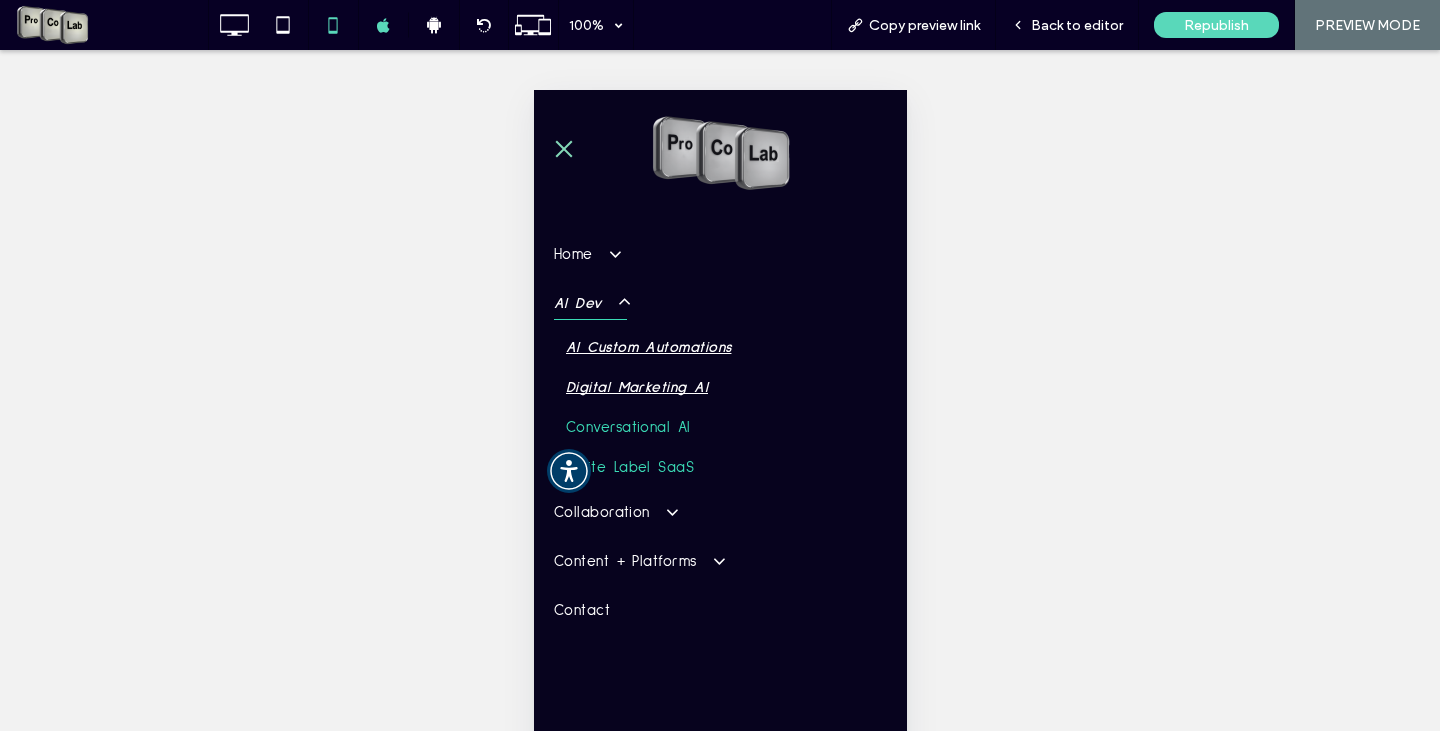 click on "Digital Marketing AI" at bounding box center [636, 388] 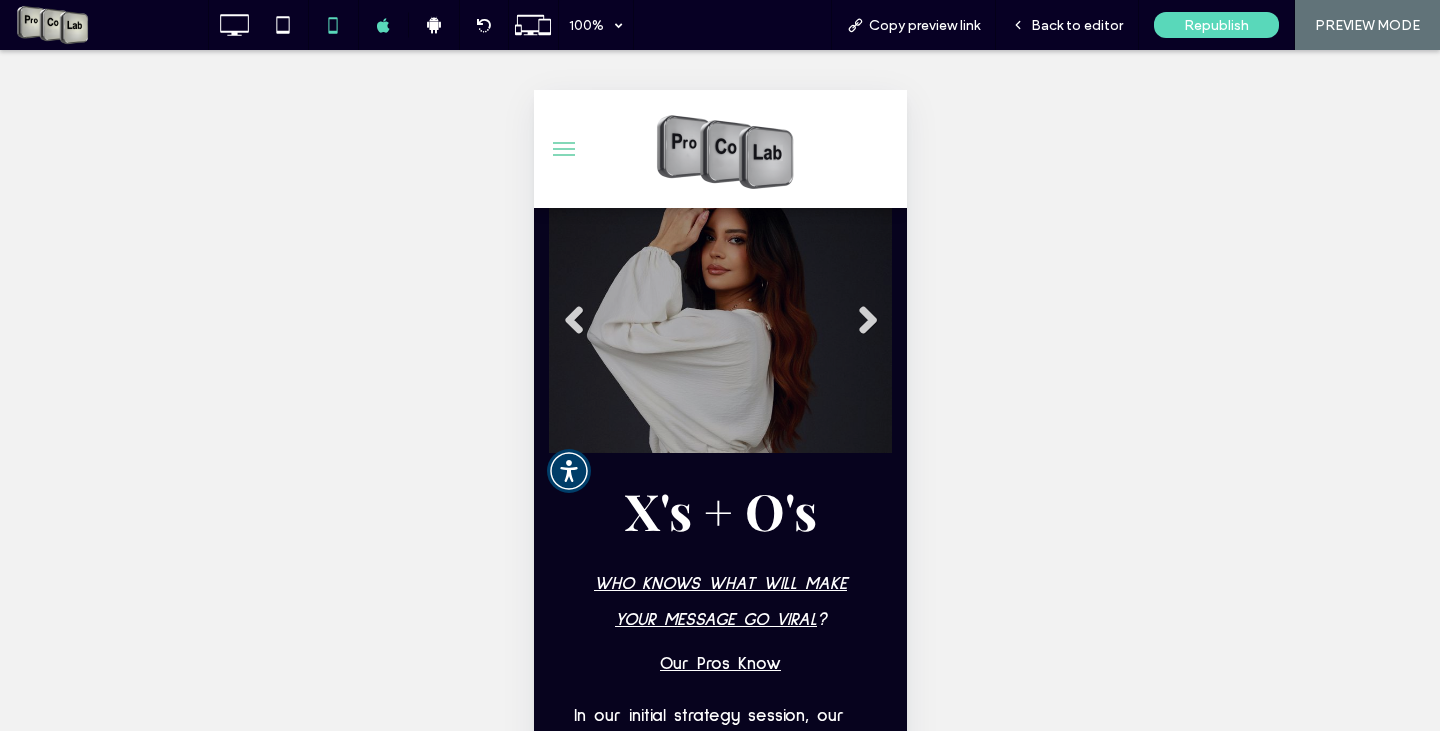 scroll, scrollTop: 1465, scrollLeft: 0, axis: vertical 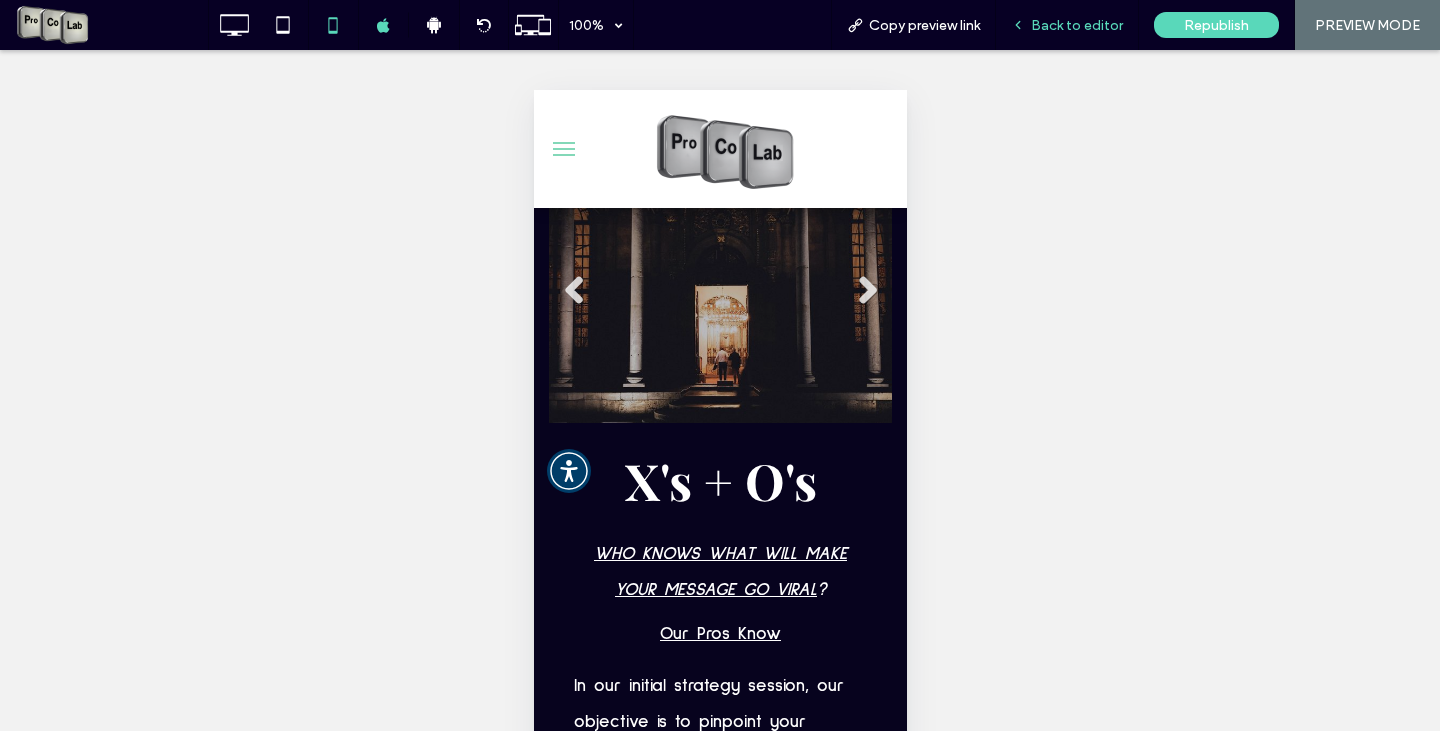 click on "Back to editor" at bounding box center [1067, 25] 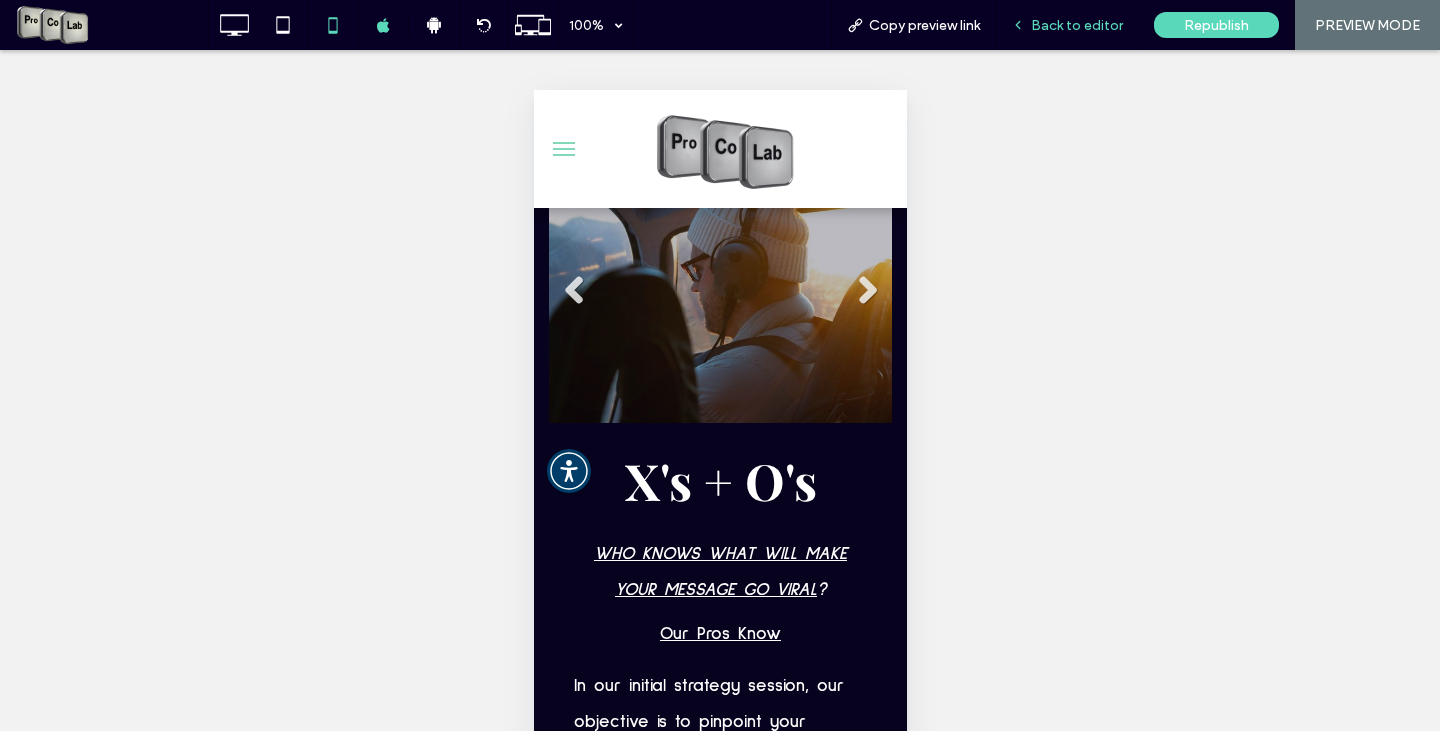 click on "Back to editor" at bounding box center [1077, 25] 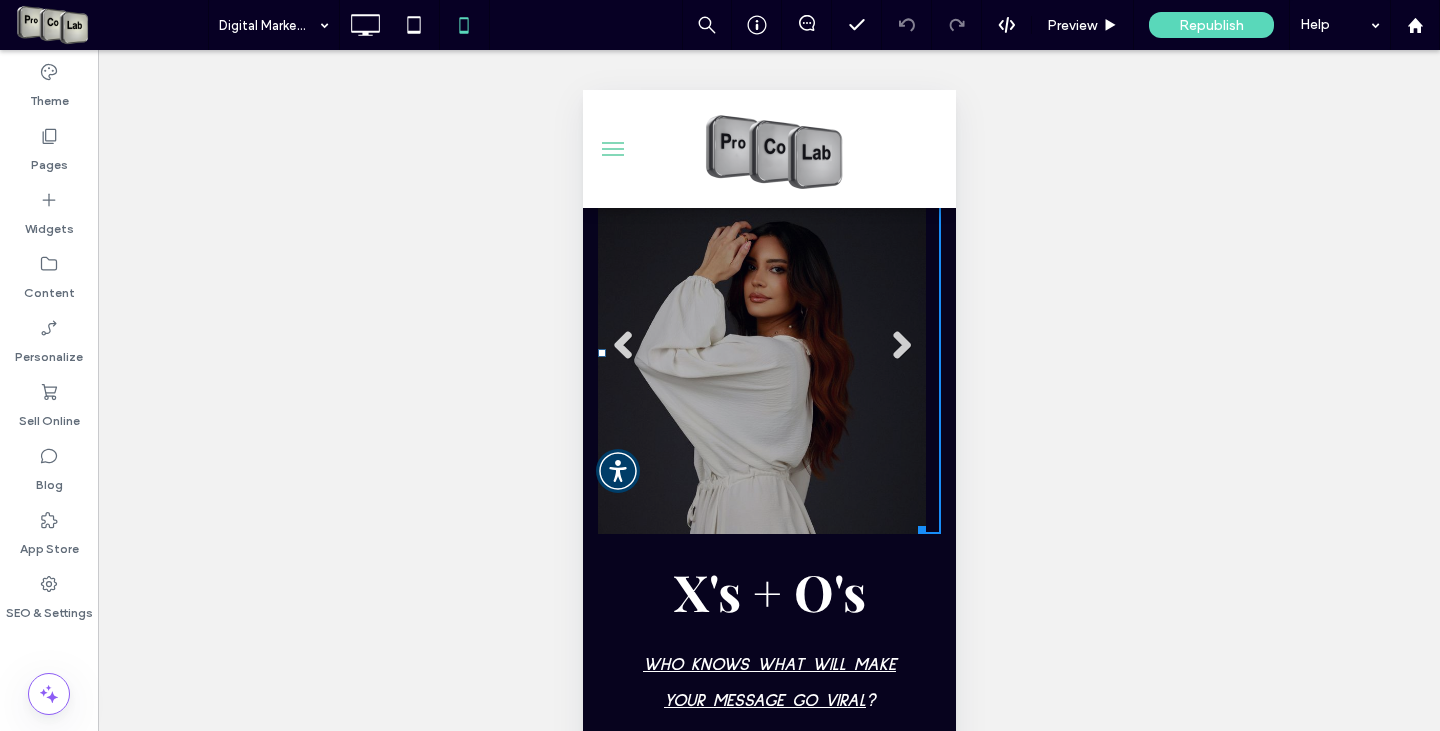 drag, startPoint x: 921, startPoint y: 454, endPoint x: 1512, endPoint y: 655, distance: 624.2451 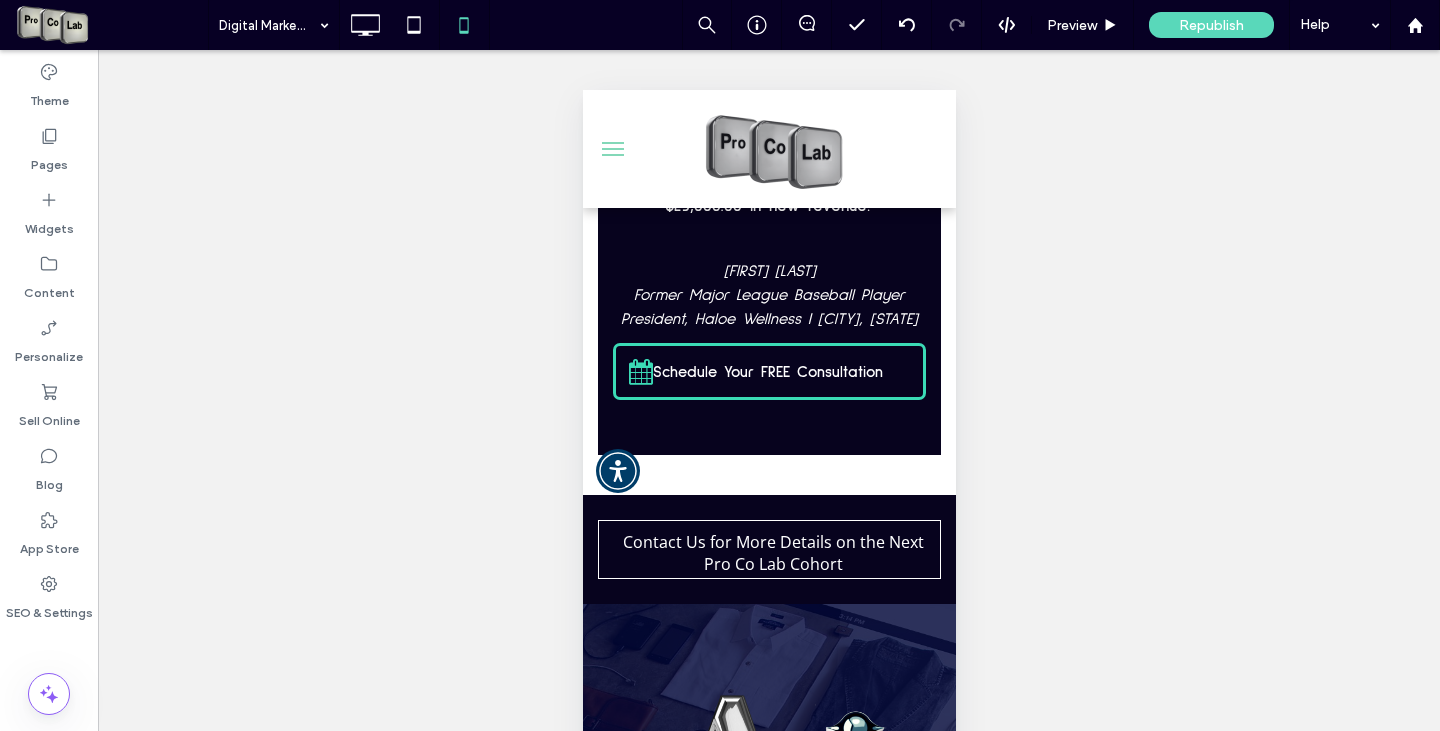 scroll, scrollTop: 3014, scrollLeft: 0, axis: vertical 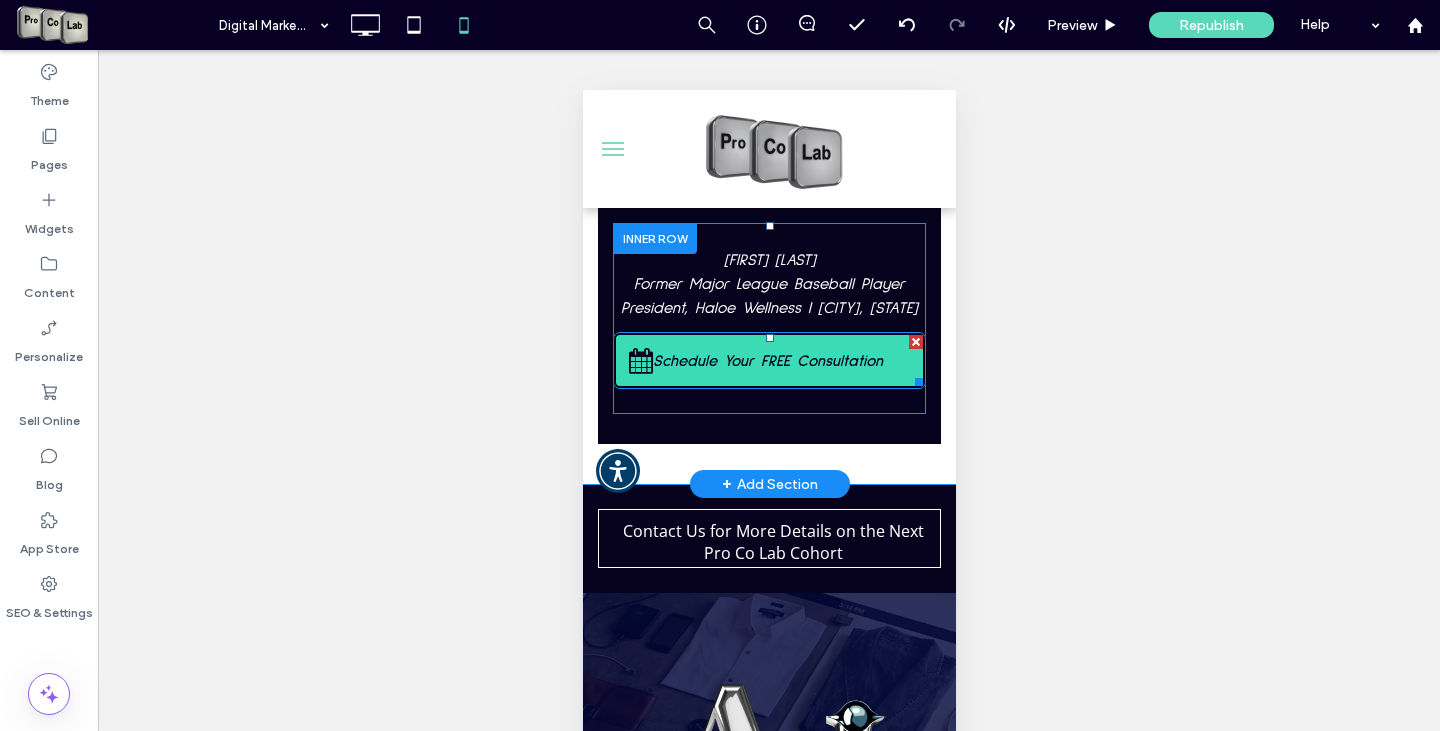 click on "Schedule Your FREE Consultation" at bounding box center [767, 361] 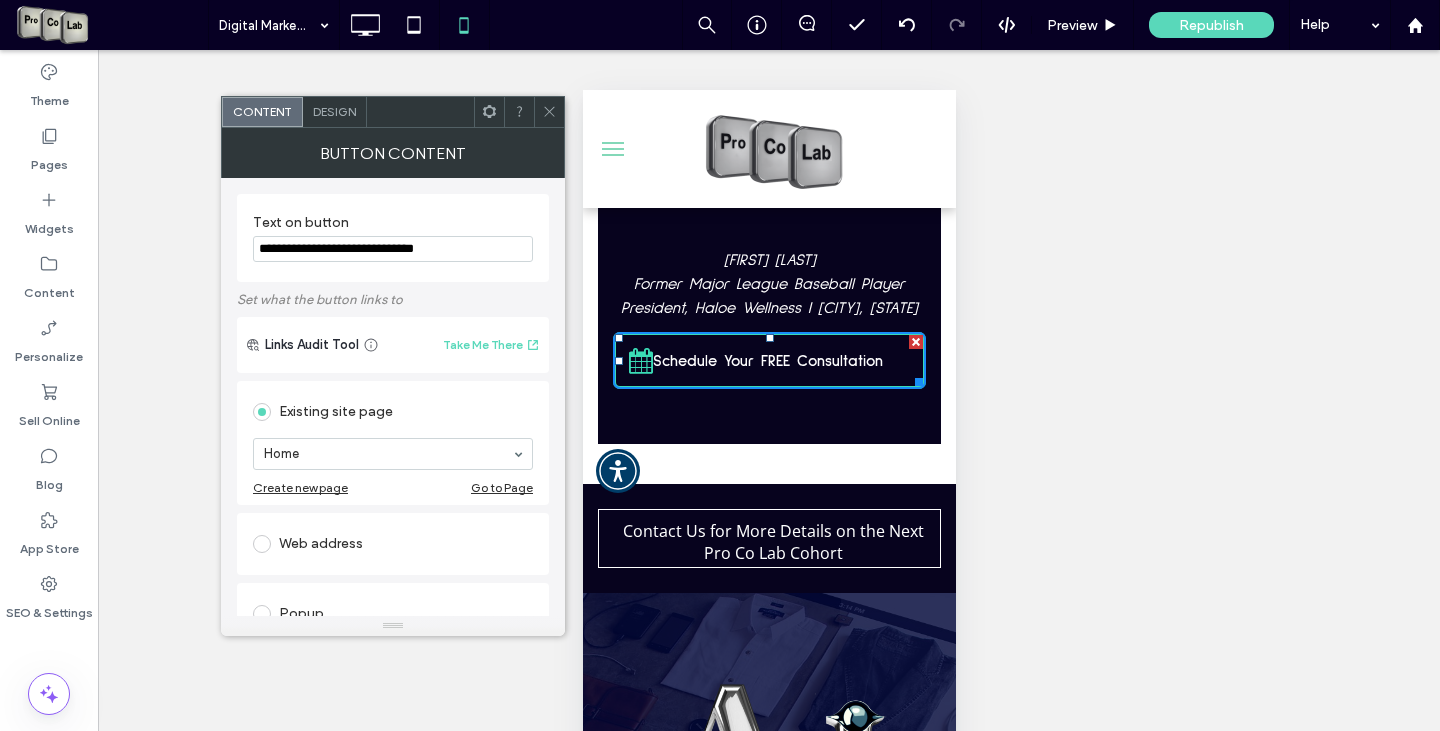 click on "Design" at bounding box center [335, 112] 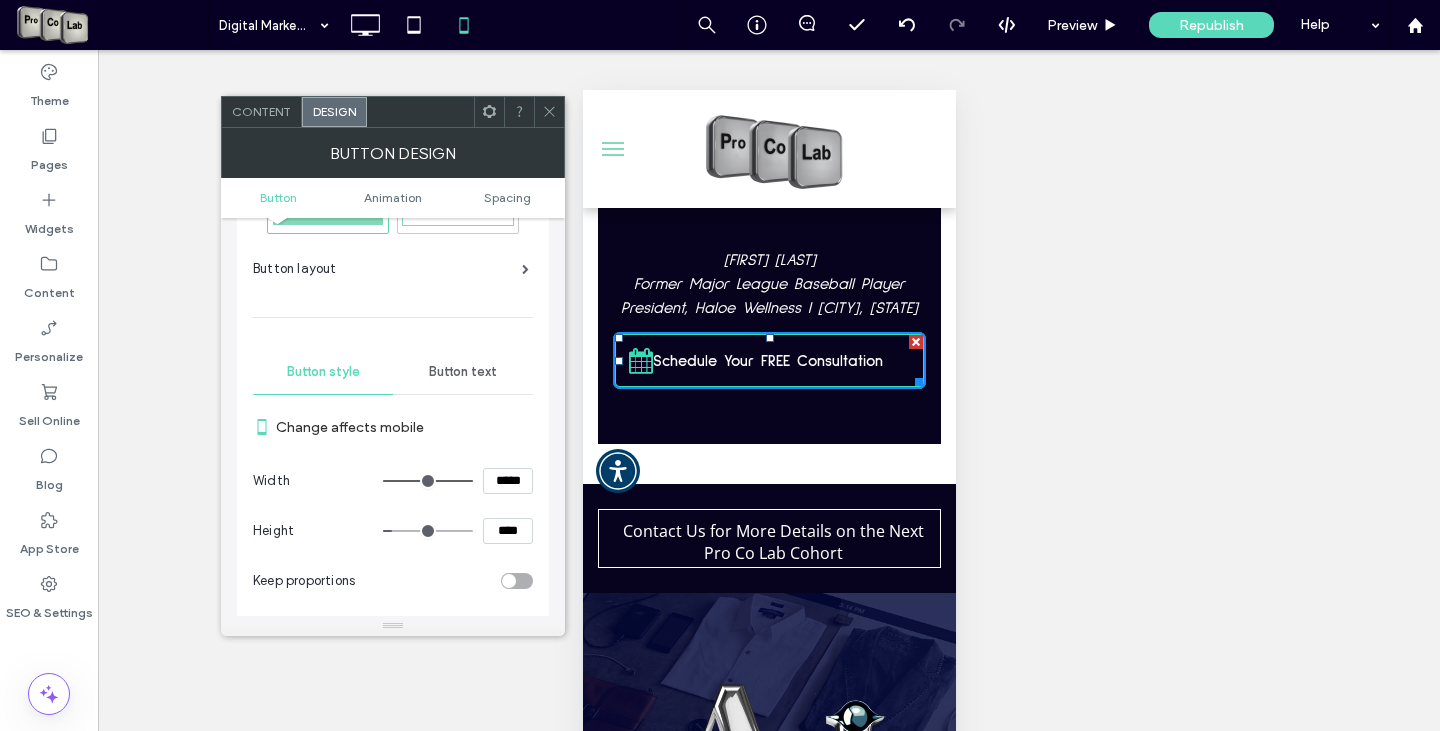 scroll, scrollTop: 100, scrollLeft: 0, axis: vertical 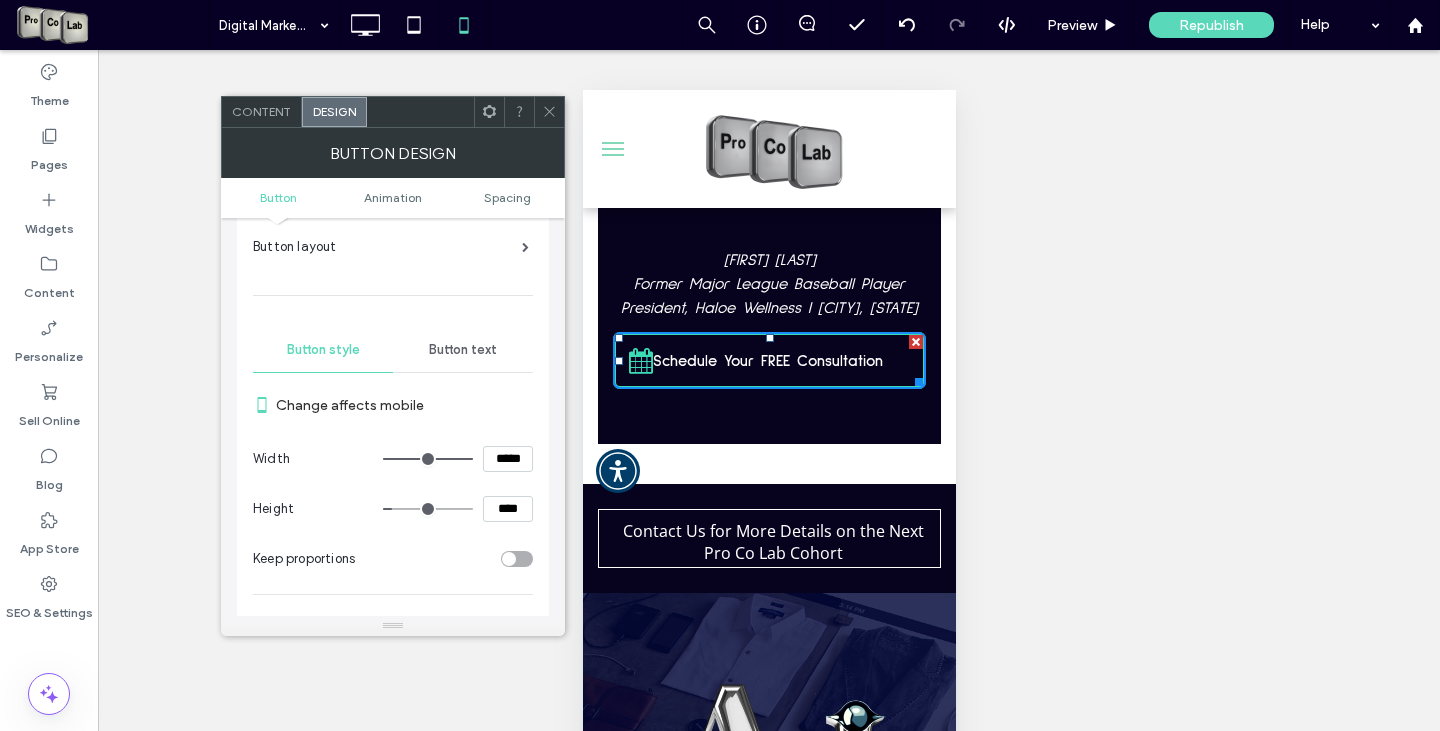 click on "Button text" at bounding box center (463, 350) 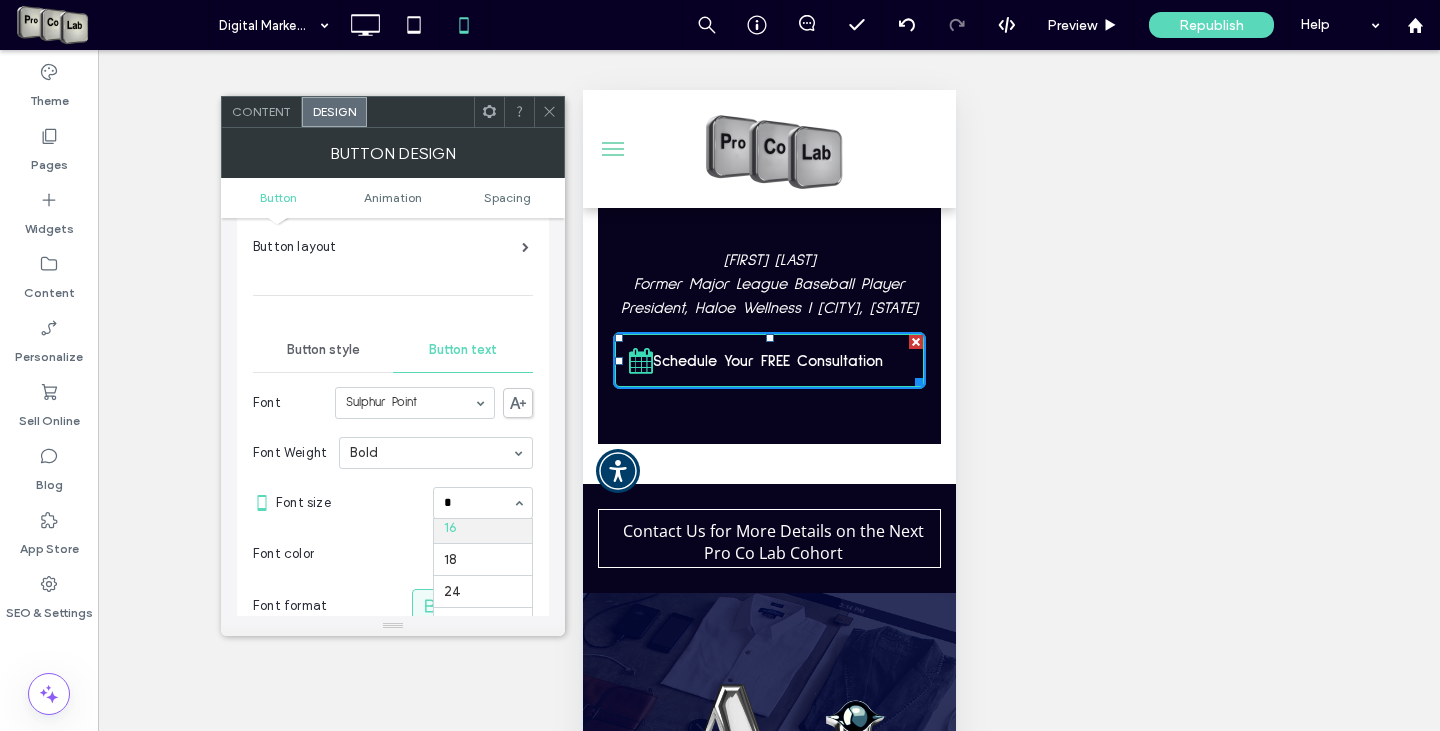 scroll, scrollTop: 32, scrollLeft: 0, axis: vertical 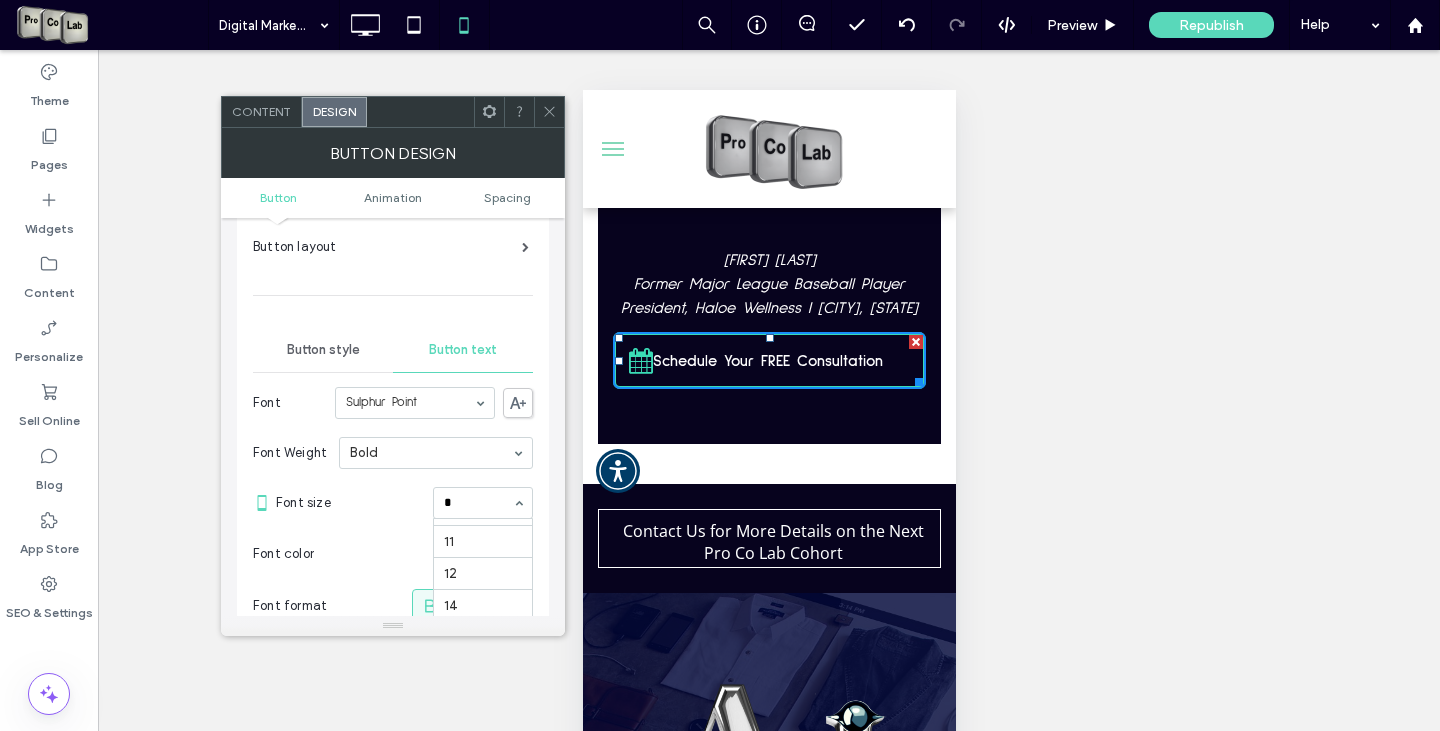 type on "**" 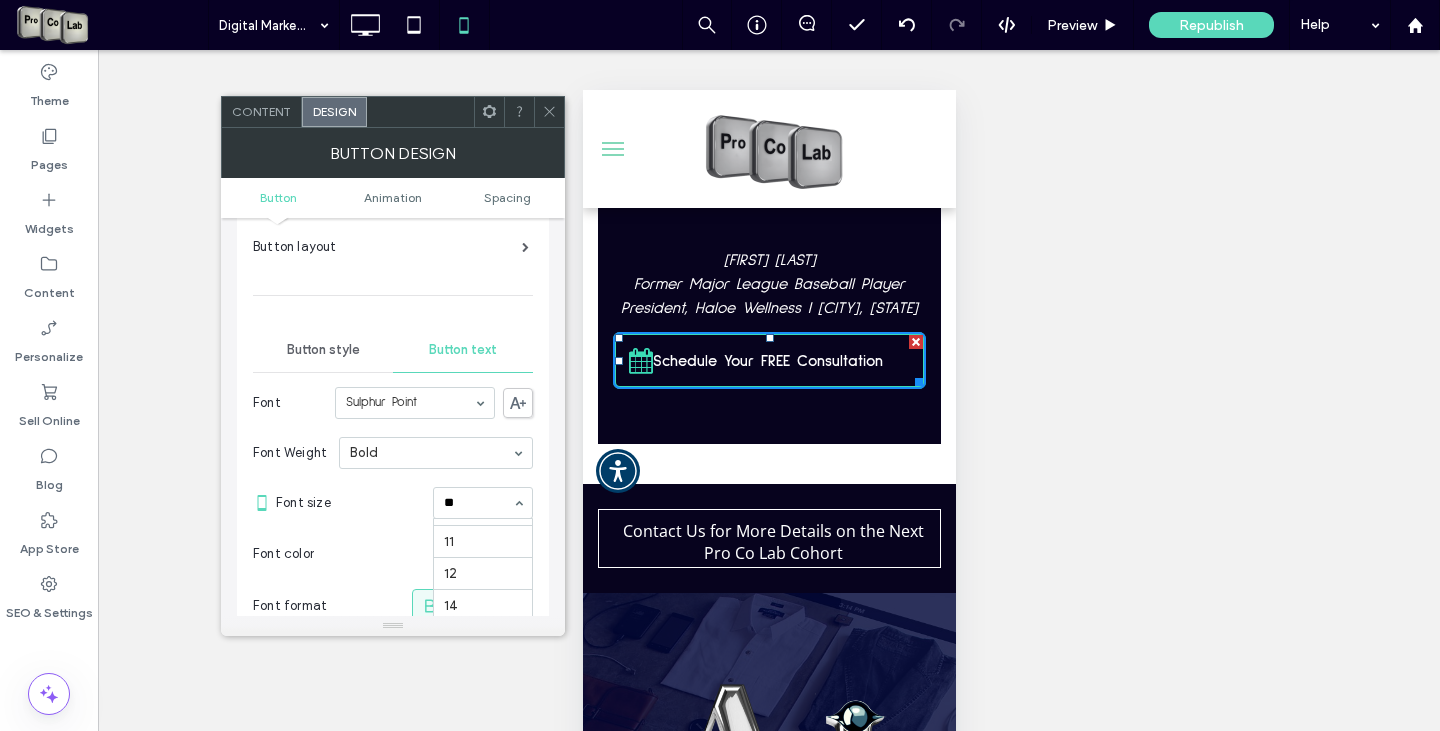 scroll, scrollTop: 0, scrollLeft: 0, axis: both 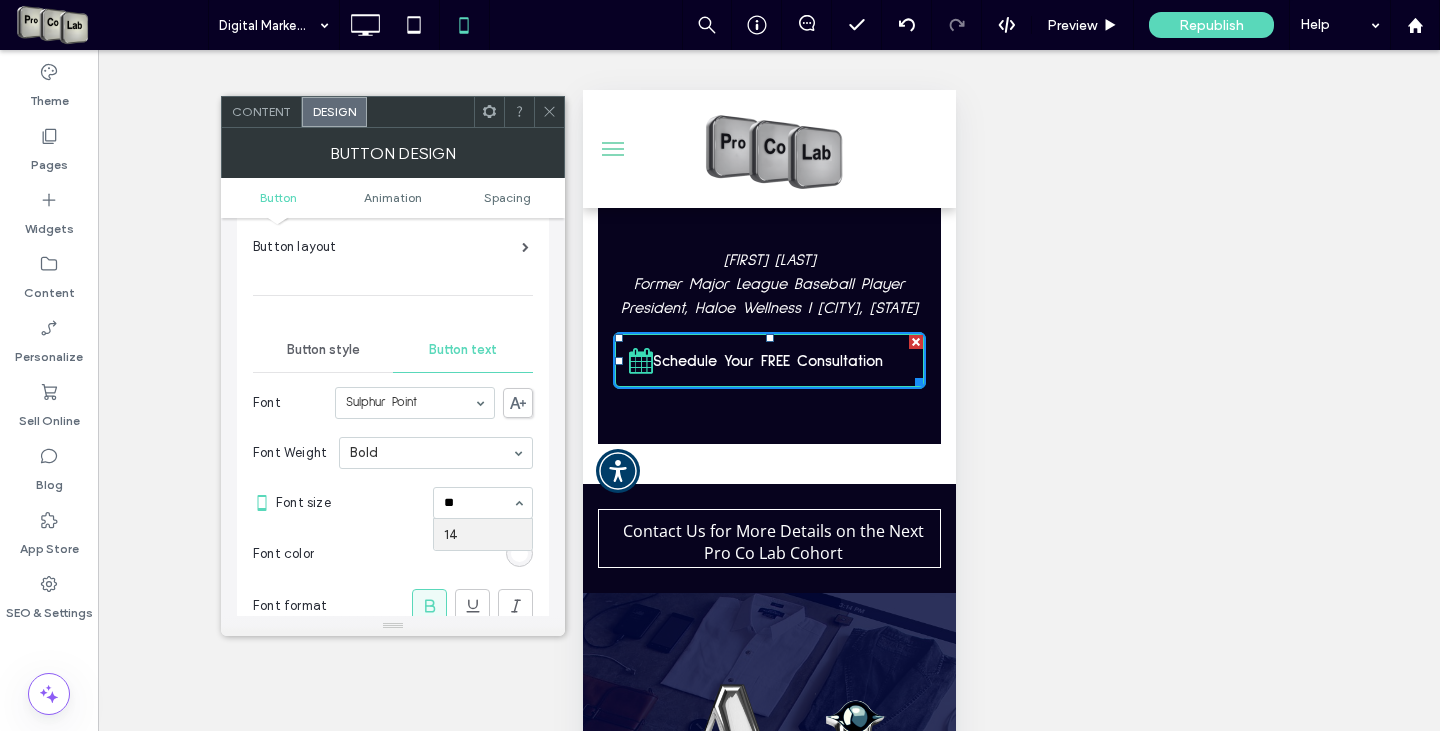 type 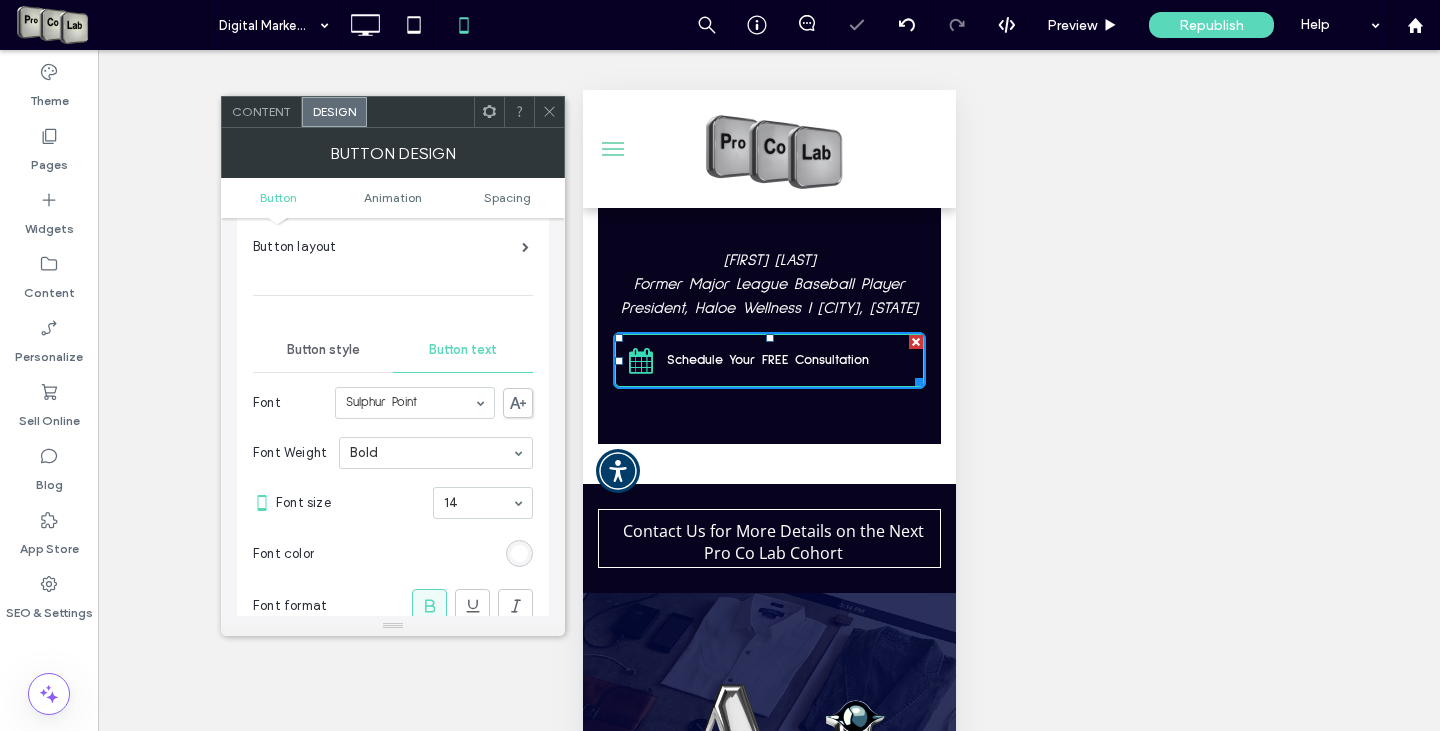 click 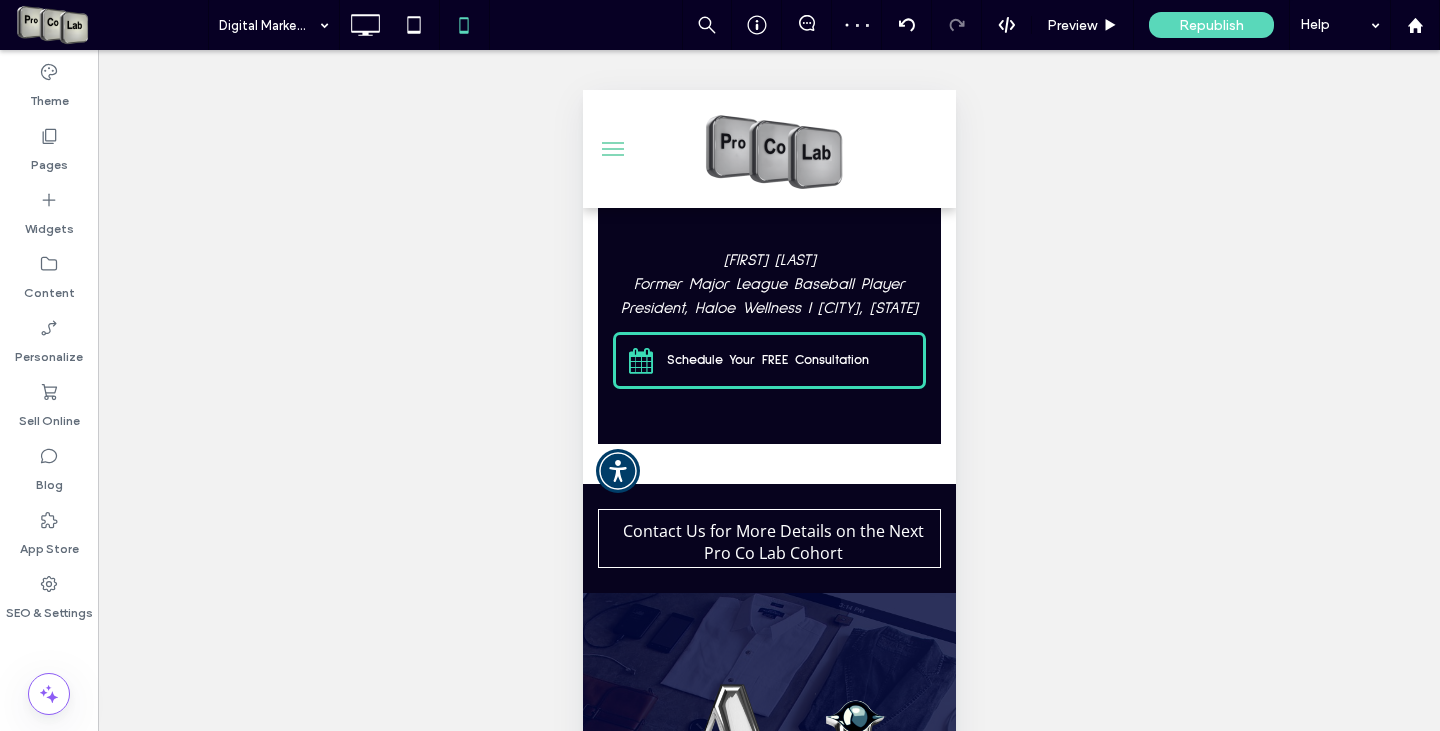 scroll, scrollTop: 96, scrollLeft: 0, axis: vertical 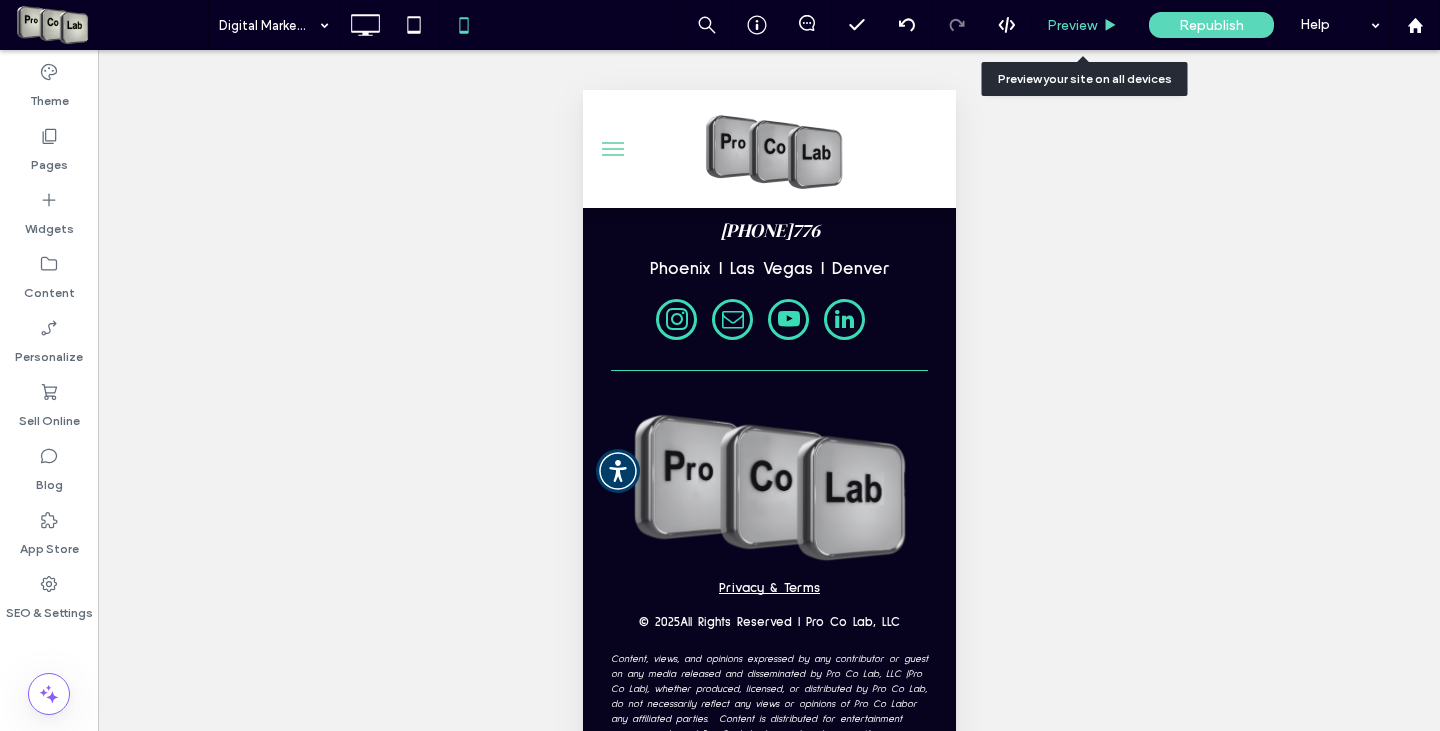 click on "Preview" at bounding box center [1072, 25] 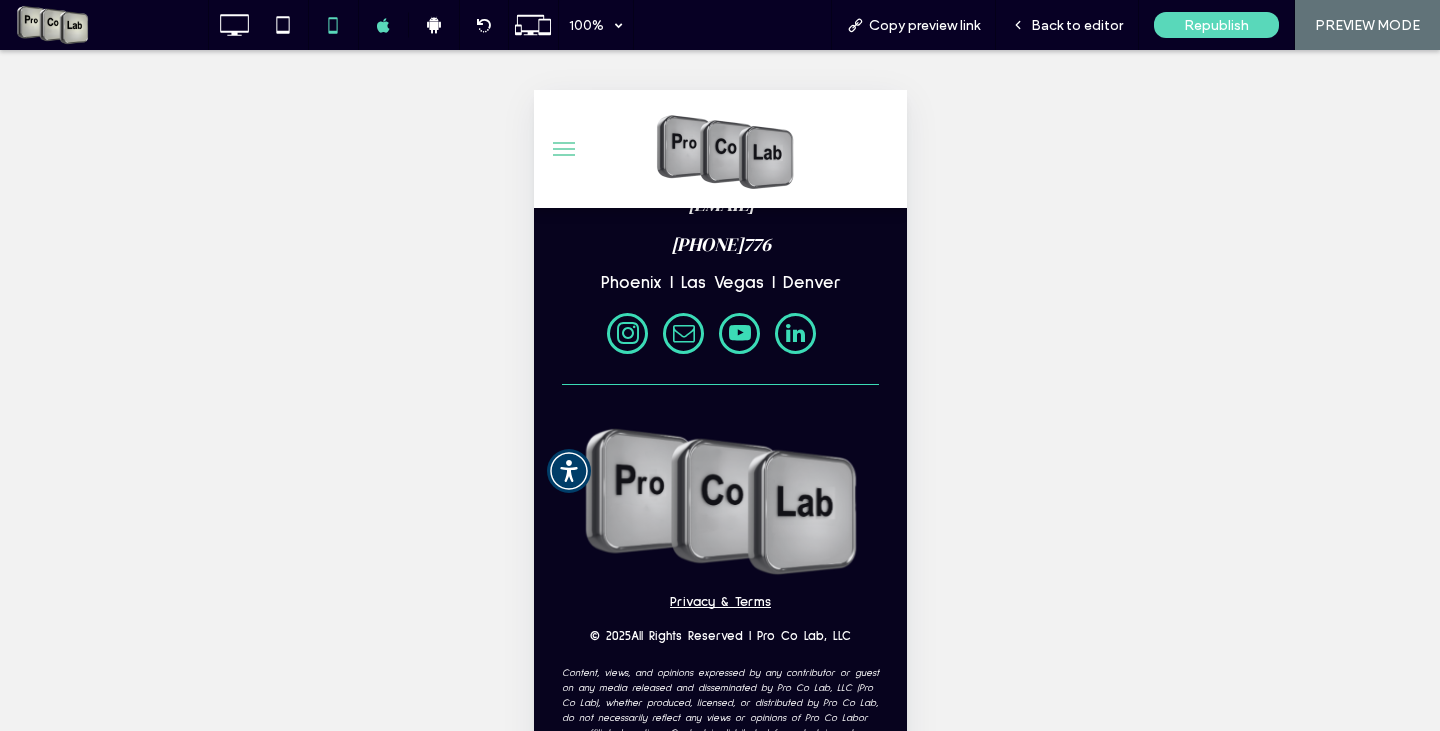 click at bounding box center [563, 149] 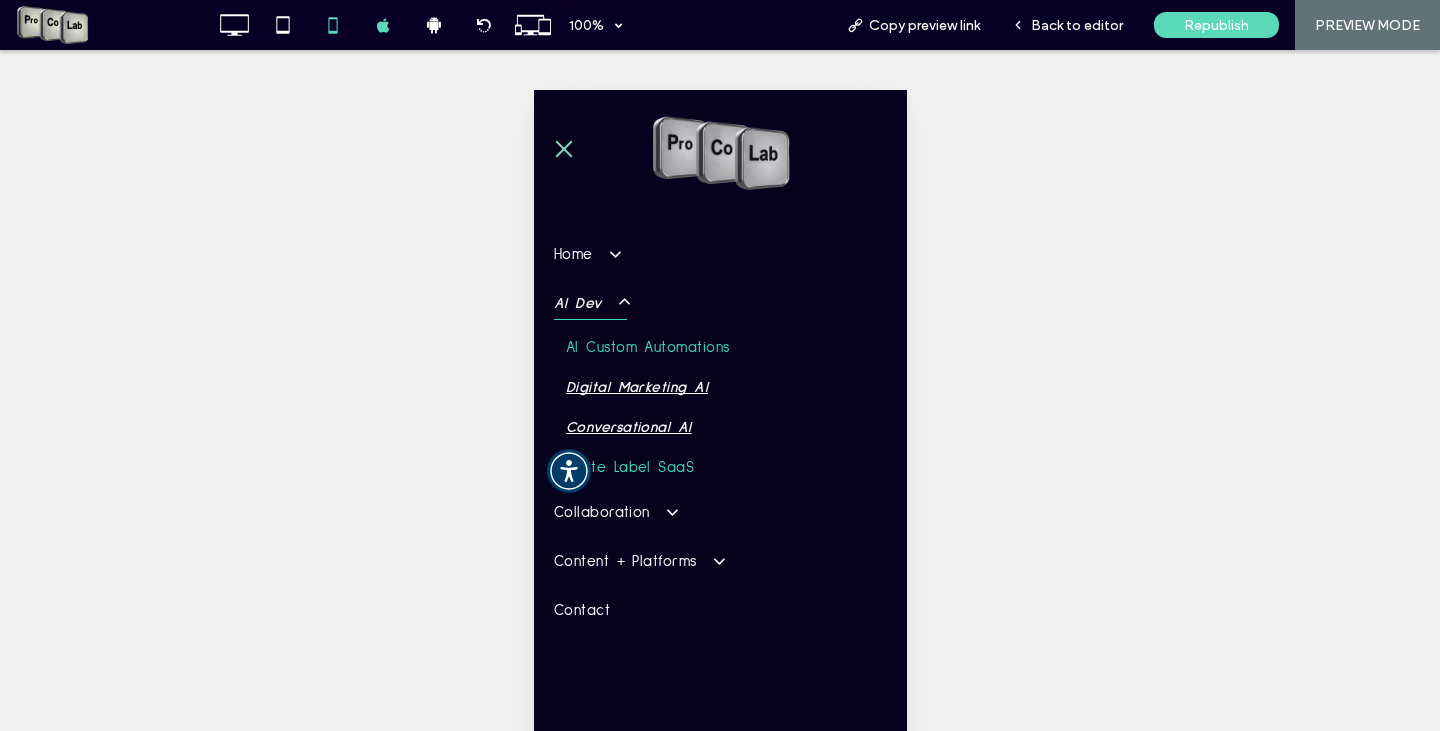 click on "Conversational AI" at bounding box center [628, 428] 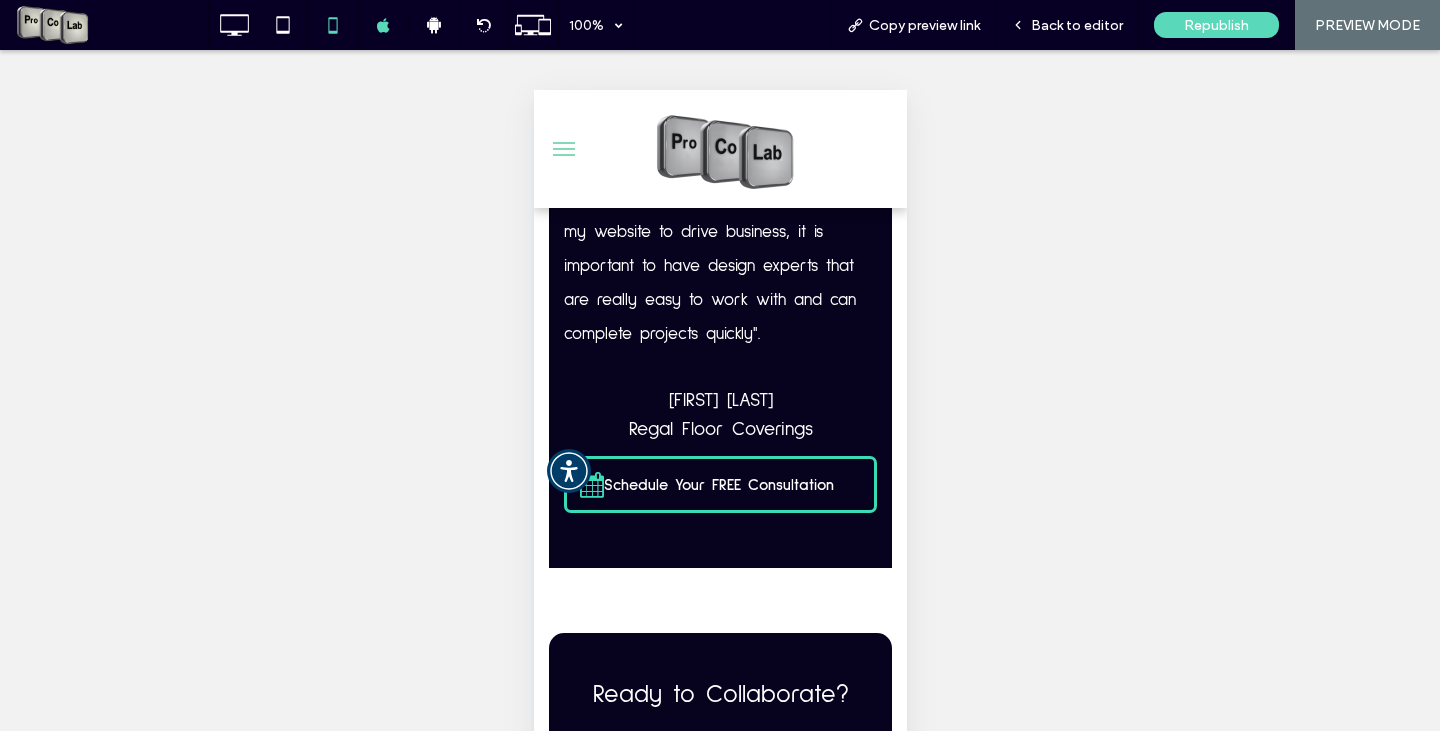 scroll, scrollTop: 1082, scrollLeft: 0, axis: vertical 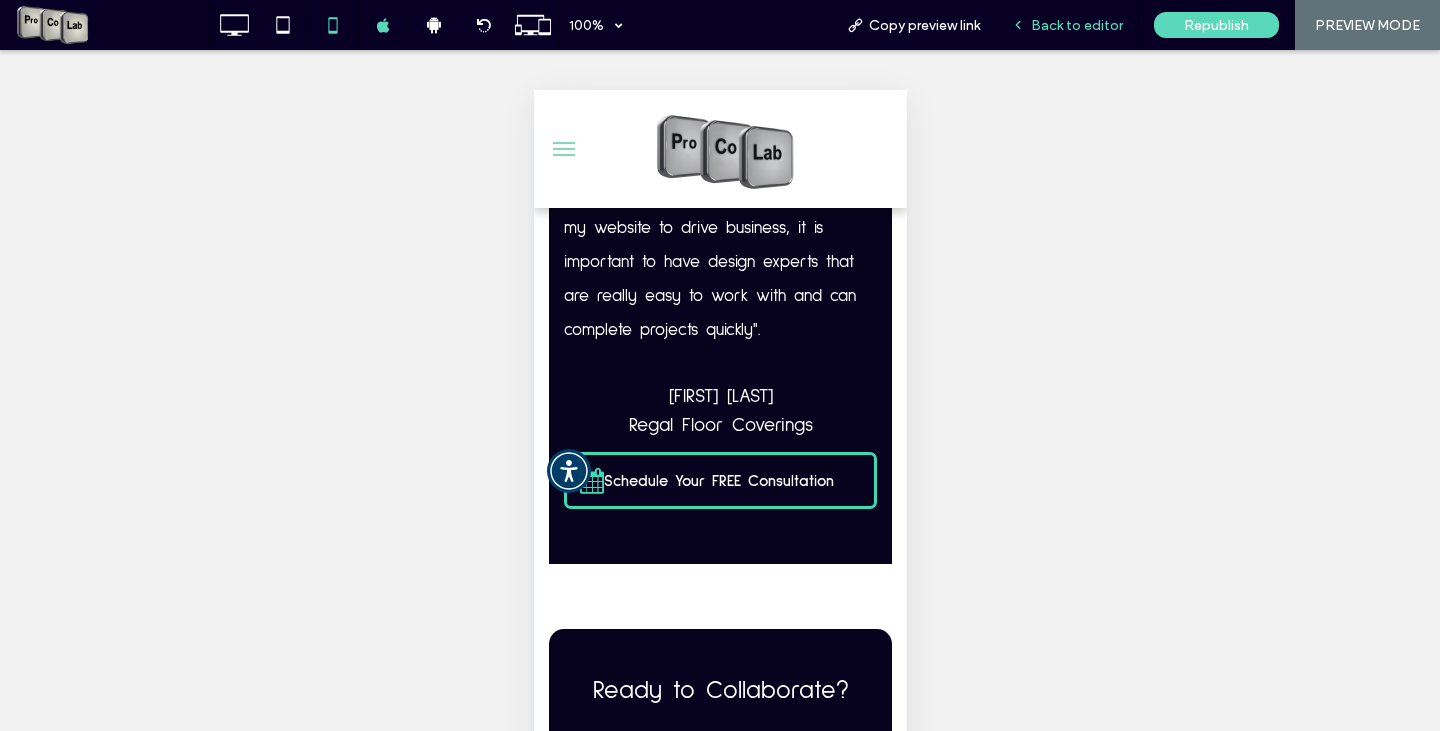 click on "Back to editor" at bounding box center (1077, 25) 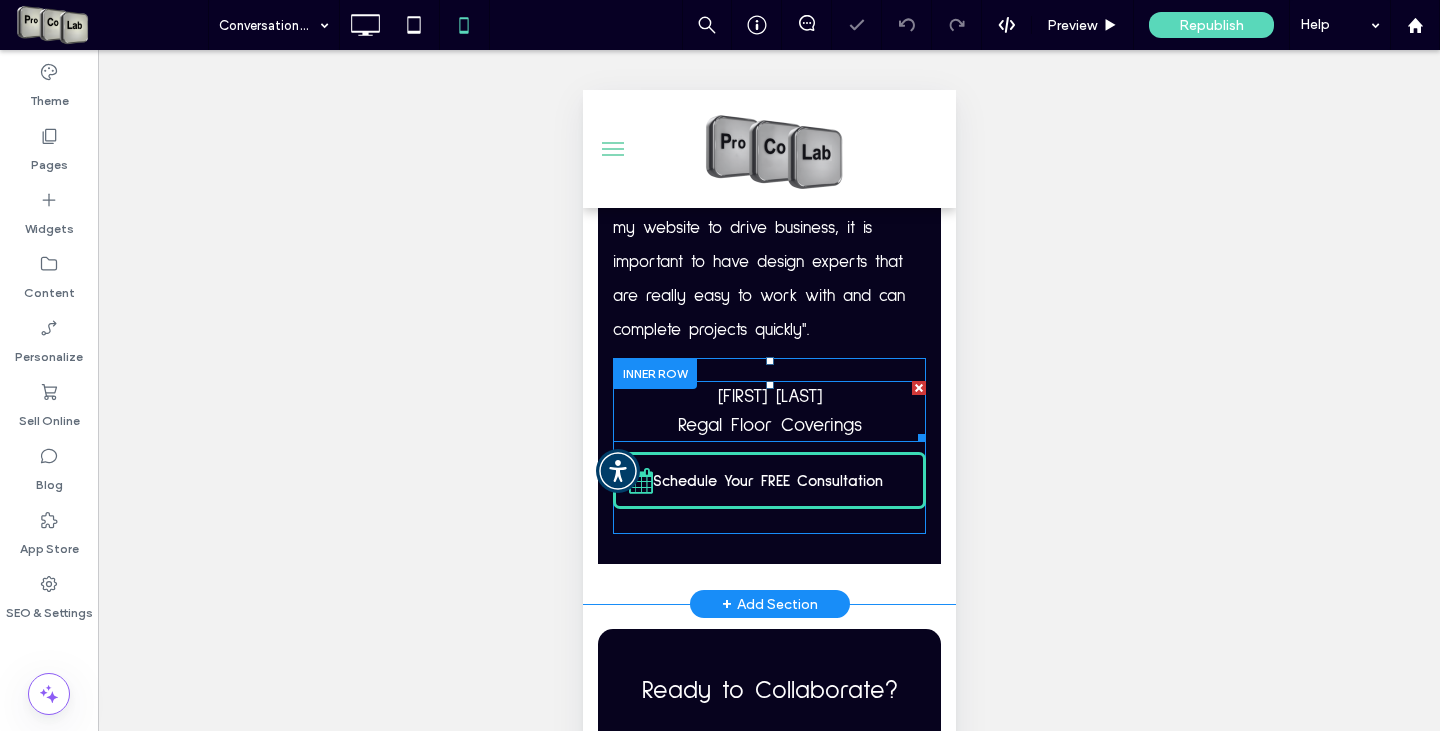 click on "Regal Floor Coverings" at bounding box center (769, 425) 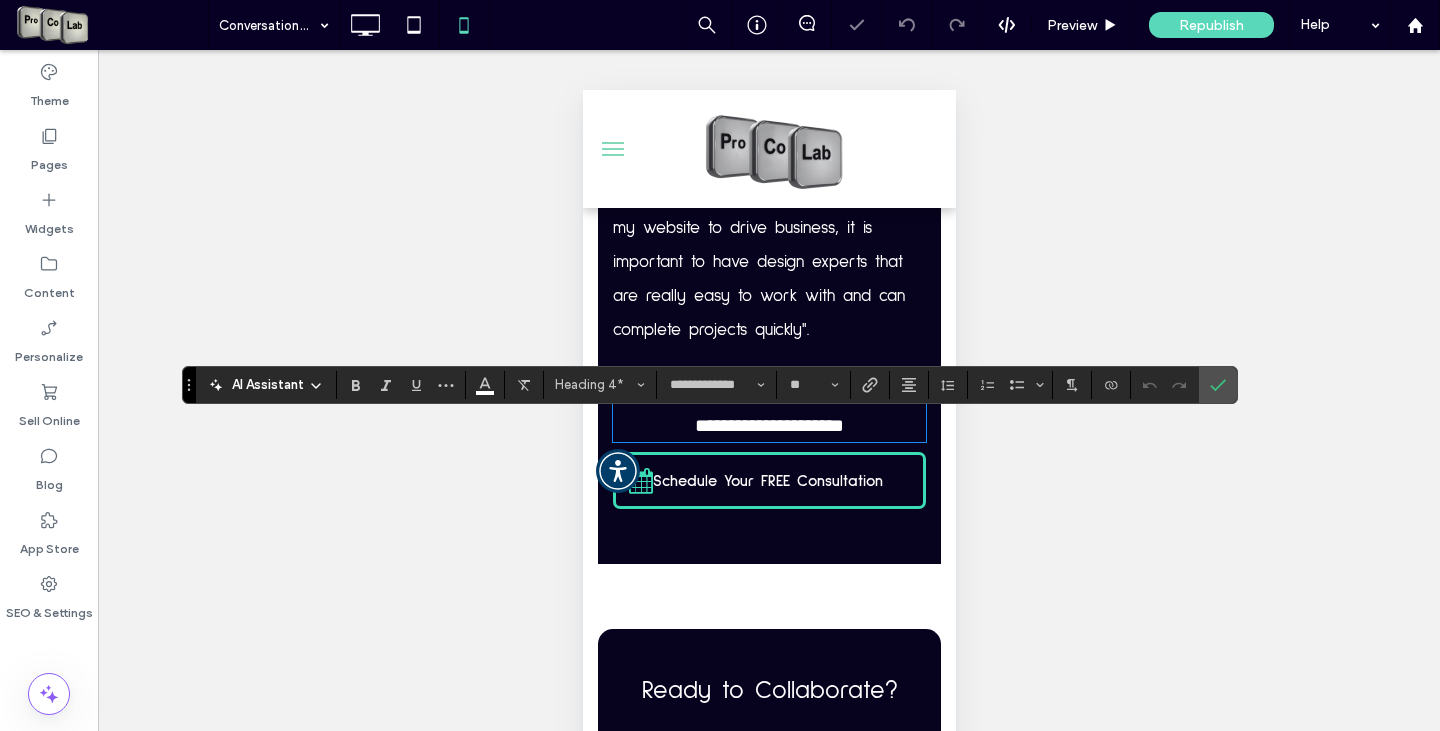 click on "**********" at bounding box center (768, 425) 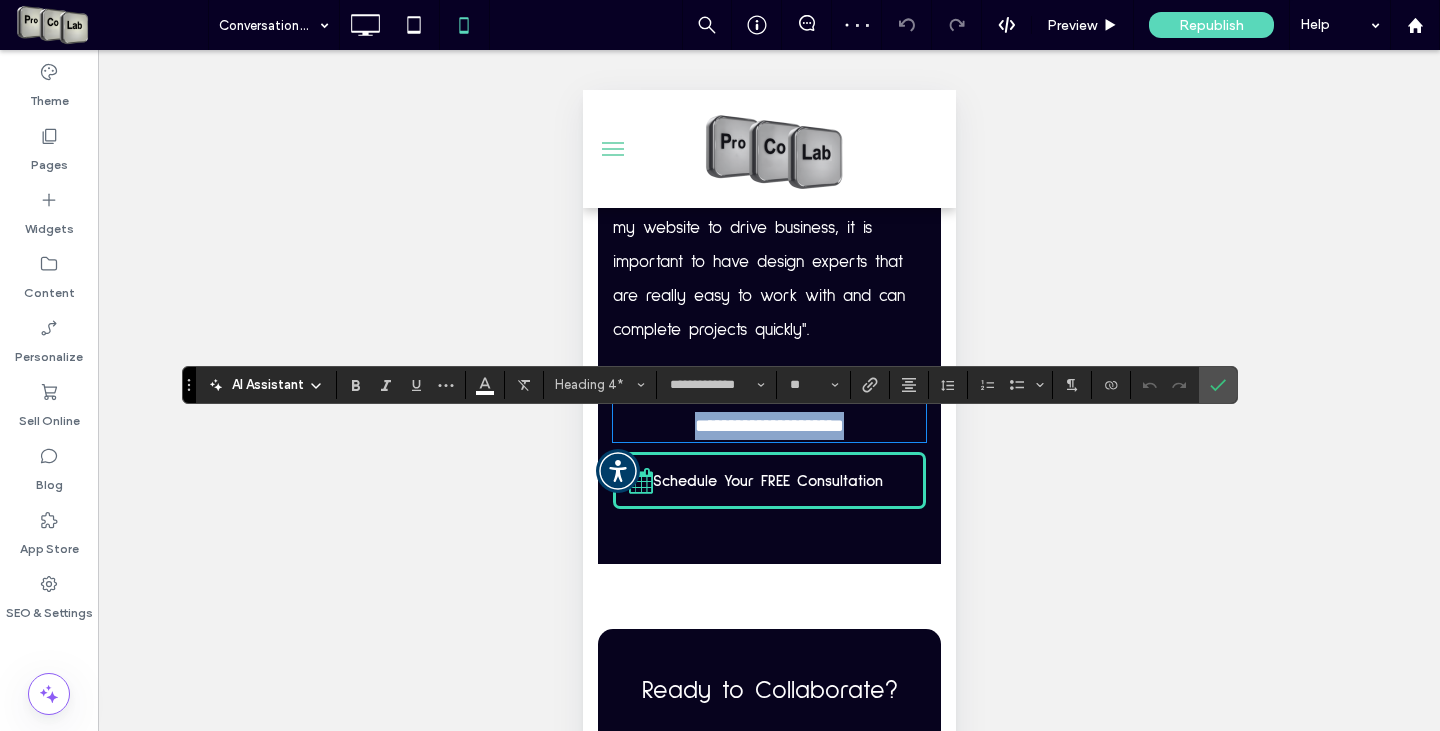 drag, startPoint x: 663, startPoint y: 463, endPoint x: 926, endPoint y: 491, distance: 264.4863 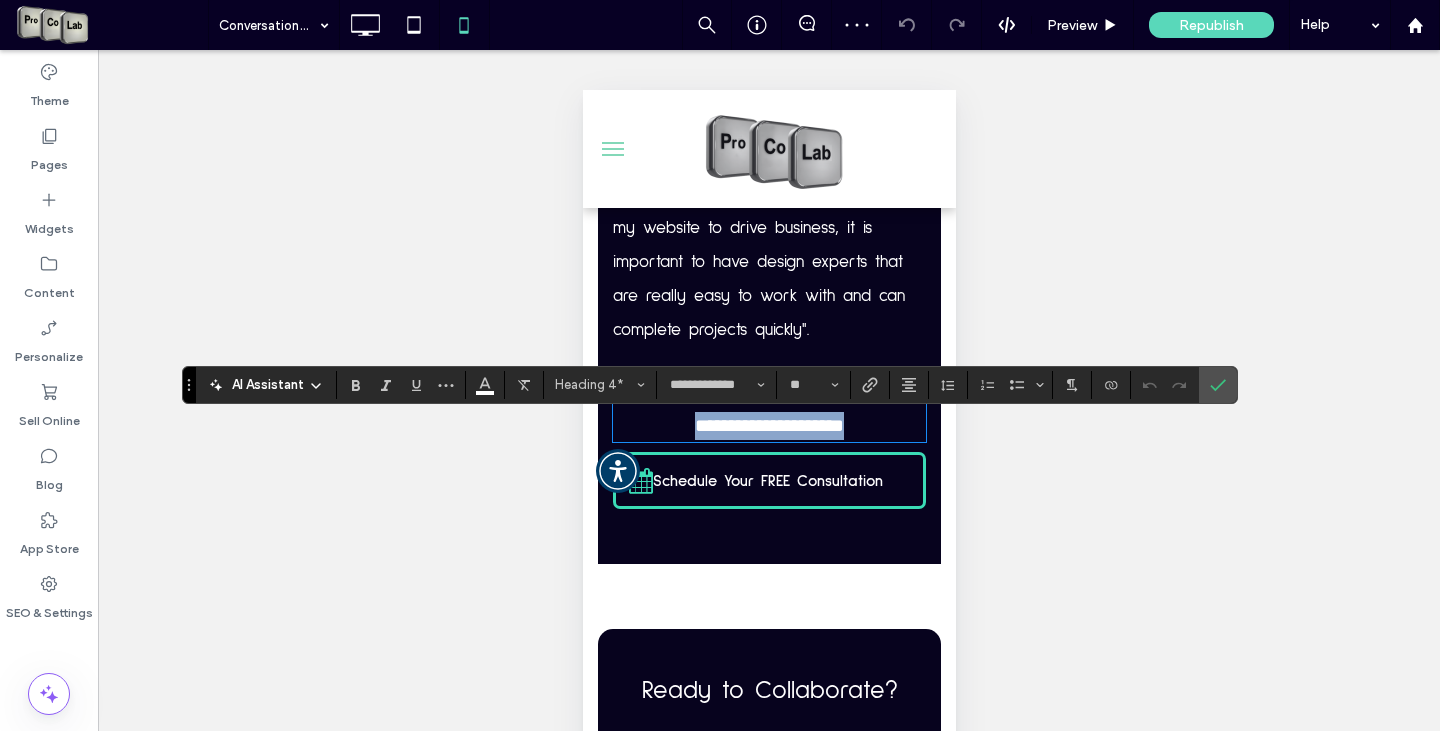 click on "**********" at bounding box center [768, 326] 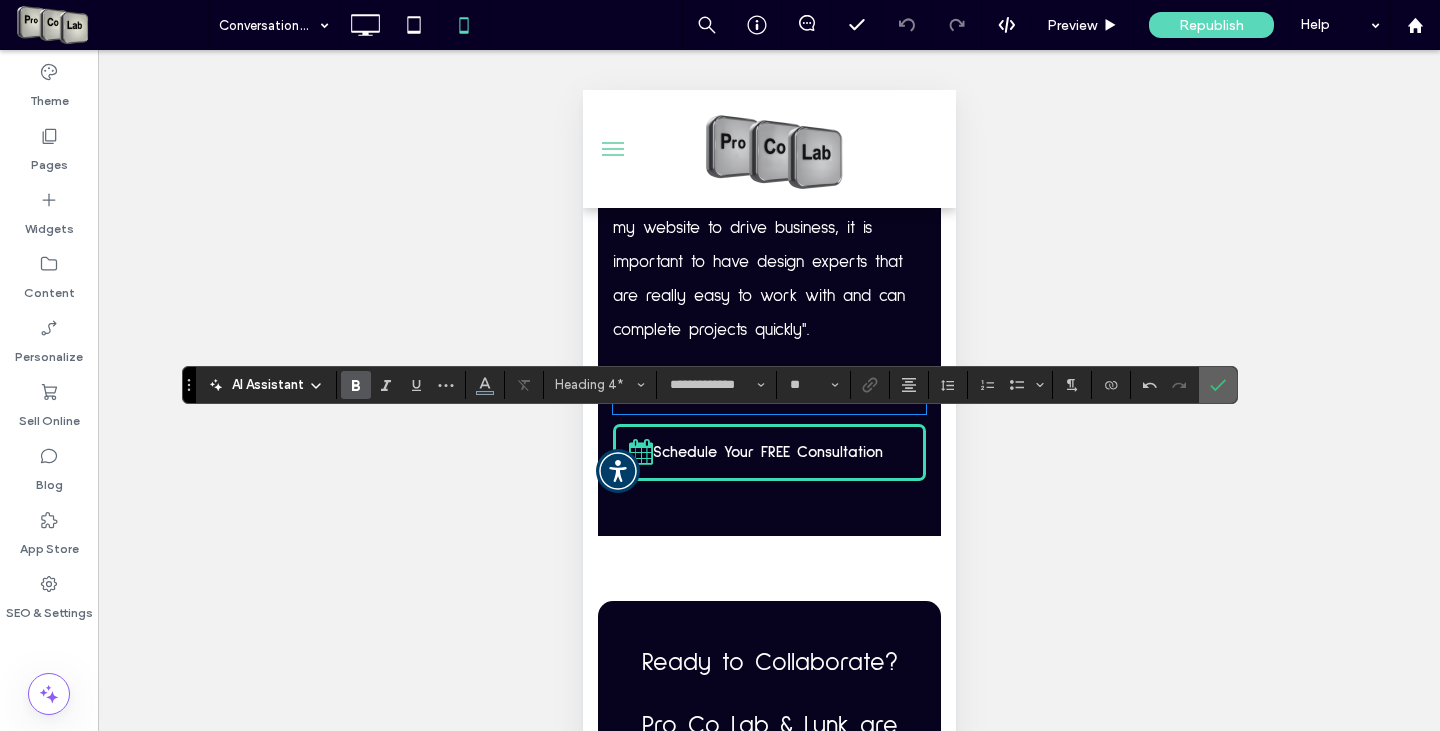 click 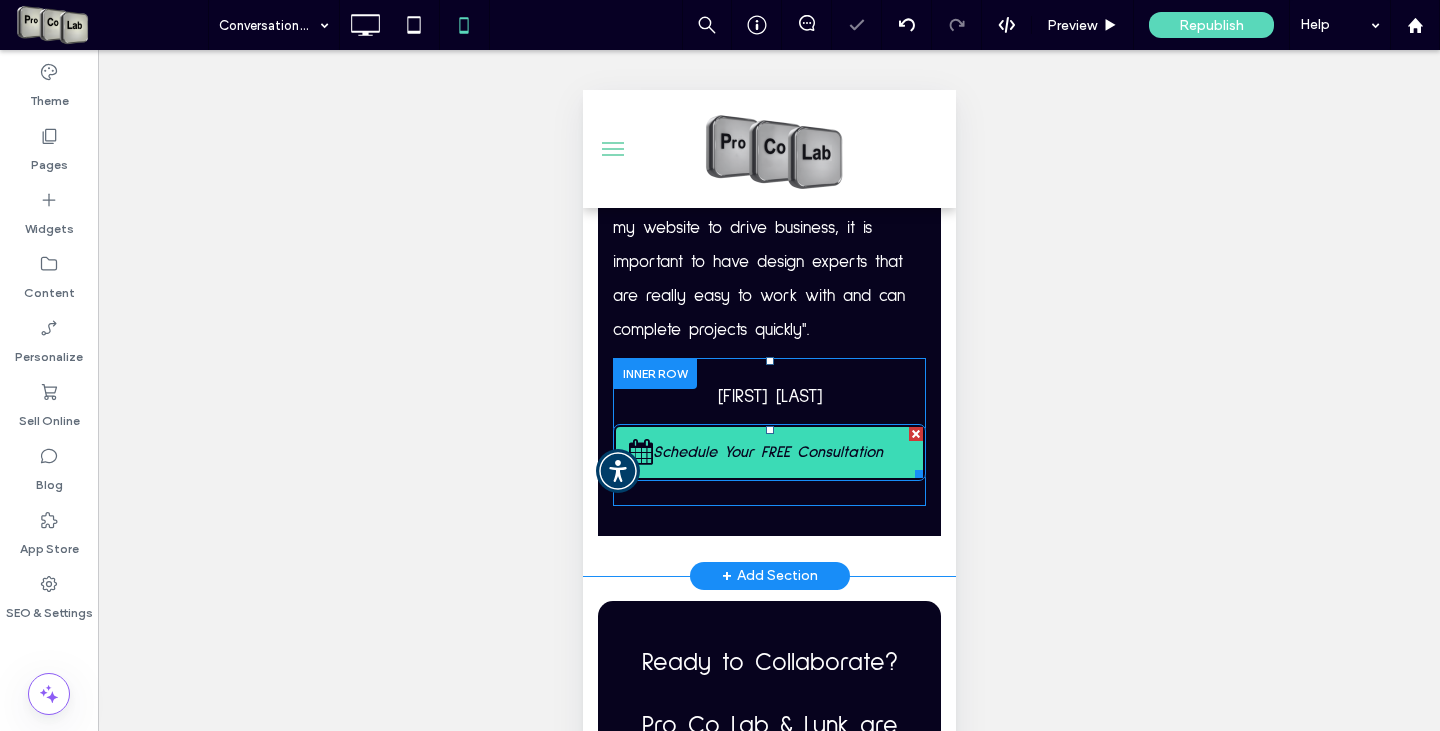 click on "Schedule Your FREE Consultation" at bounding box center (767, 452) 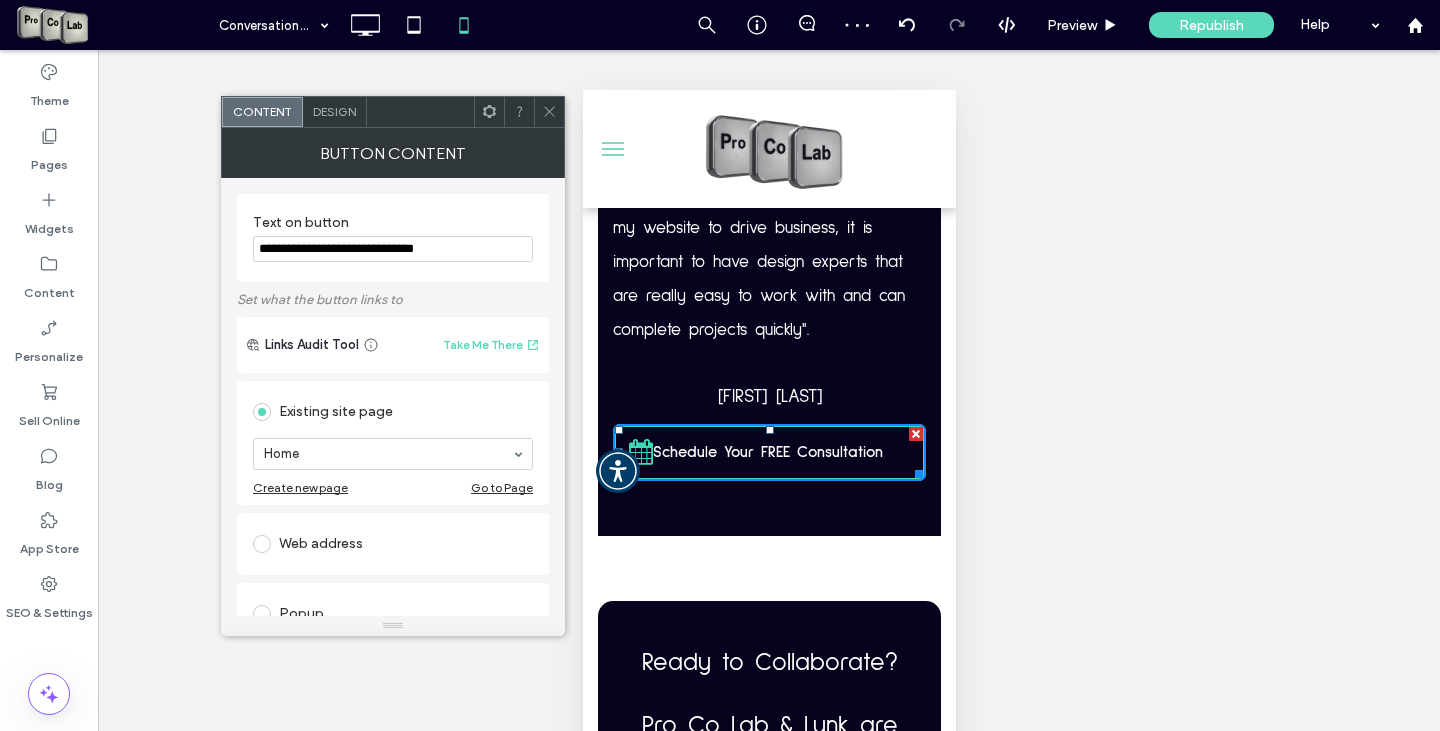 click on "Design" at bounding box center (334, 111) 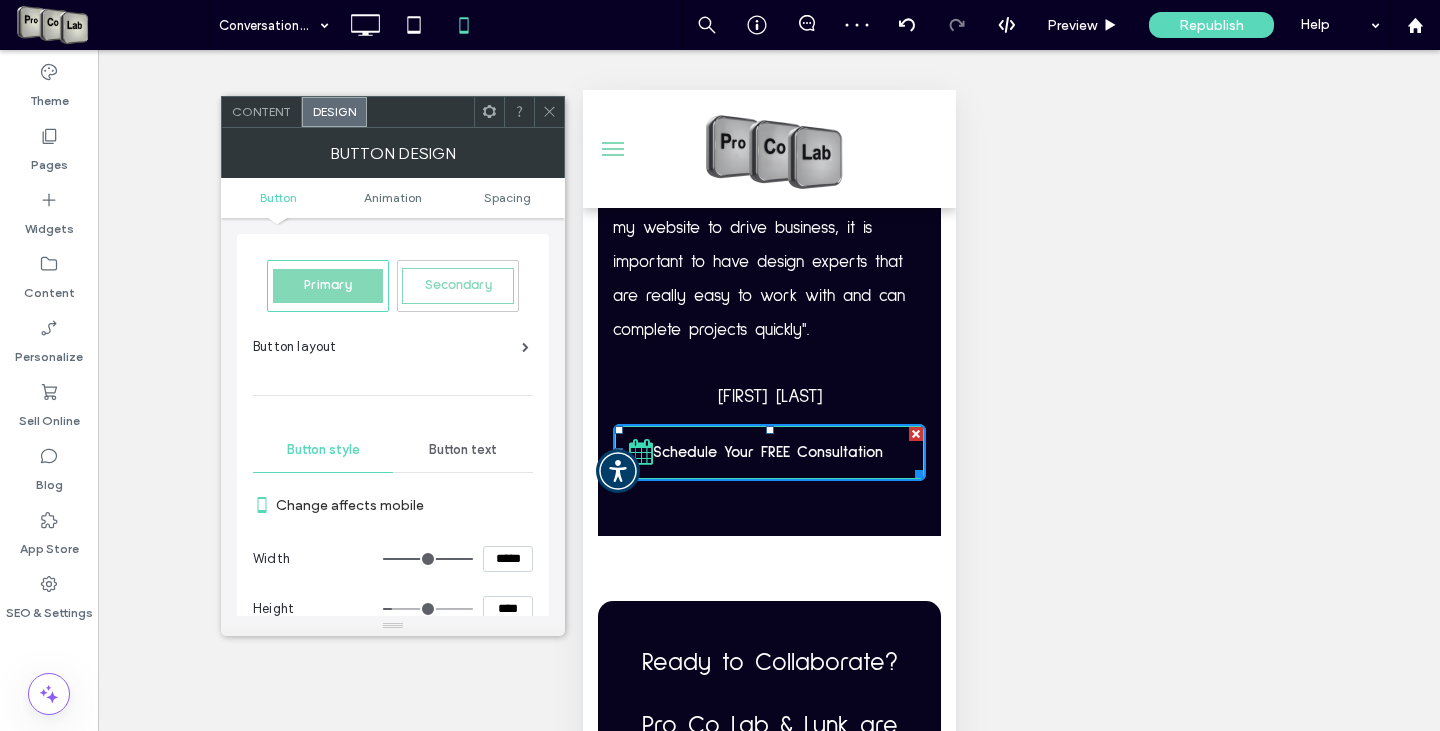 click on "Button text" at bounding box center (463, 450) 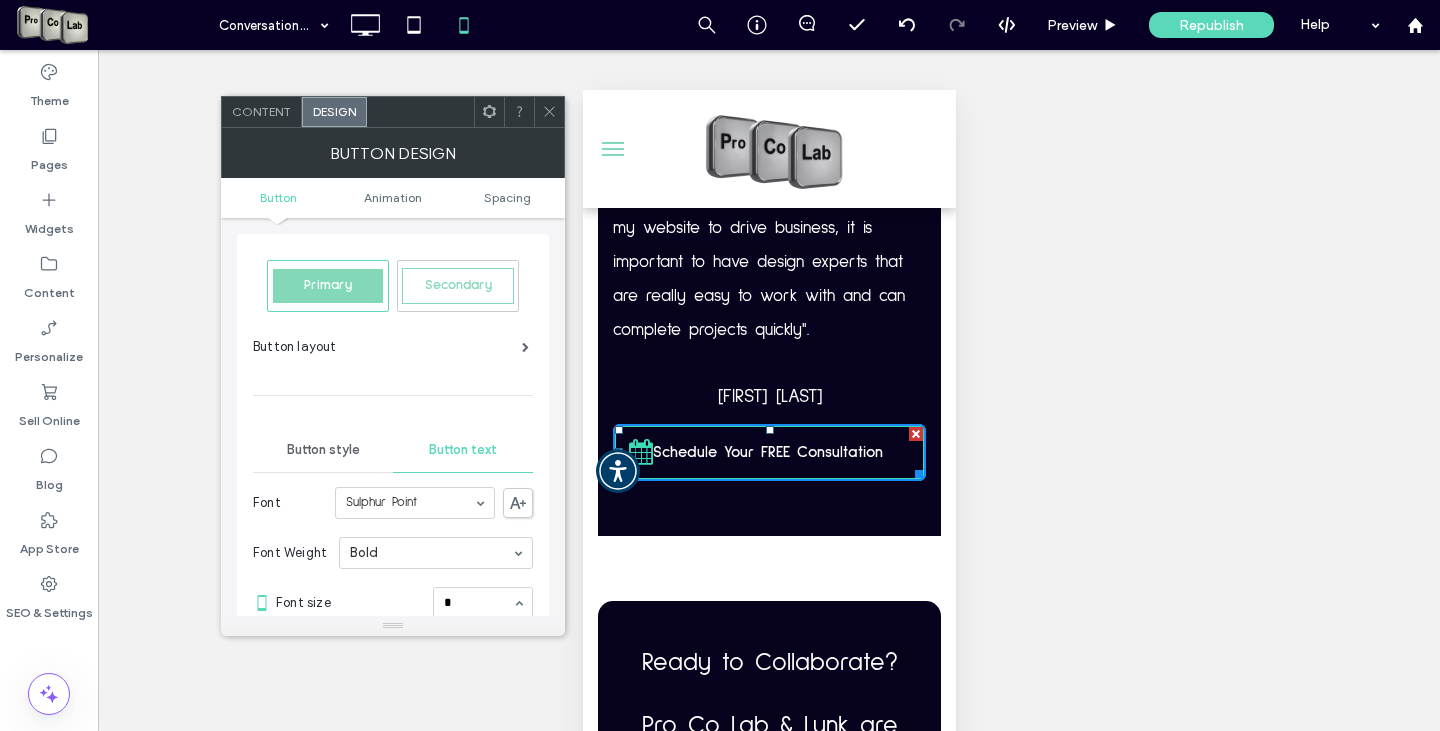 scroll, scrollTop: 32, scrollLeft: 0, axis: vertical 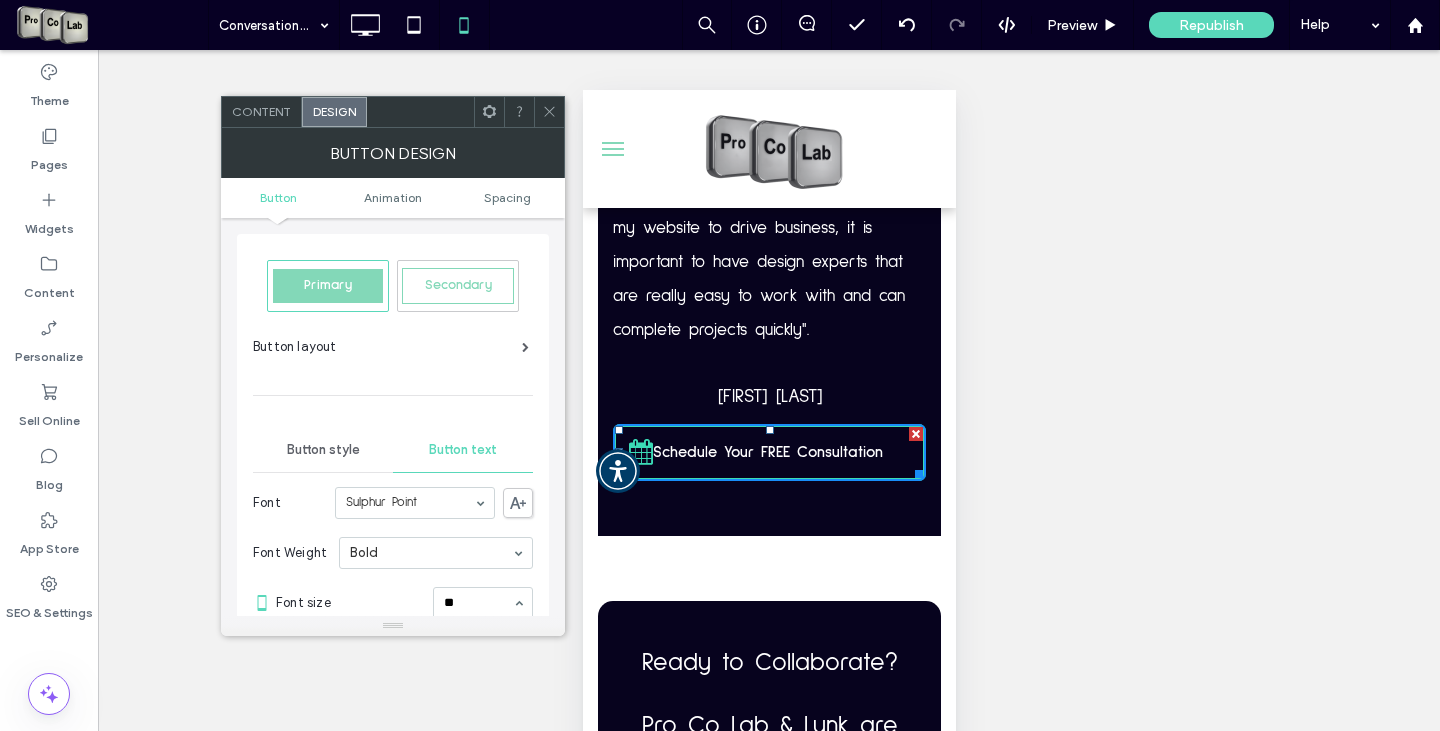 type 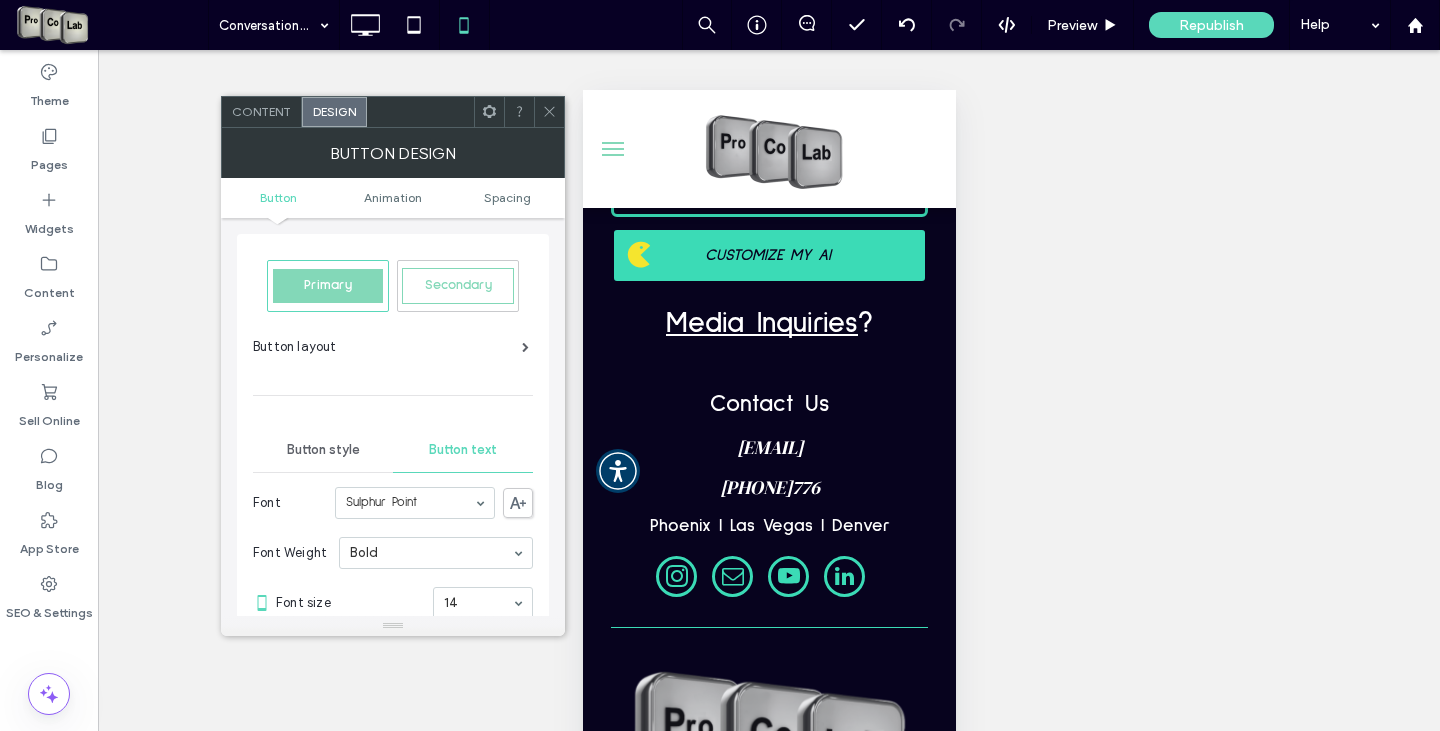 scroll, scrollTop: 5282, scrollLeft: 0, axis: vertical 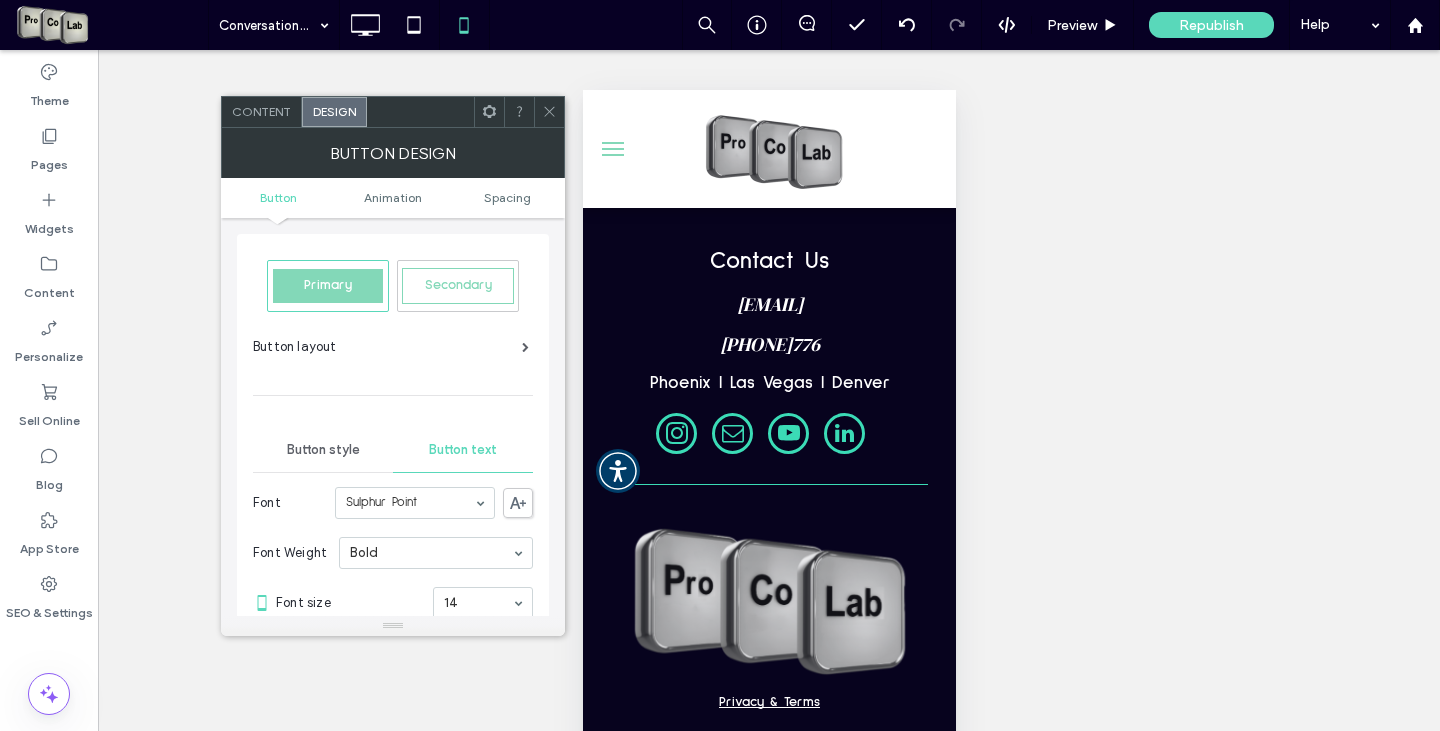 click 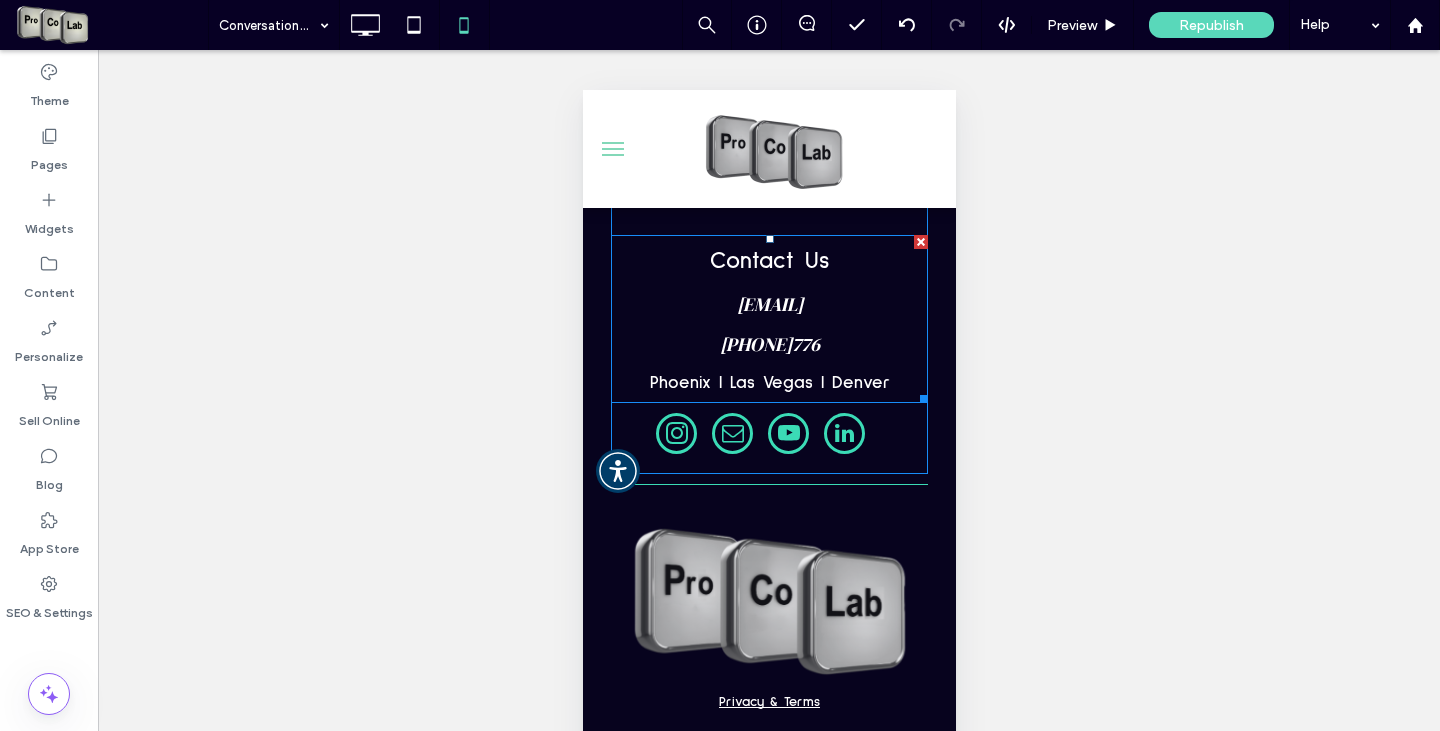 click on "[PHONE]" at bounding box center (755, 344) 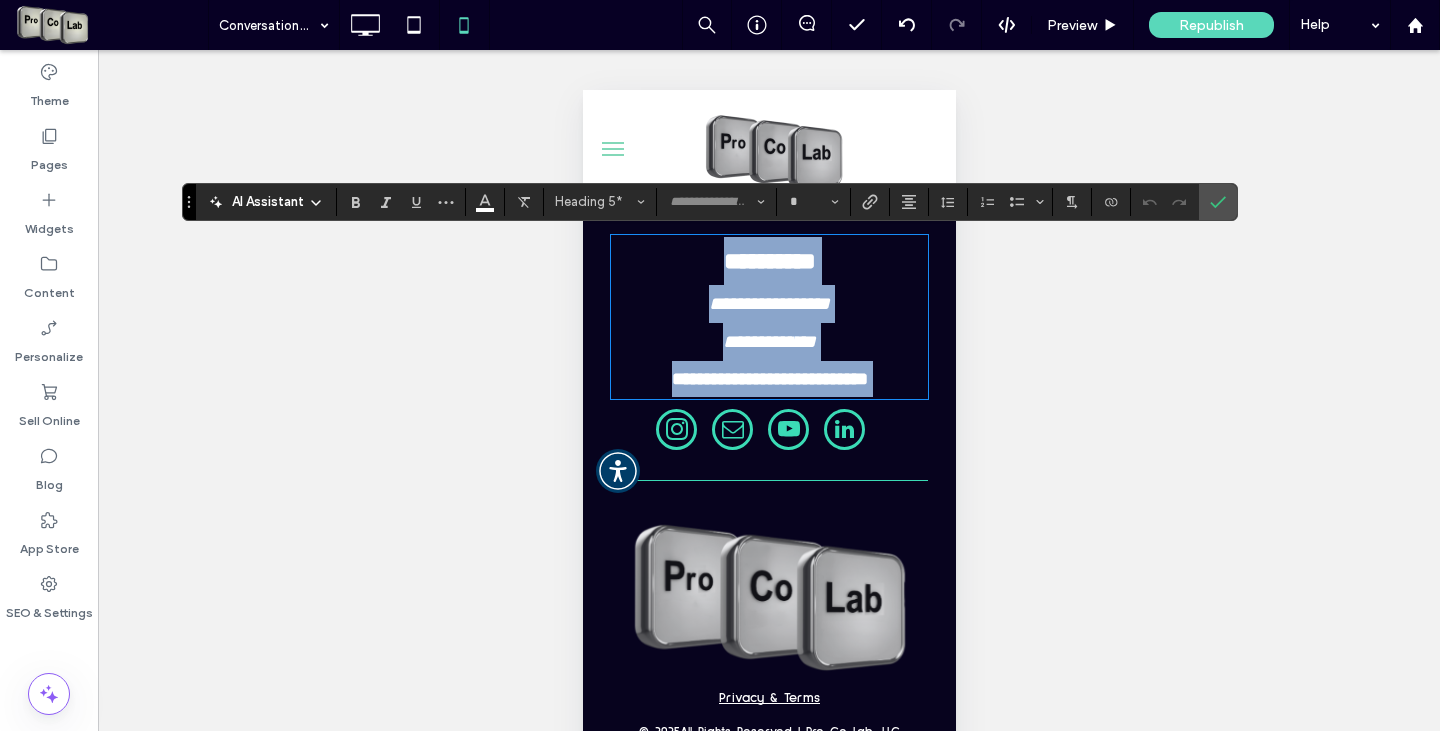 click on "**********" at bounding box center [757, 341] 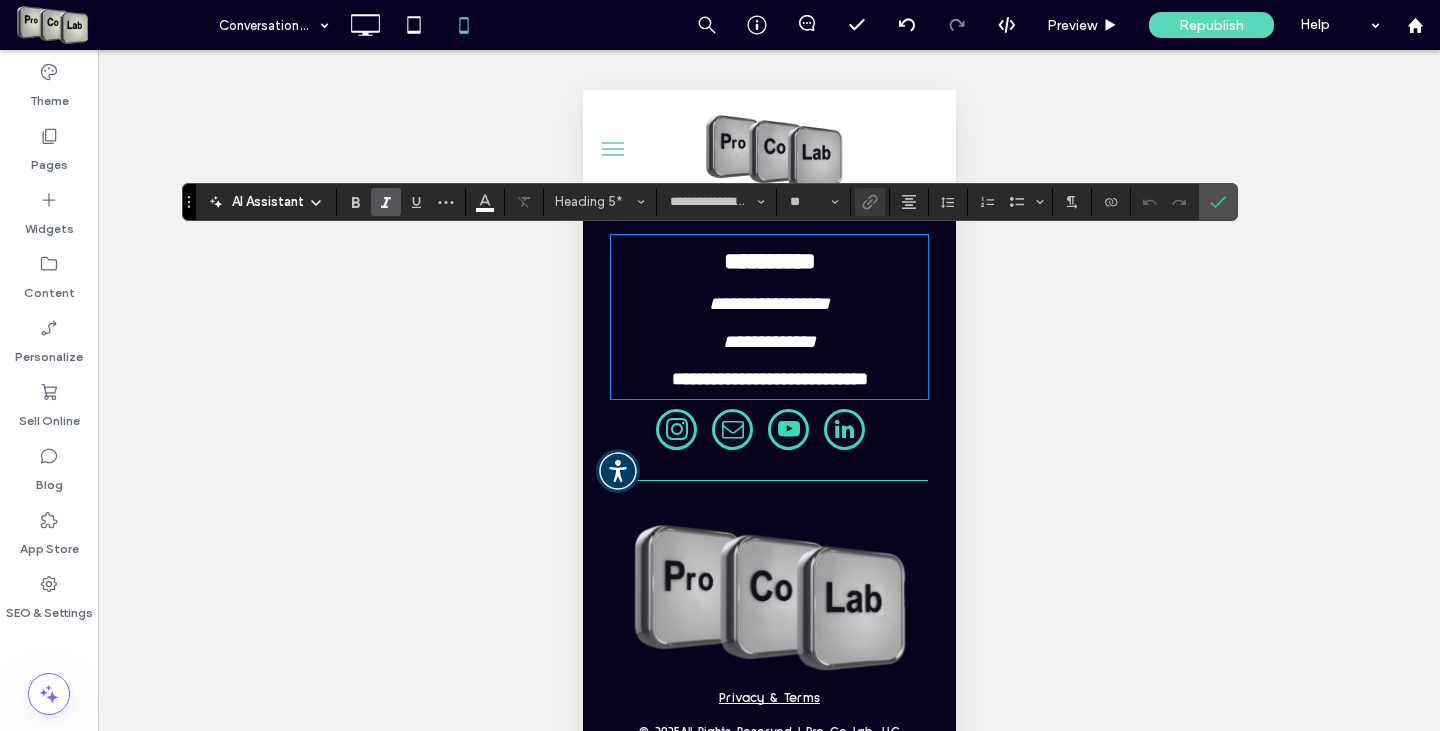 type 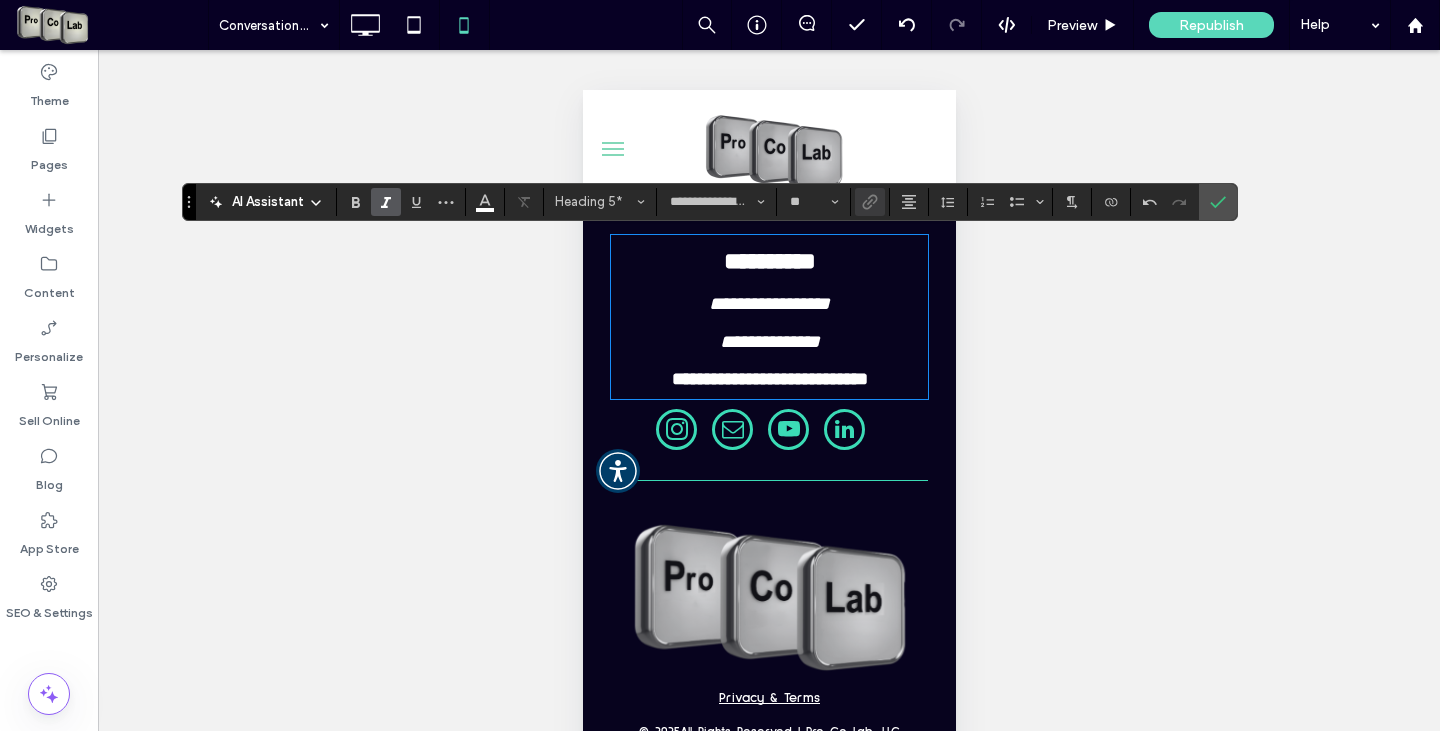 click on "**********" at bounding box center (758, 341) 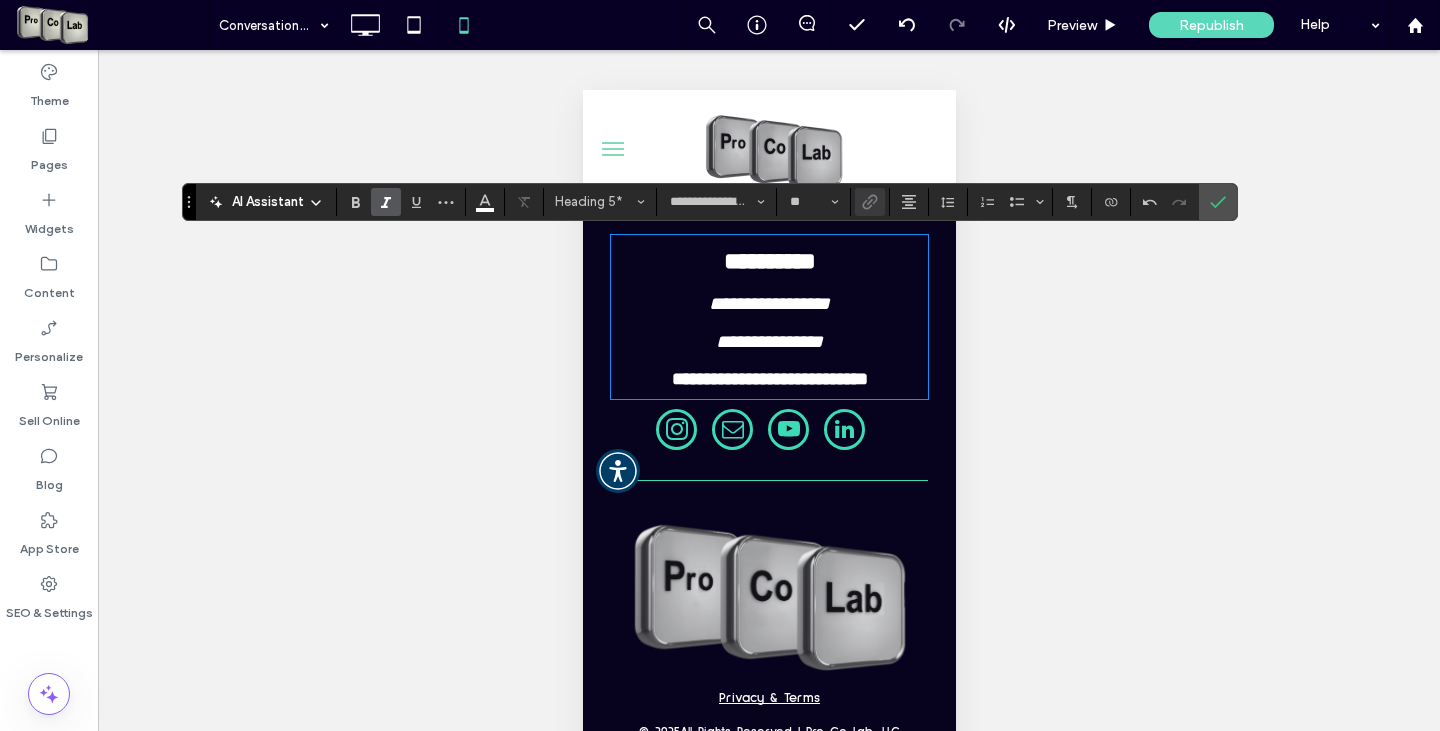 click on "**********" at bounding box center (757, 341) 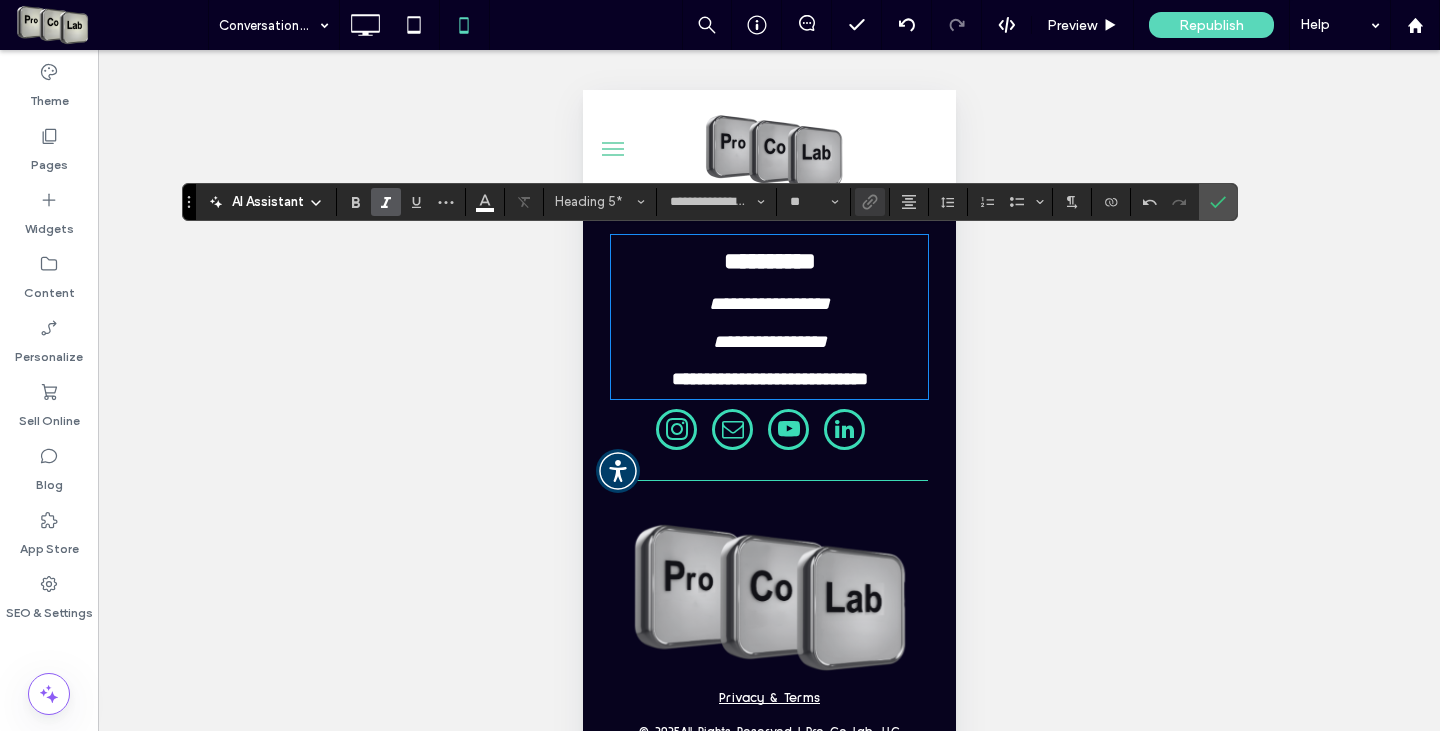 click on "**********" at bounding box center (758, 341) 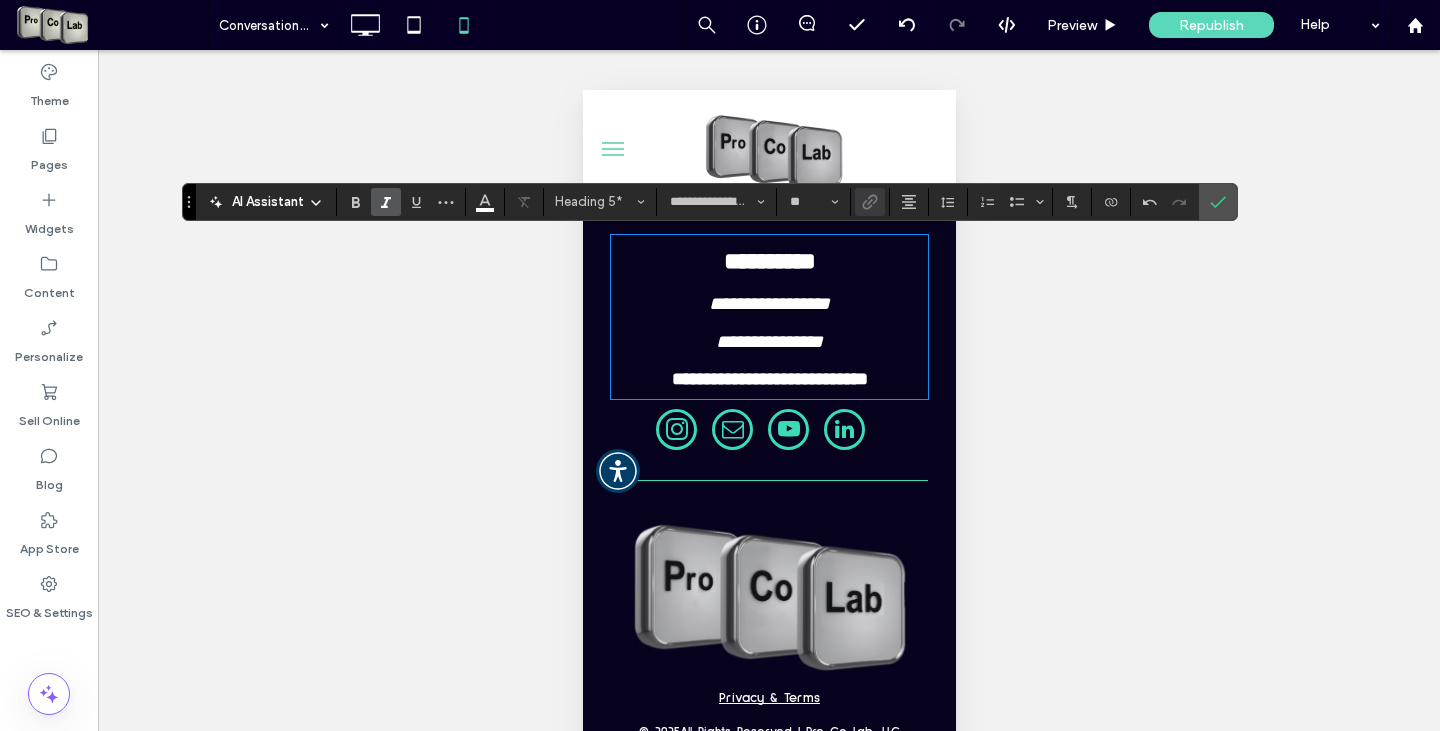 click on "**********" at bounding box center (768, 360) 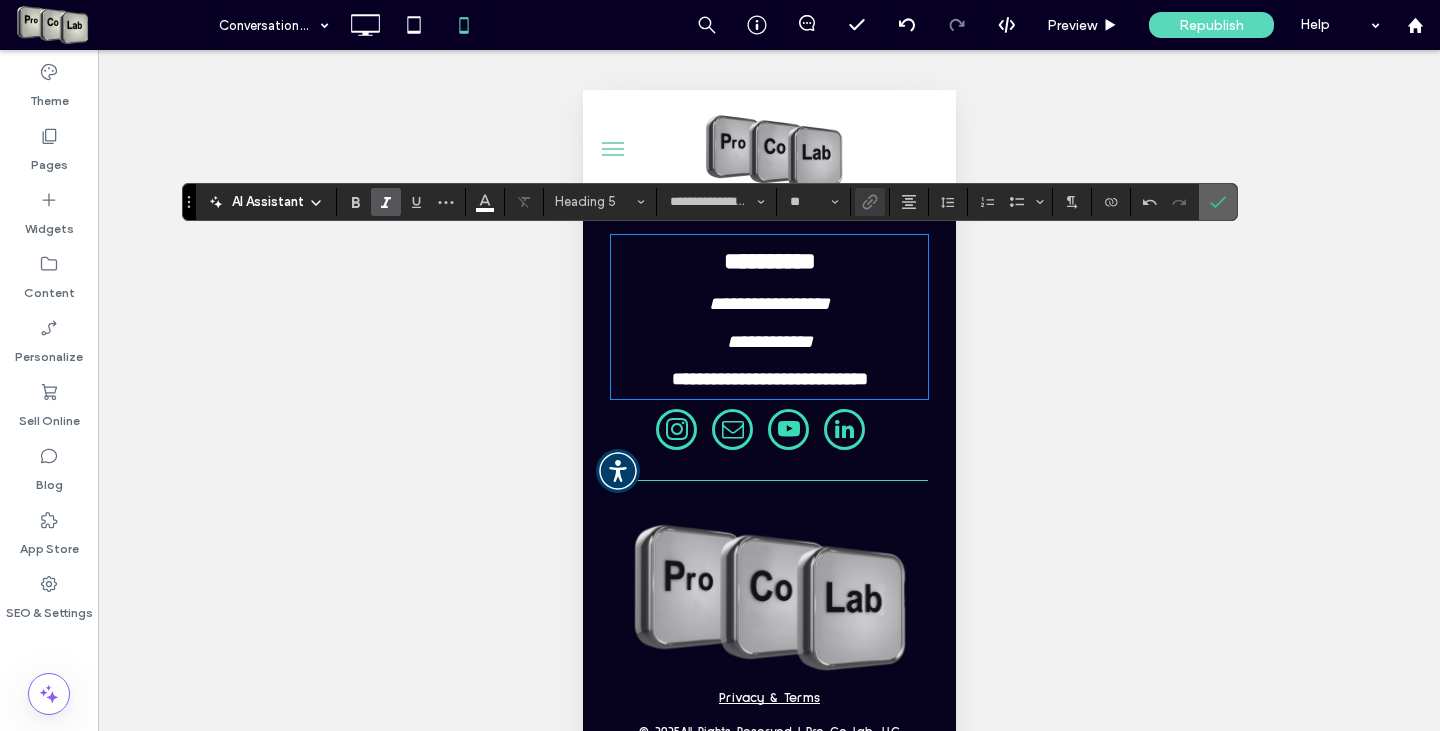 click 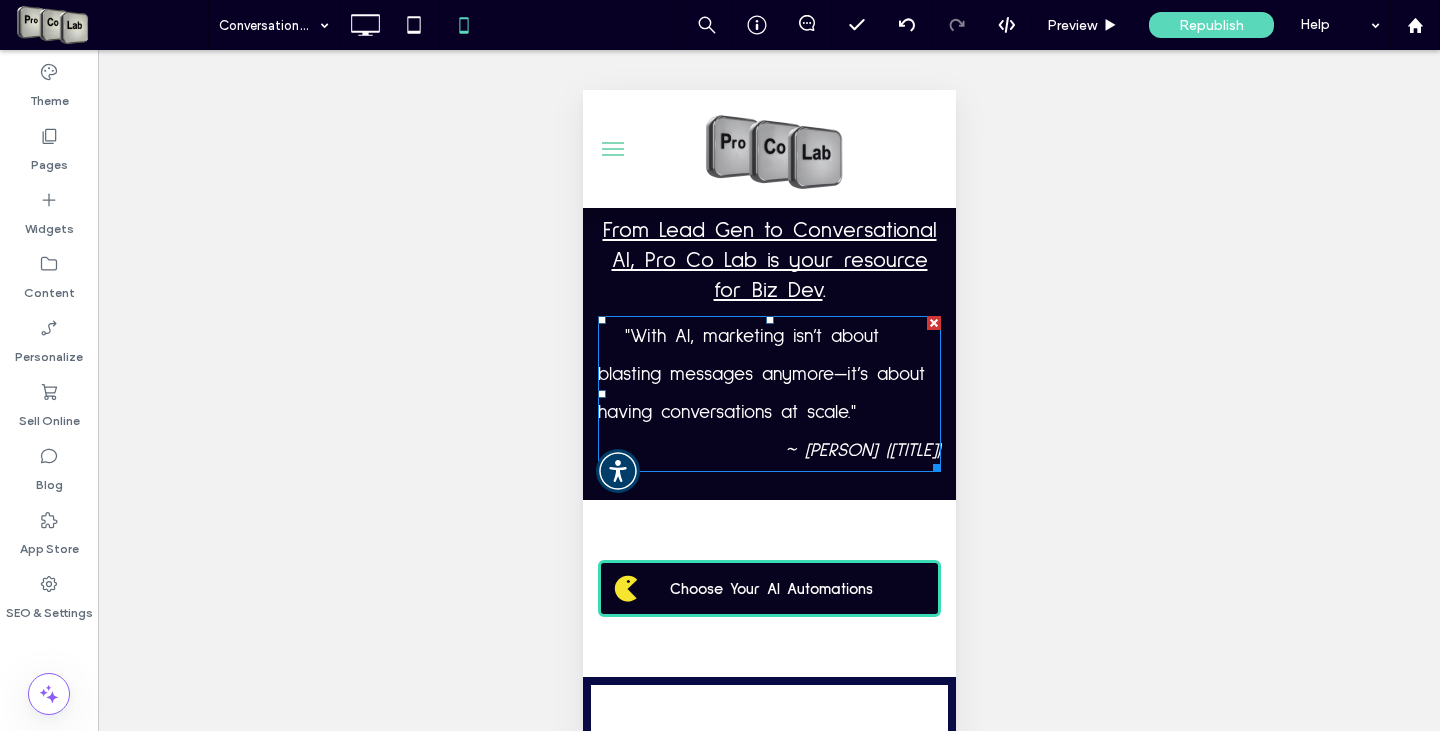 scroll, scrollTop: 0, scrollLeft: 0, axis: both 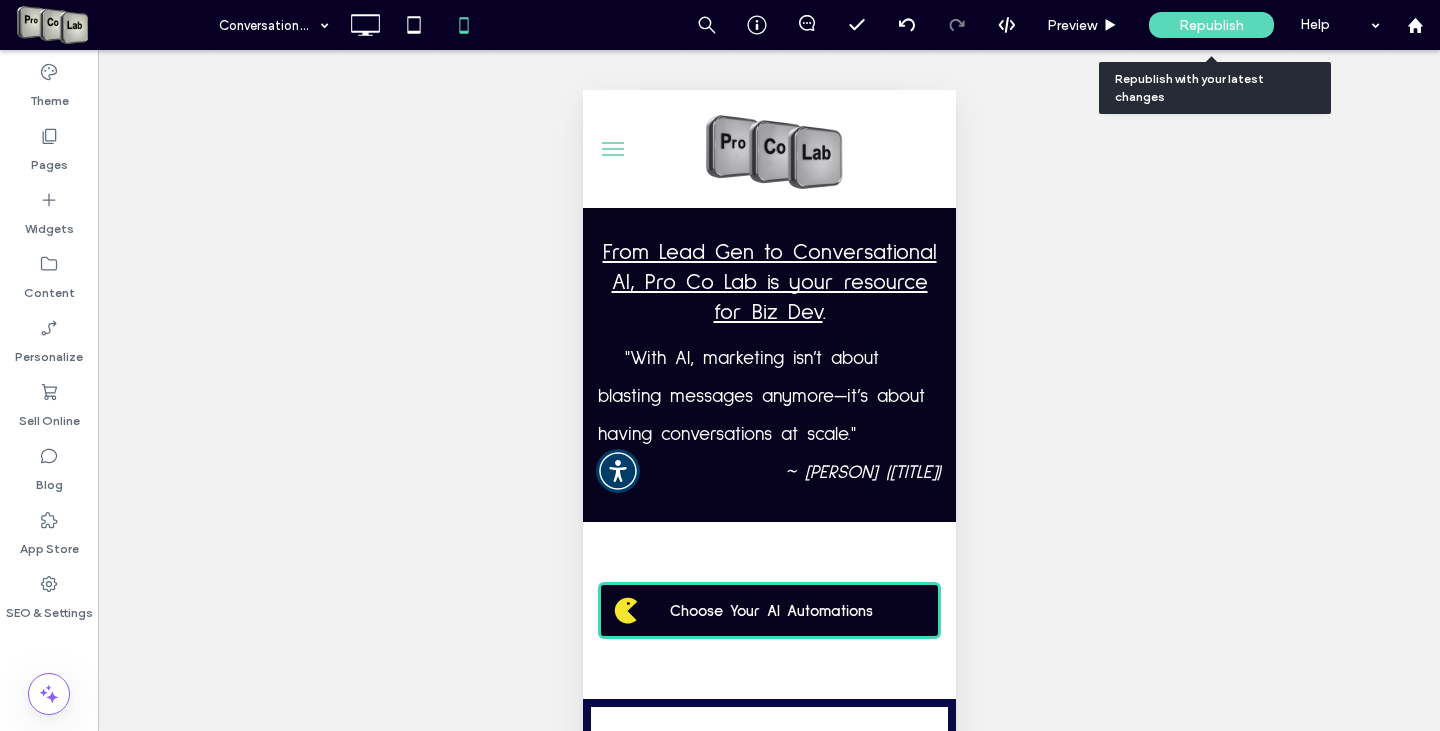 click on "Republish" at bounding box center [1211, 25] 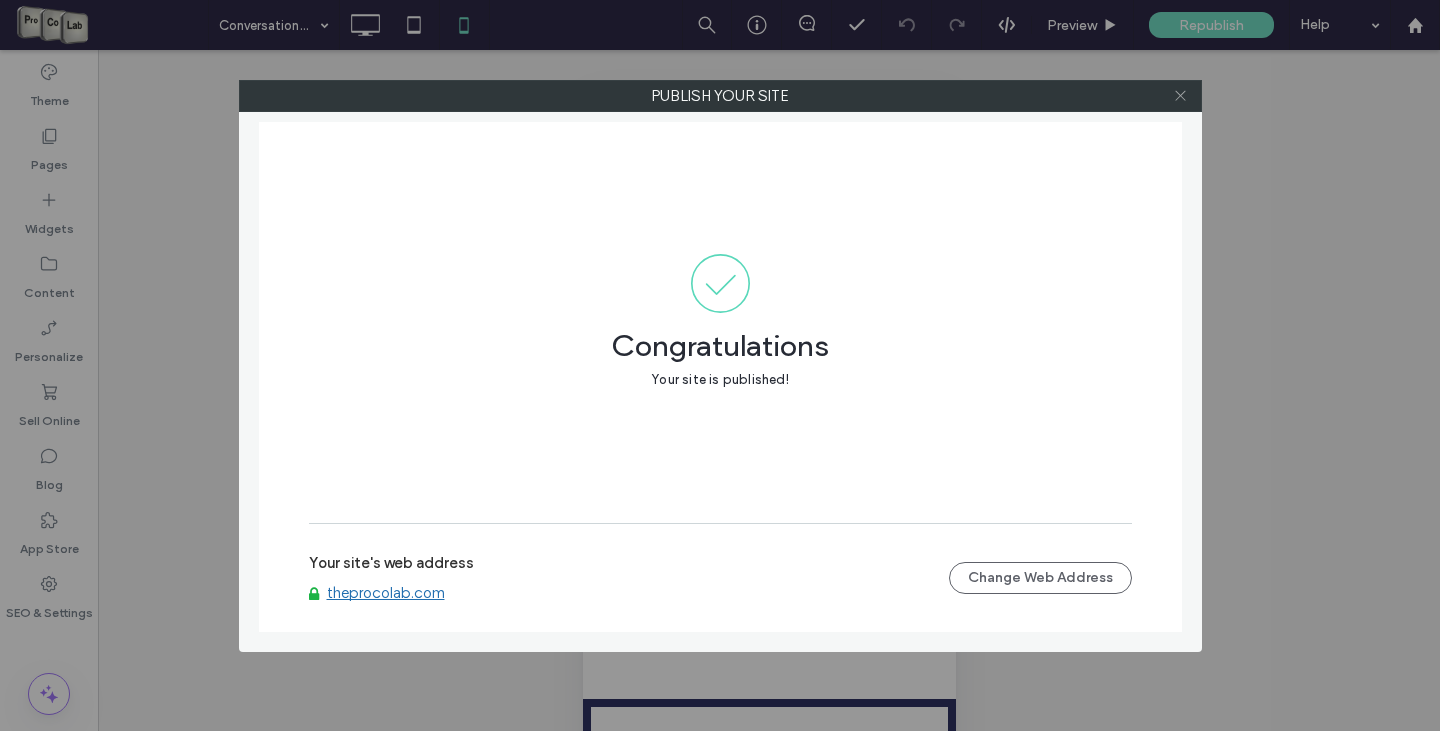 click 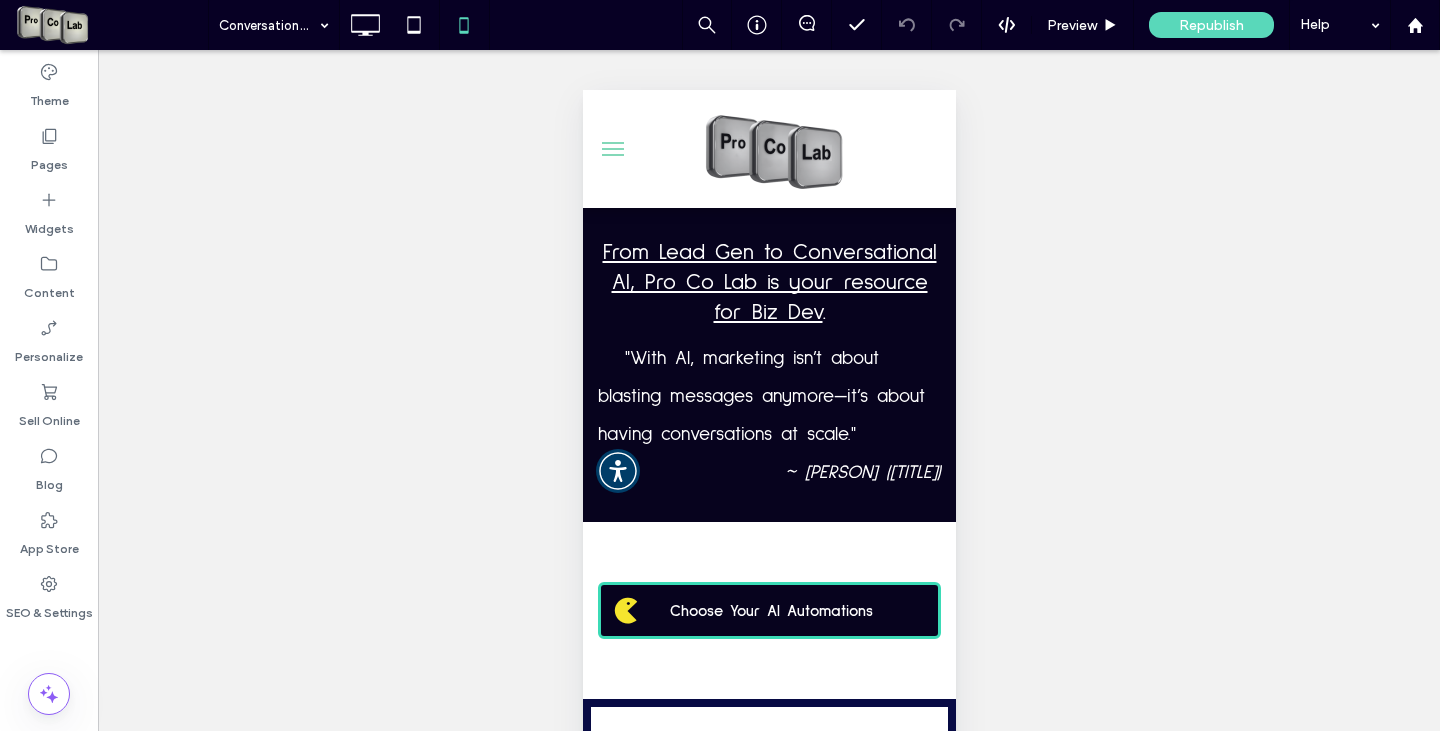 click at bounding box center (612, 143) 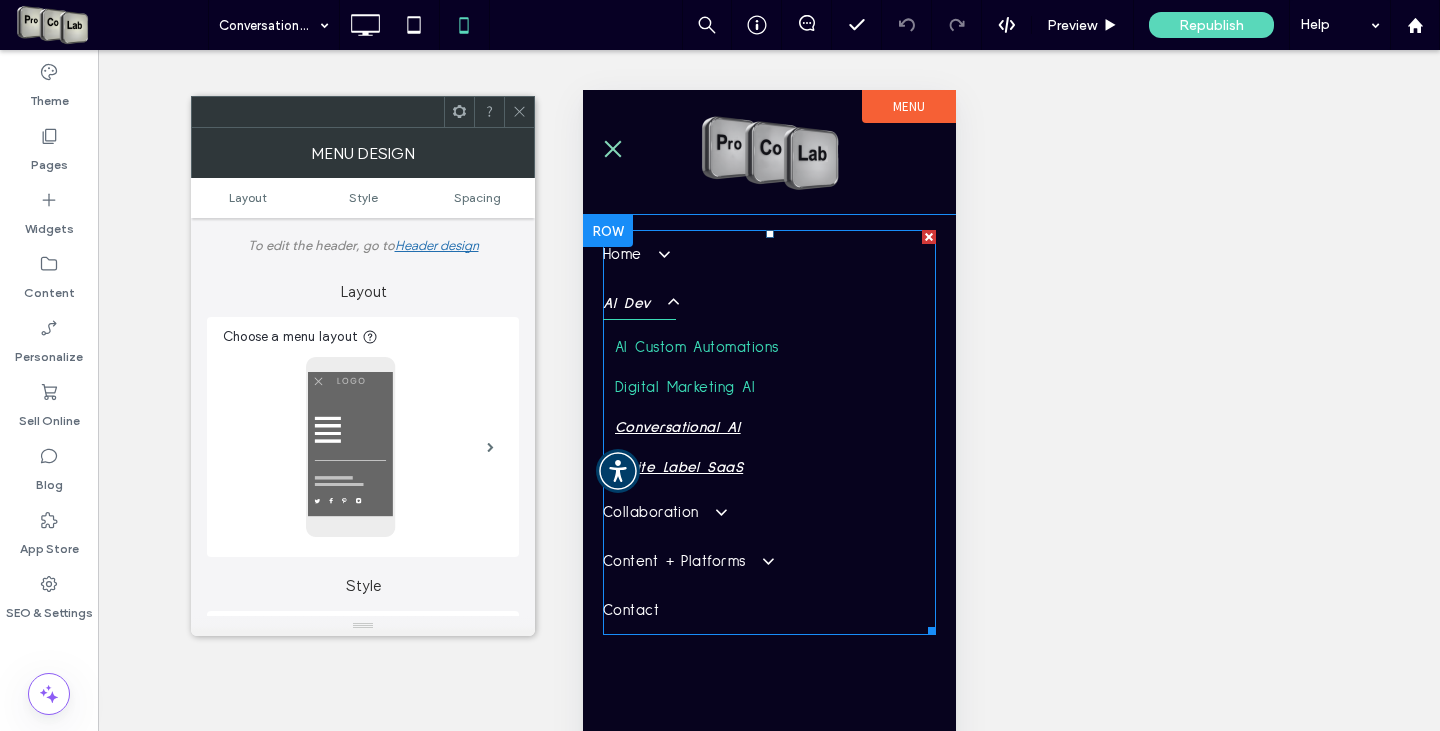 click on "White Label SaaS" at bounding box center [678, 468] 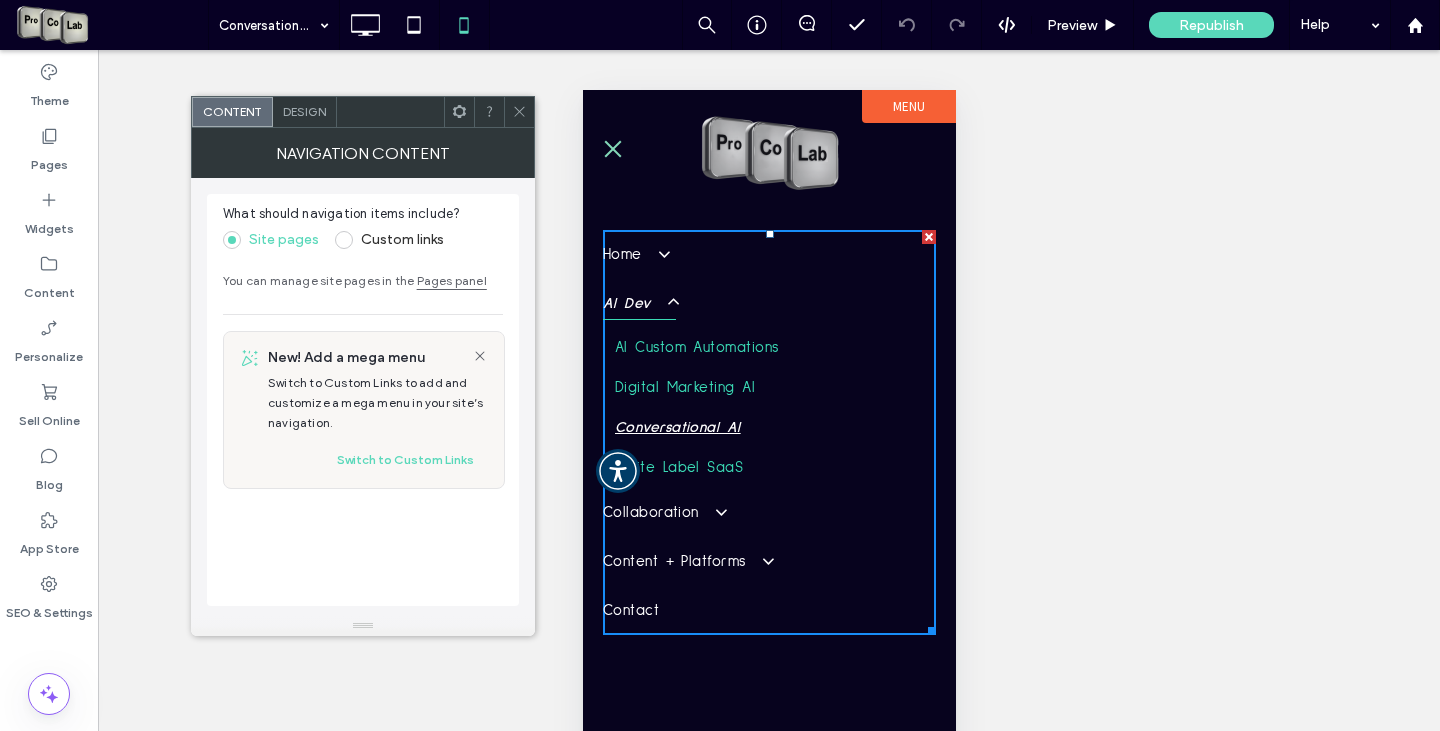 click 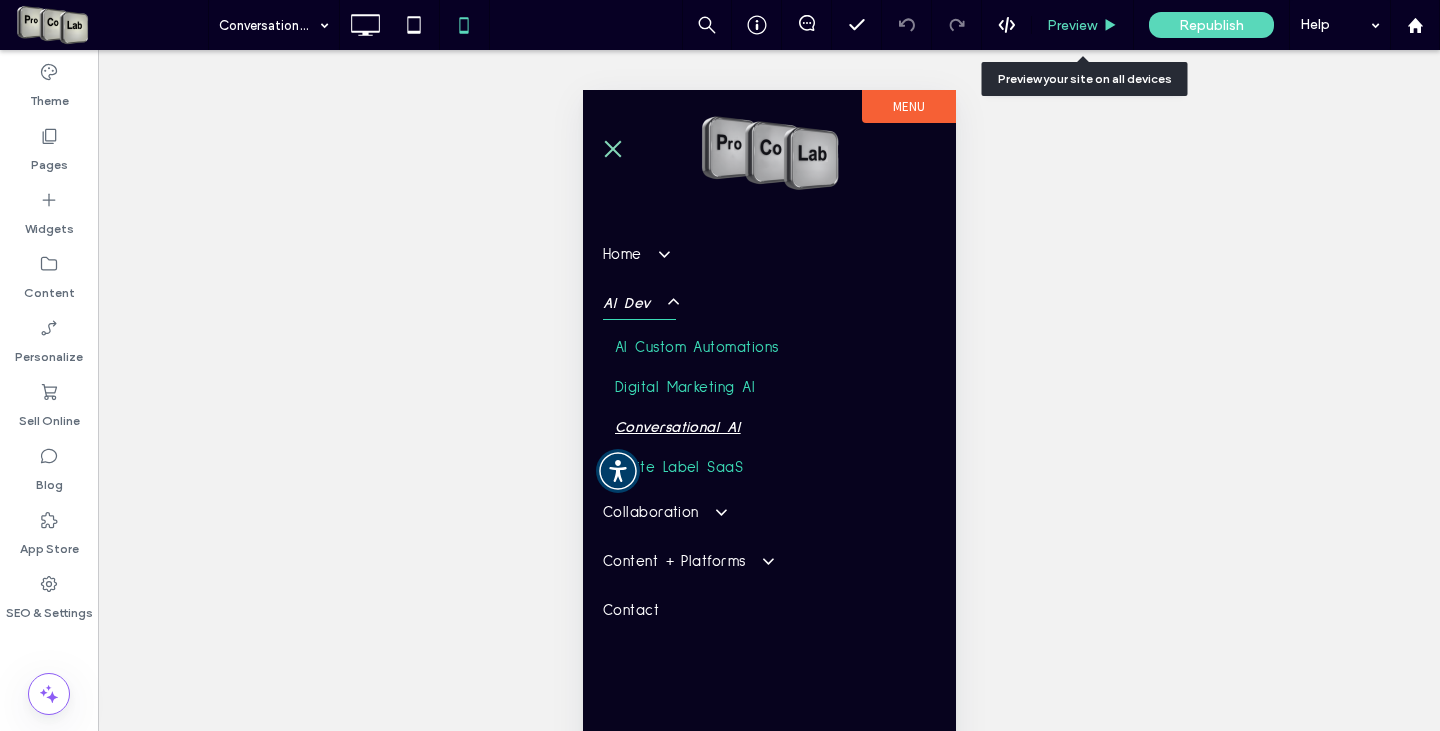 click on "Preview" at bounding box center [1072, 25] 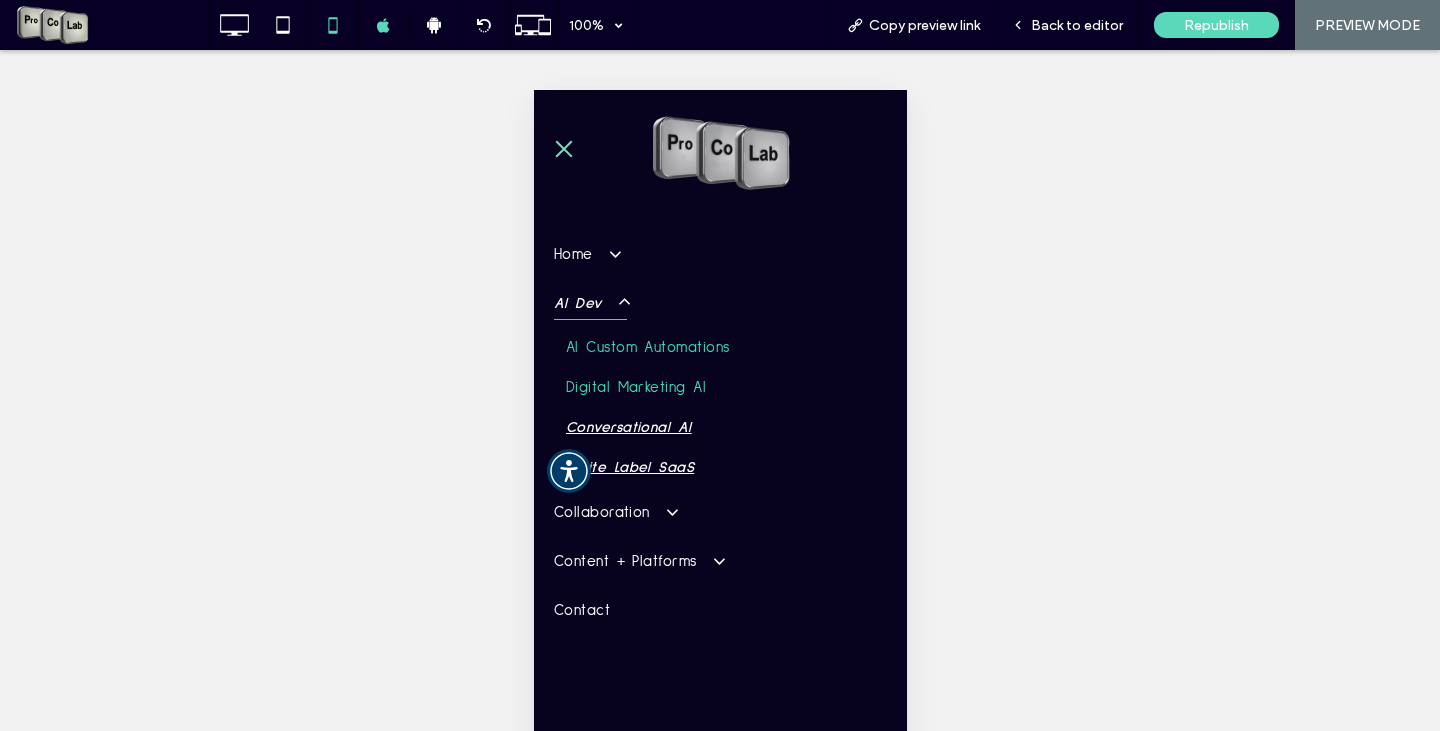 click on "White Label SaaS" at bounding box center (629, 468) 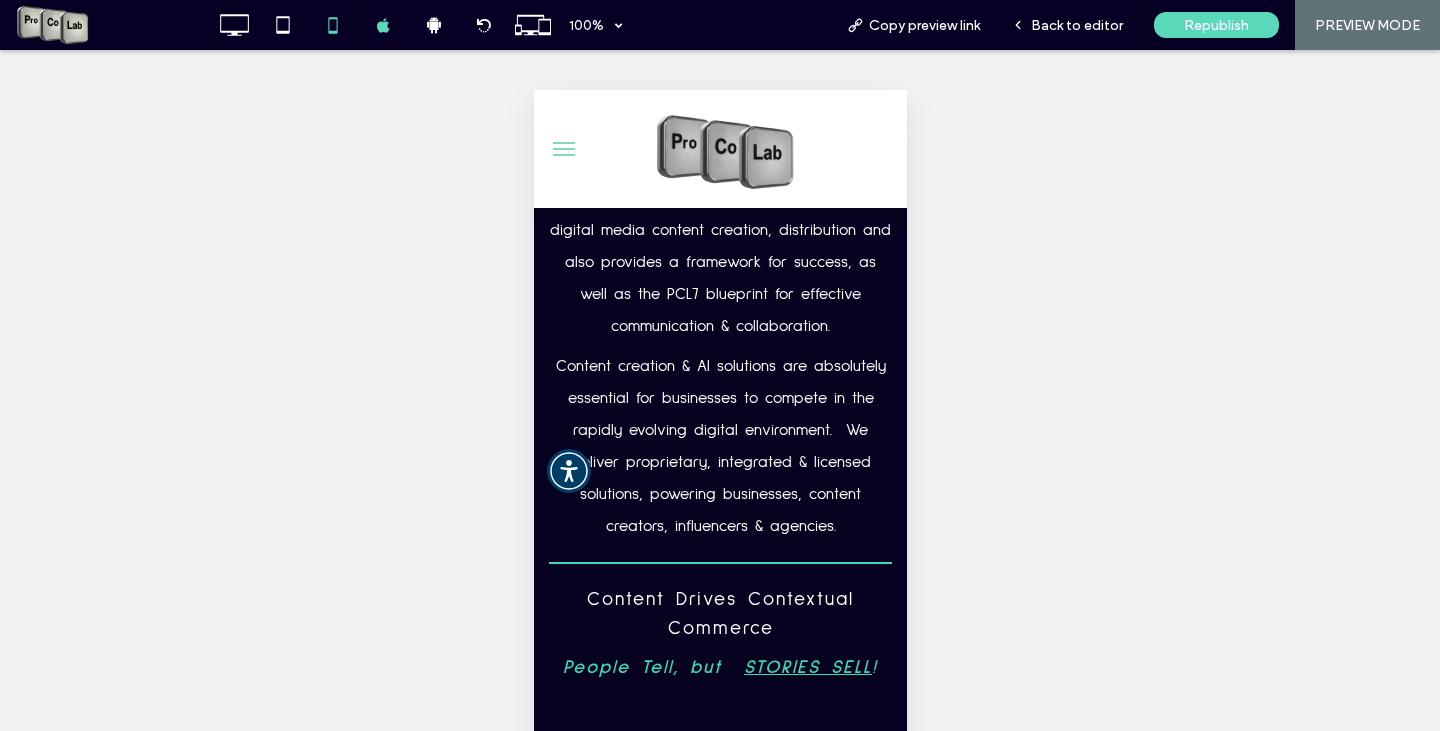 scroll, scrollTop: 96, scrollLeft: 0, axis: vertical 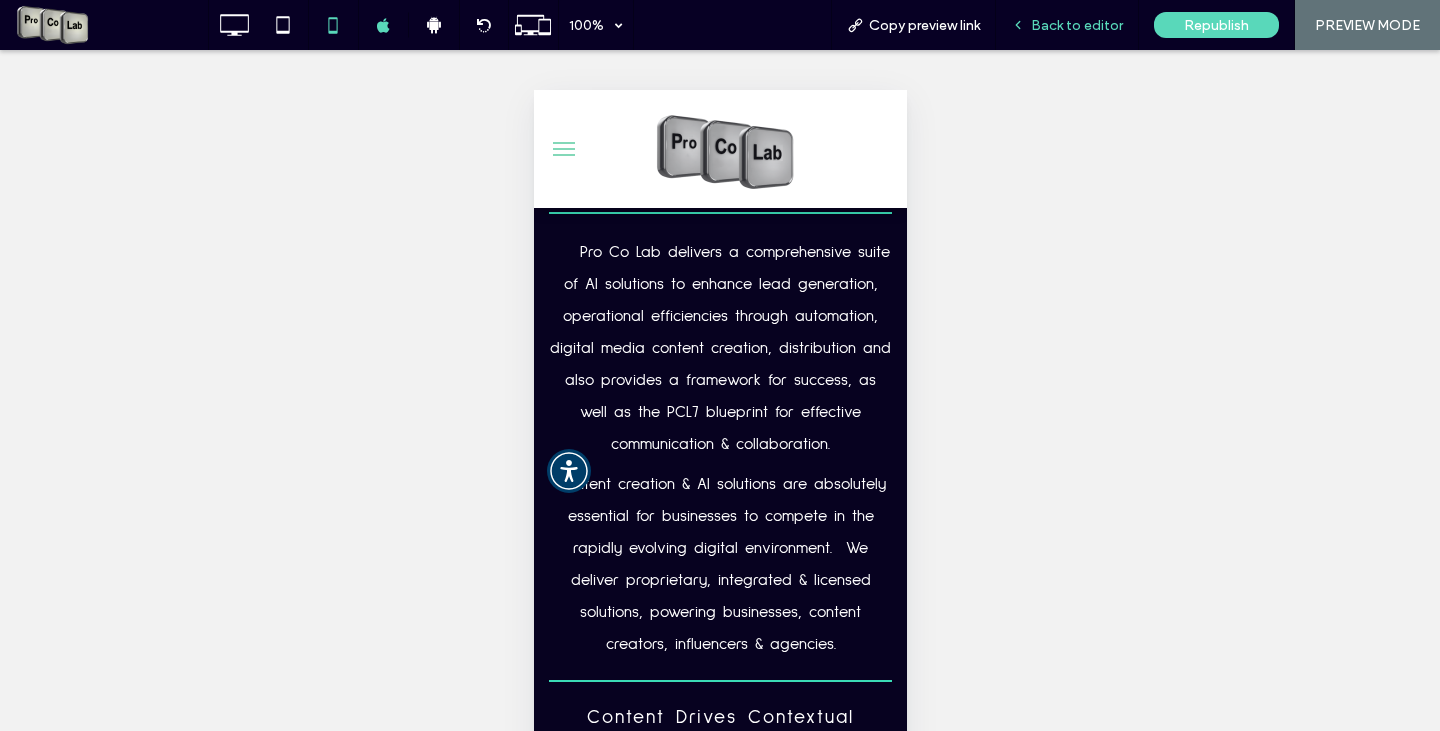 click on "Back to editor" at bounding box center [1077, 25] 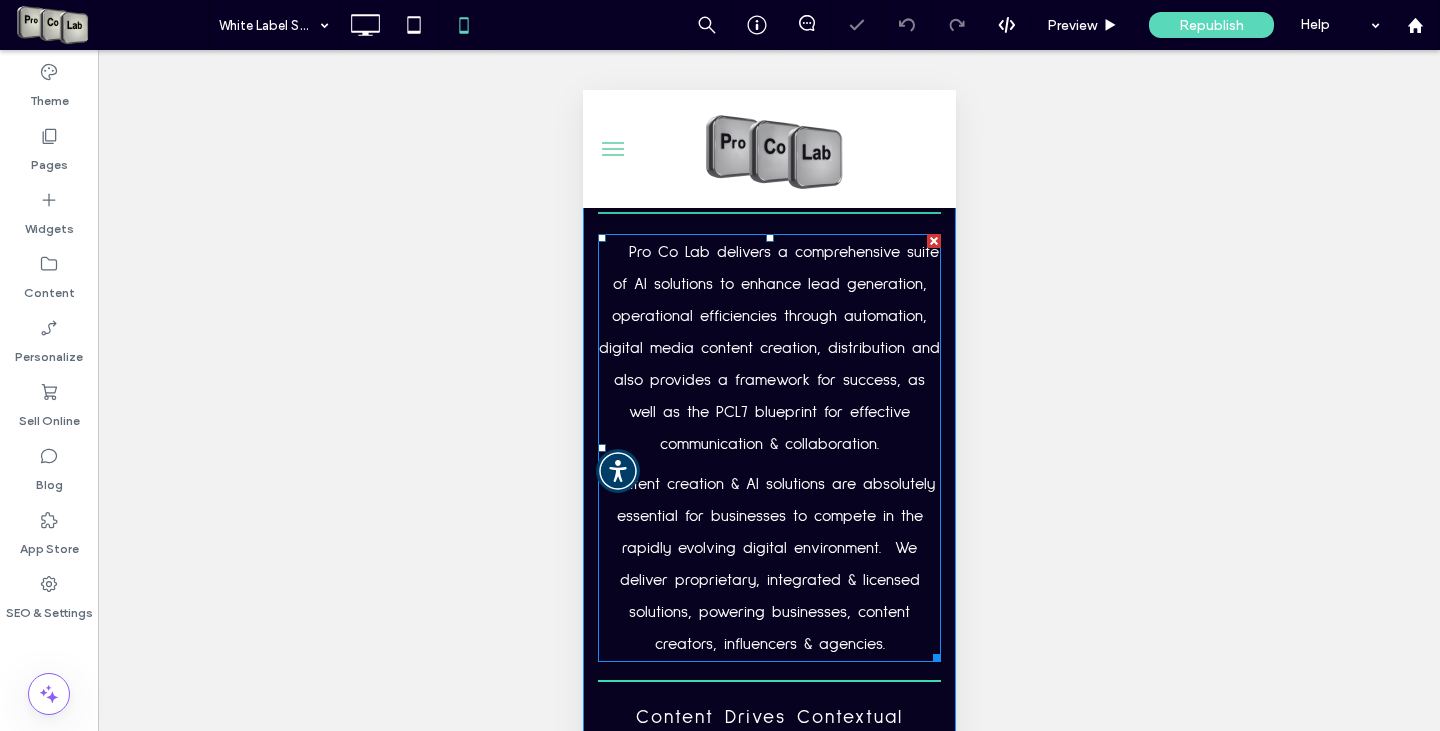 click on "Pro Co Lab delivers a comprehensive suite of AI solutions to enhance lead generation, operational efficiencies through automation, digital media content creation, distribution and also provides a framework for success, as well as the PCL7 blueprint for effective communication & collaboration." at bounding box center [768, 348] 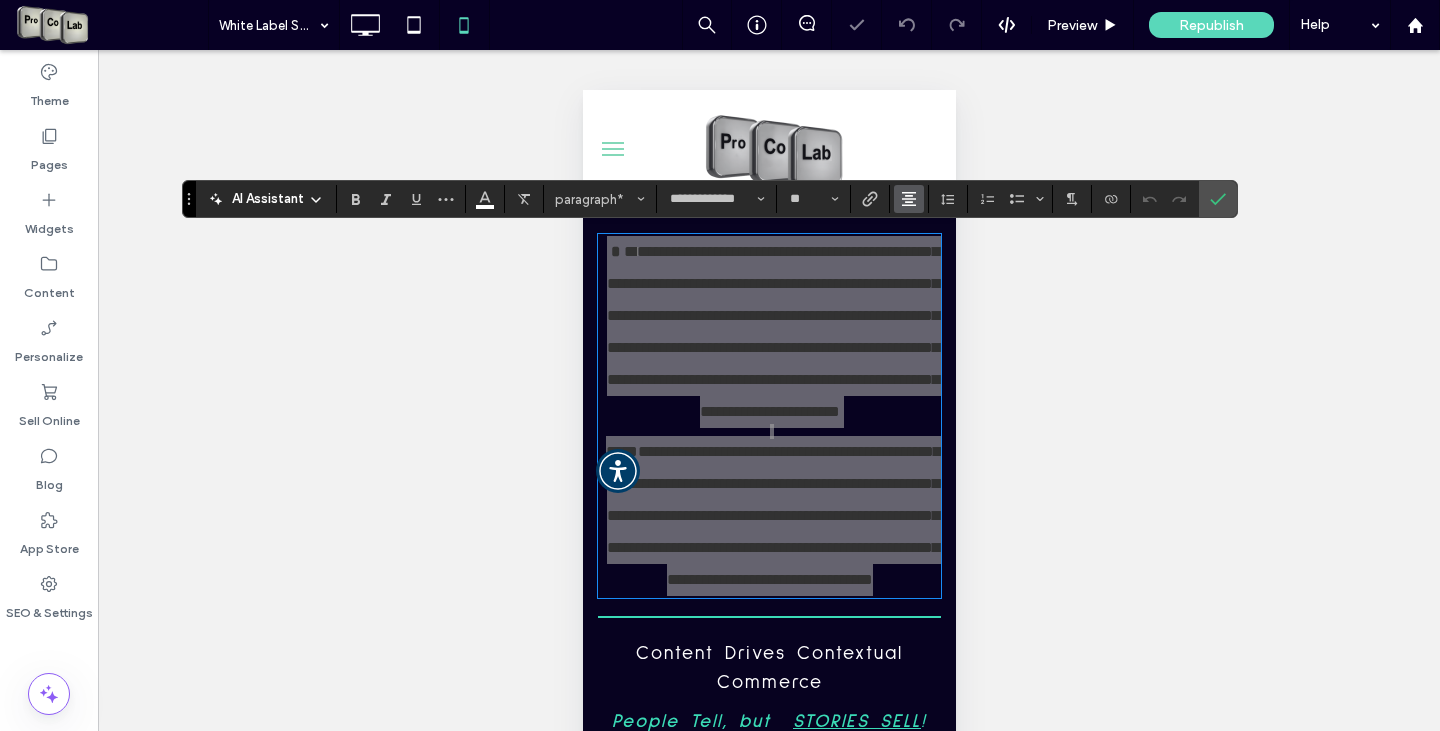 click 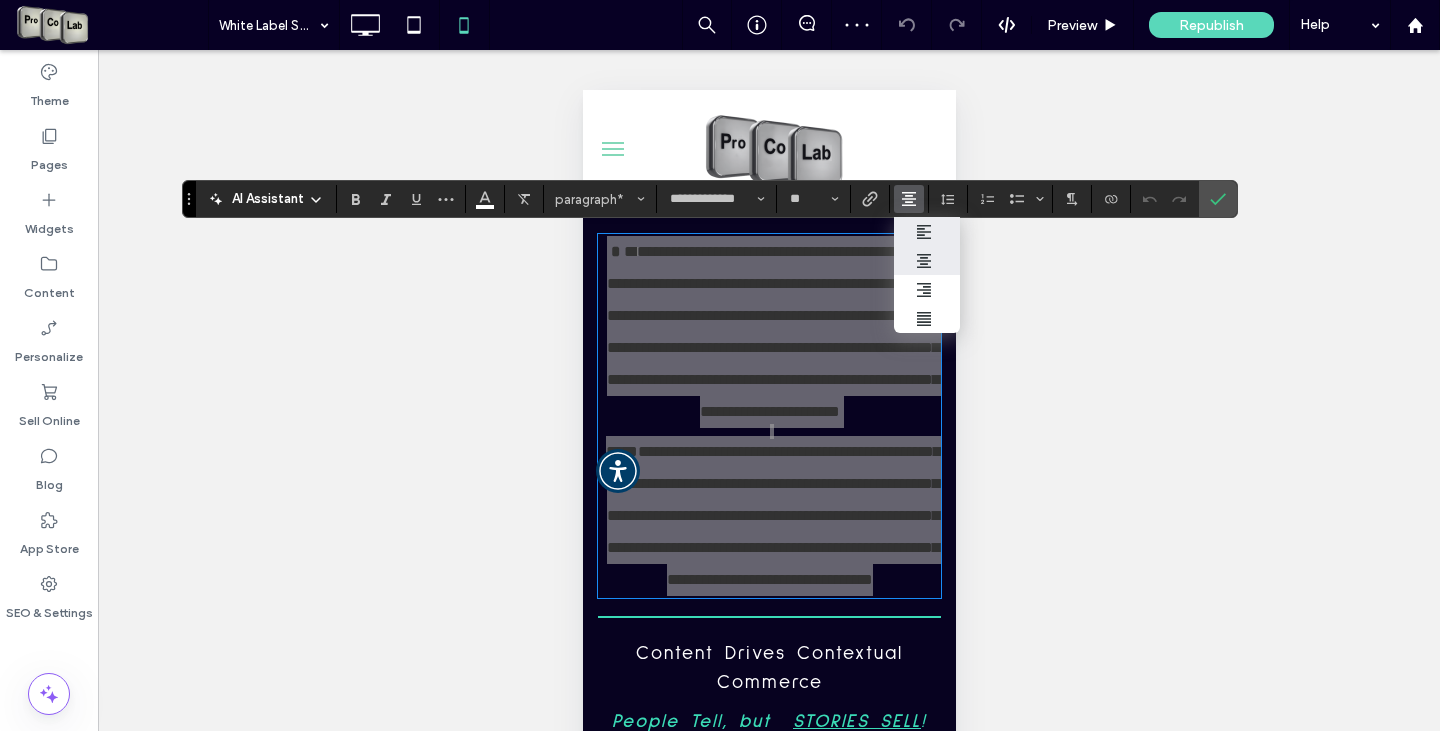 click 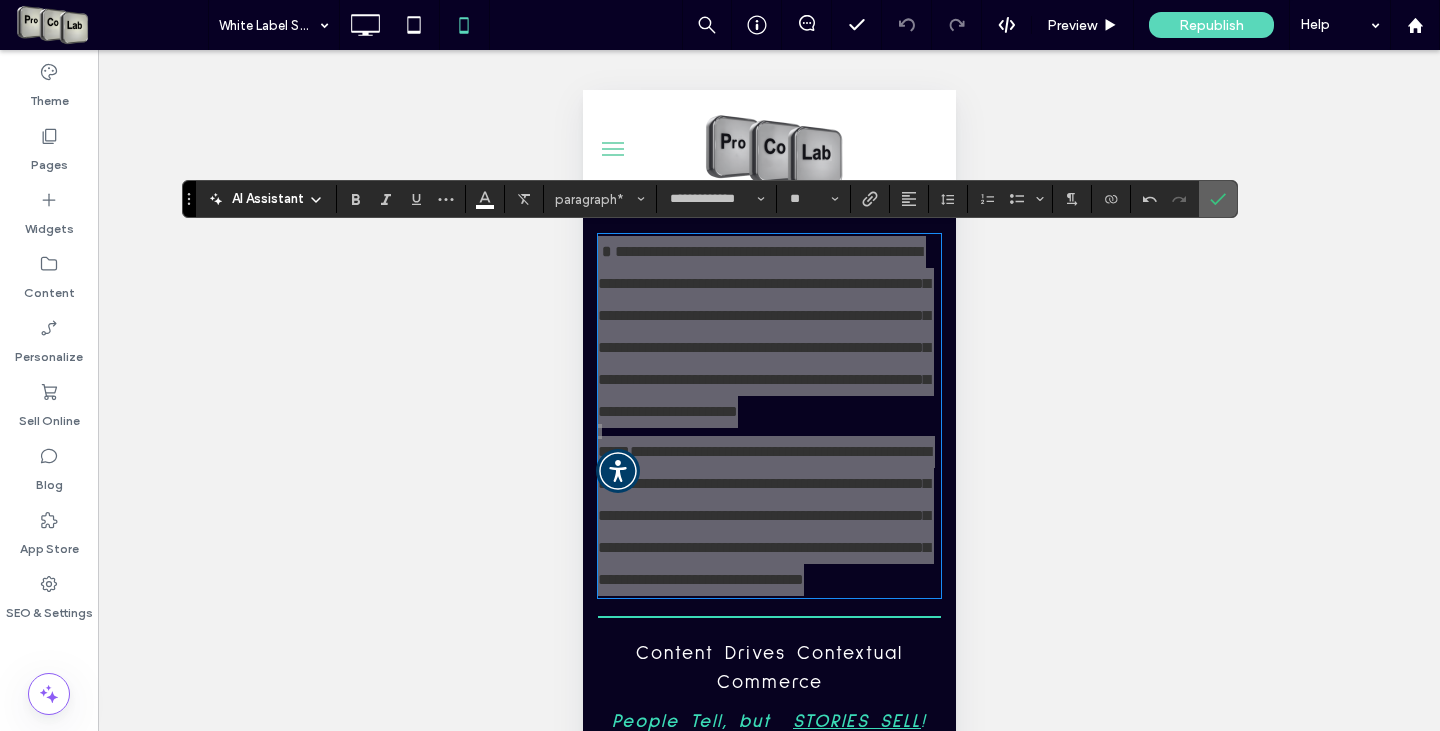 click at bounding box center (1218, 199) 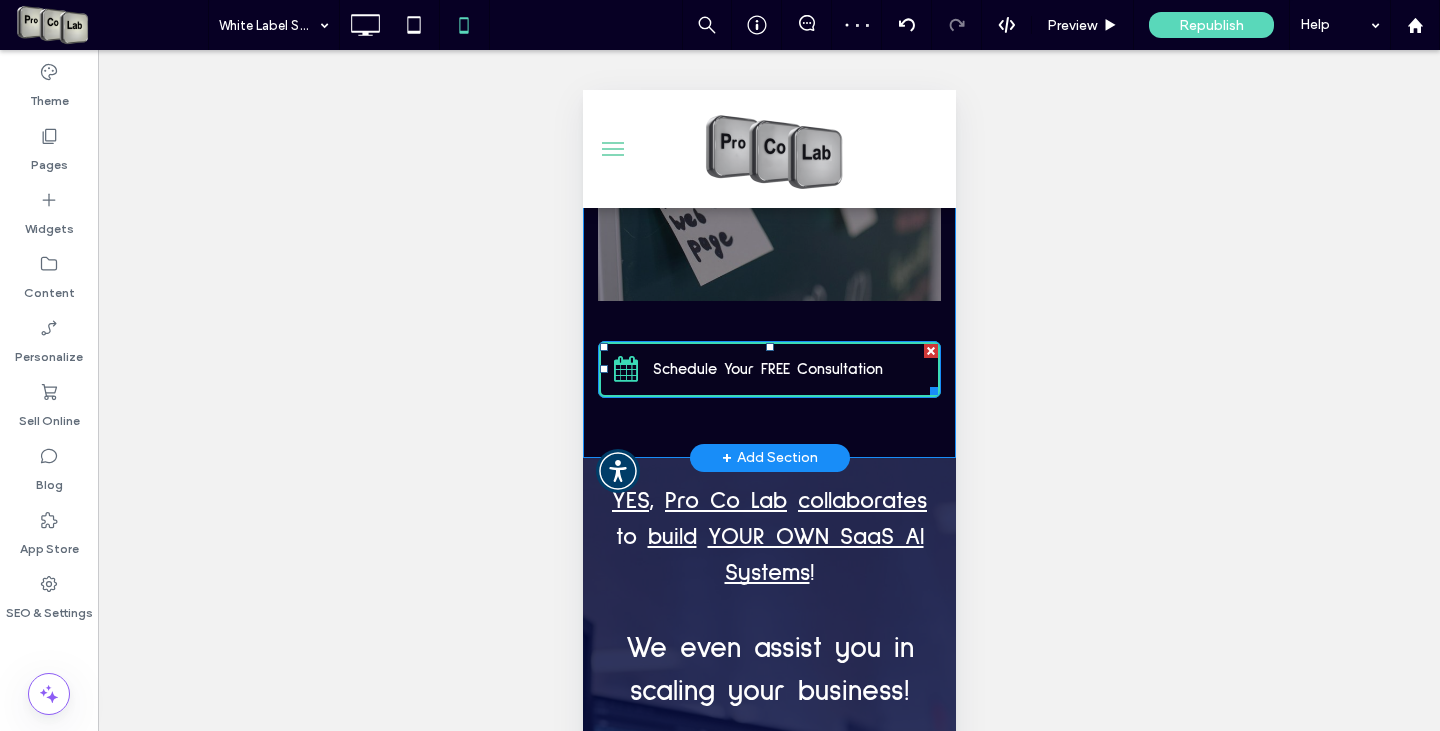 scroll, scrollTop: 1096, scrollLeft: 0, axis: vertical 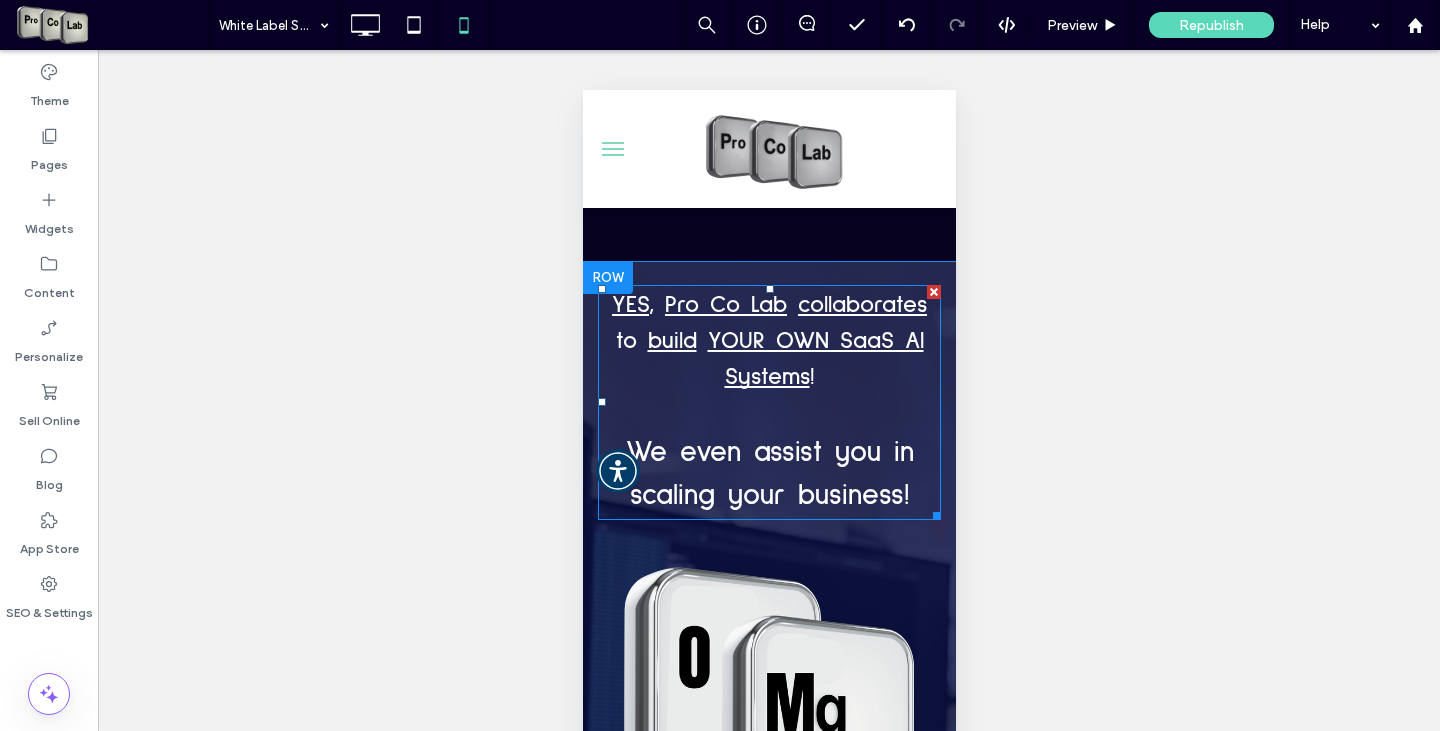 click on "YES ,
Pro Co Lab
collaborates   to
build
YOUR OWN SaaS AI Systems !" at bounding box center (768, 341) 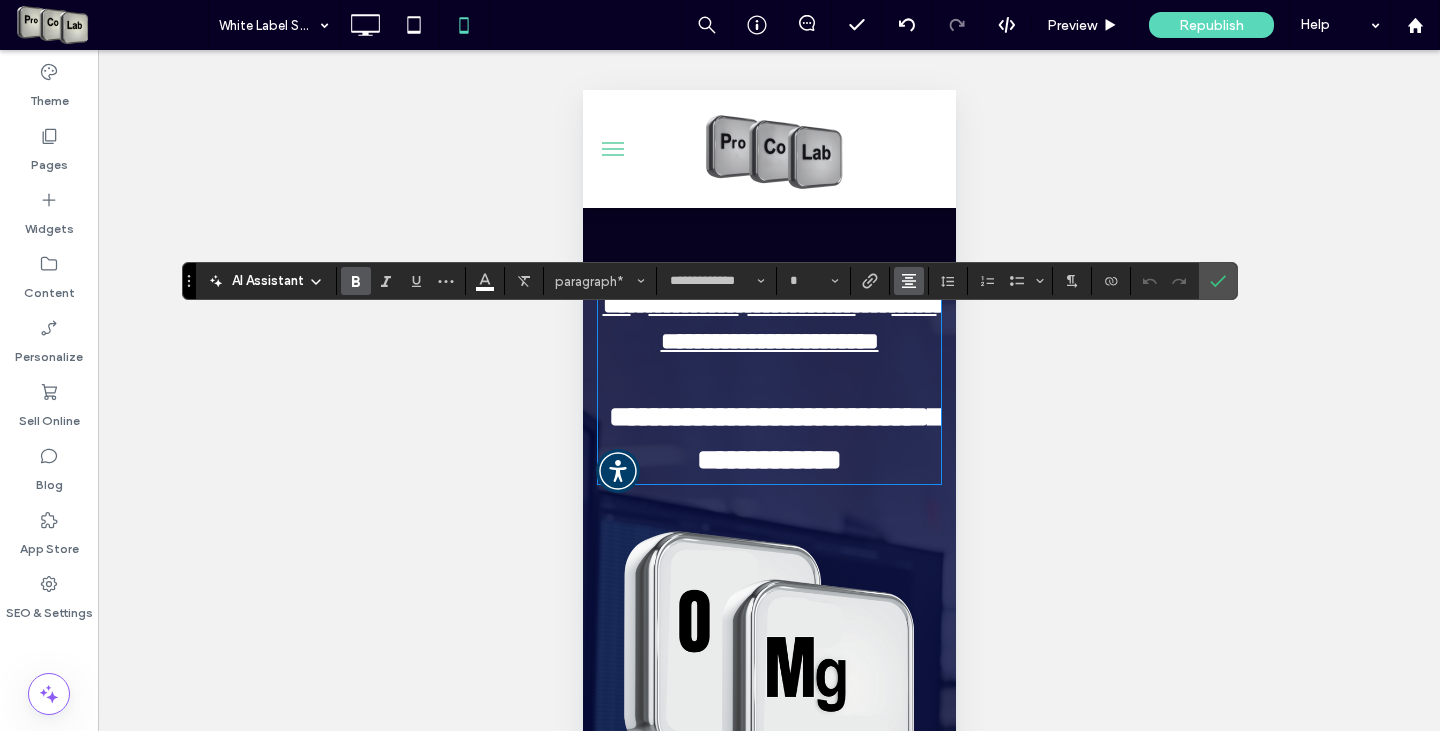 click 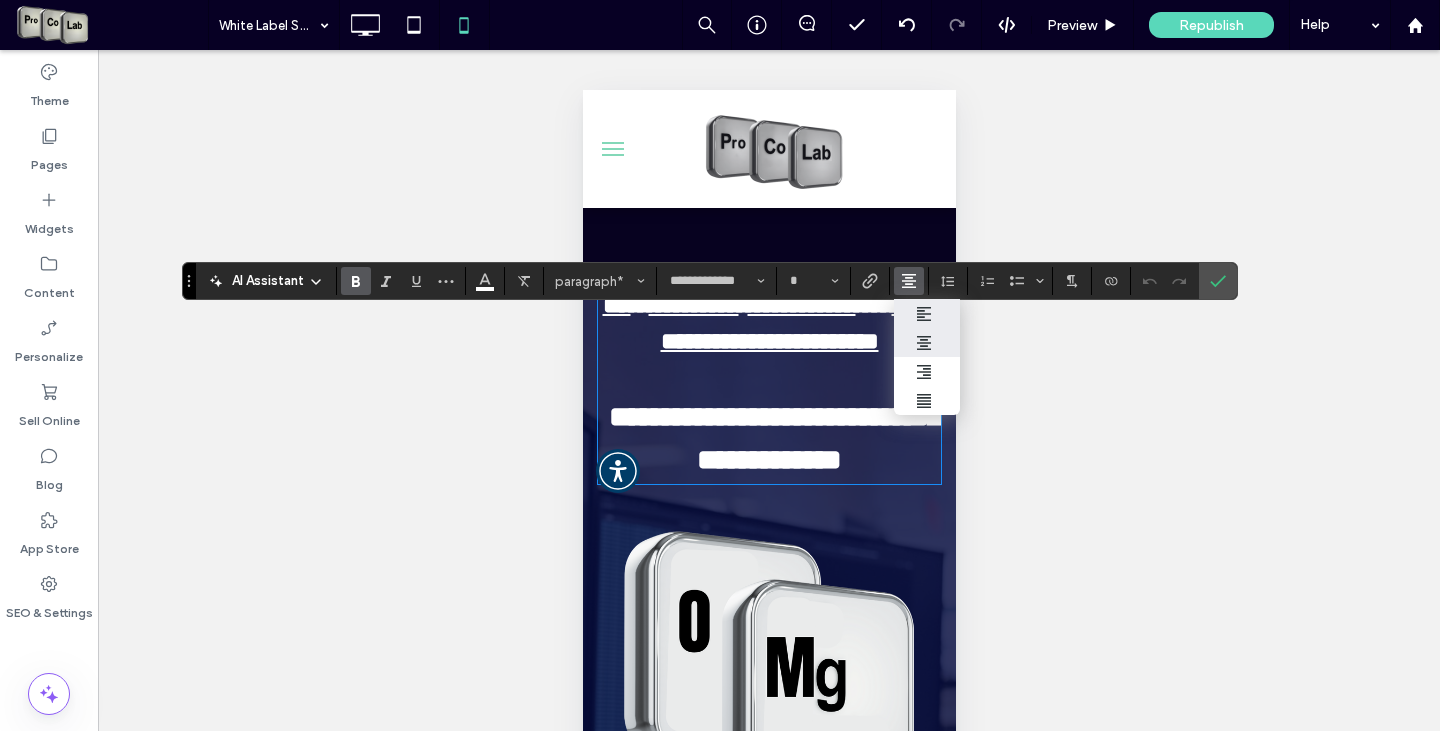 click 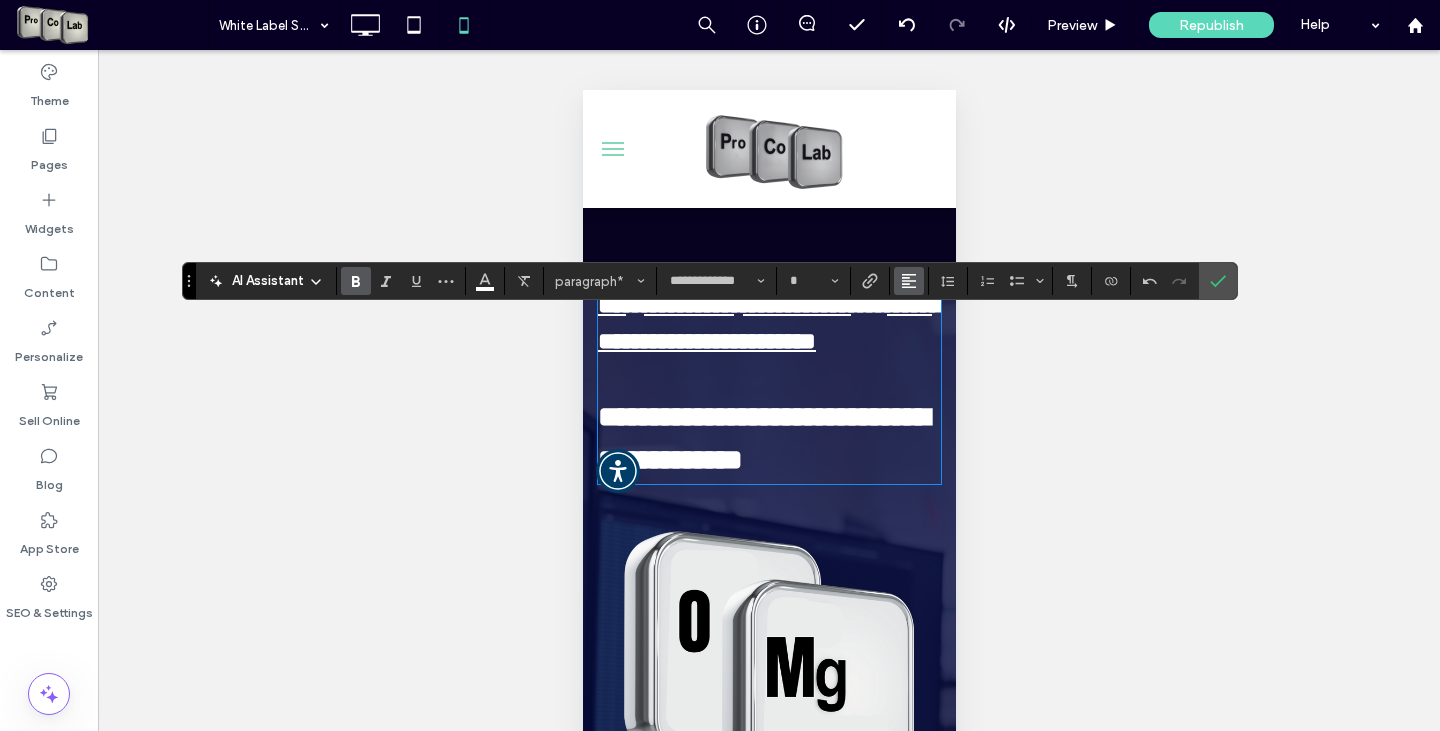 click 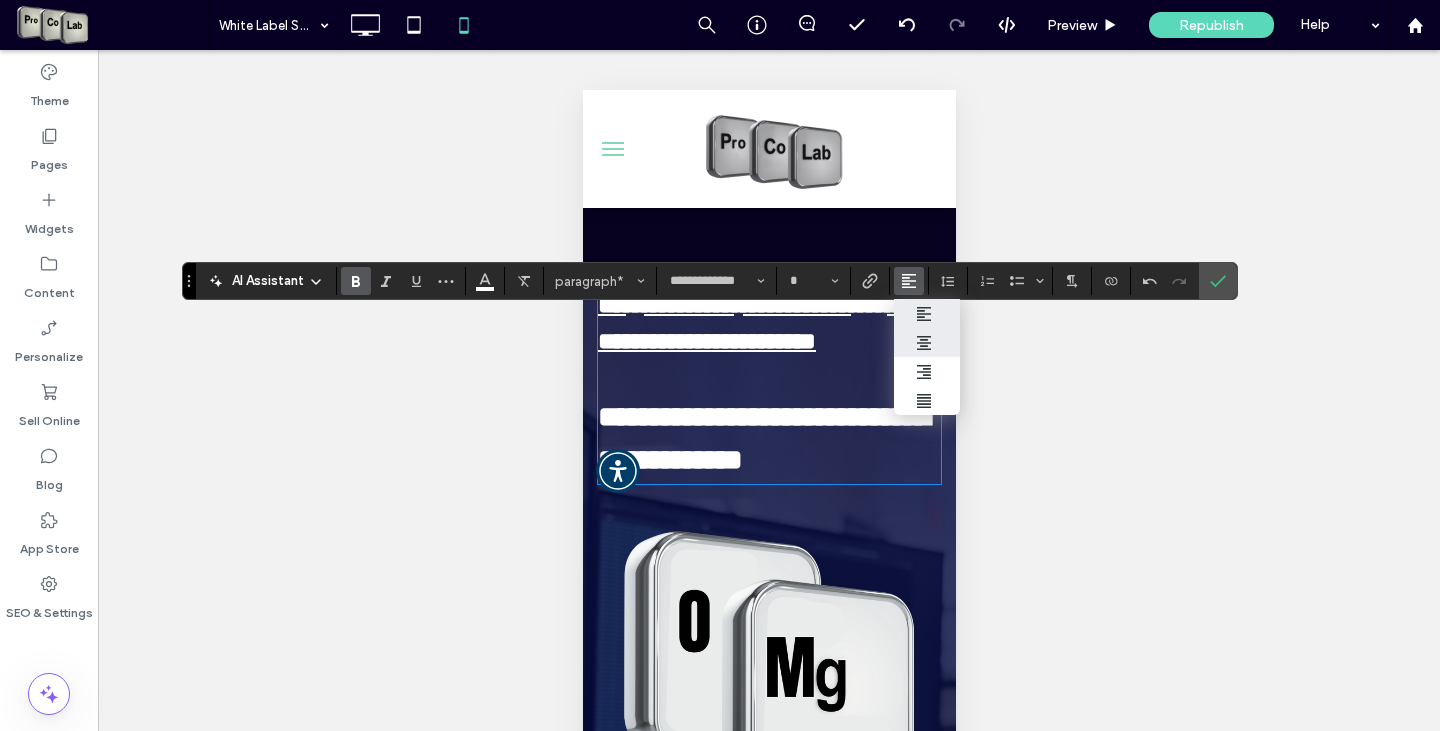 click 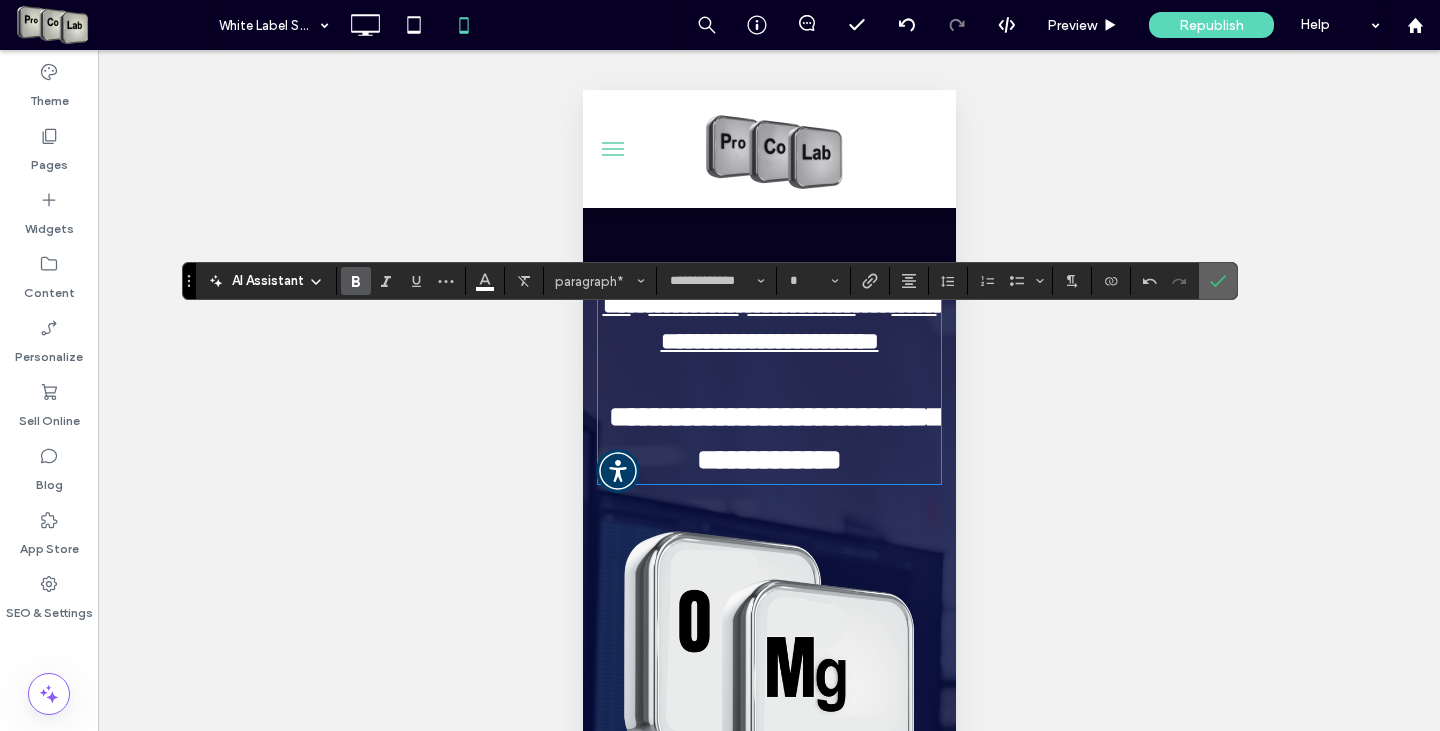 click 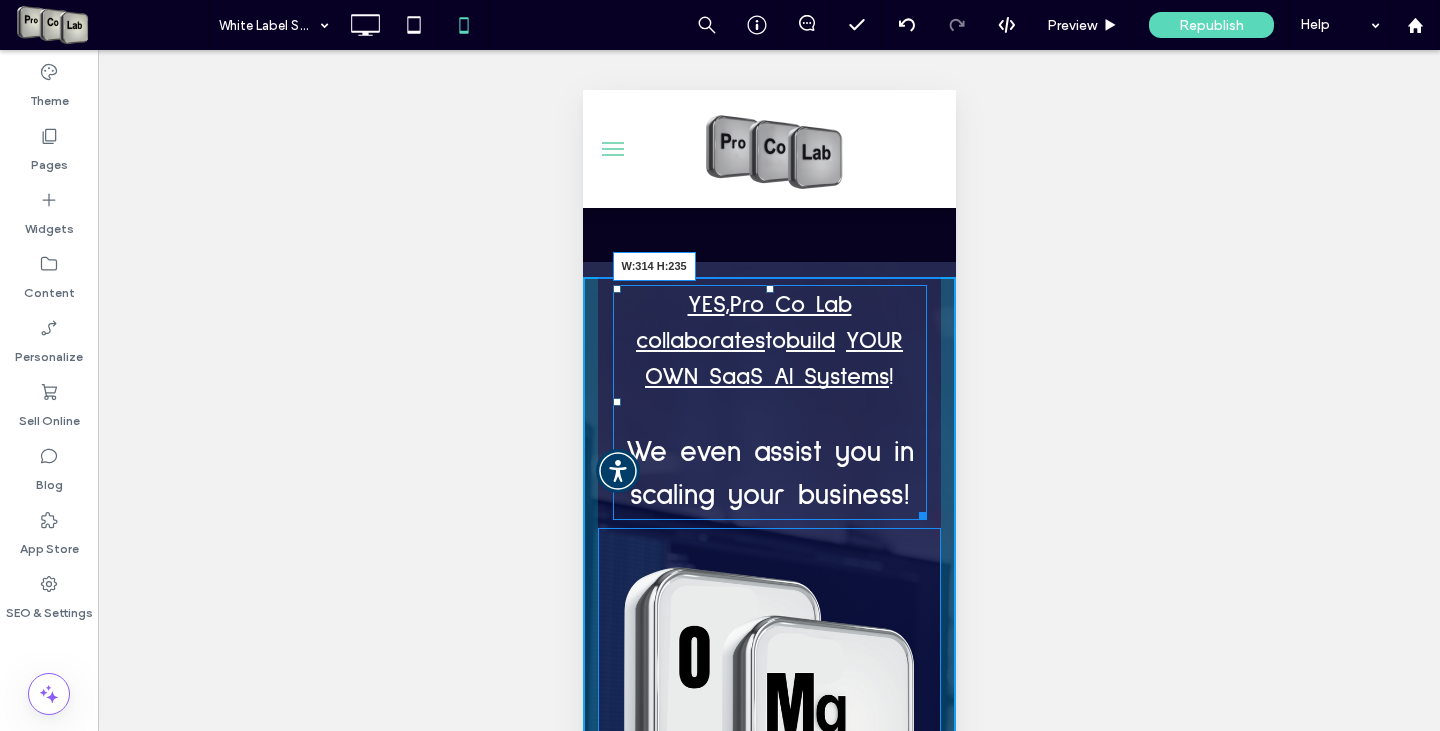 click at bounding box center (918, 512) 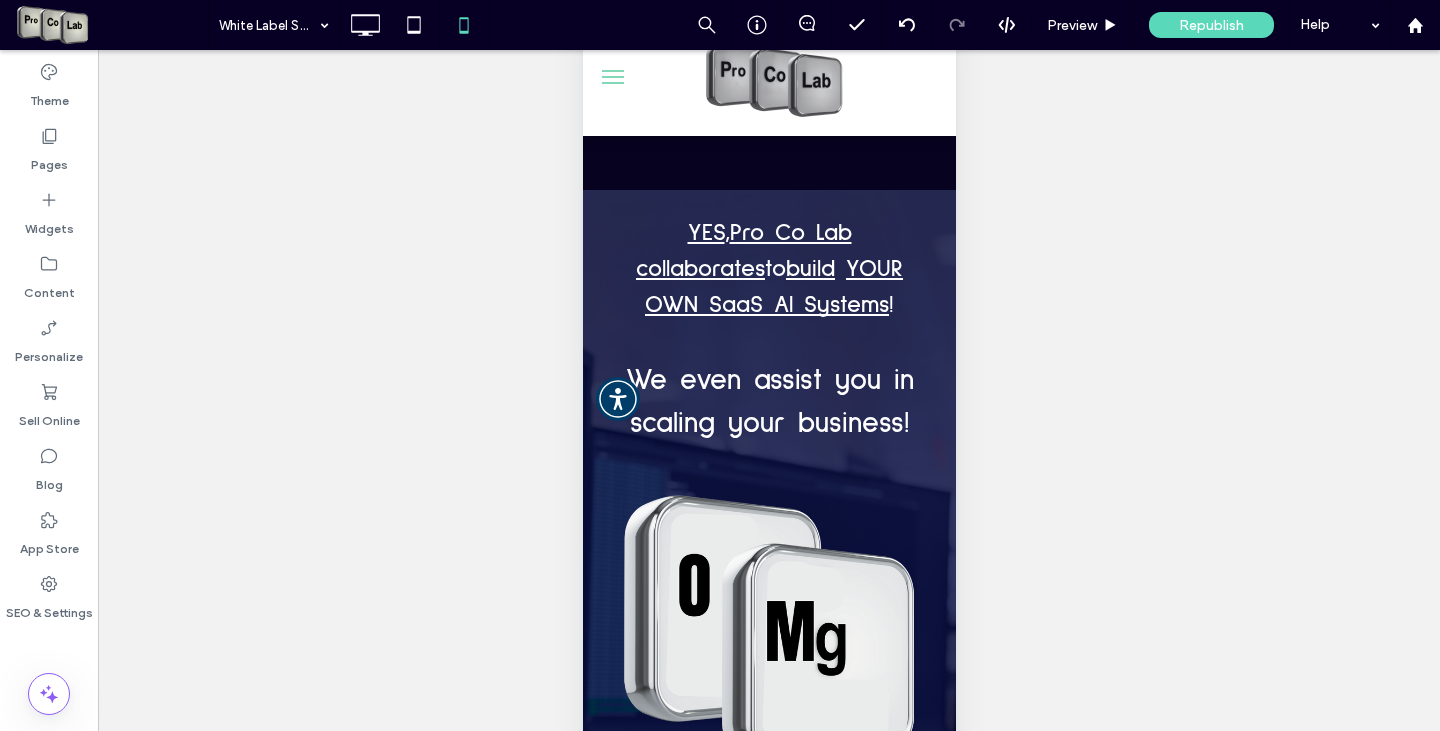 scroll, scrollTop: 96, scrollLeft: 0, axis: vertical 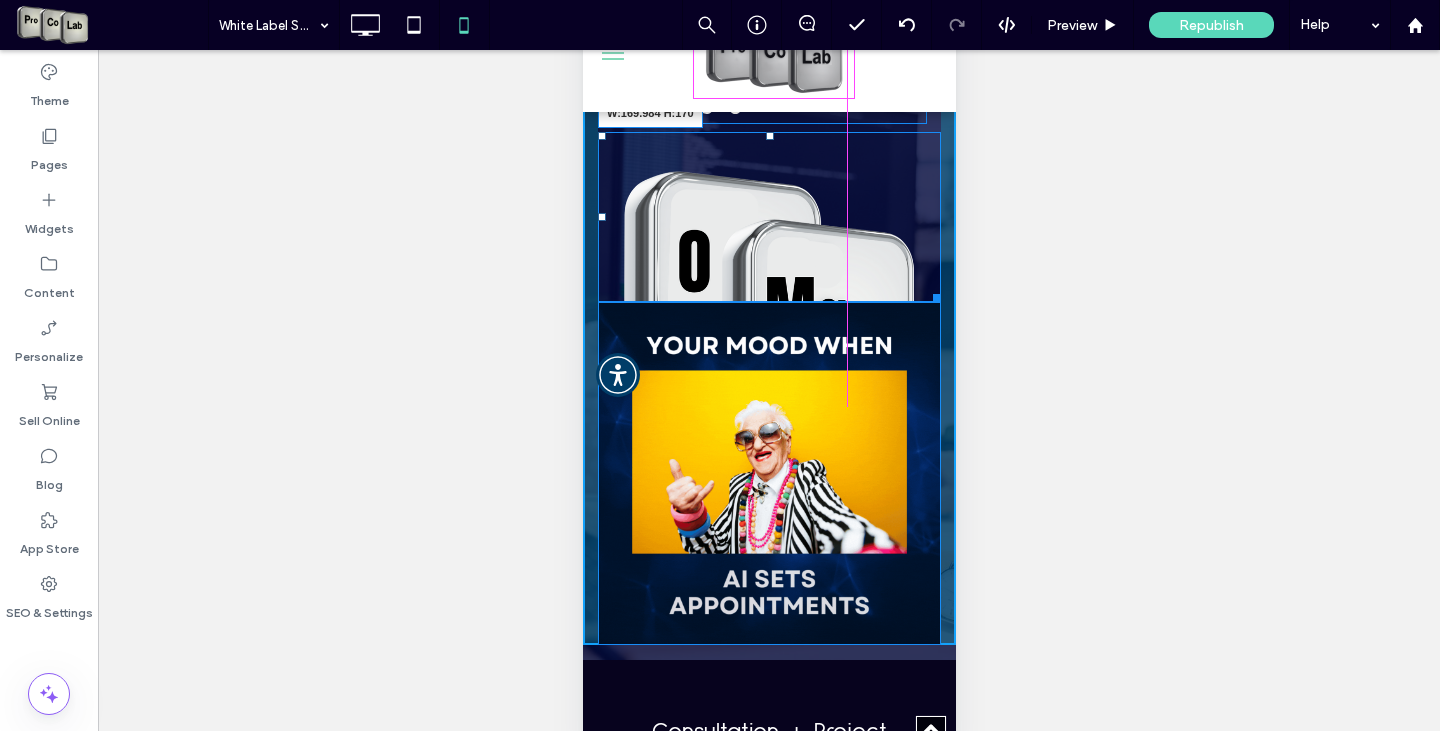 drag, startPoint x: 916, startPoint y: 480, endPoint x: 1412, endPoint y: 390, distance: 504.09918 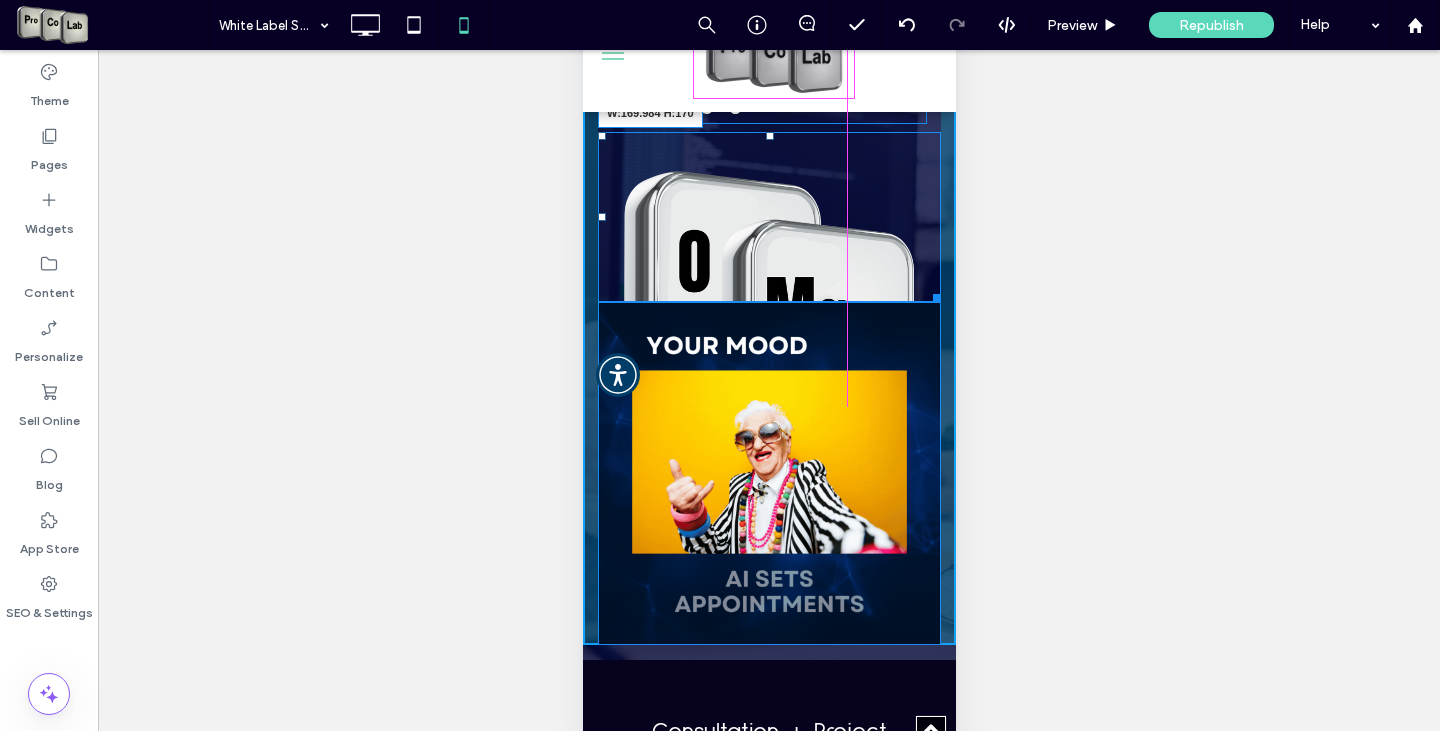 click on "YES ,  Pro Co Lab   collaborates  to  build   YOUR OWN SaaS AI Systems ! We even assist you in scaling your business !
W:169.984 H:170
Click To Paste" at bounding box center [768, 263] 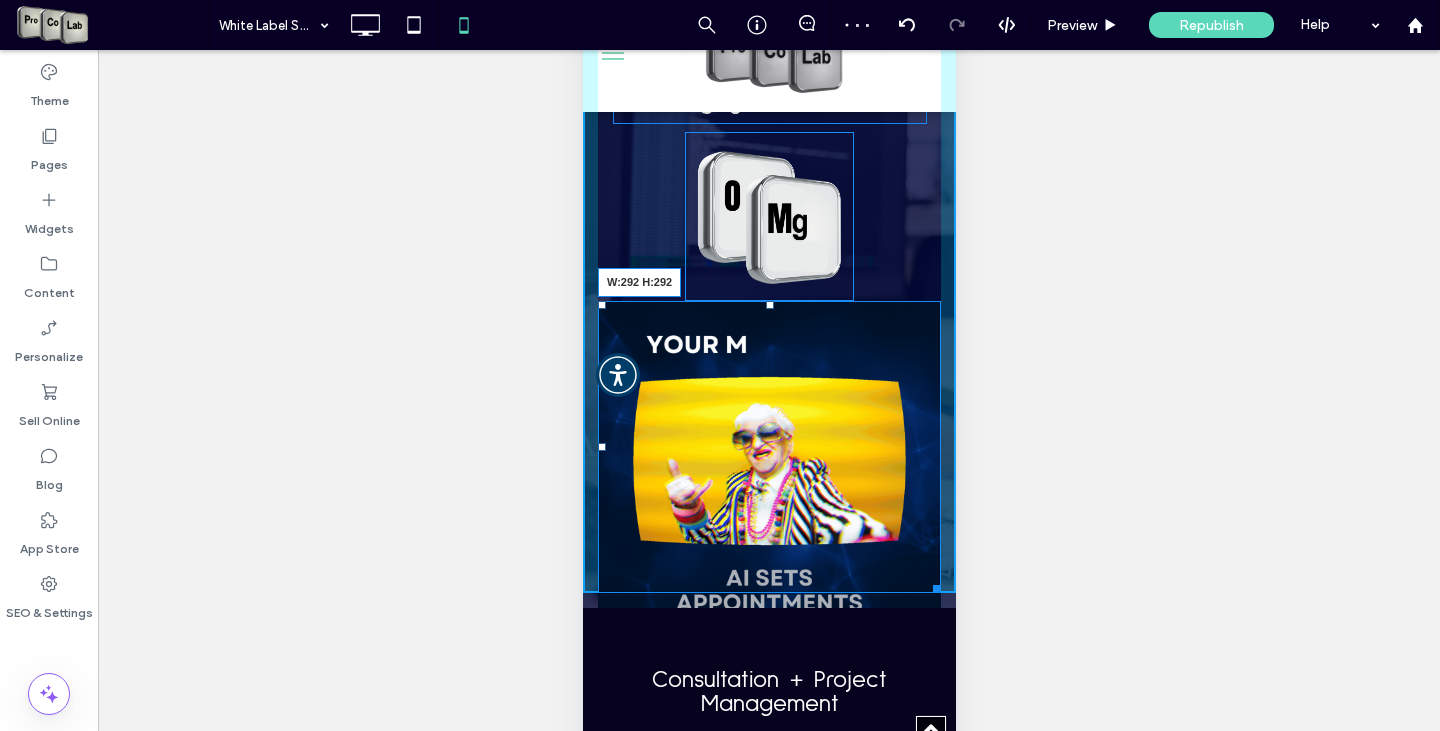 drag, startPoint x: 919, startPoint y: 657, endPoint x: 1476, endPoint y: 637, distance: 557.35895 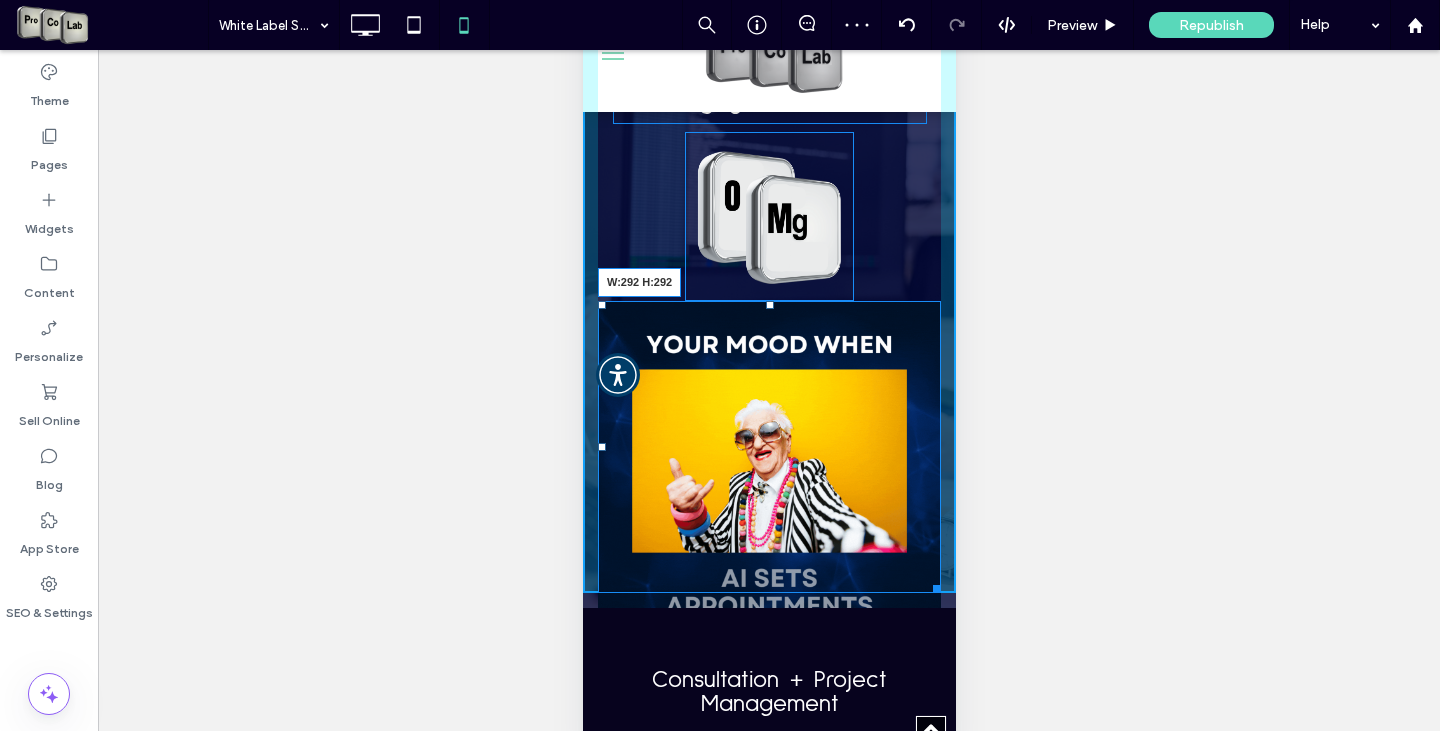 click on "We Build Your Vision
Pro Co Lab delivers a comprehensive suite of AI solutions to enhance lead generation, operational efficiencies through automation, digital media content creation, distribution and also provides a framework for success, as well as the PCL7 blueprint for effective communication & collaboration.        Content creation & AI solutions are absolutely essential for businesses to compete in the rapidly evolving digital environment.  We deliver proprietary, integrated & licensed solutions, powering businesses, content creators, influencers & agencies.
Content Drives Contextual Commerce
People Tell, but
STORIES SELL !
Click To Paste
Slide title
Write your caption here
Button
Slide title
Write your caption here
Button
Slide title
Write your caption here
Button
Previous Next" at bounding box center (768, 1785) 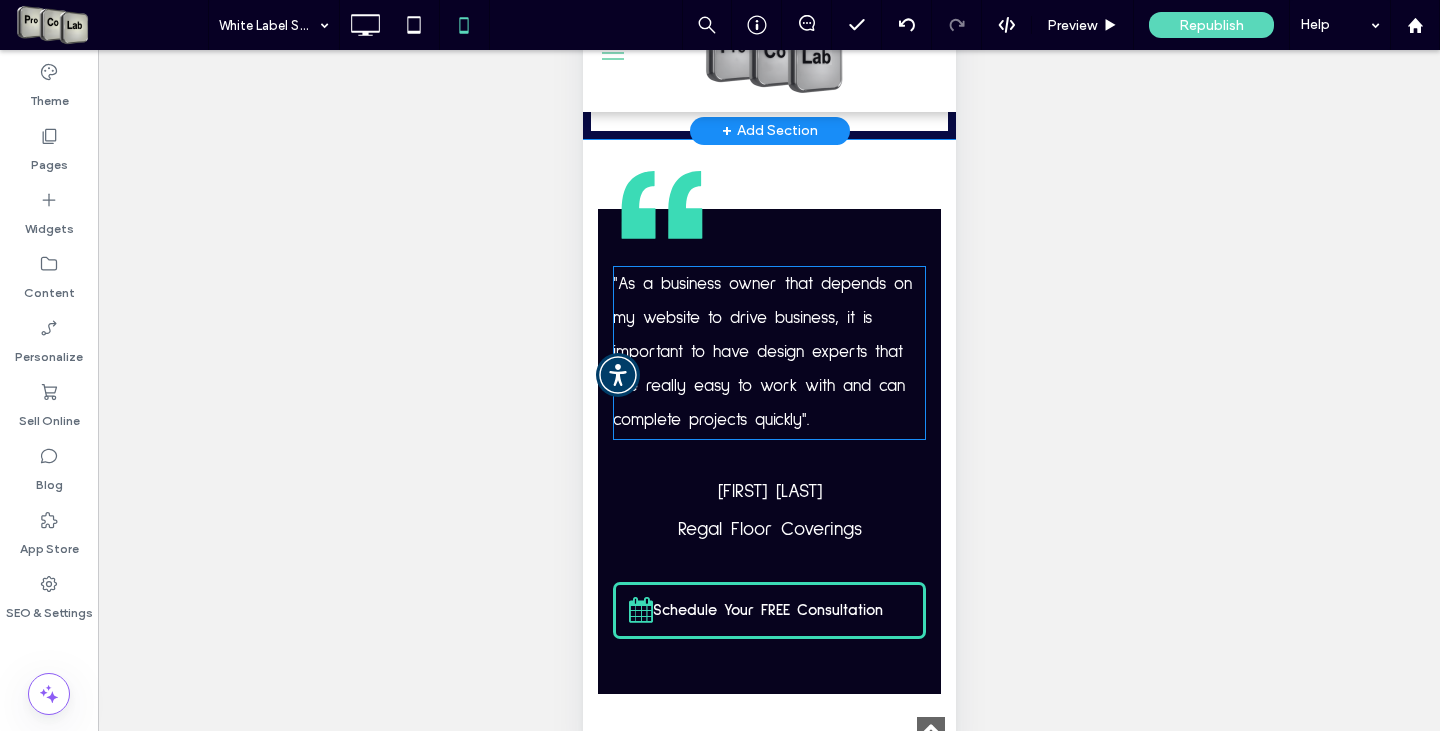 scroll, scrollTop: 2896, scrollLeft: 0, axis: vertical 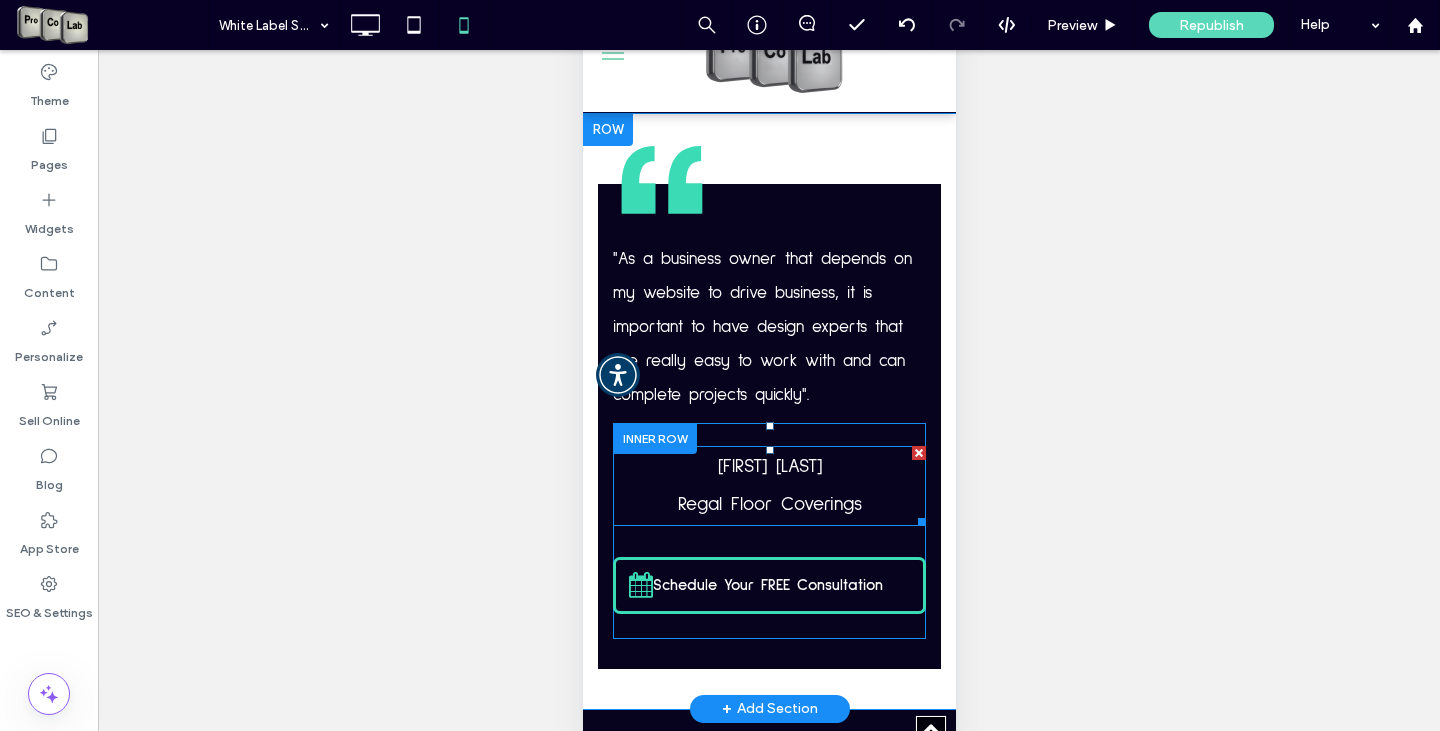 click on "Regal Floor Coverings" at bounding box center [769, 504] 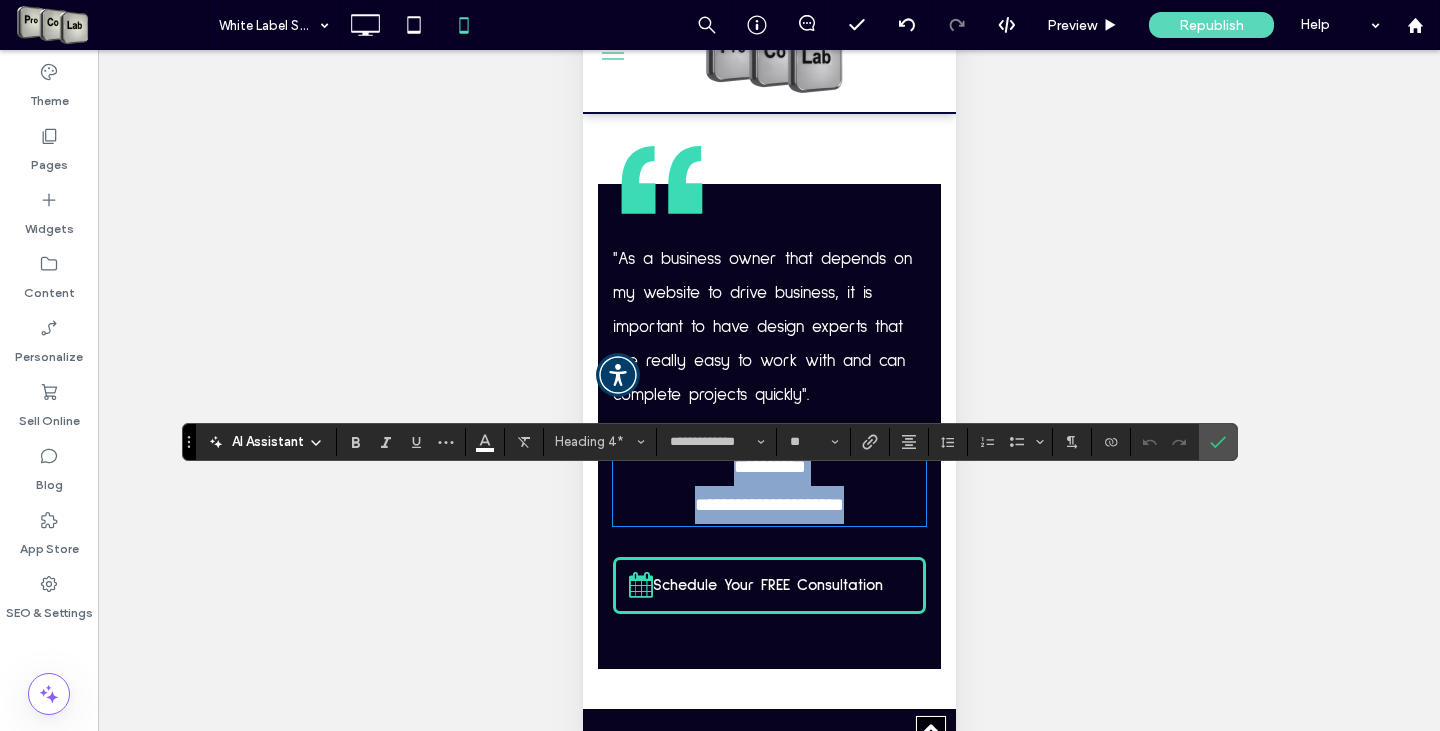 click on "**********" at bounding box center (768, 505) 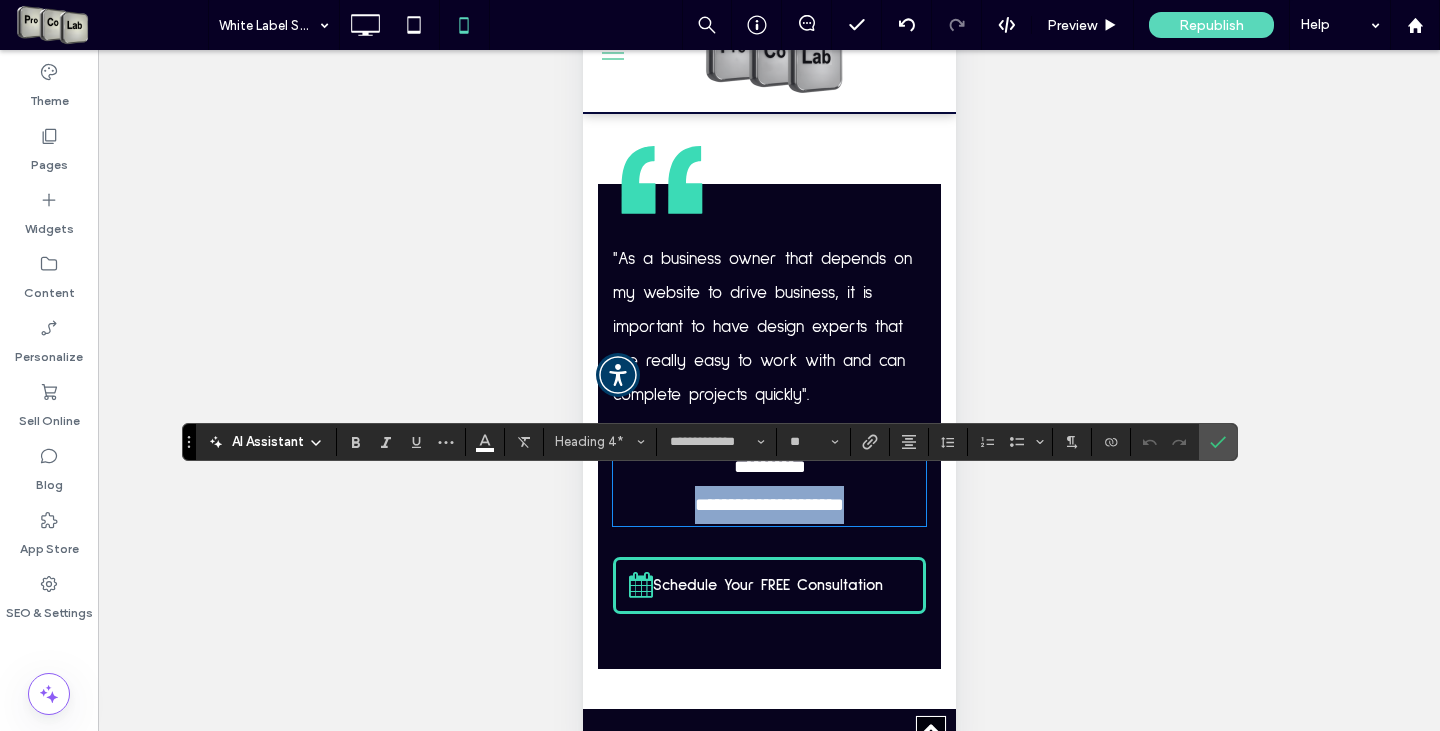 drag, startPoint x: 662, startPoint y: 540, endPoint x: 866, endPoint y: 542, distance: 204.0098 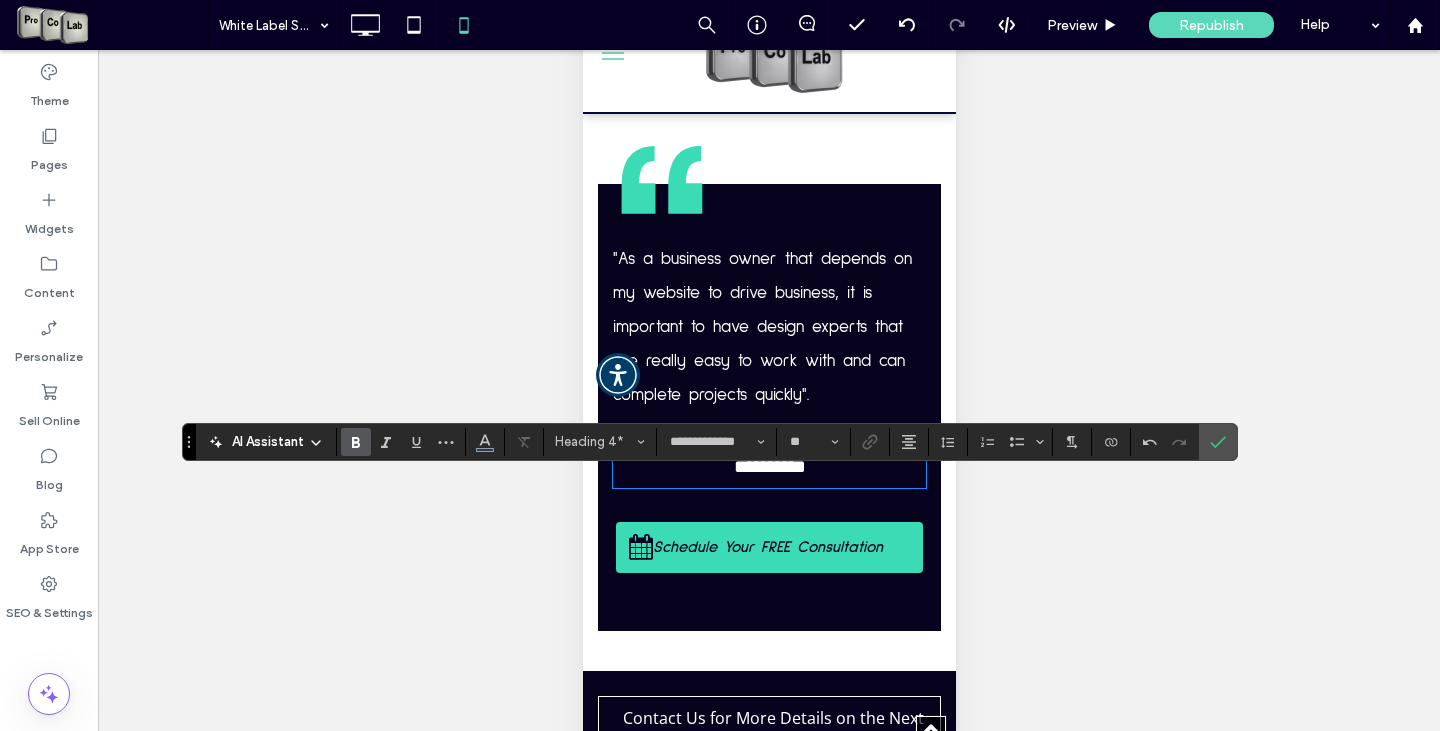 click on "Schedule Your FREE Consultation" at bounding box center [767, 547] 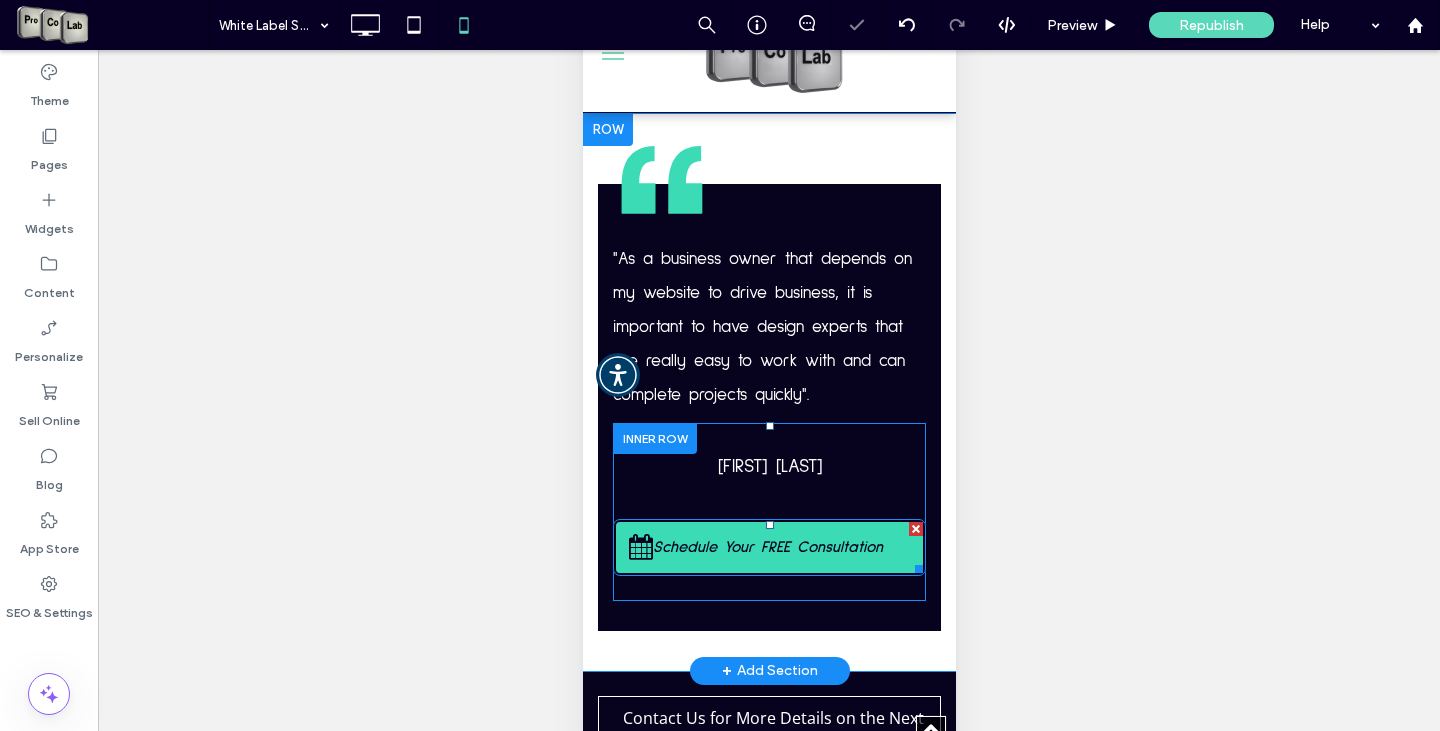 click on "Schedule Your FREE Consultation" at bounding box center (767, 547) 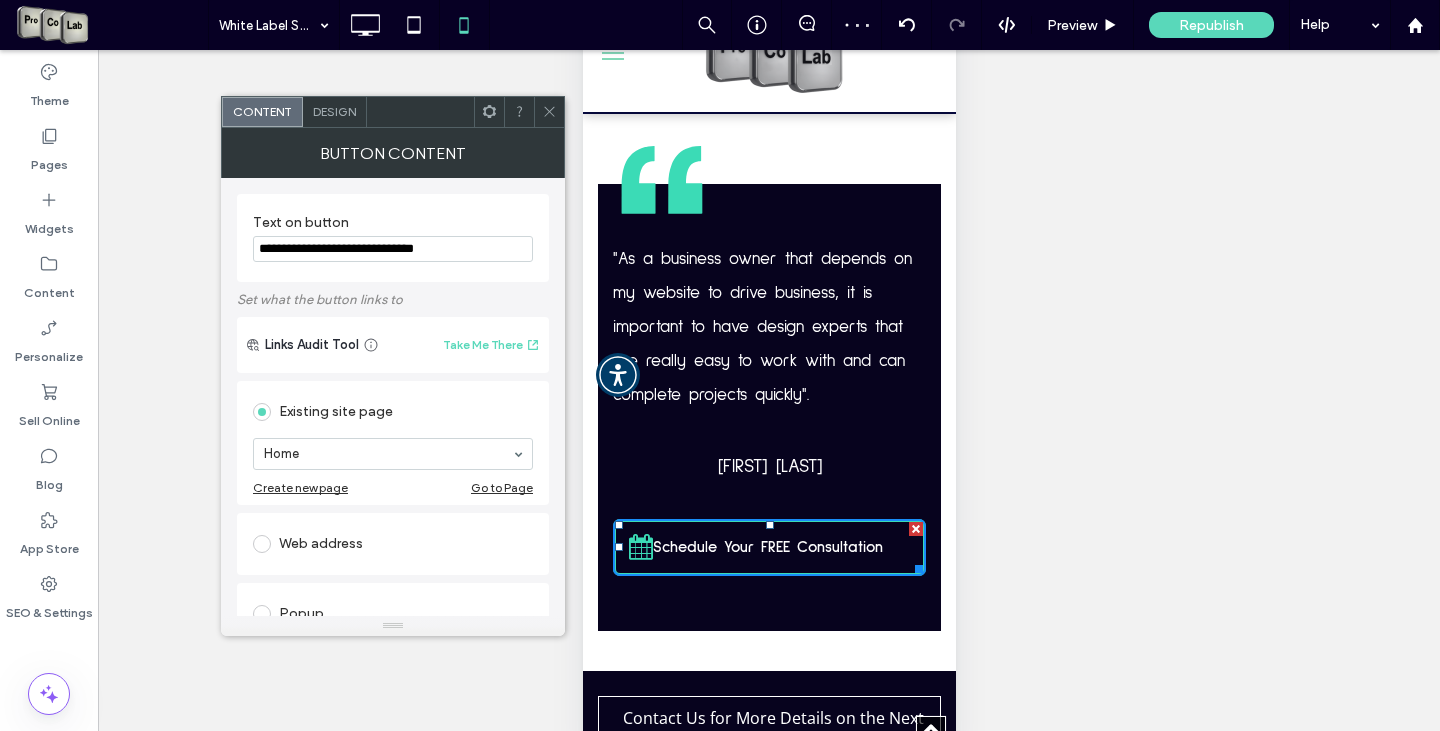 click on "Design" at bounding box center [335, 112] 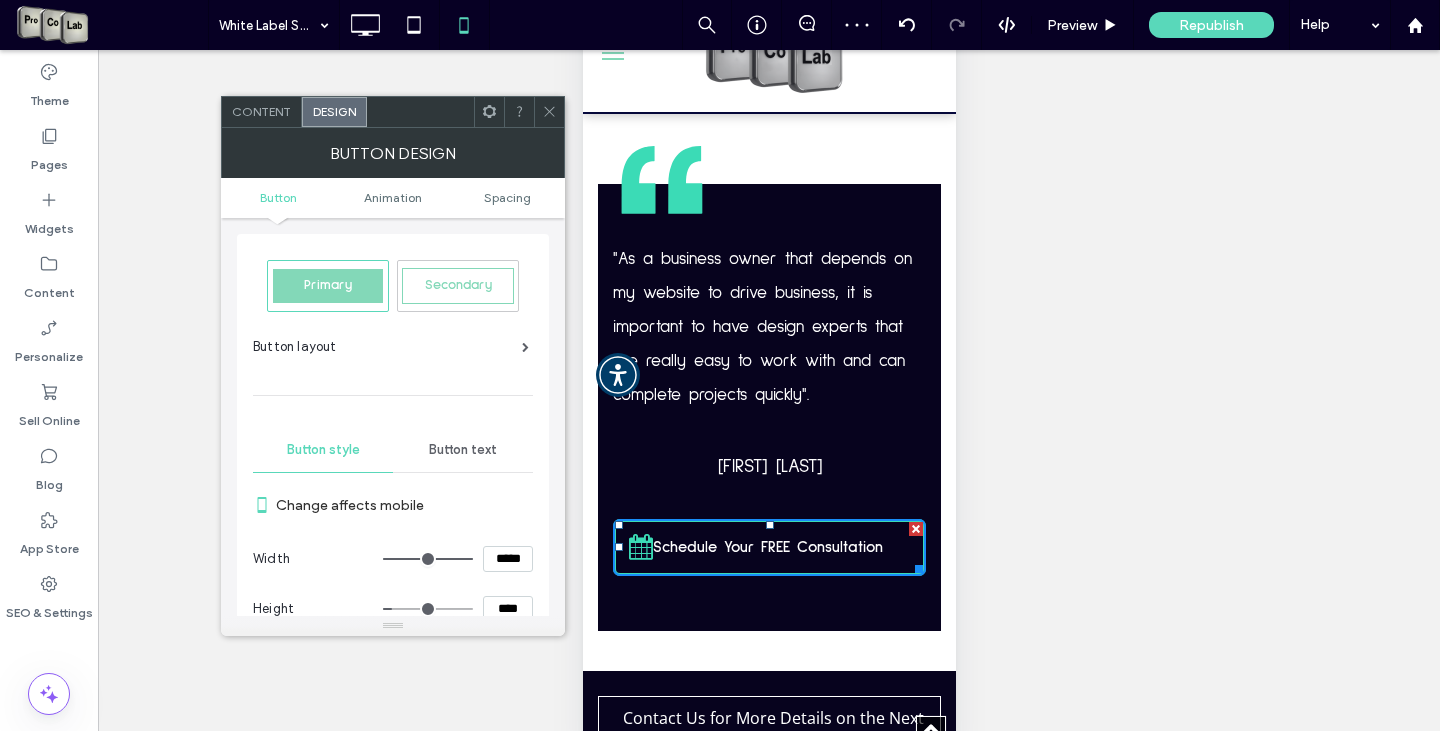click on "Button text" at bounding box center [463, 450] 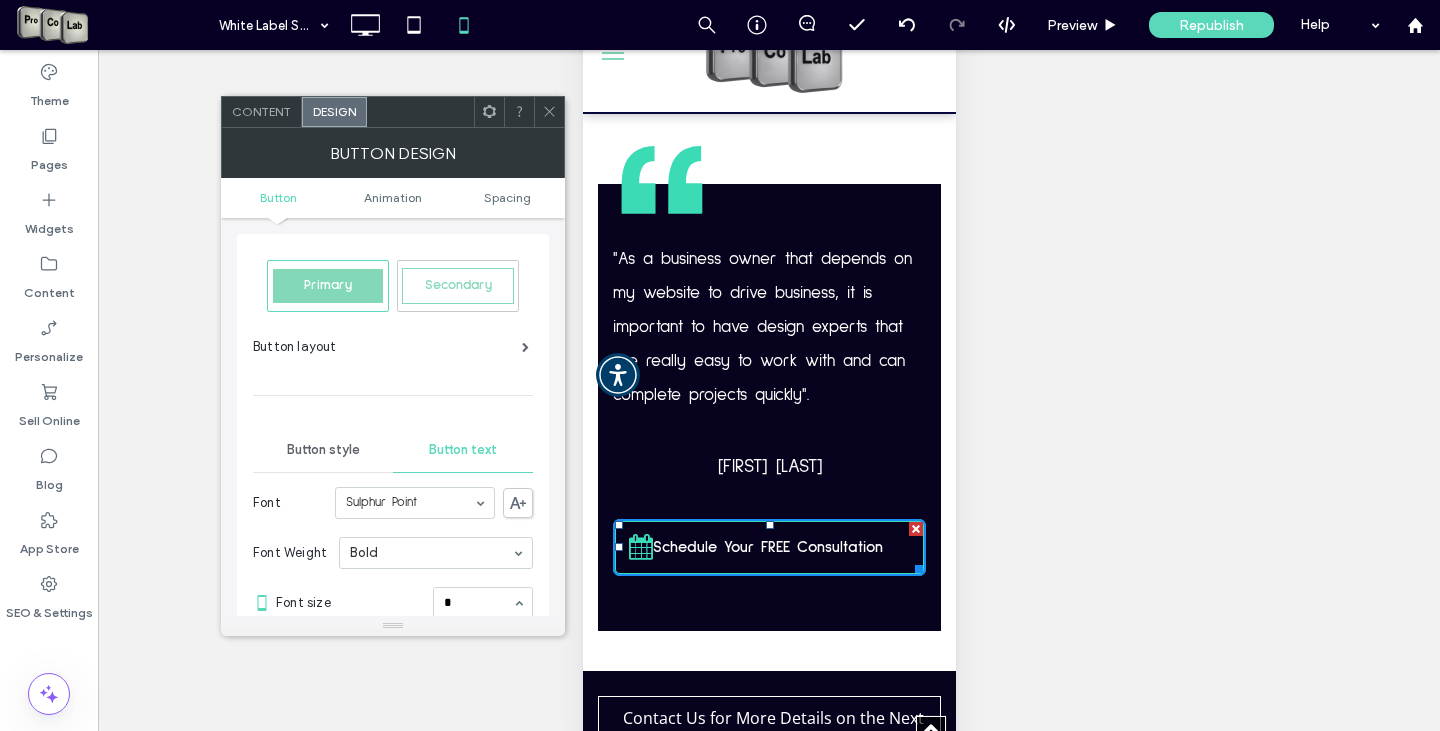 scroll, scrollTop: 32, scrollLeft: 0, axis: vertical 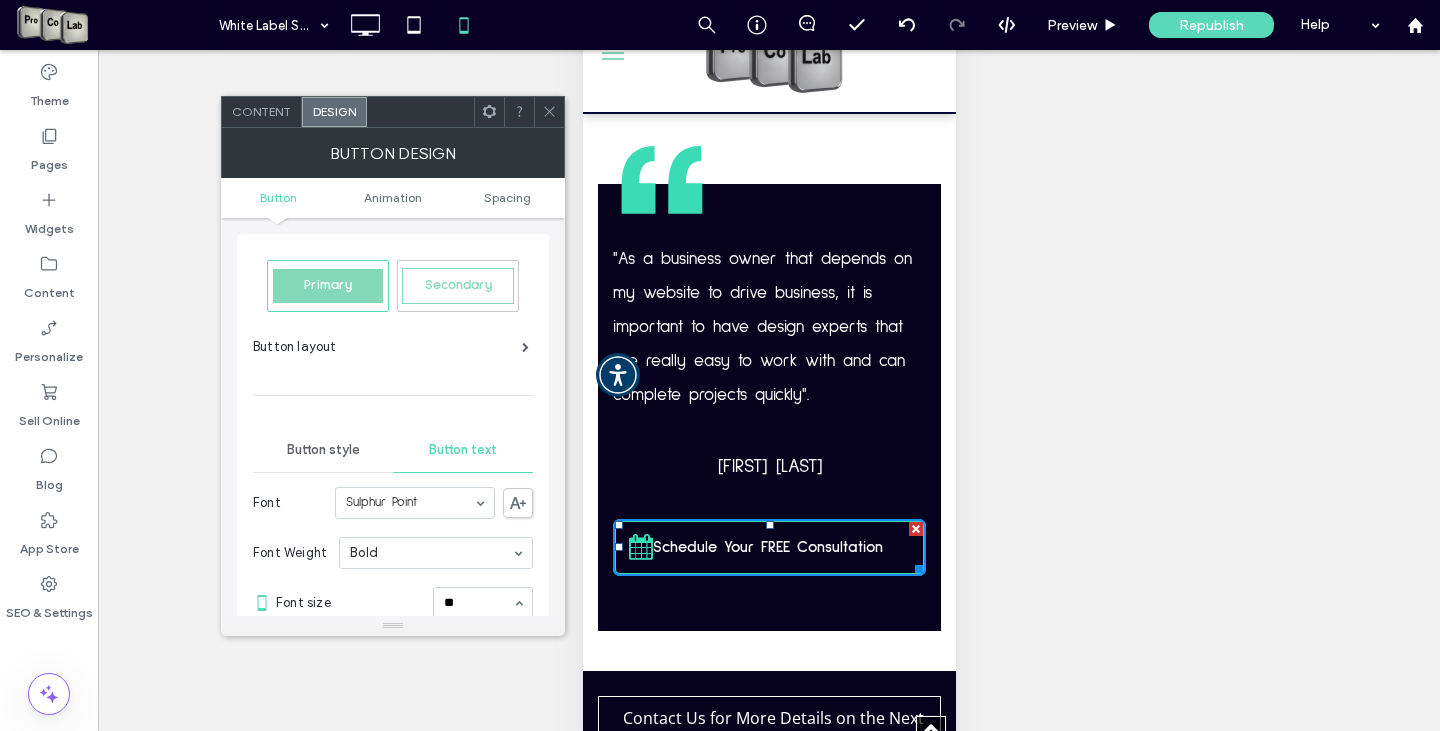 type 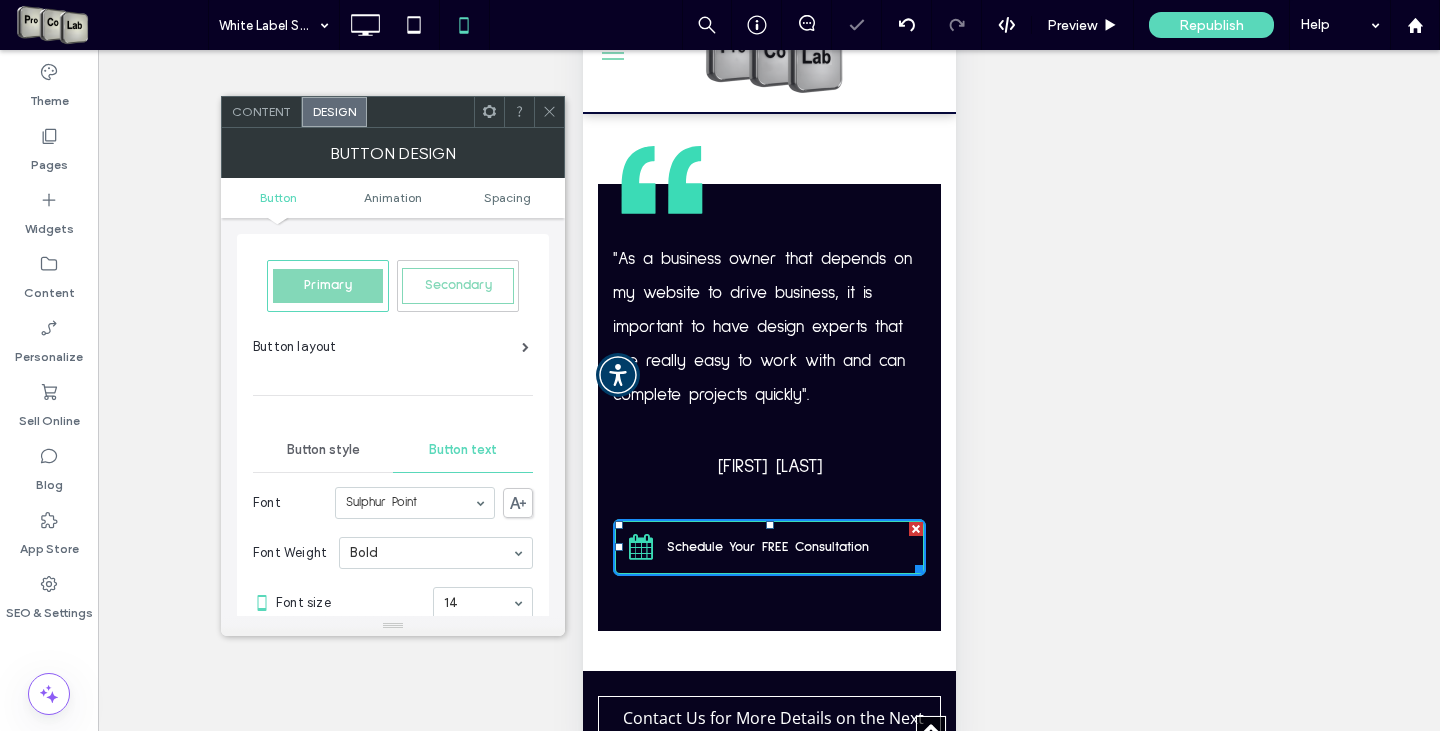 click 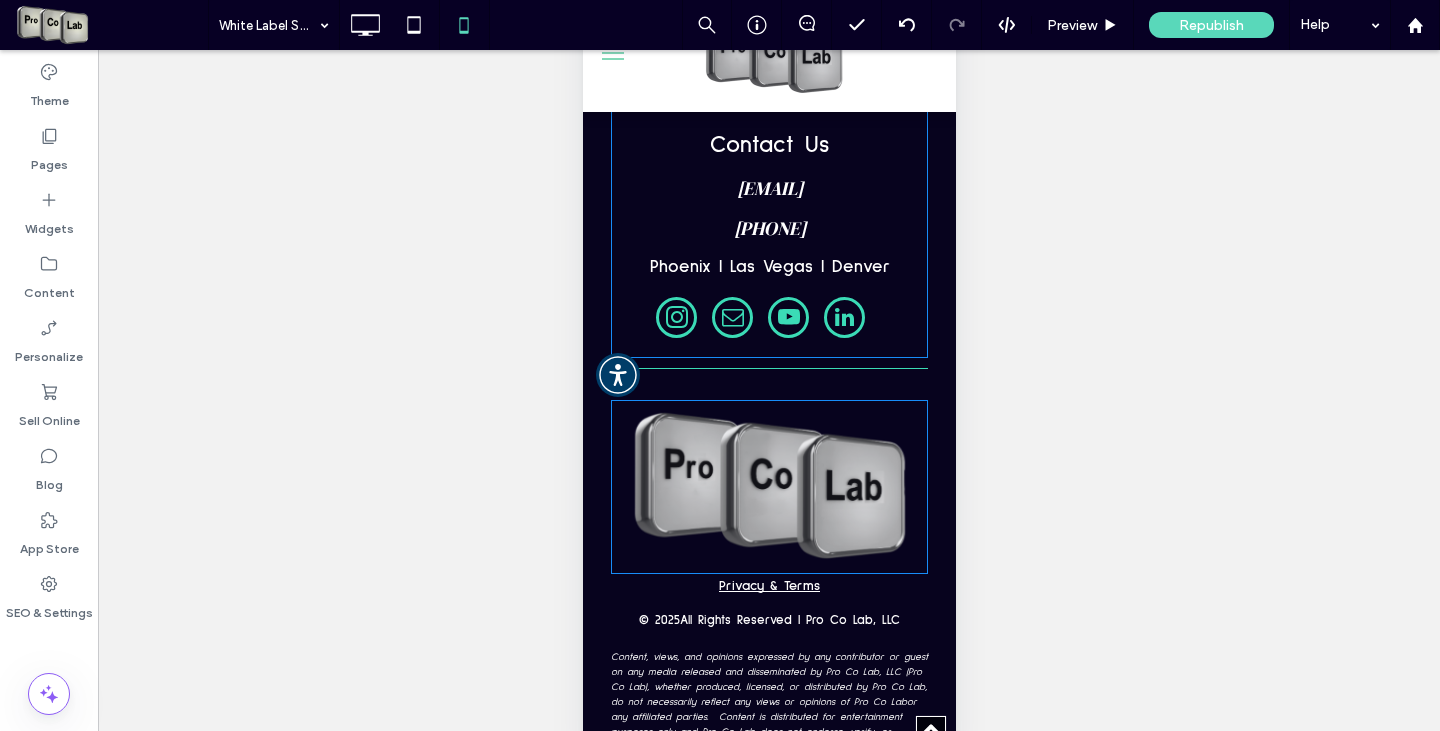 scroll, scrollTop: 6783, scrollLeft: 0, axis: vertical 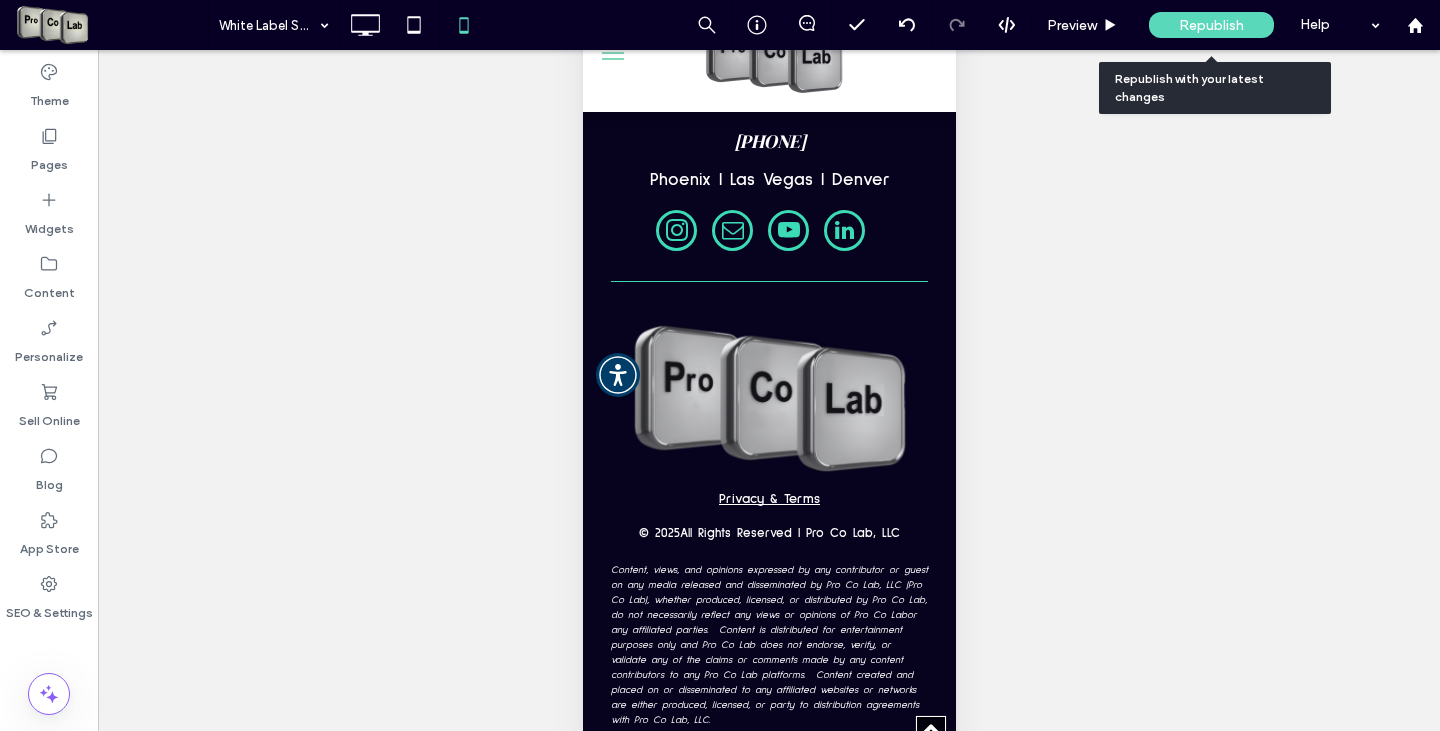 click on "Republish" at bounding box center (1211, 25) 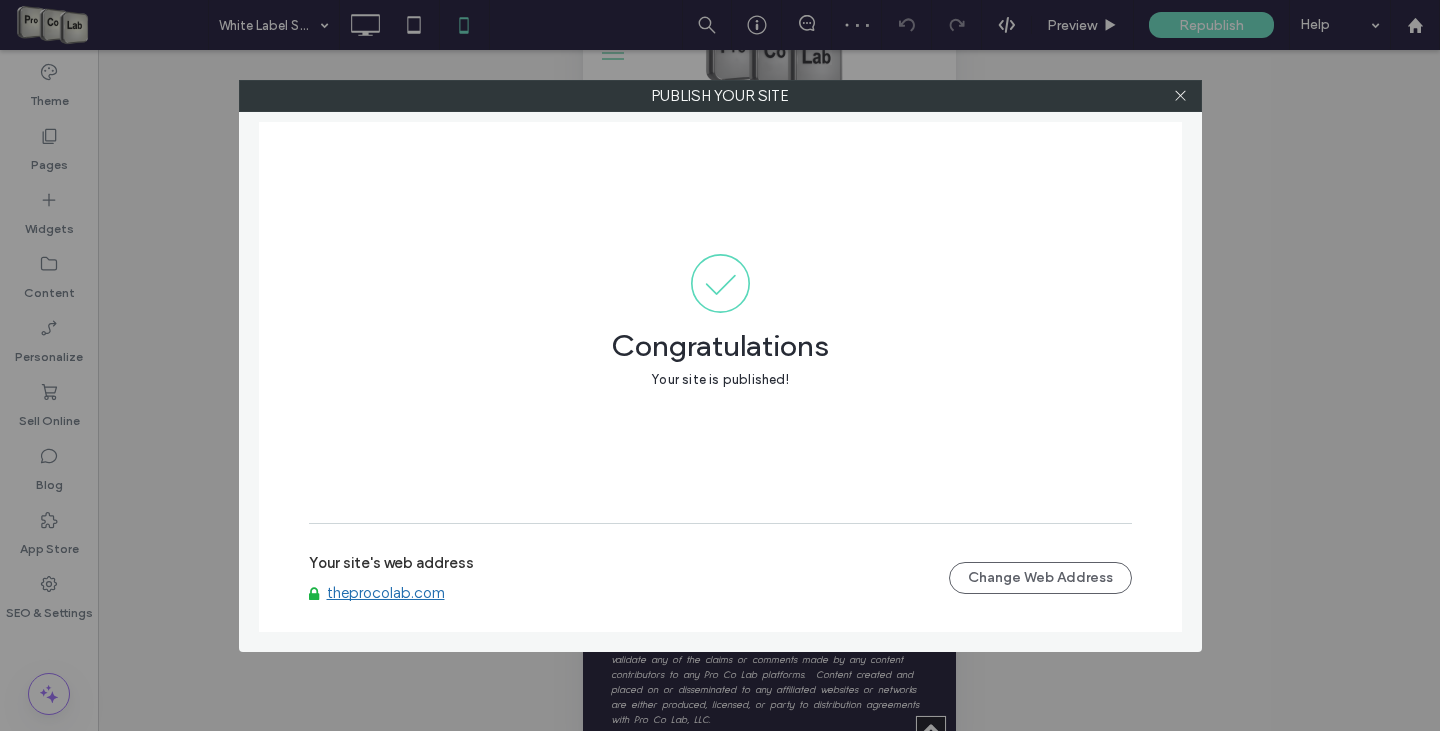 click at bounding box center [1181, 96] 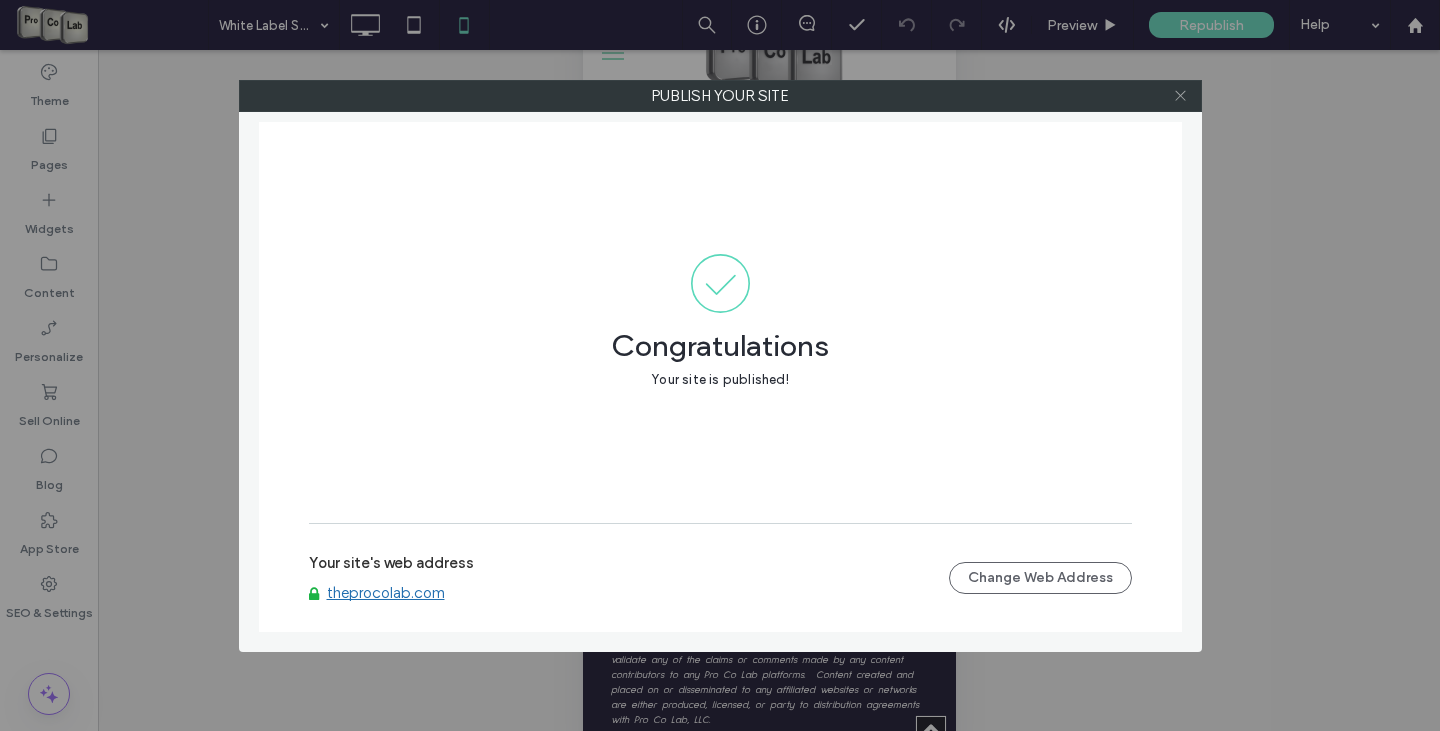 click 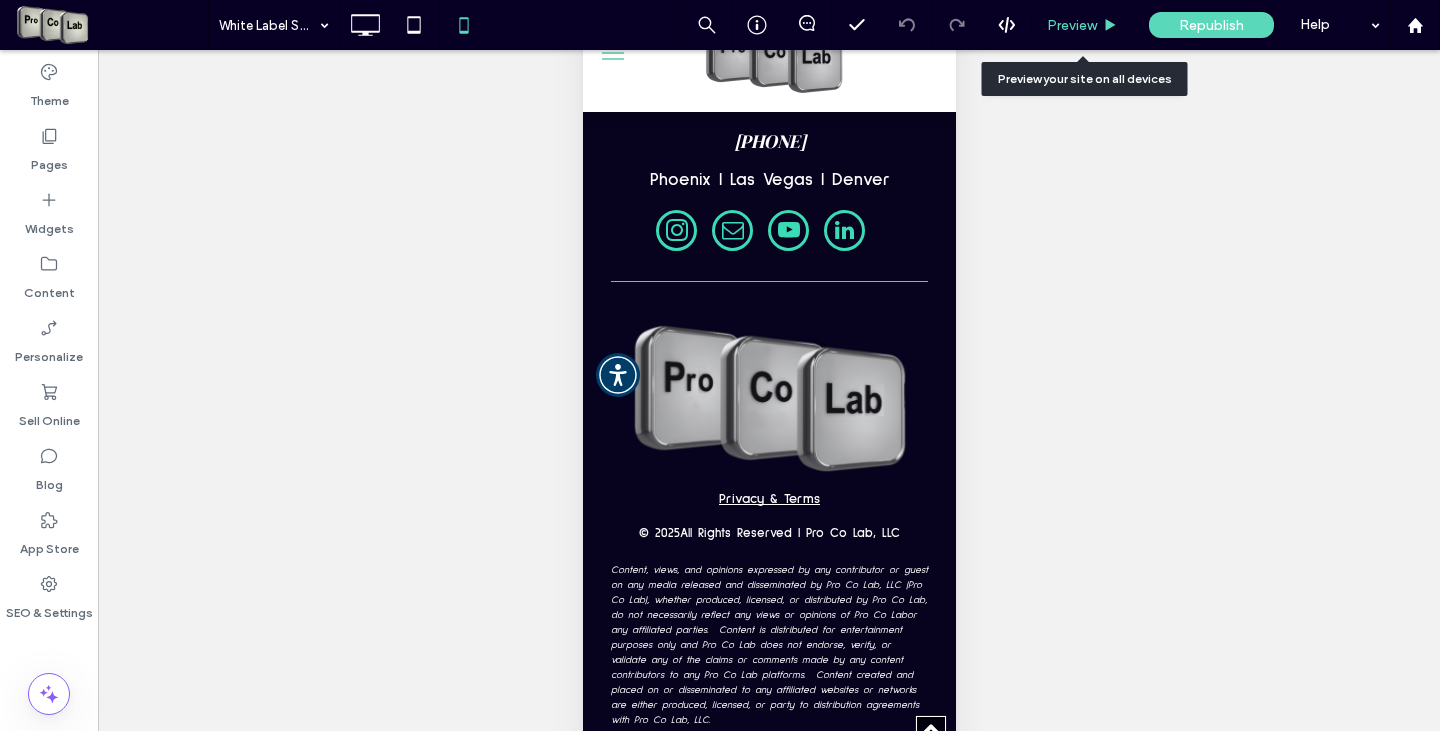 click on "Preview" at bounding box center [1083, 25] 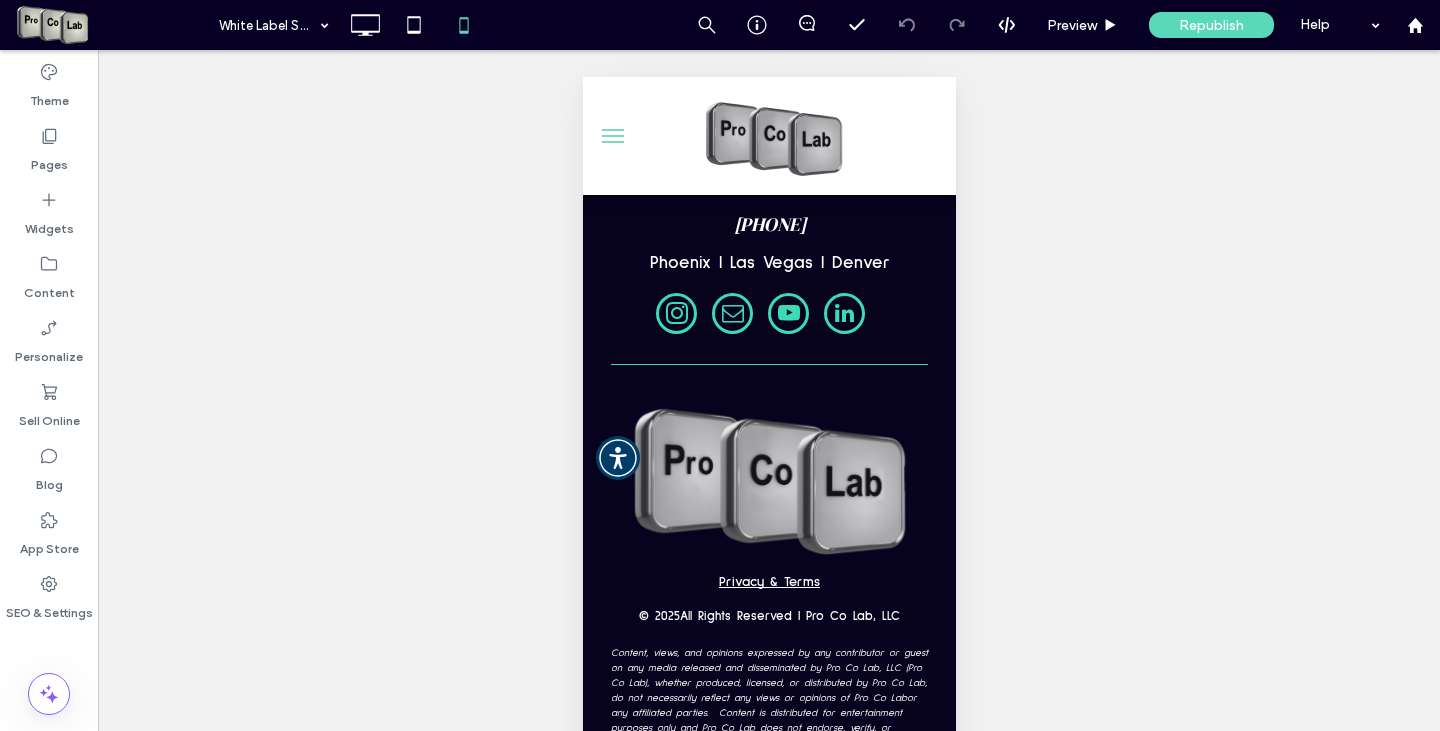 scroll, scrollTop: 0, scrollLeft: 0, axis: both 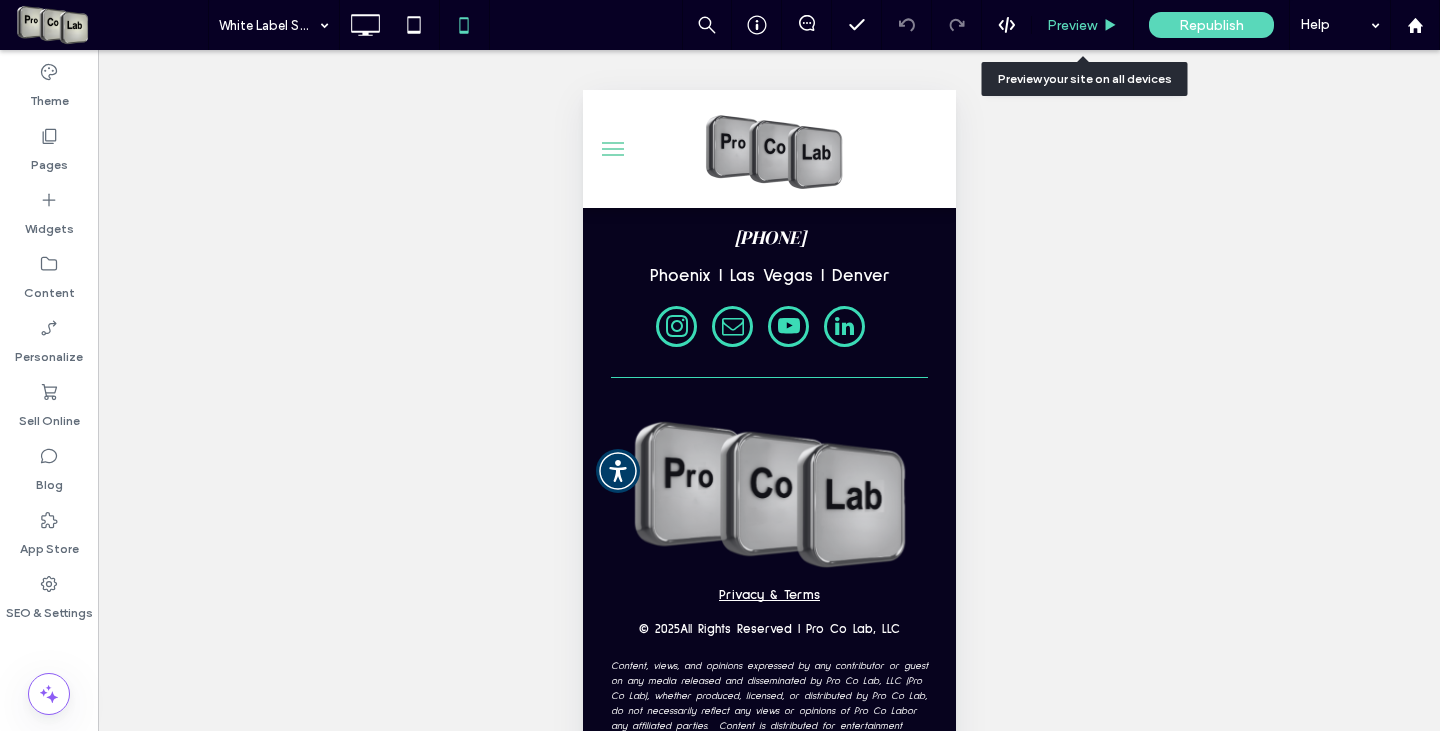 click on "Preview" at bounding box center [1072, 25] 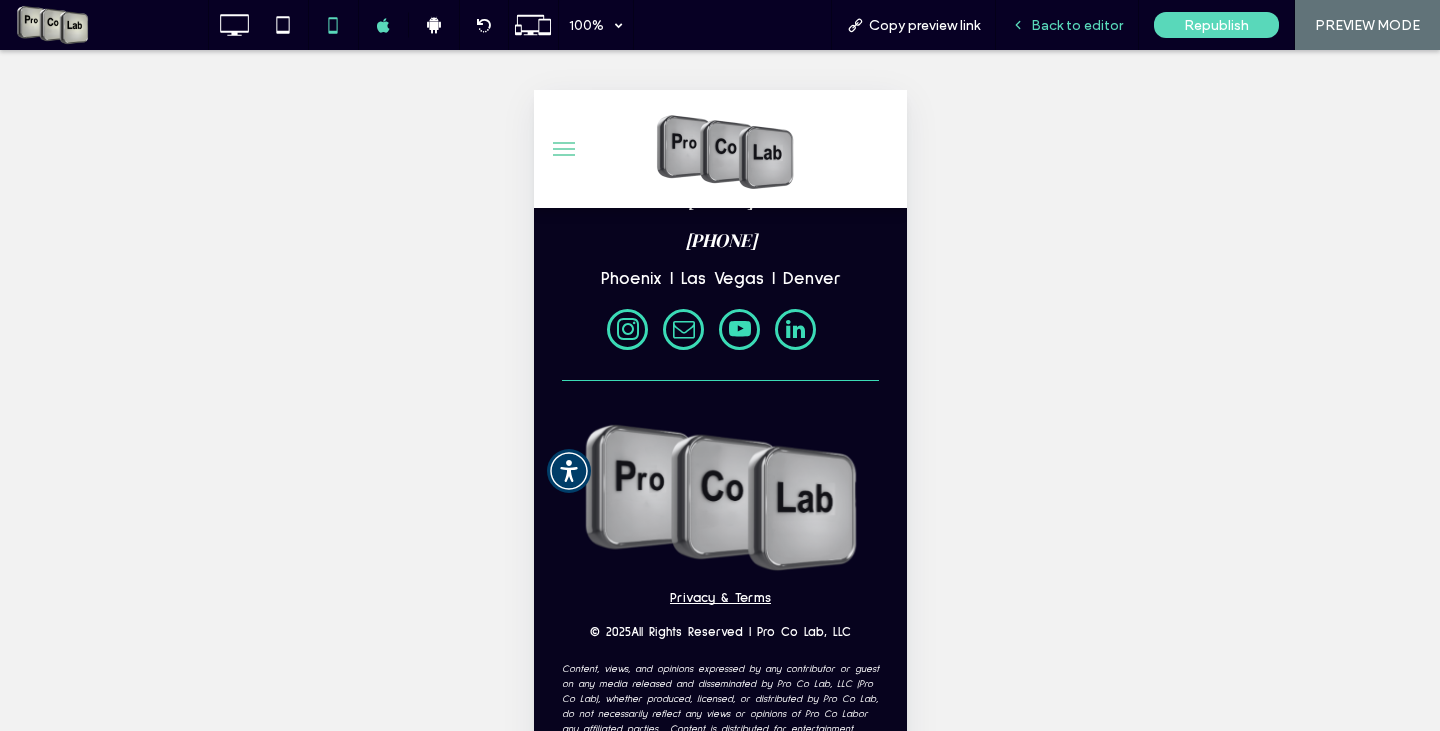 scroll, scrollTop: 6769, scrollLeft: 0, axis: vertical 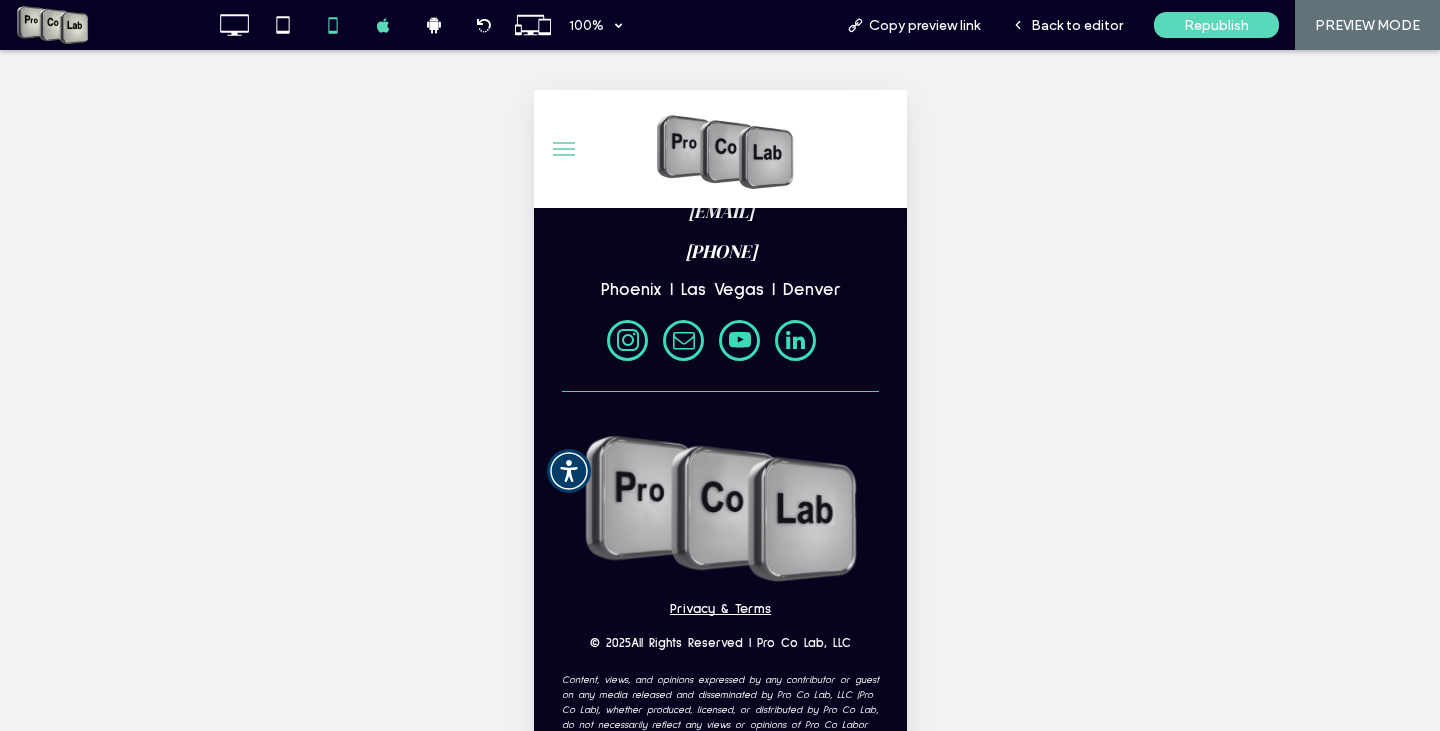 click at bounding box center (563, 149) 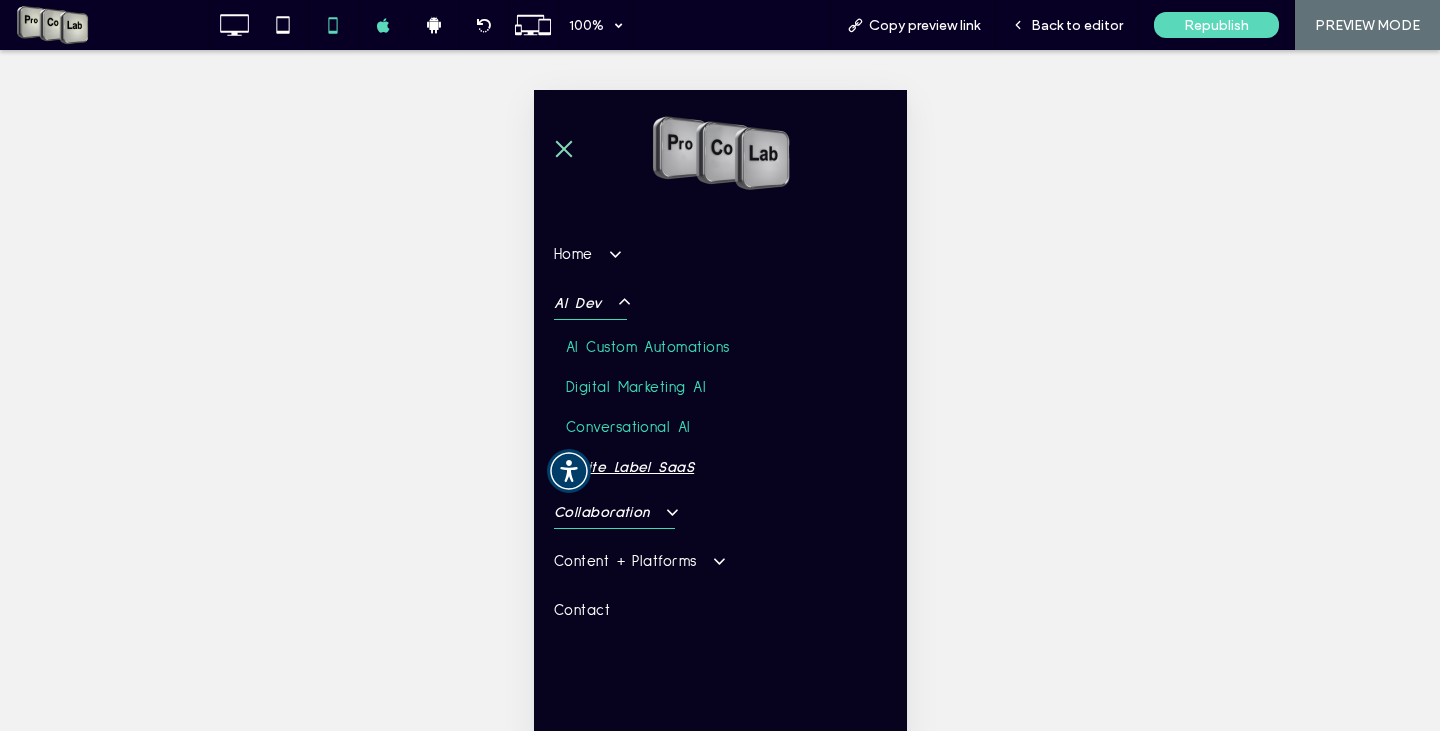 click on "Collaboration" at bounding box center (613, 512) 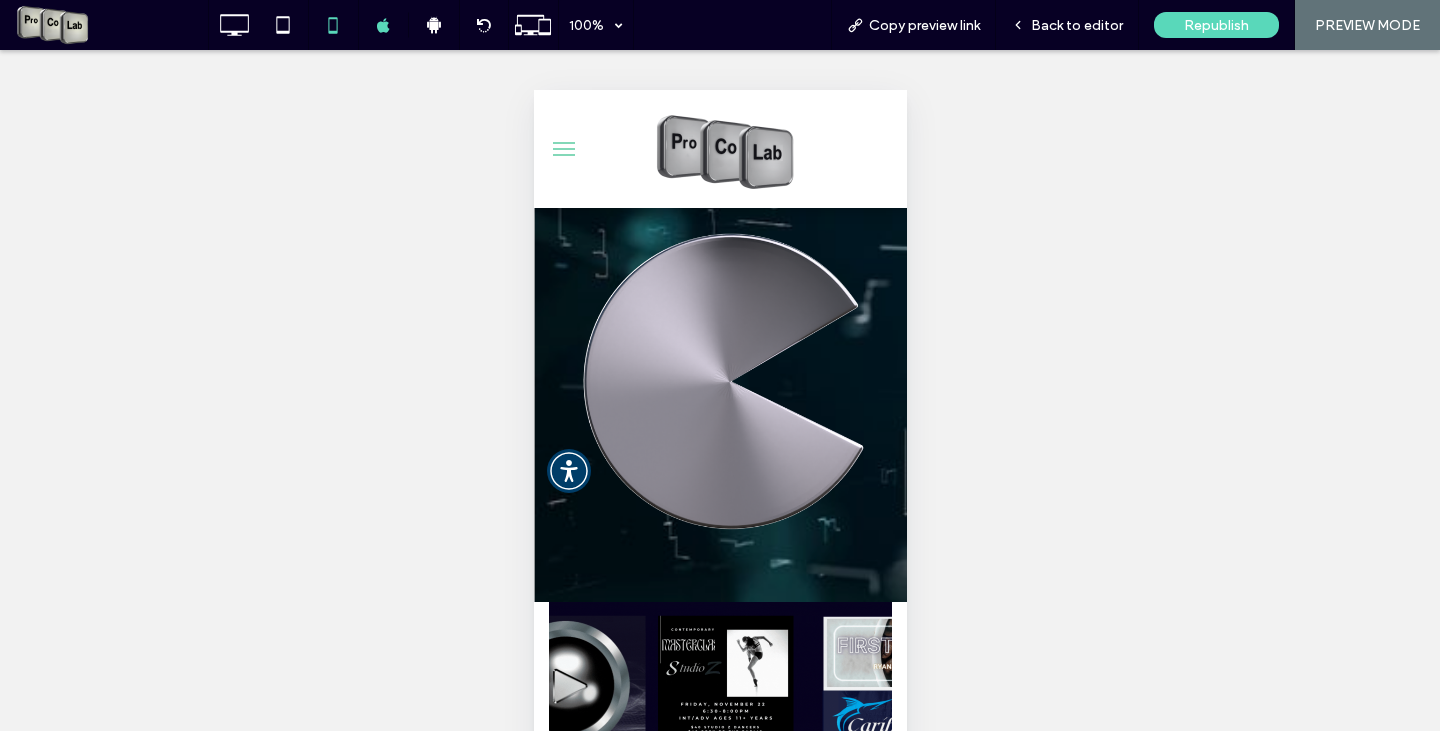 scroll, scrollTop: 211, scrollLeft: 0, axis: vertical 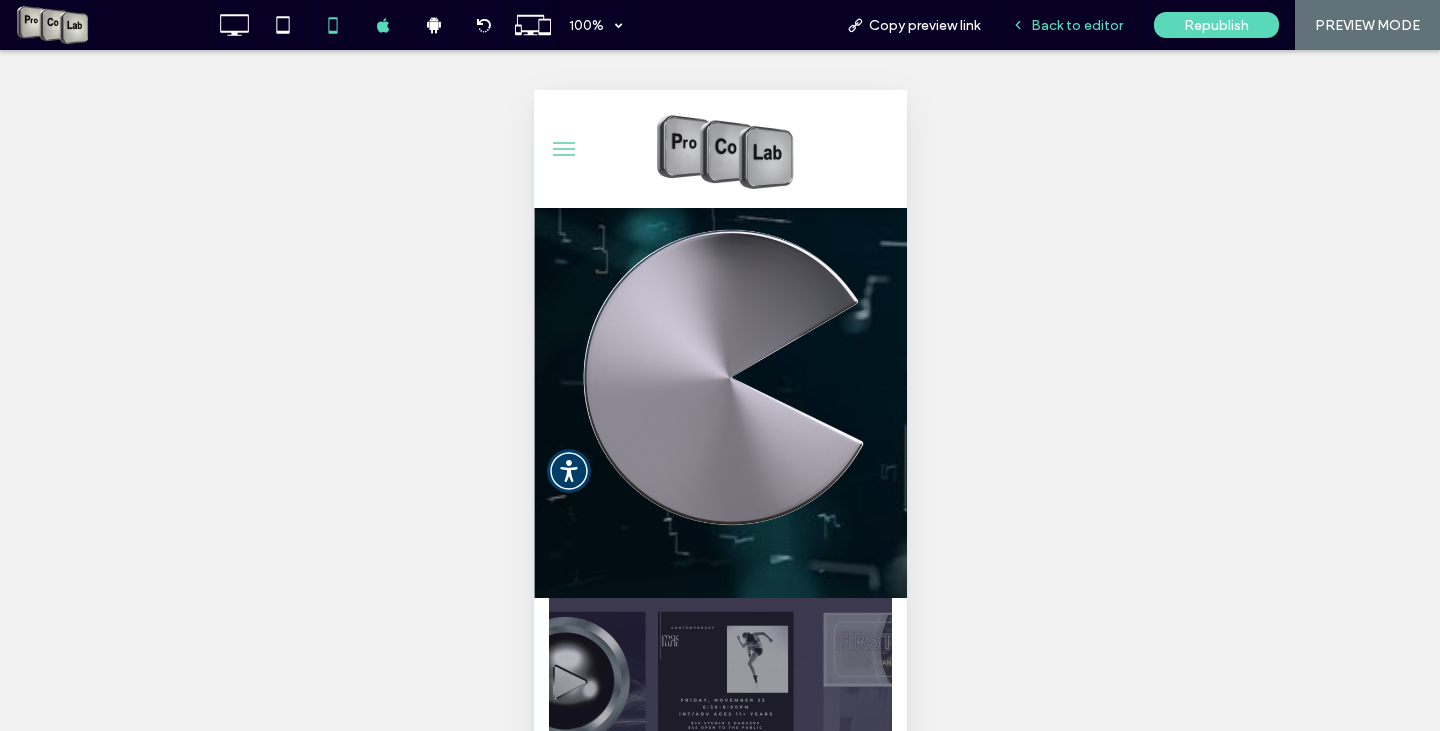 click on "Back to editor" at bounding box center [1077, 25] 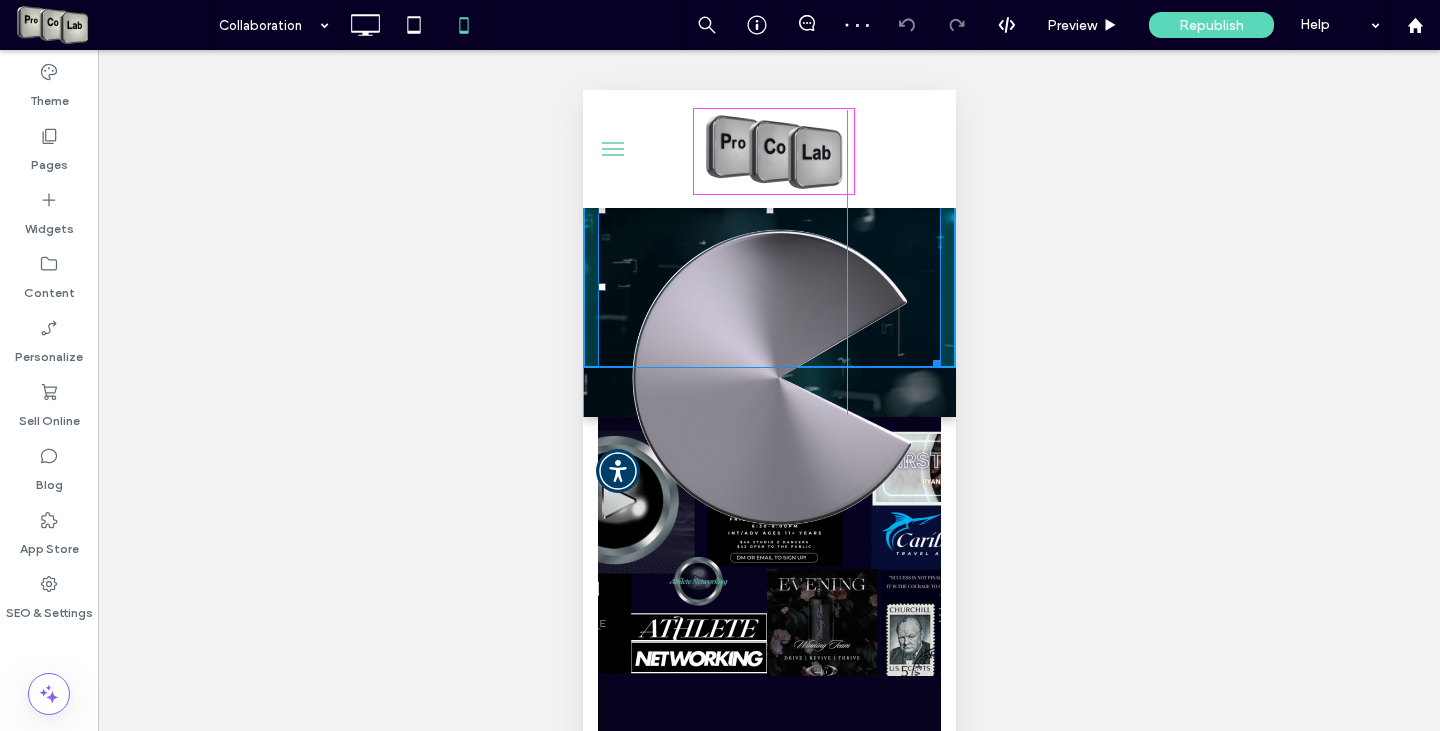 drag, startPoint x: 913, startPoint y: 525, endPoint x: 830, endPoint y: 406, distance: 145.08618 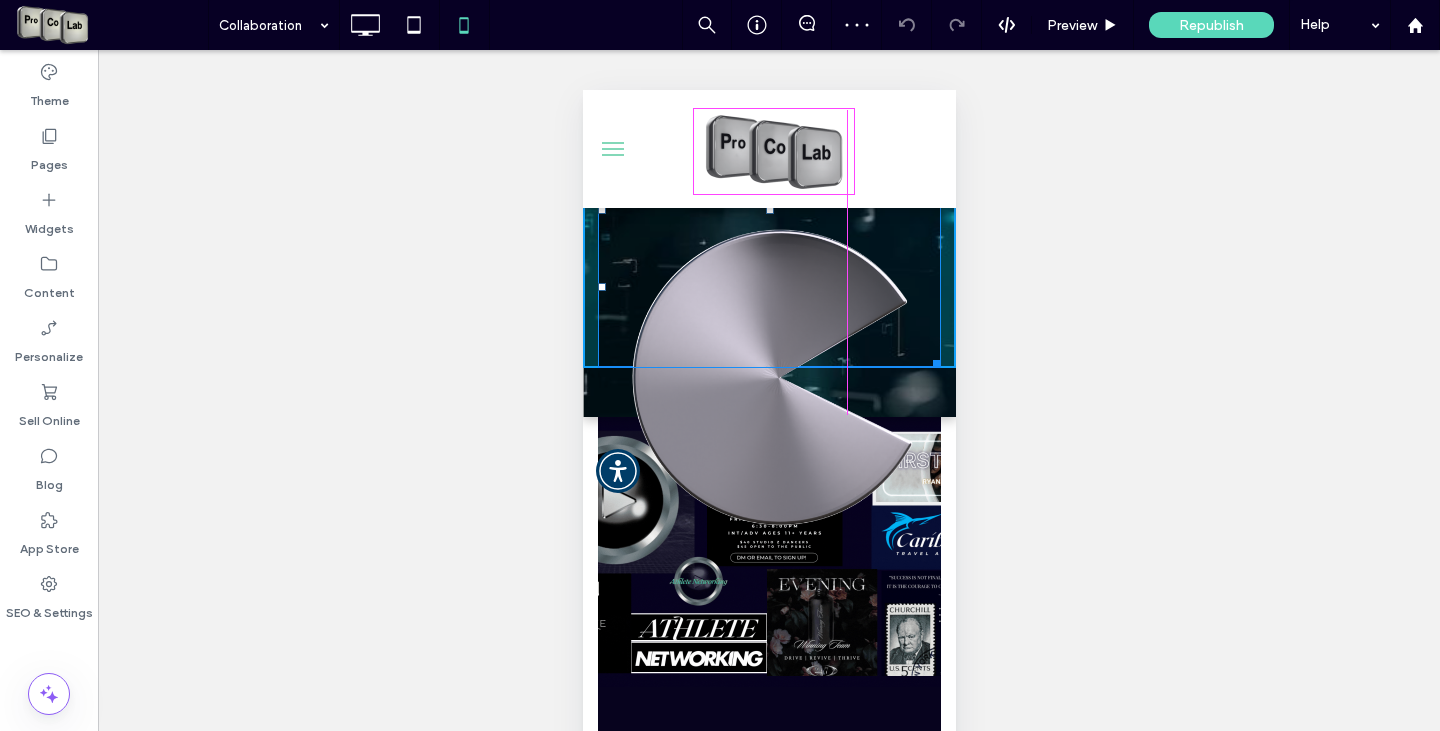 click on "Our Leadership Team
Click To Paste
CUSTOMIZE MY AI
Click To Paste
Click To Paste
Row + Add Section" at bounding box center (768, 207) 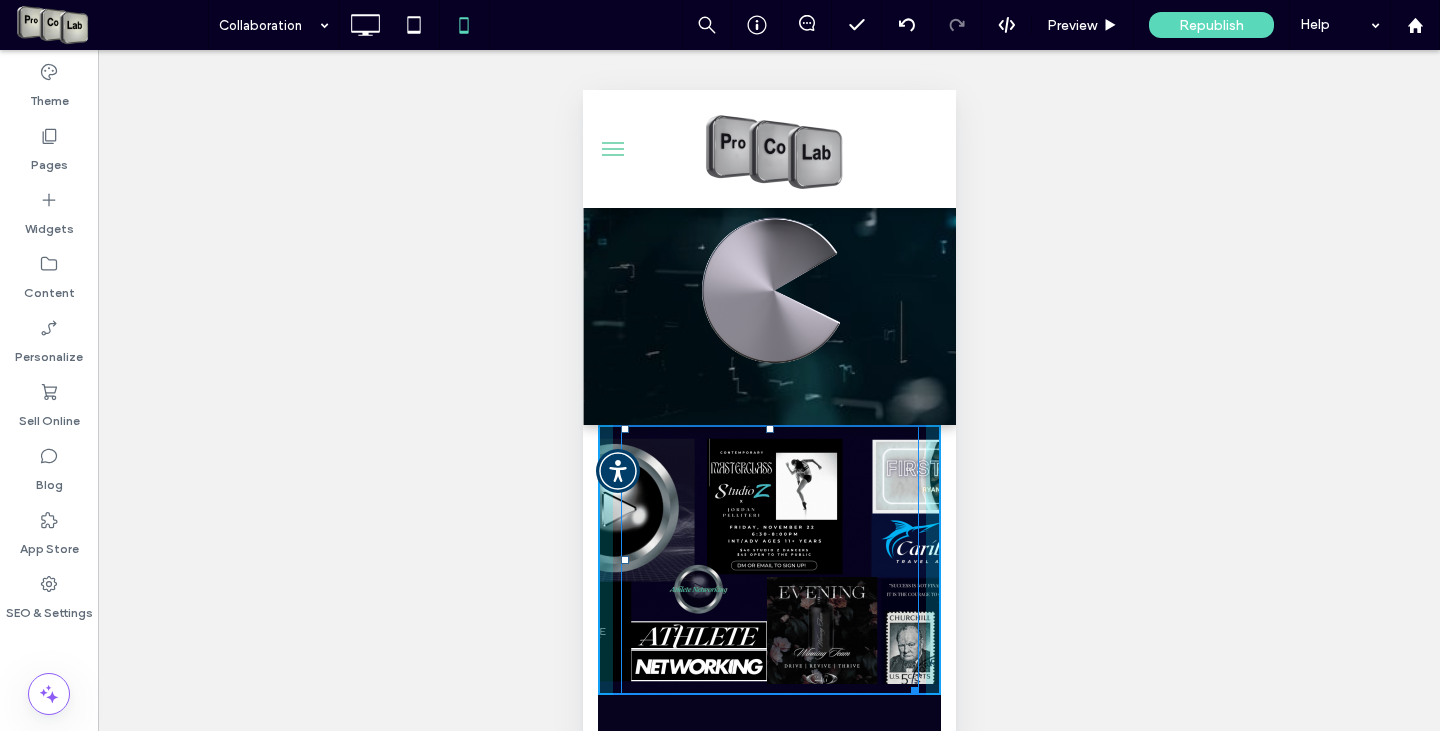 drag, startPoint x: 761, startPoint y: 430, endPoint x: 762, endPoint y: 415, distance: 15.033297 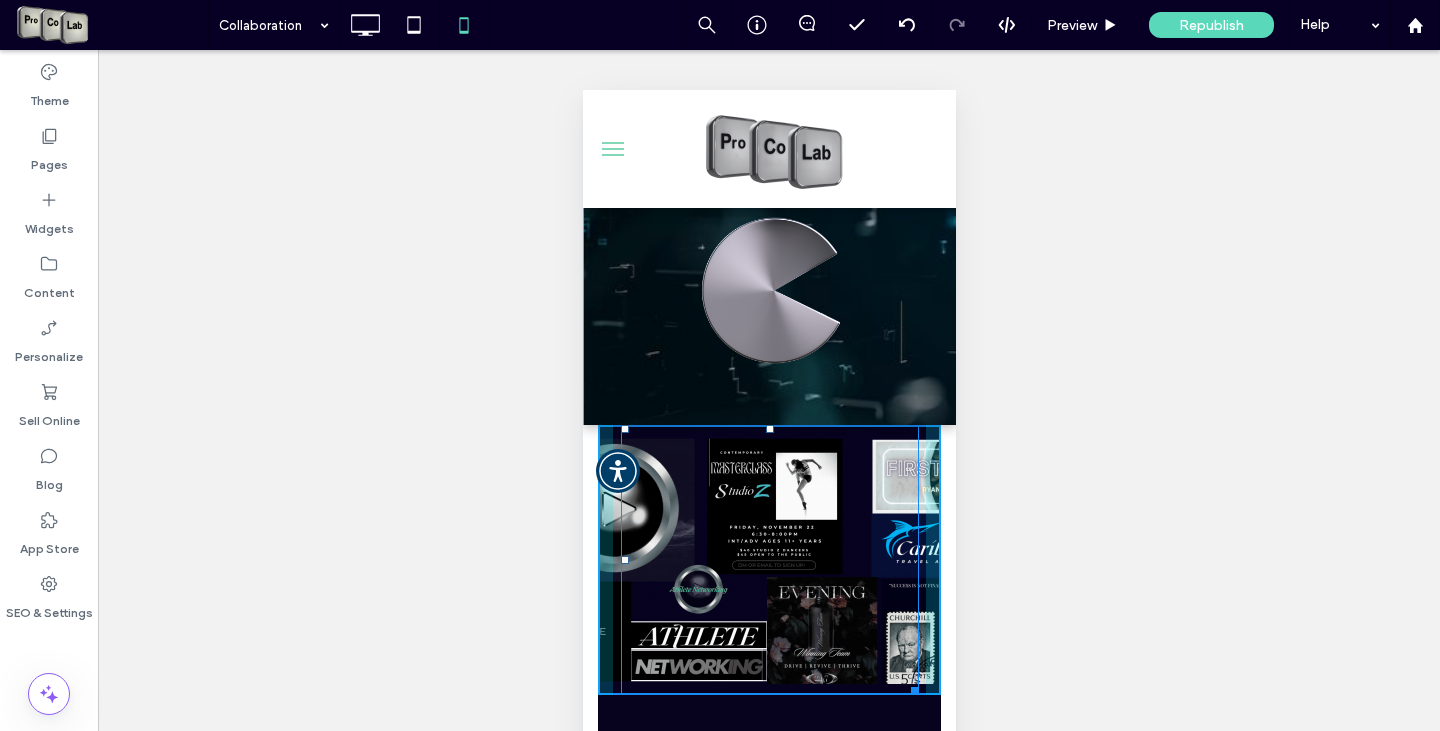 click on "Our Leadership Team
Click To Paste
CUSTOMIZE MY AI
Click To Paste
Click To Paste
Row + Add Section
T:0
Click To Paste
> 10,000 HOURS
We have logged more than 10,000 hours in various disciplines.  We help chart strategic action items & marketing initiatives to drive rapid growth & sustainable business development. With any business program or initiative launch, there are some tried & true keys to ensuring optimal outcomes.     Whether you operate a home services contracting business, real estate agency, financial services business, restaurant or a product or service looking to improve your marketing presence & drive leads to improve your conversions, Pro Co Lab not only delivers solutions, we COLLABORATE with you to optimize results.
Schedule Your FREE Consultation
Click To Paste
Row + Add Section" at bounding box center [768, 2277] 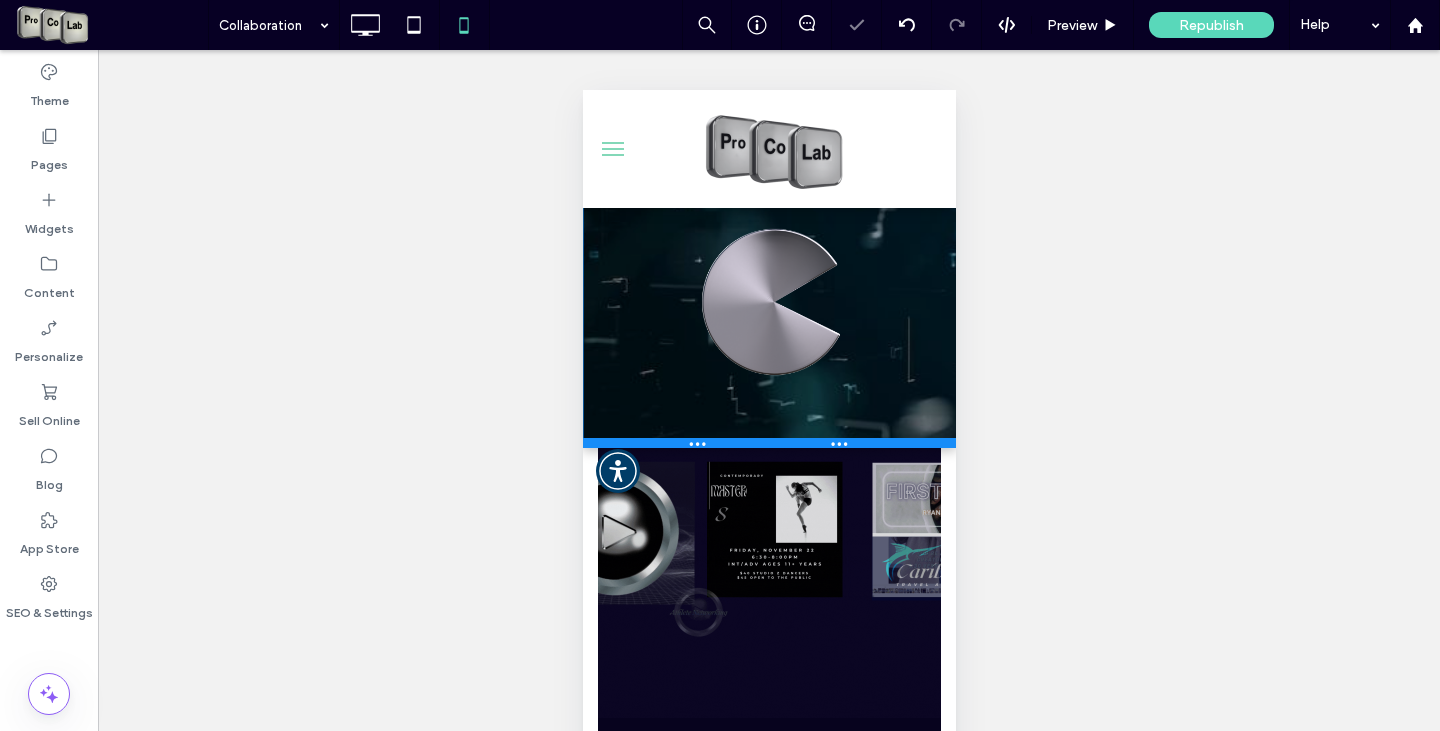 drag, startPoint x: 914, startPoint y: 420, endPoint x: 1489, endPoint y: 534, distance: 586.19196 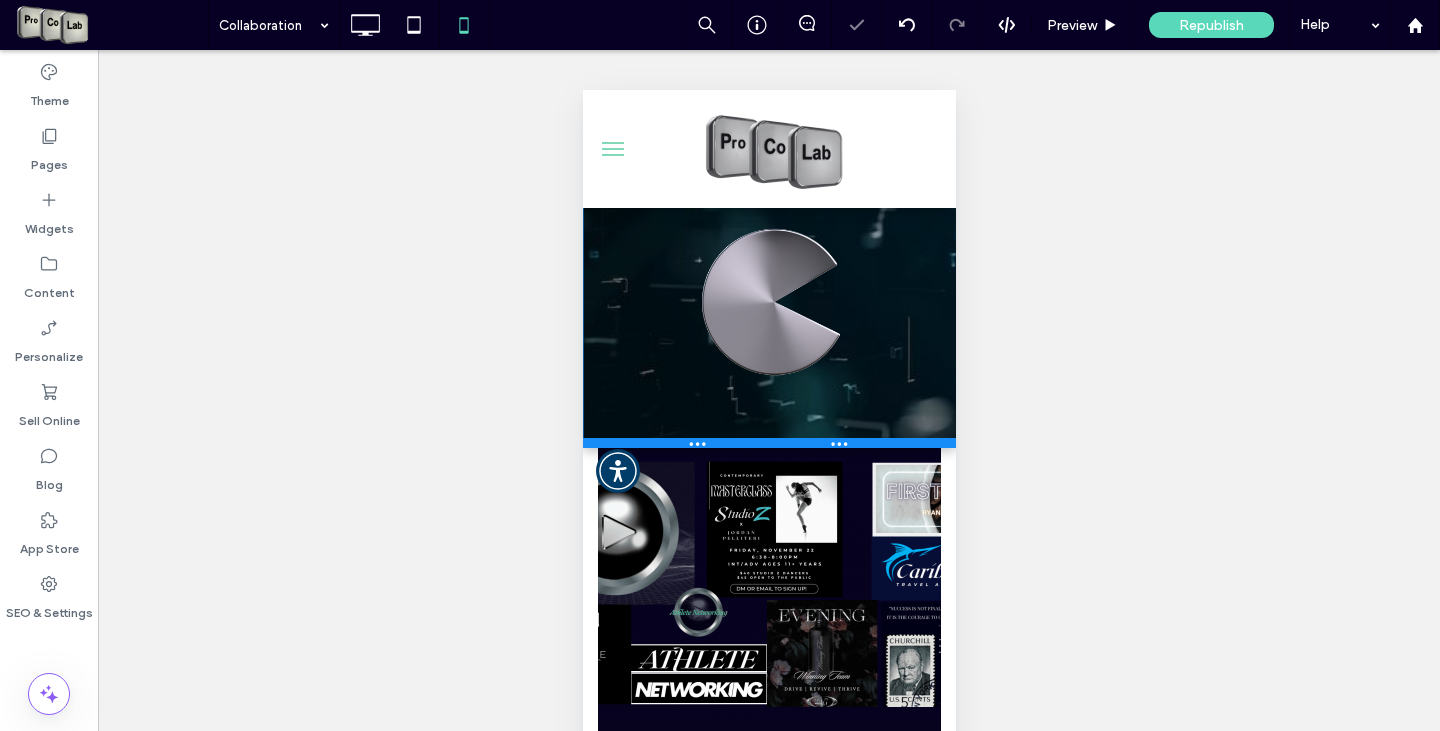 click at bounding box center [768, 443] 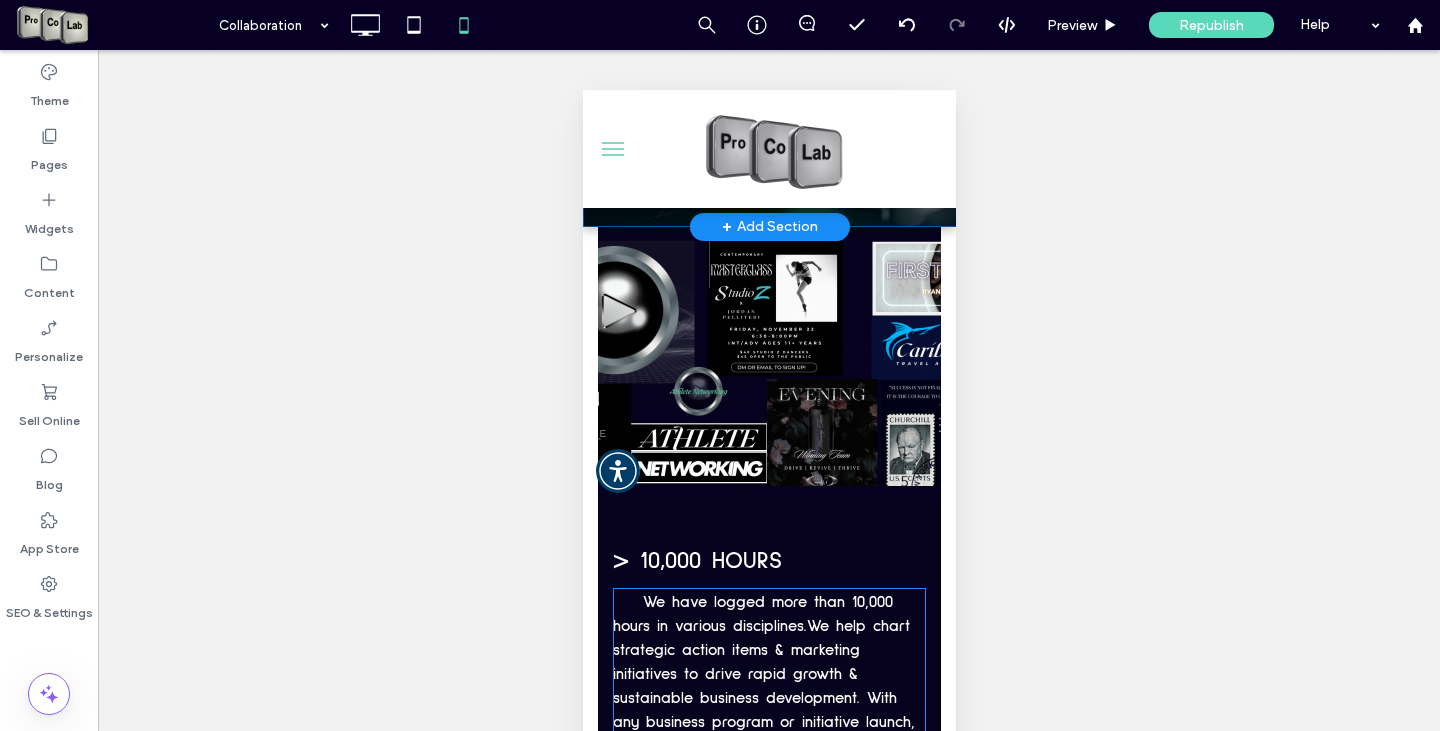 scroll, scrollTop: 700, scrollLeft: 0, axis: vertical 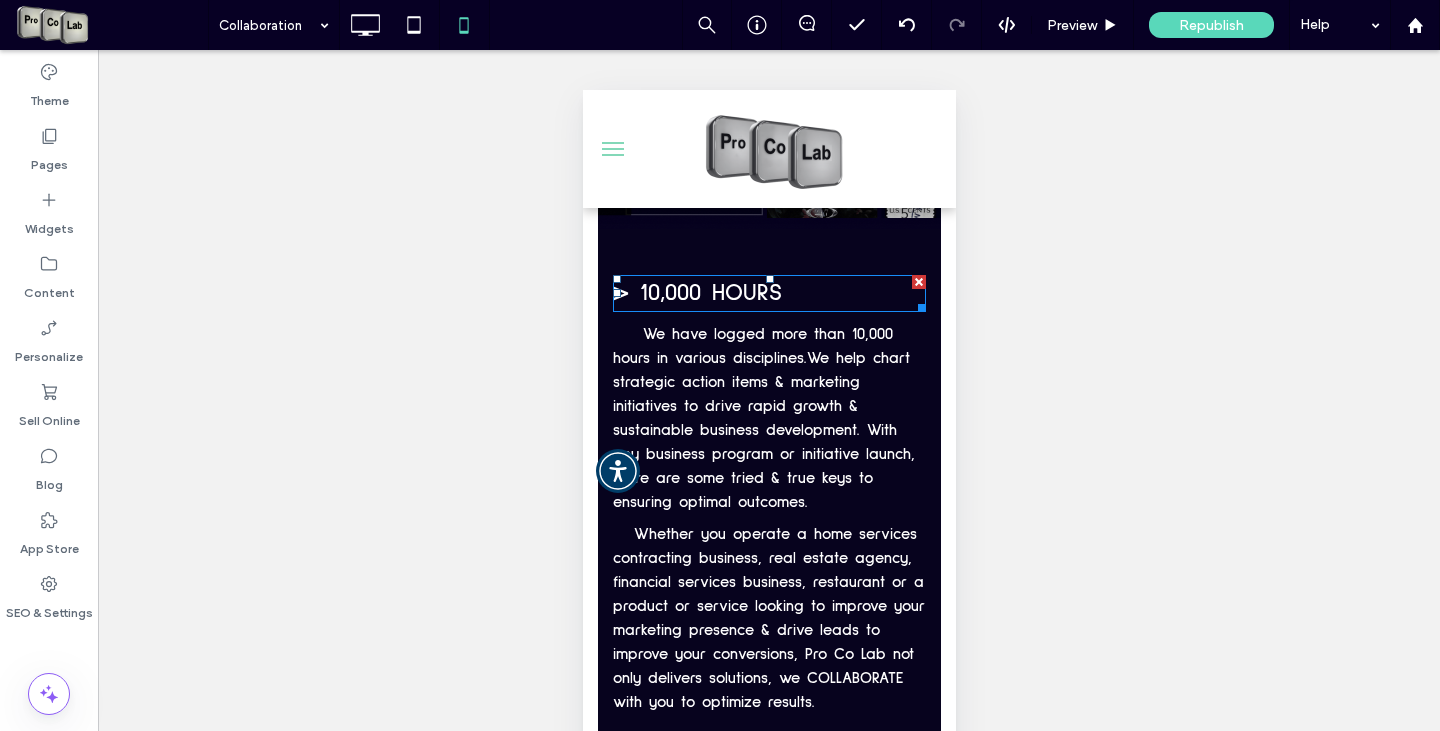click on "> 10,000 HOURS" at bounding box center (696, 293) 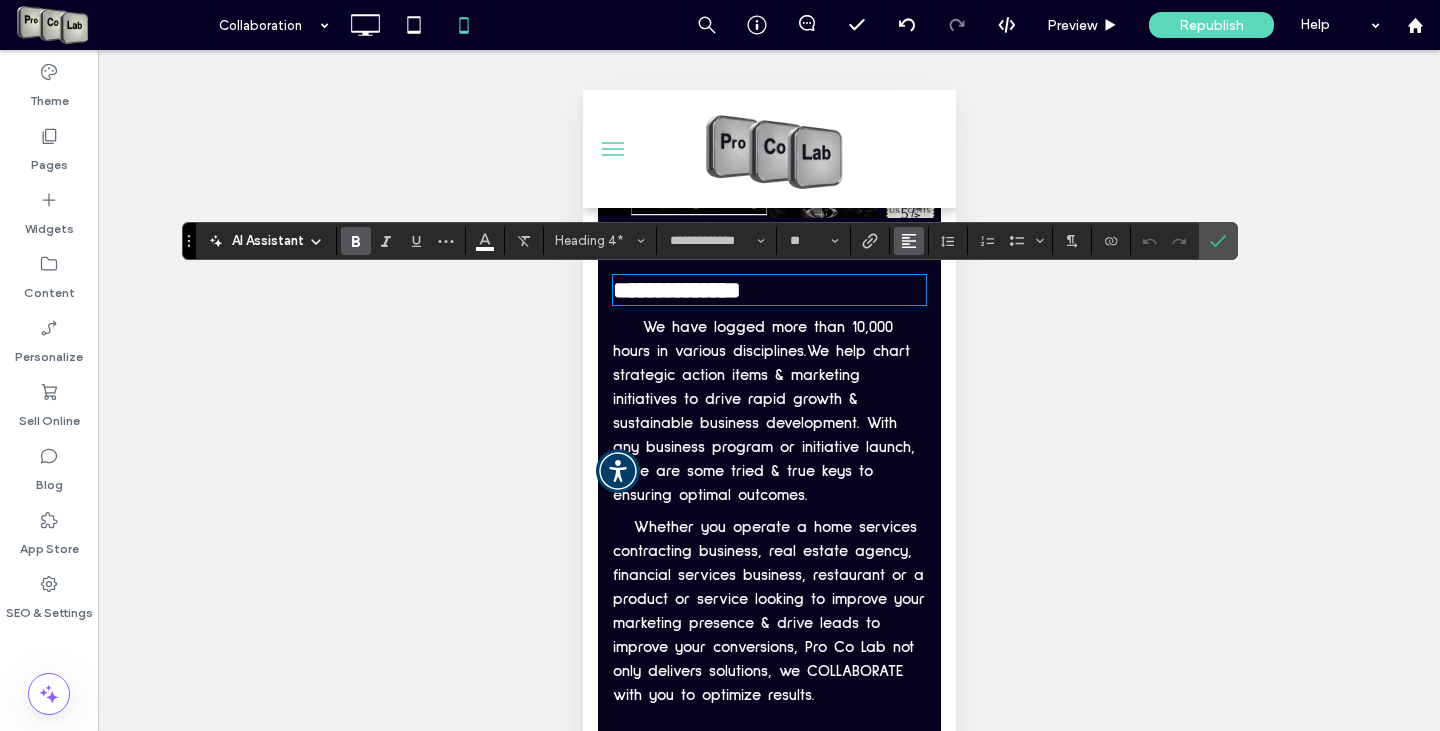 click 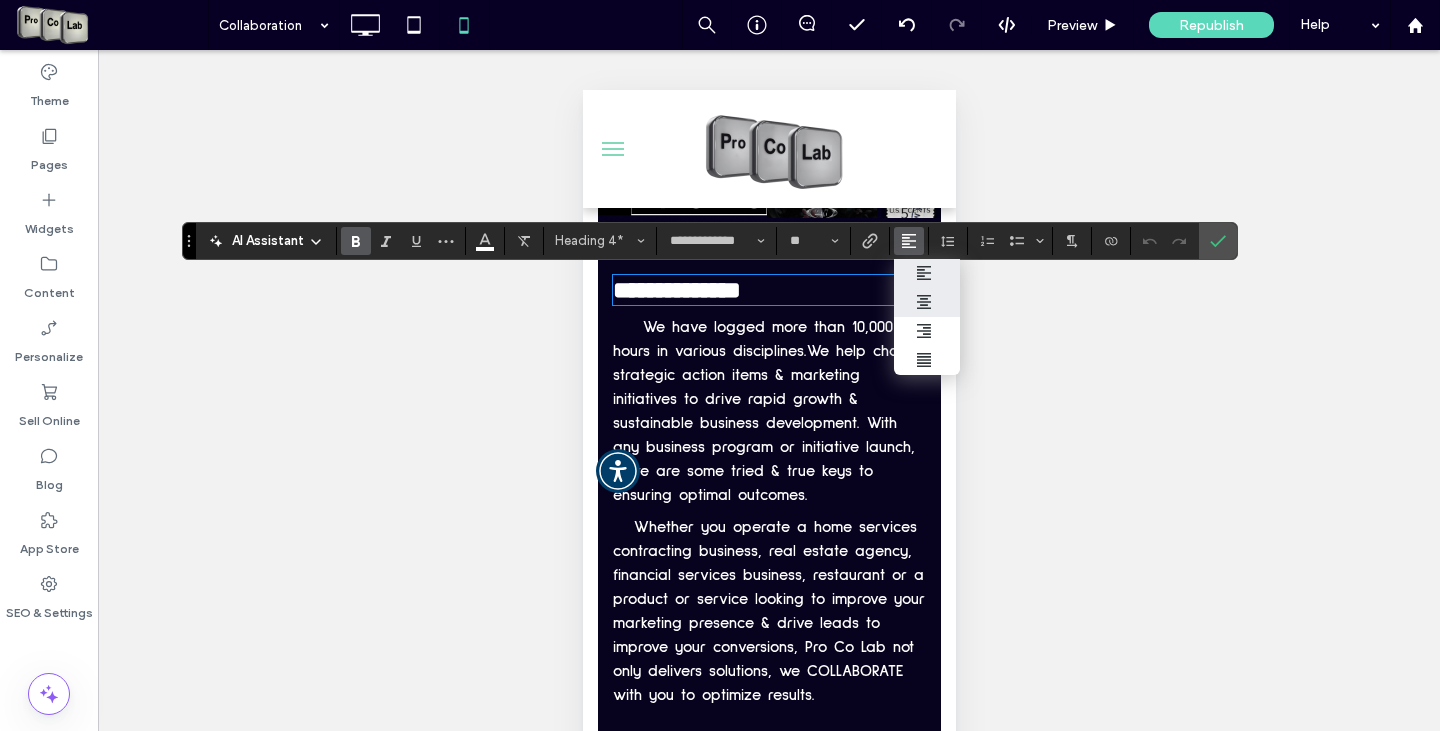 drag, startPoint x: 917, startPoint y: 295, endPoint x: 344, endPoint y: 209, distance: 579.4178 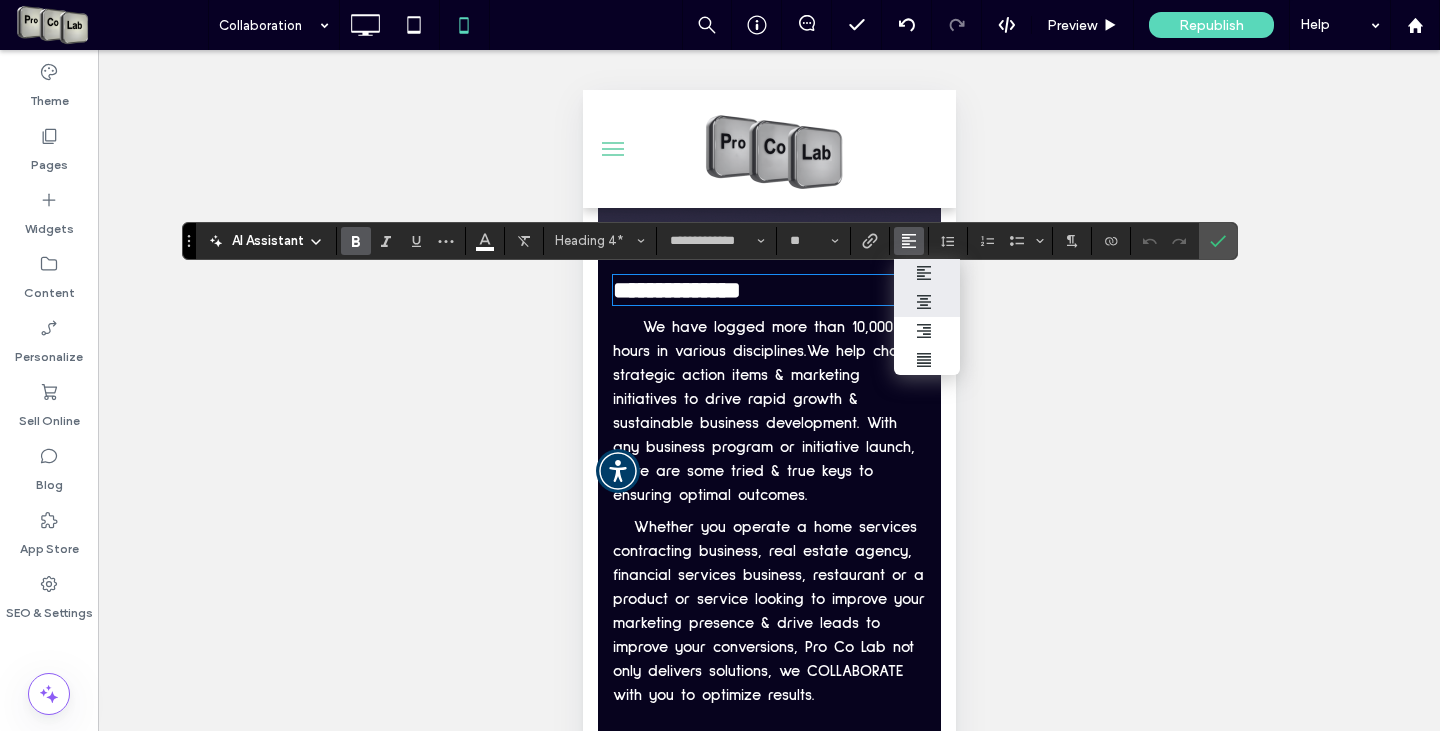 click 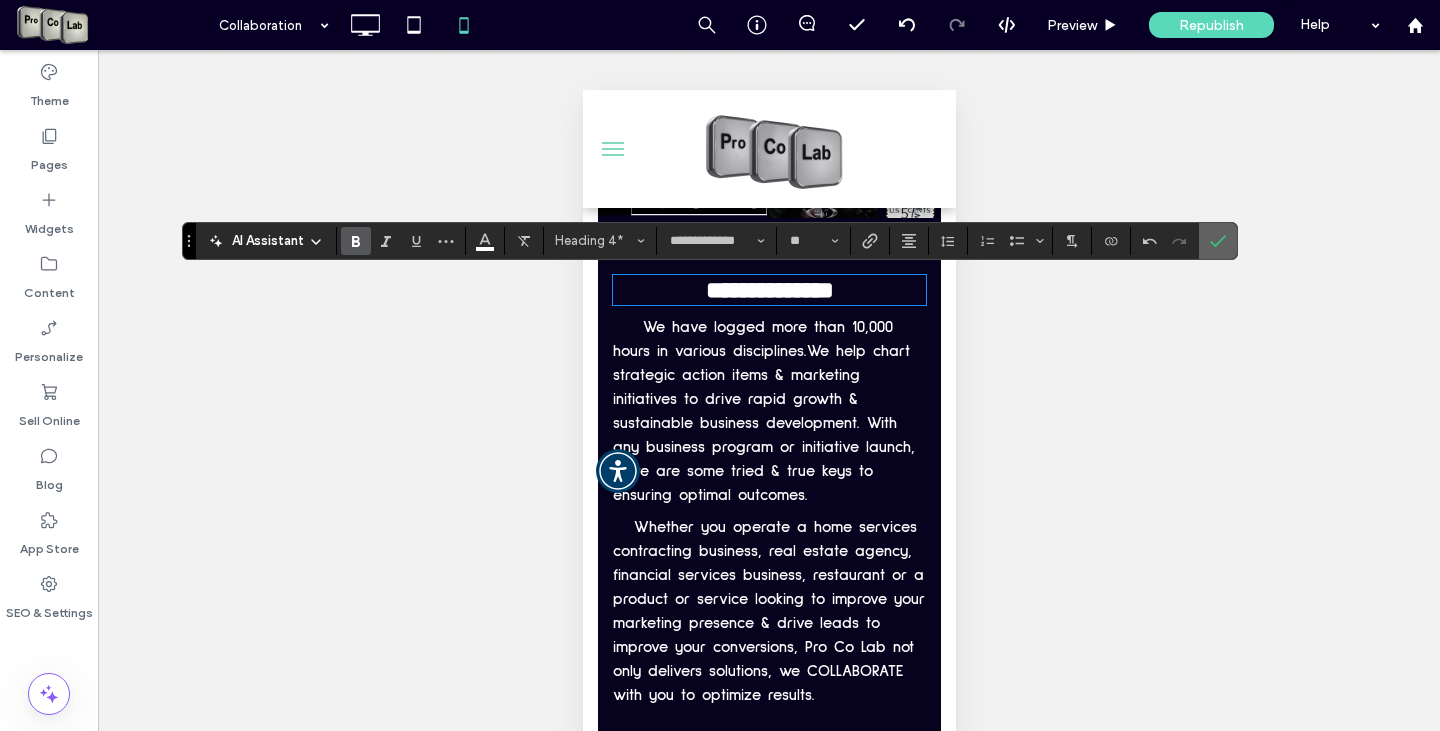 click 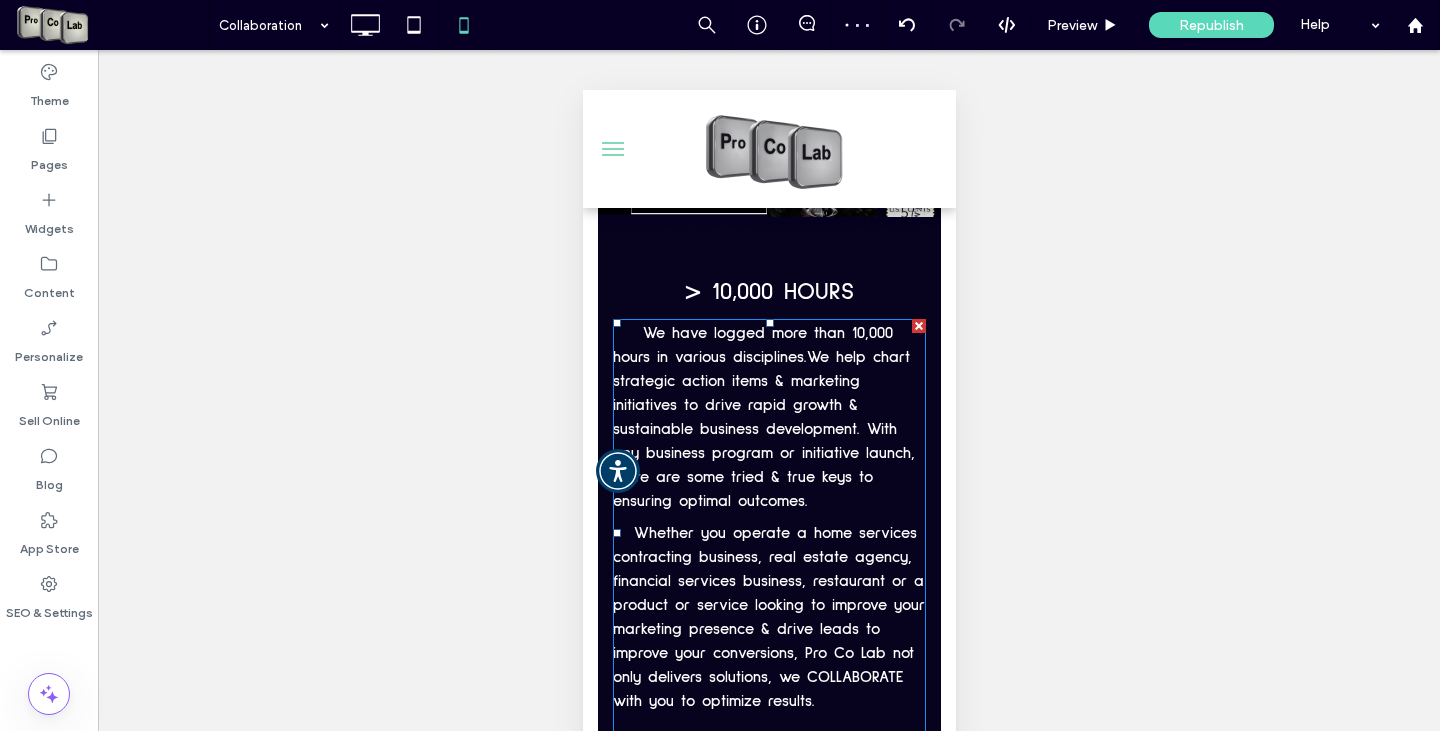 scroll, scrollTop: 700, scrollLeft: 0, axis: vertical 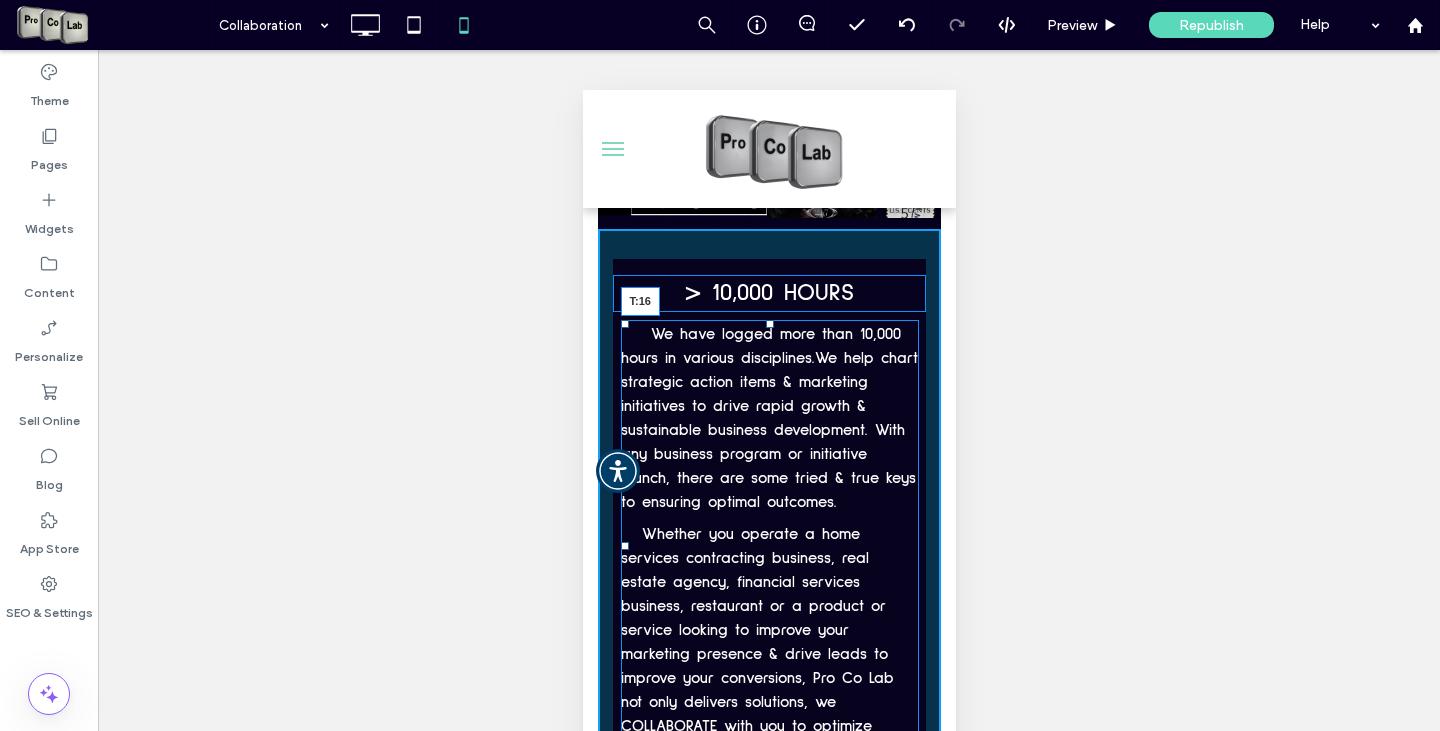 click at bounding box center [769, 324] 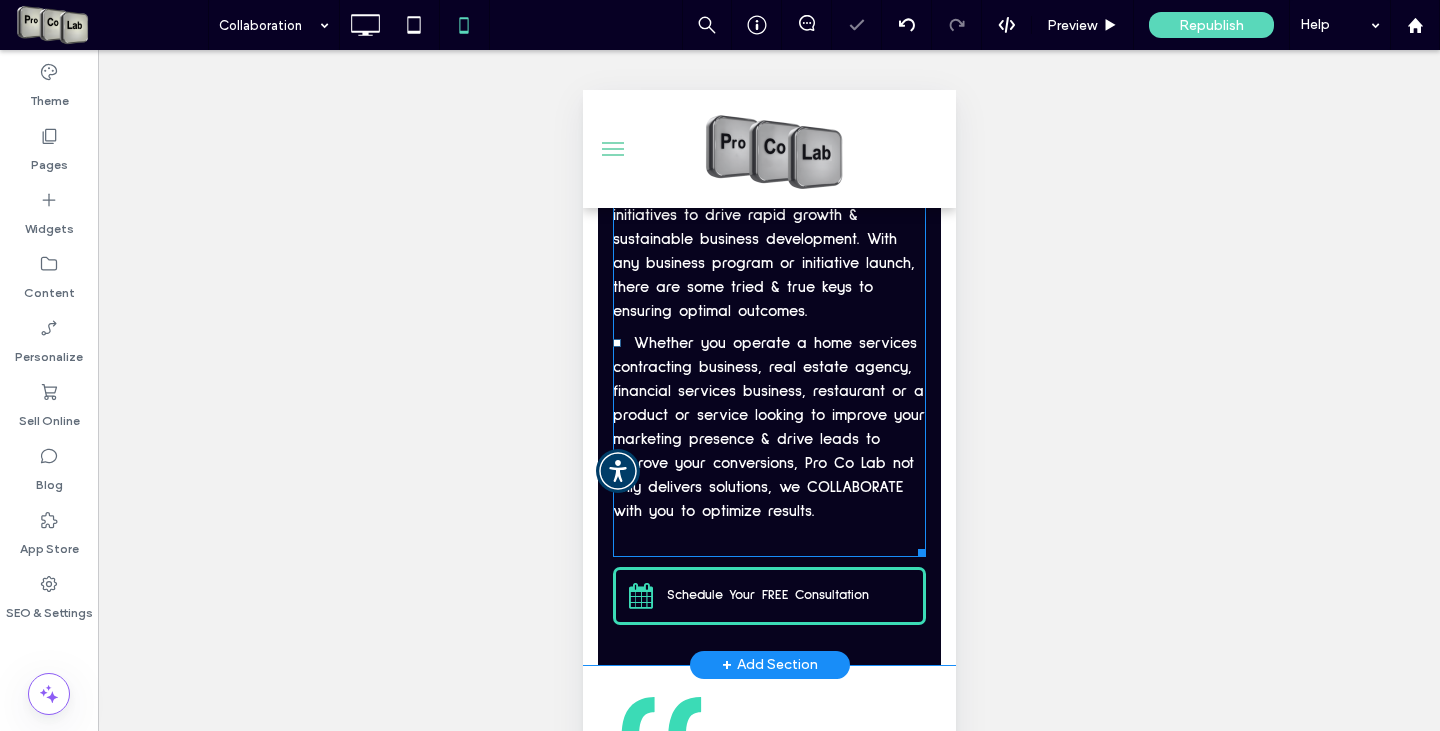 scroll, scrollTop: 1000, scrollLeft: 0, axis: vertical 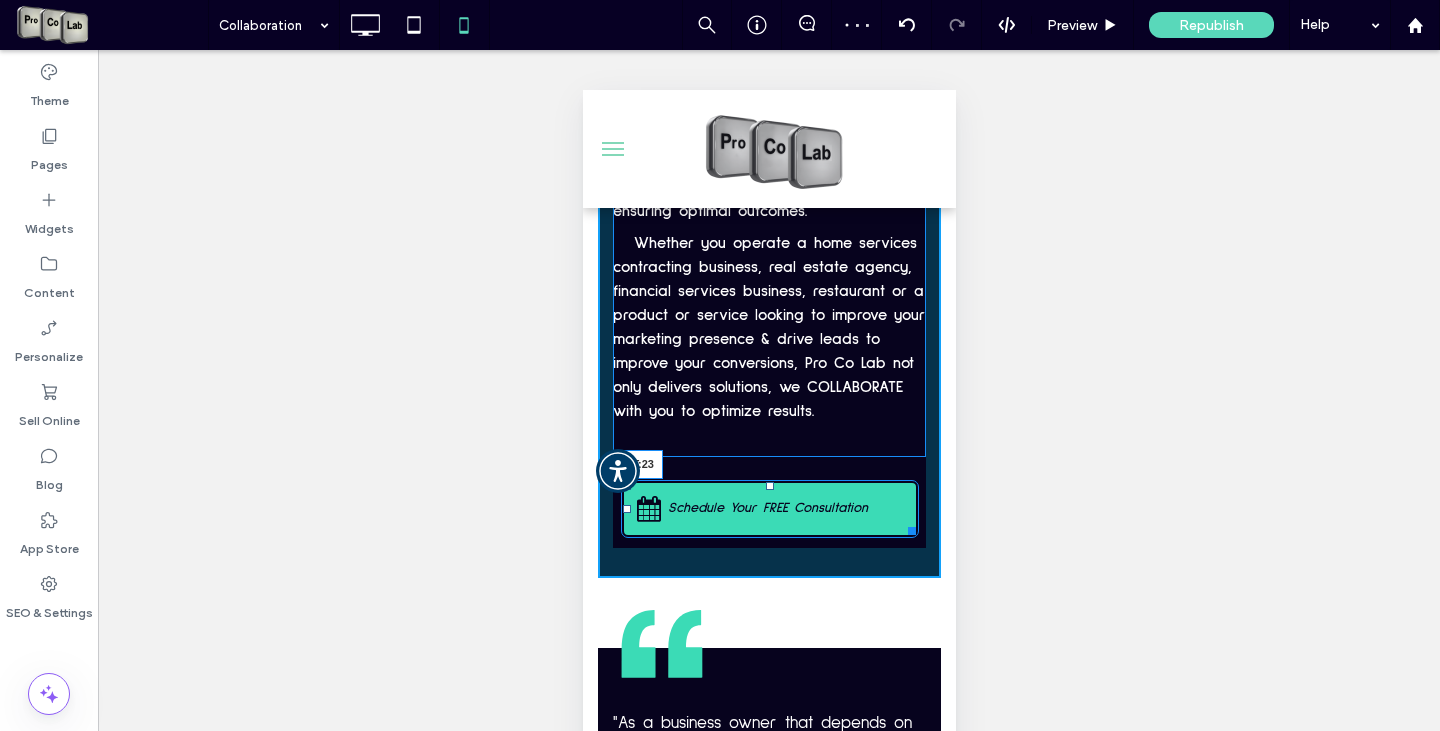 drag, startPoint x: 762, startPoint y: 494, endPoint x: 761, endPoint y: 512, distance: 18.027756 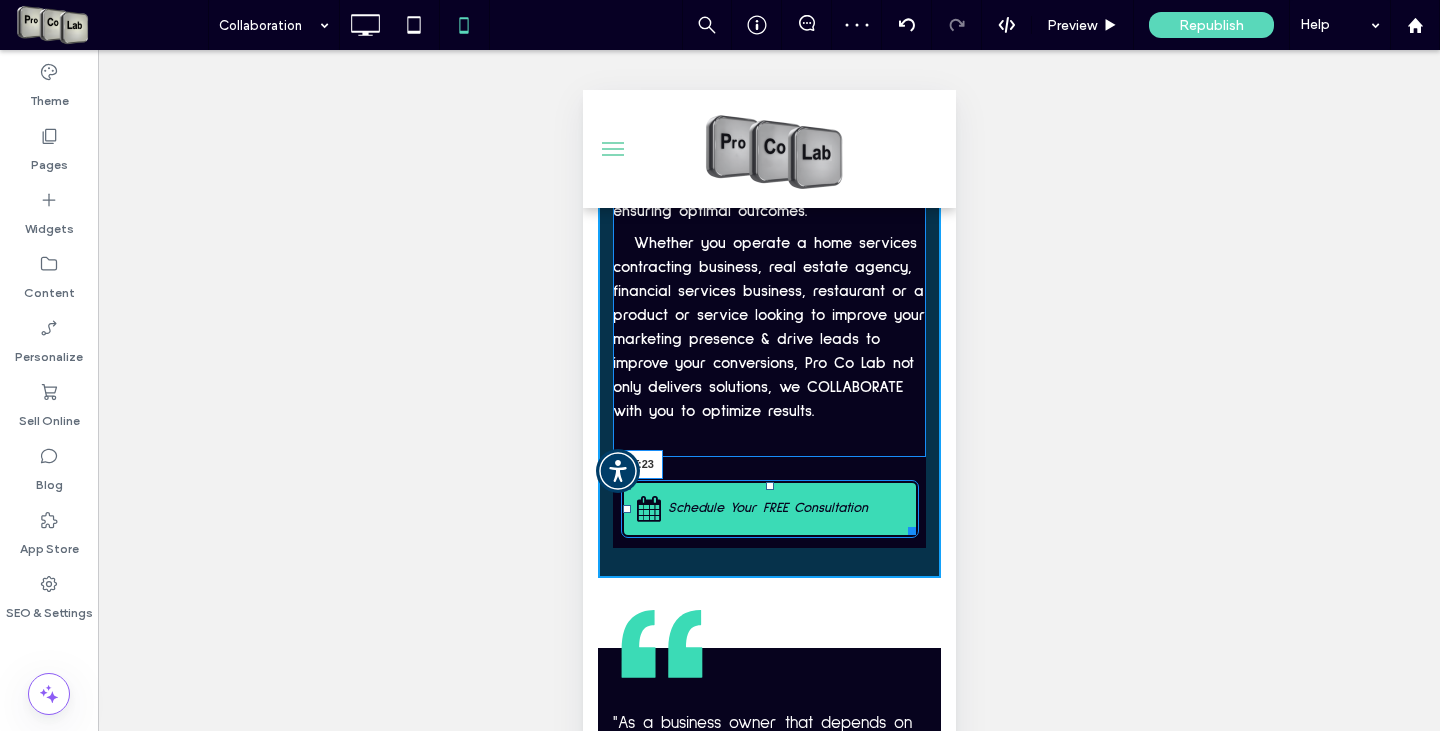 click at bounding box center [769, 486] 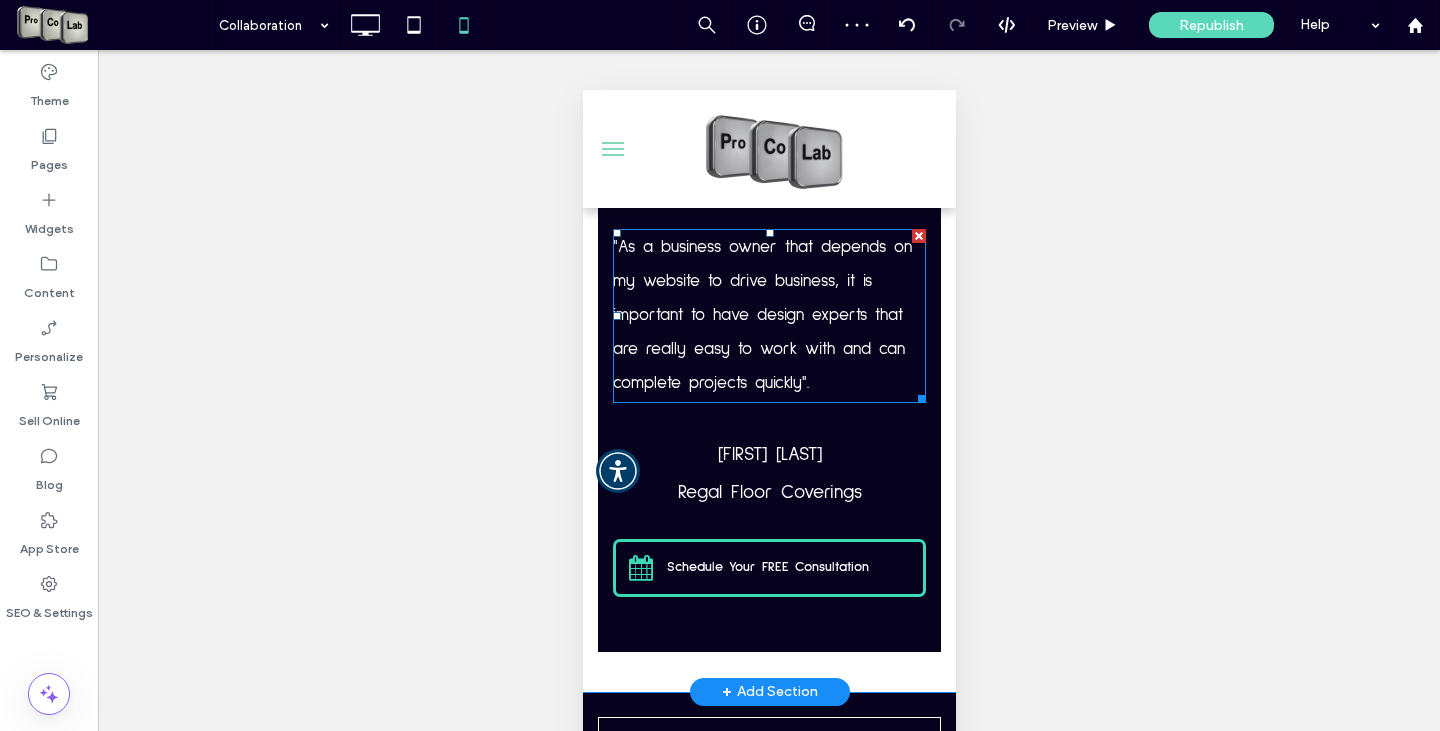 scroll, scrollTop: 1500, scrollLeft: 0, axis: vertical 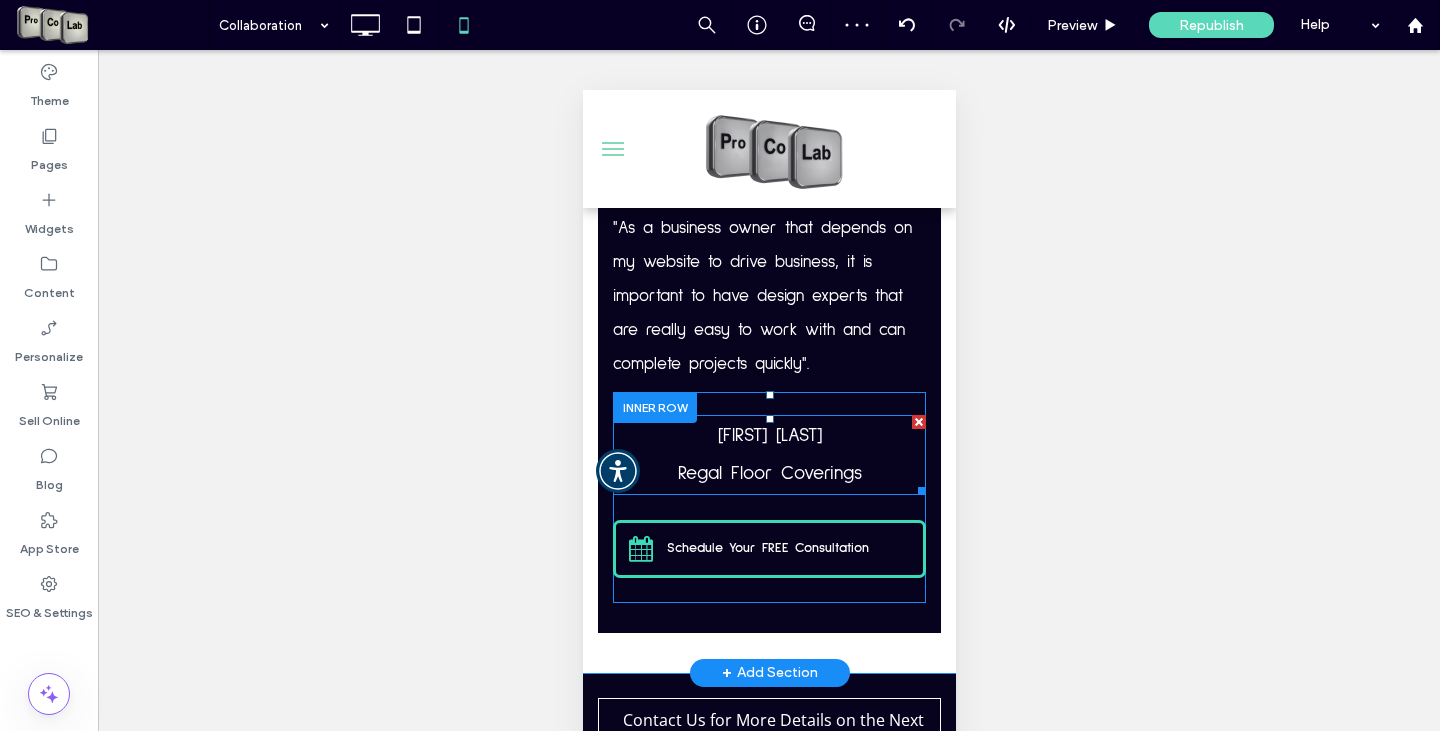 click on "Regal Floor Coverings" at bounding box center (769, 473) 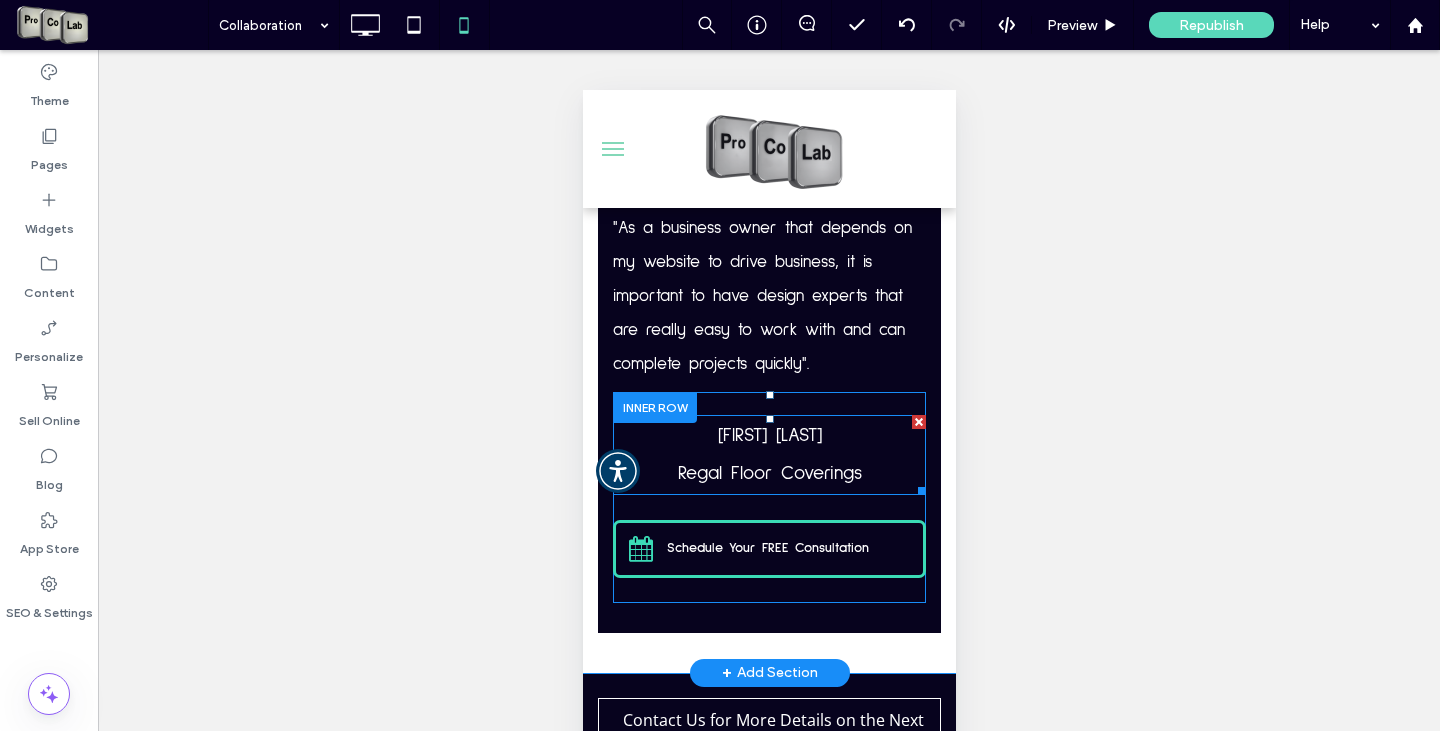 type on "**********" 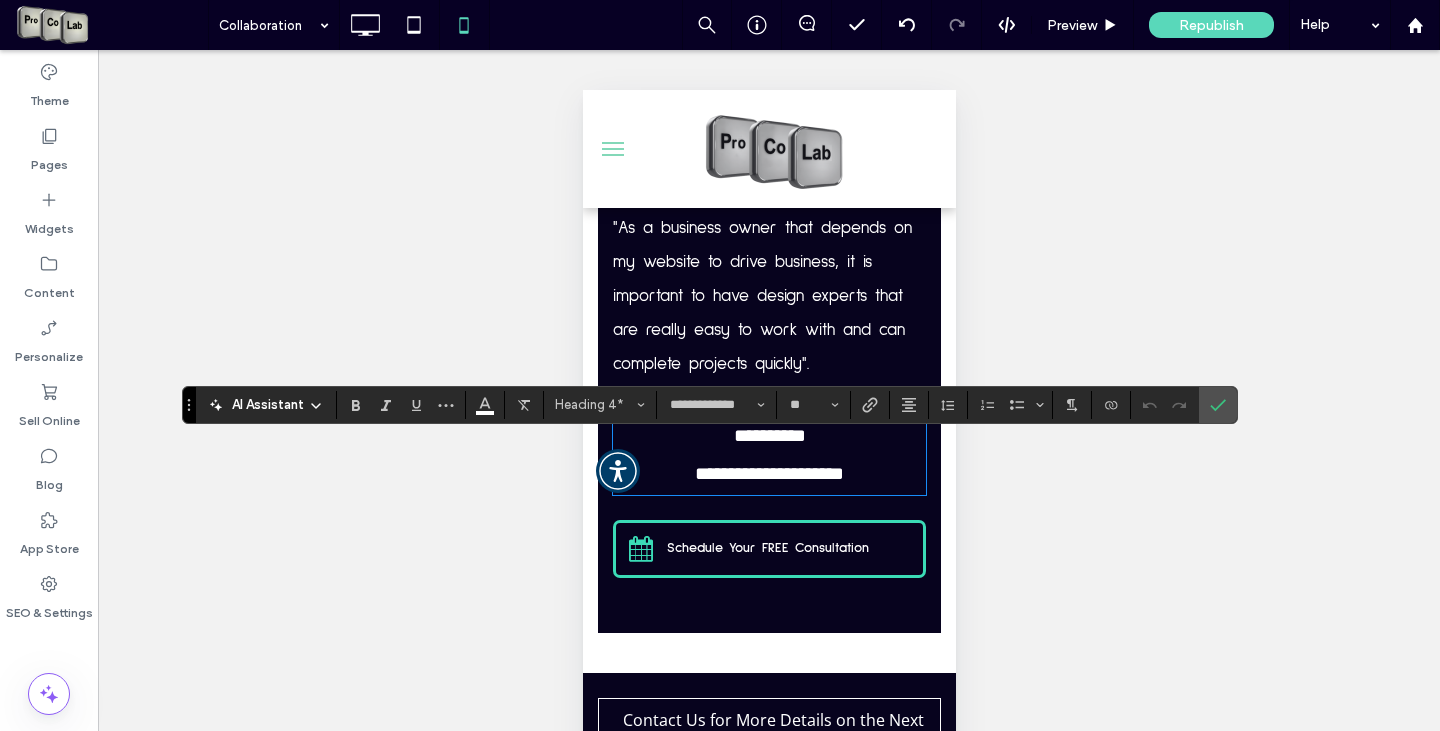 click on "**********" at bounding box center (768, 473) 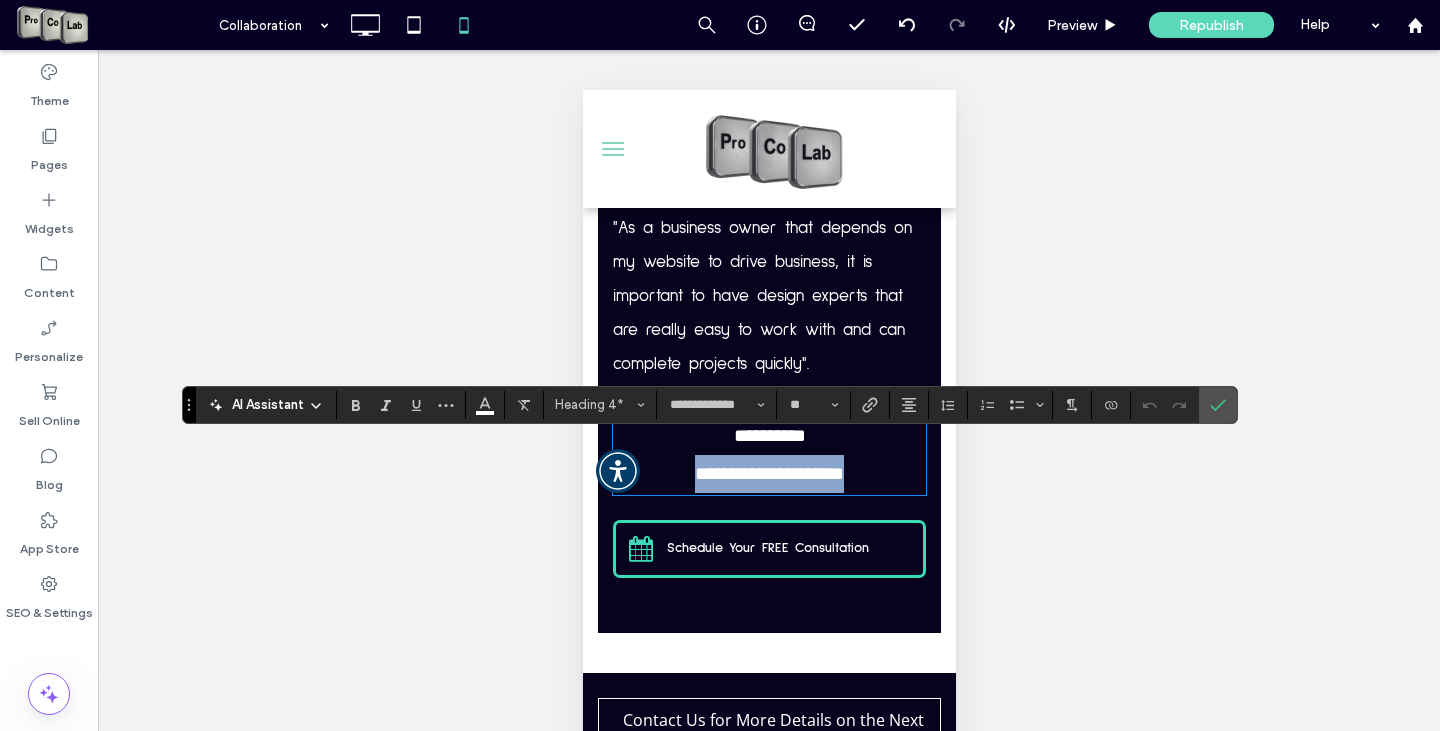 drag, startPoint x: 665, startPoint y: 498, endPoint x: 921, endPoint y: 496, distance: 256.0078 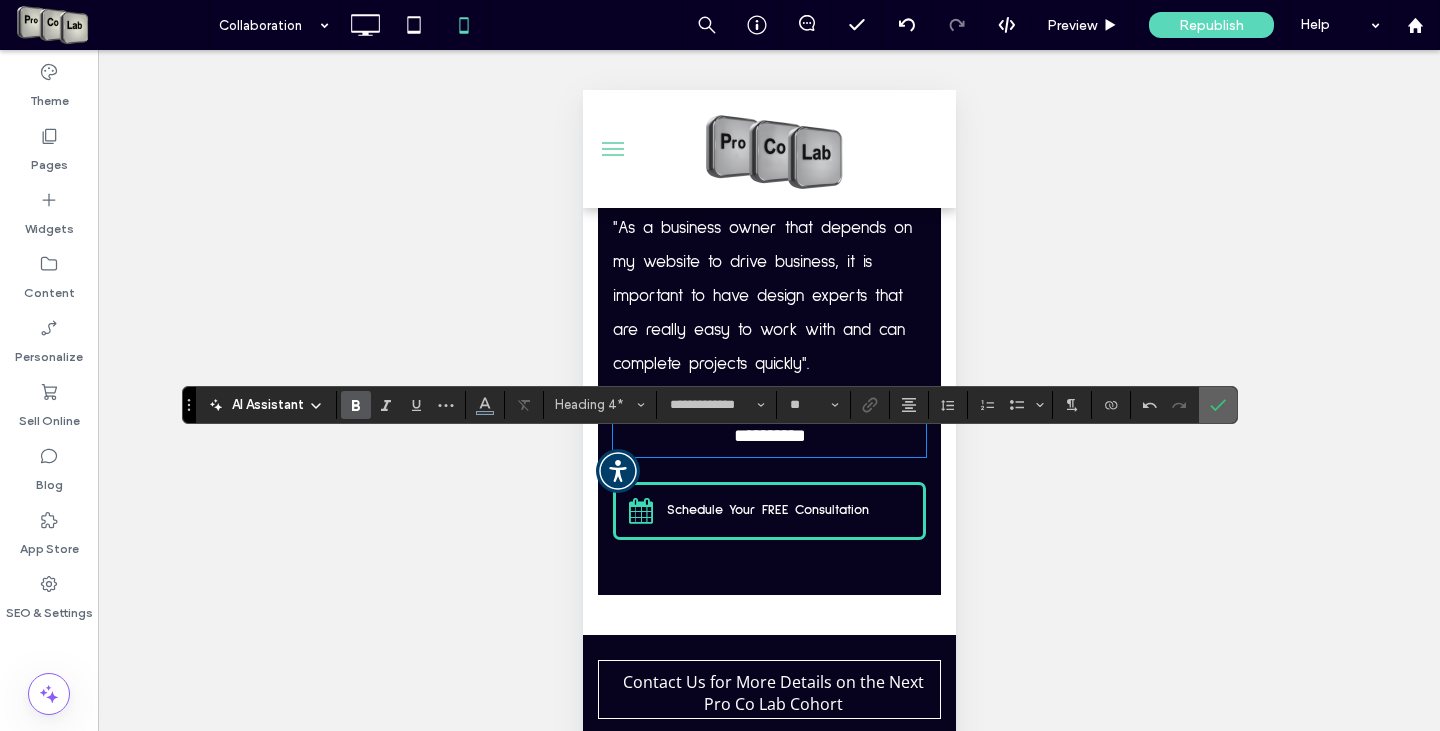 click 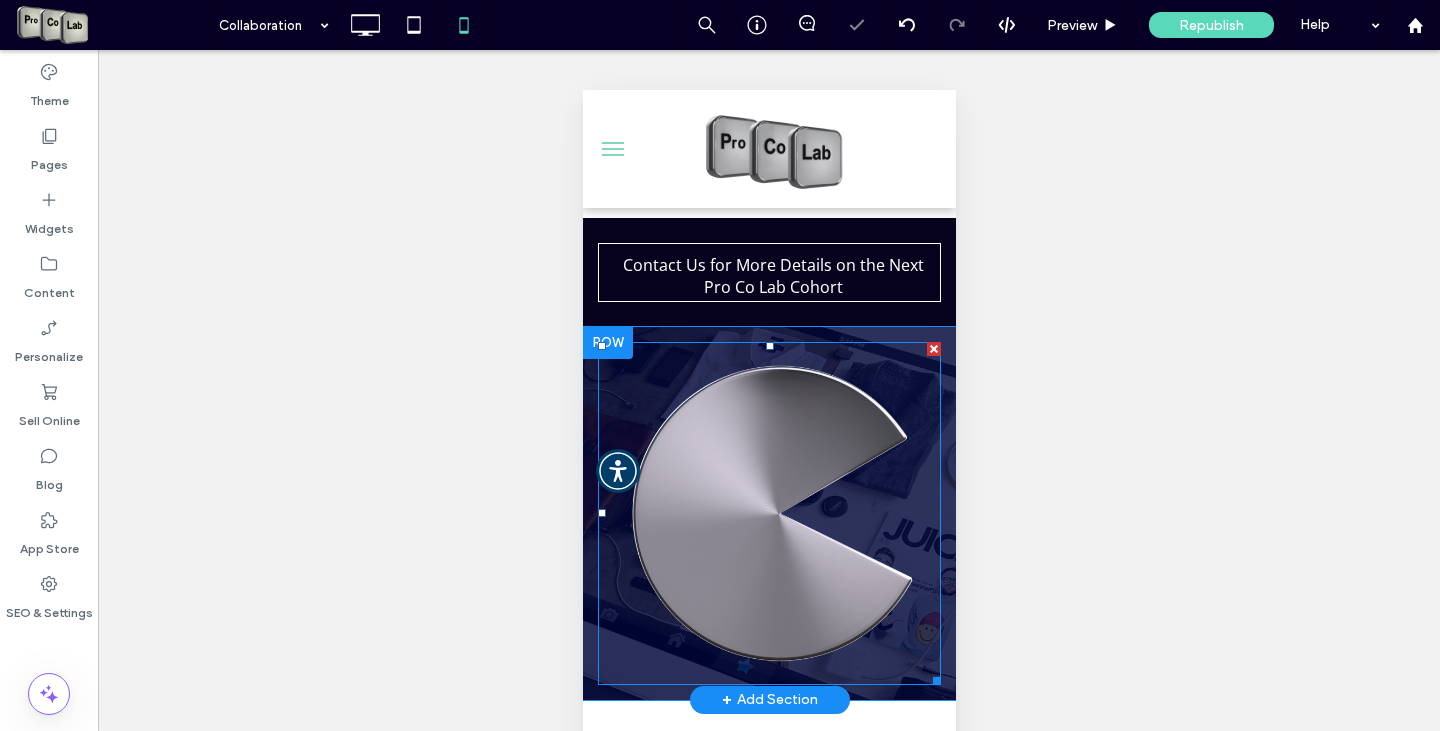 scroll, scrollTop: 2100, scrollLeft: 0, axis: vertical 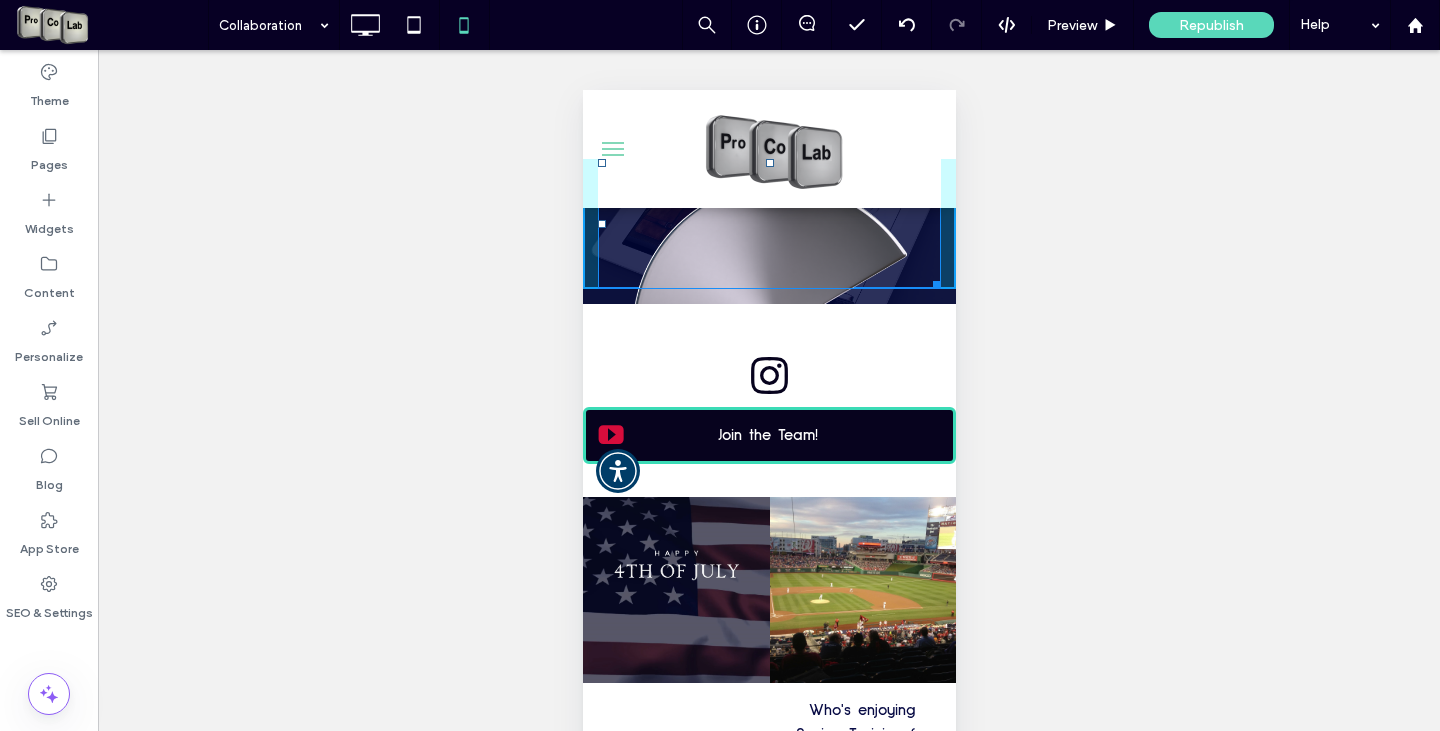 drag, startPoint x: 918, startPoint y: 506, endPoint x: 1433, endPoint y: 446, distance: 518.48334 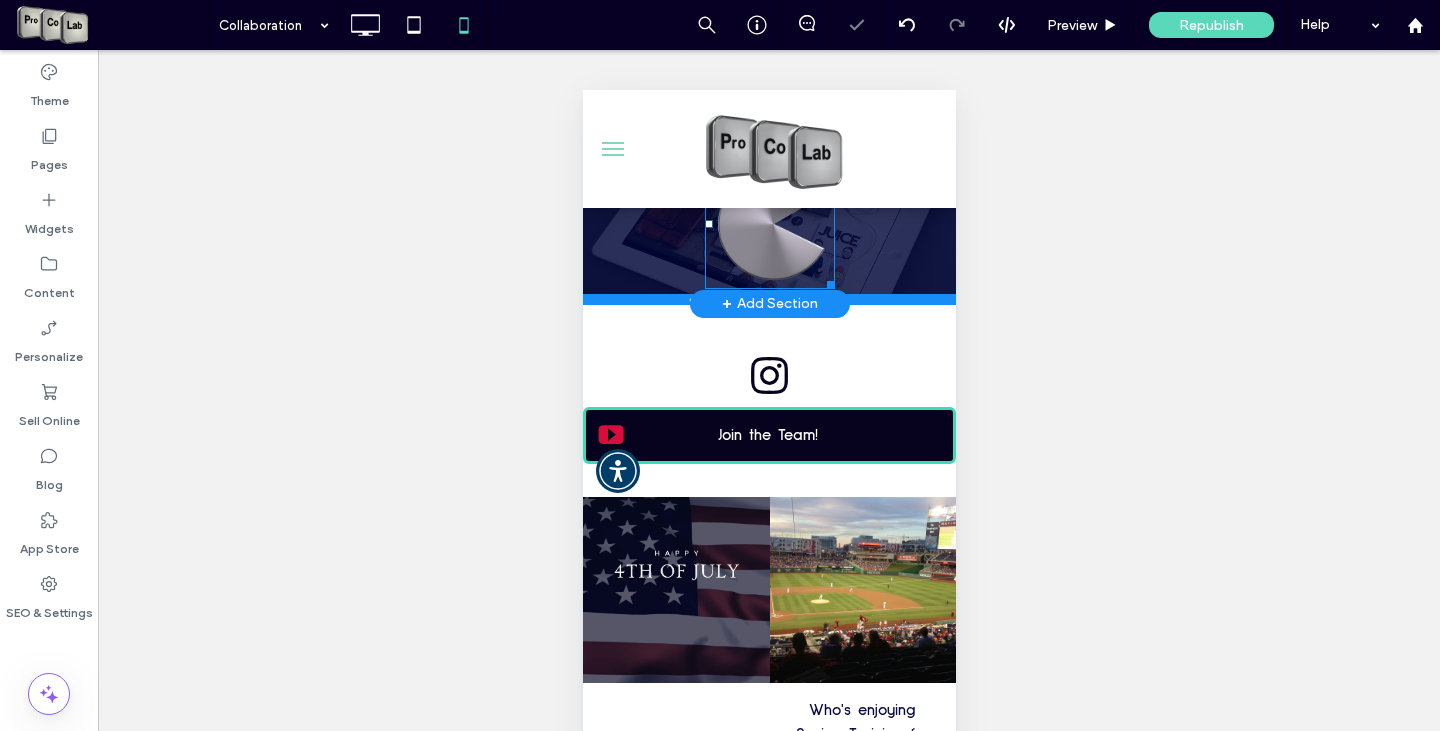 scroll, scrollTop: 1900, scrollLeft: 0, axis: vertical 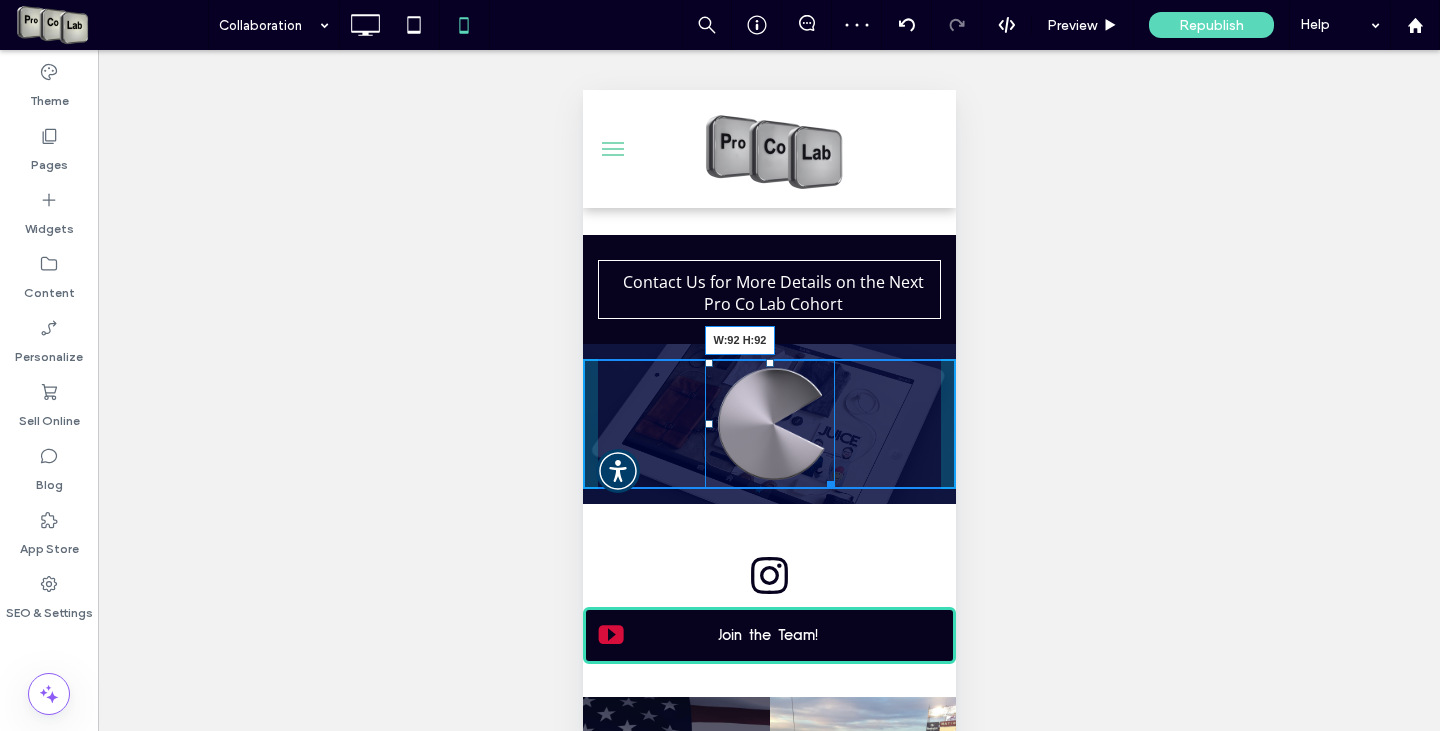 drag, startPoint x: 821, startPoint y: 509, endPoint x: 1376, endPoint y: 566, distance: 557.9194 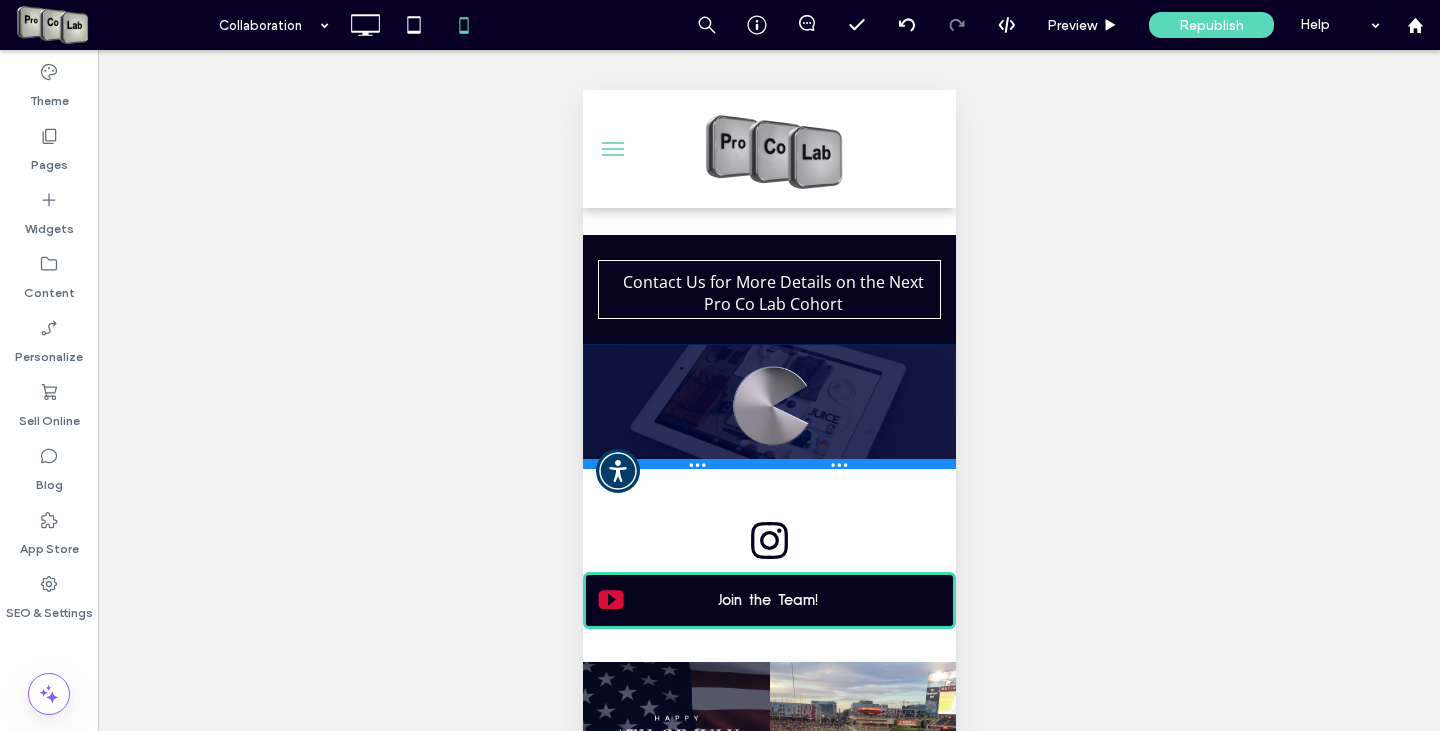 drag, startPoint x: 868, startPoint y: 486, endPoint x: 1424, endPoint y: 606, distance: 568.80225 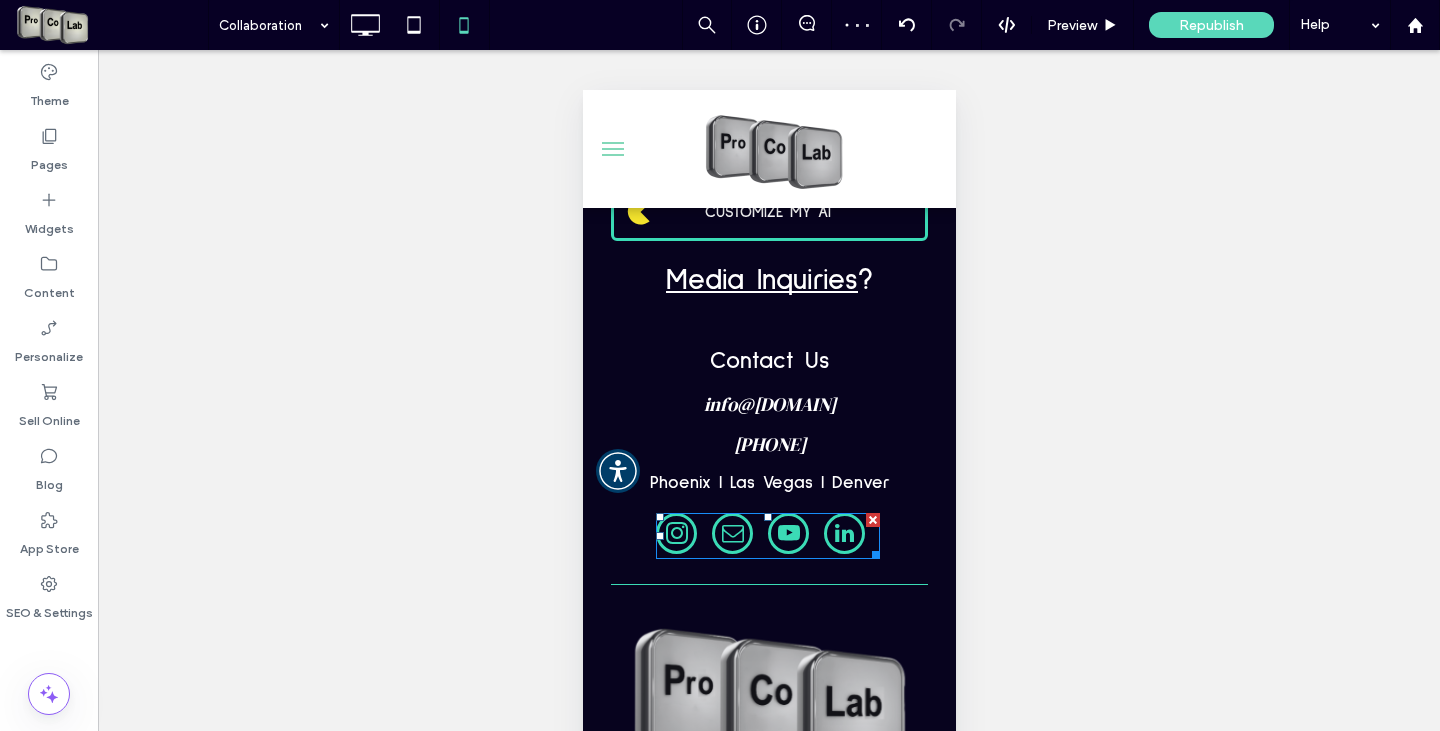 scroll, scrollTop: 5016, scrollLeft: 0, axis: vertical 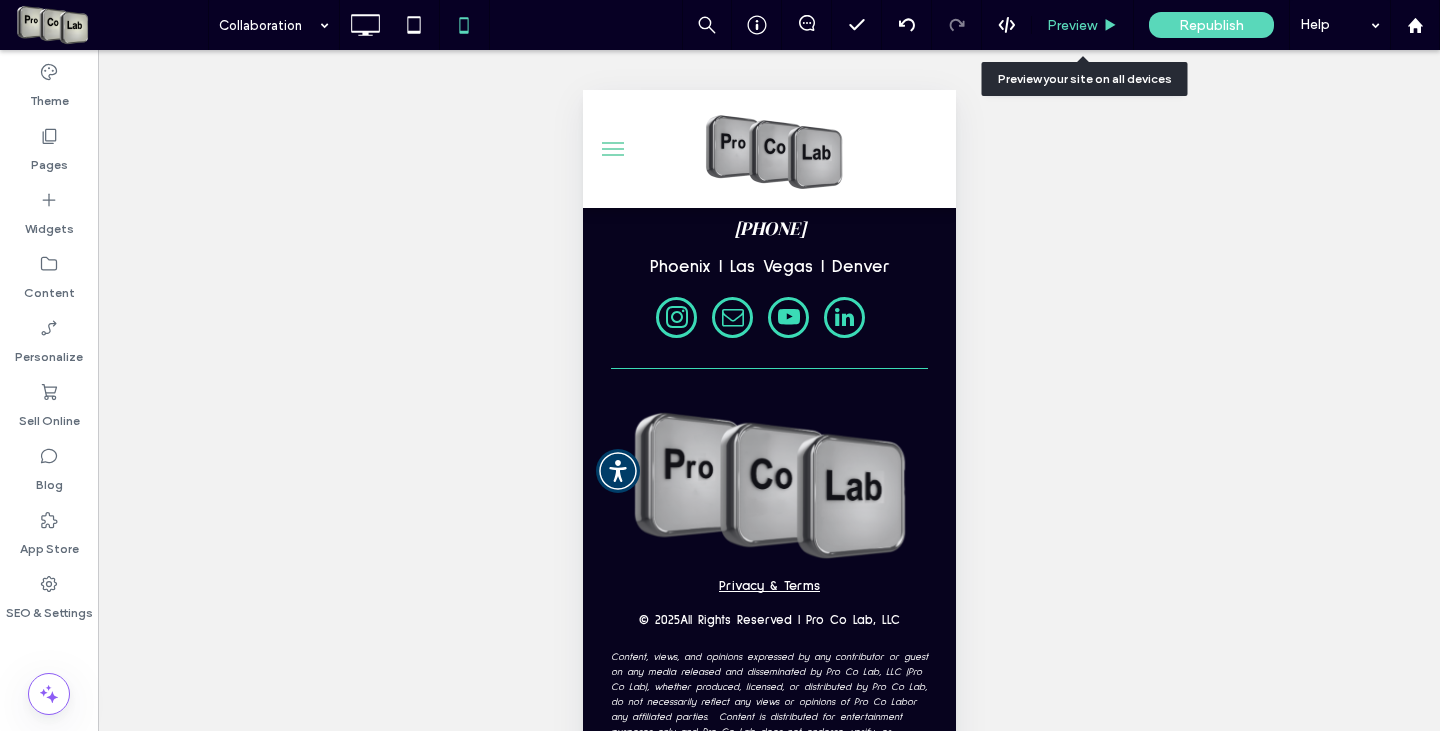 click on "Preview" at bounding box center (1072, 25) 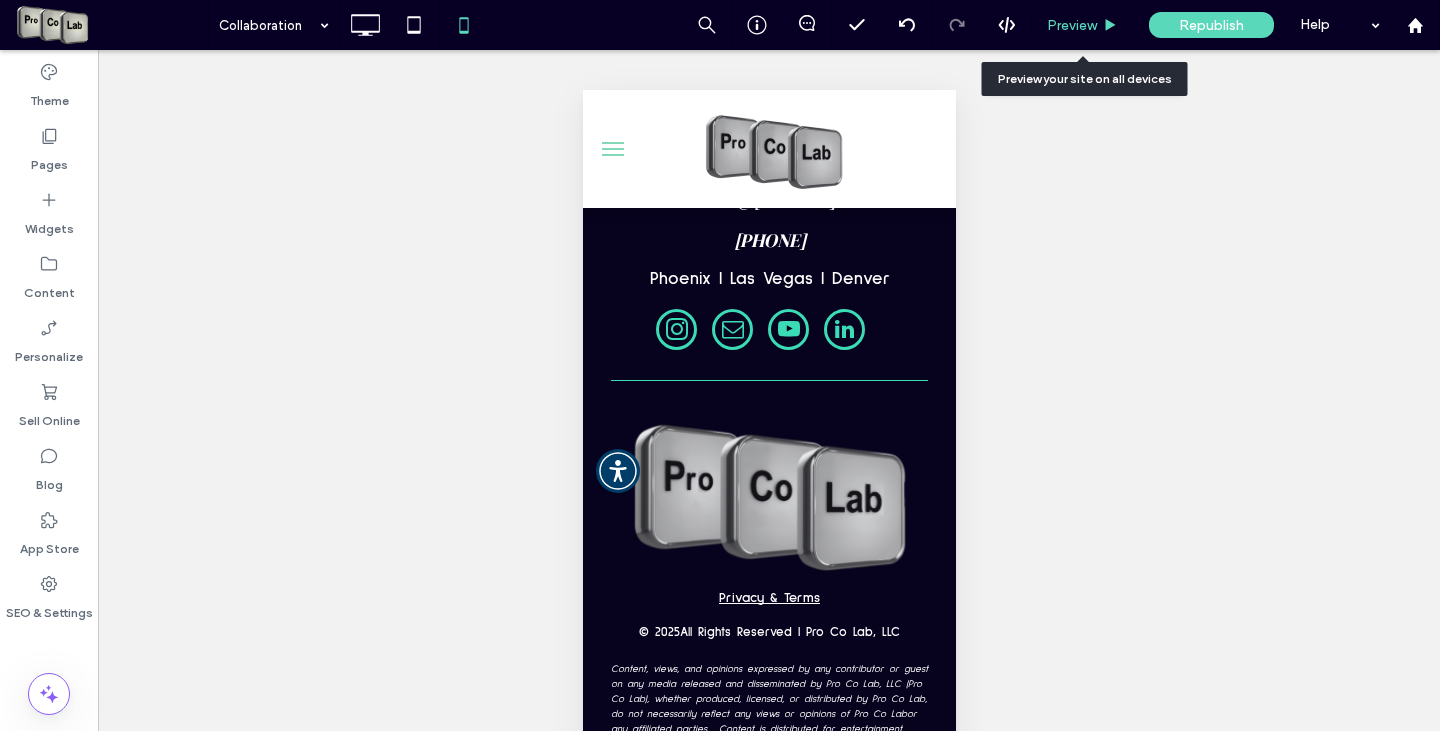 scroll, scrollTop: 5002, scrollLeft: 0, axis: vertical 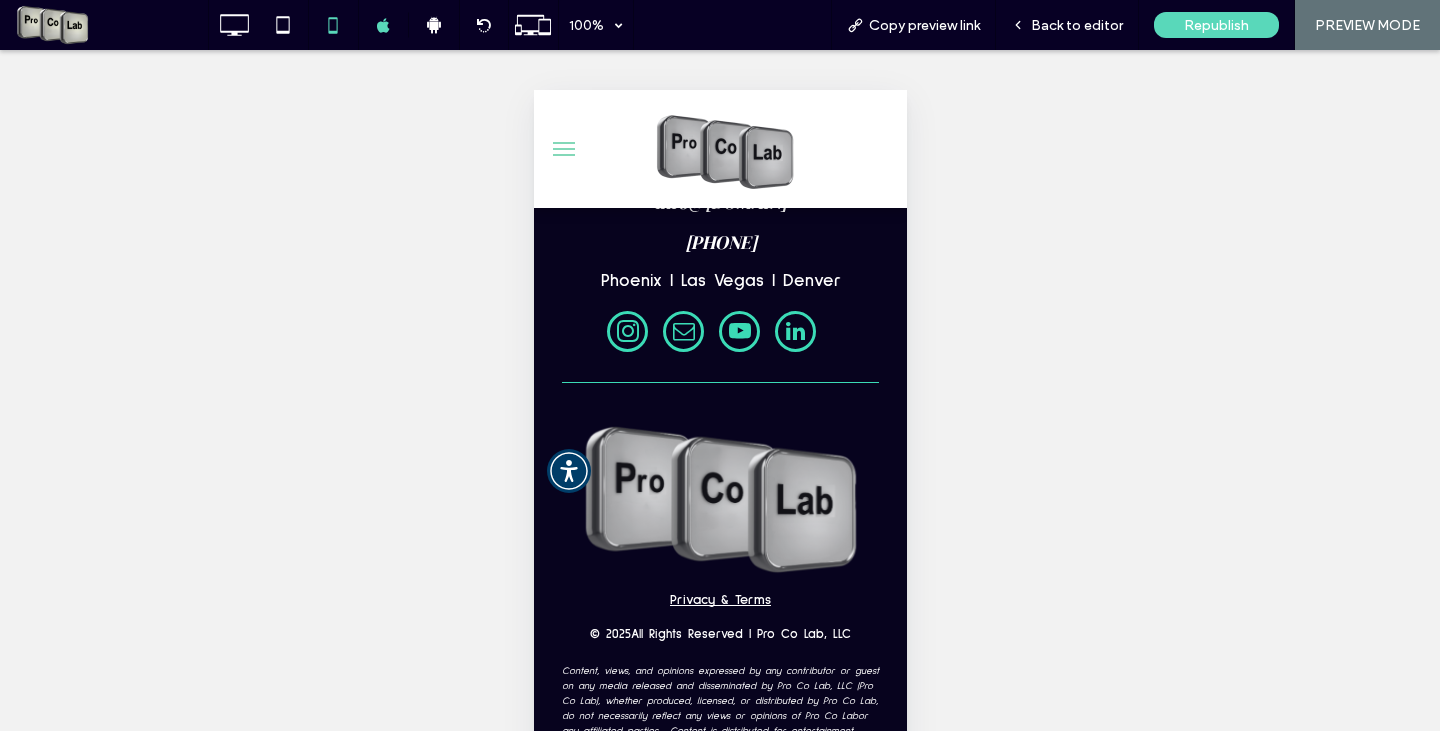 click at bounding box center (563, 149) 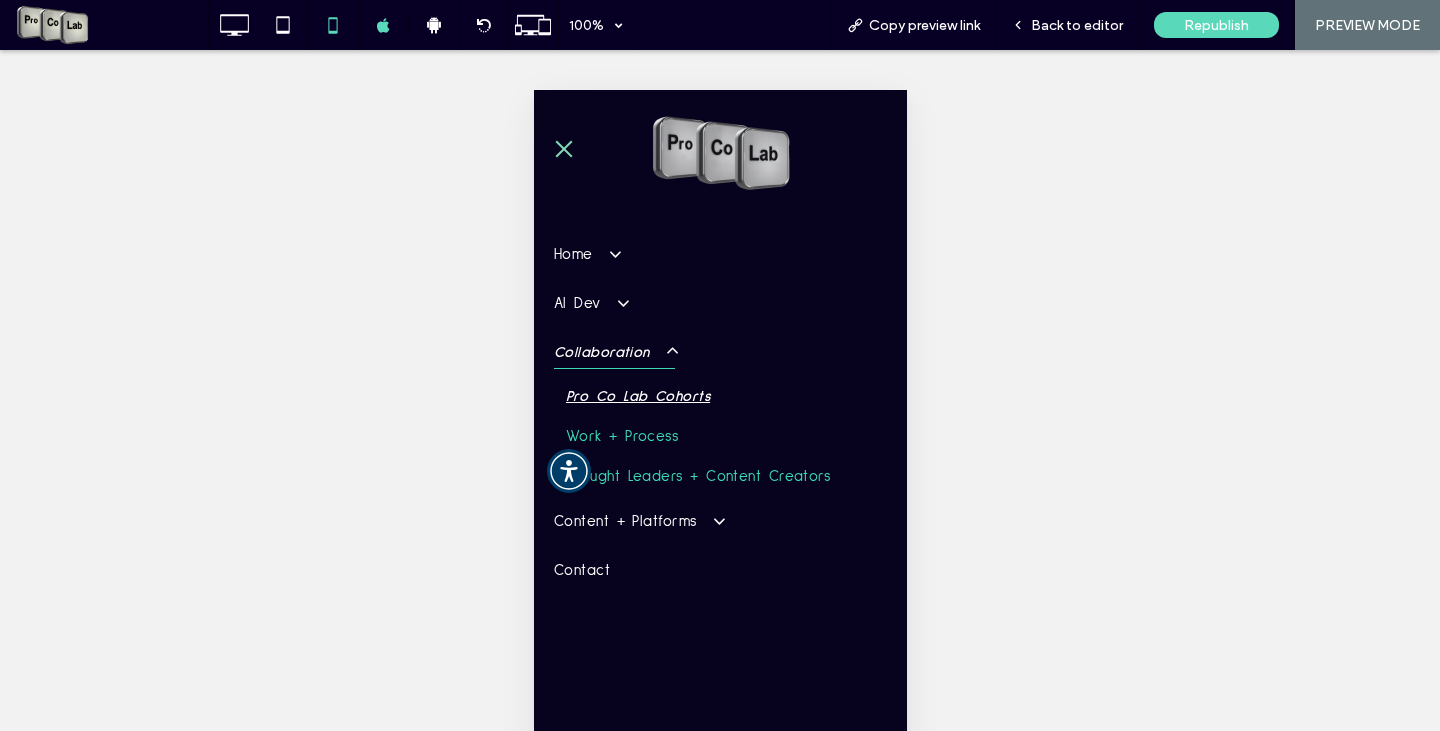 click on "Pro Co Lab Cohorts" at bounding box center (637, 397) 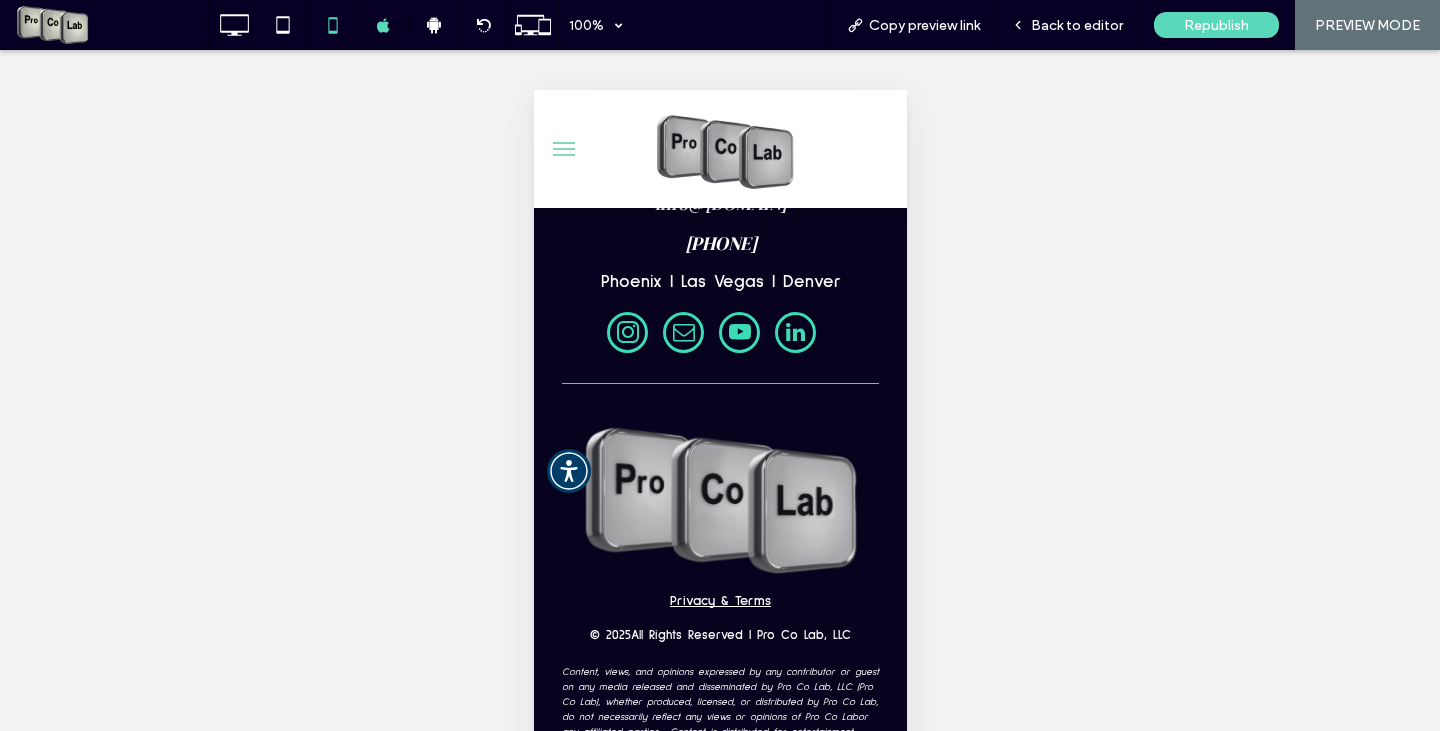 scroll, scrollTop: 5002, scrollLeft: 0, axis: vertical 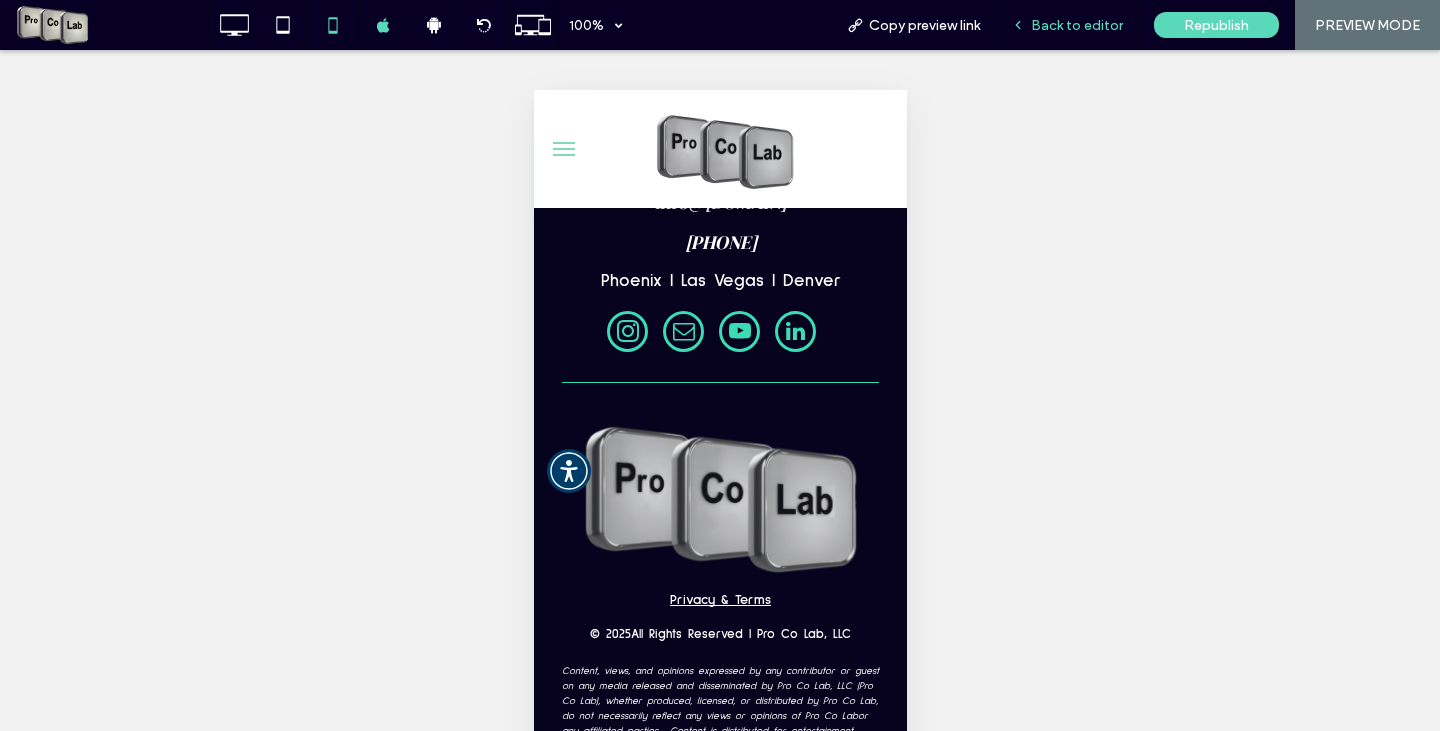 click on "Back to editor" at bounding box center [1077, 25] 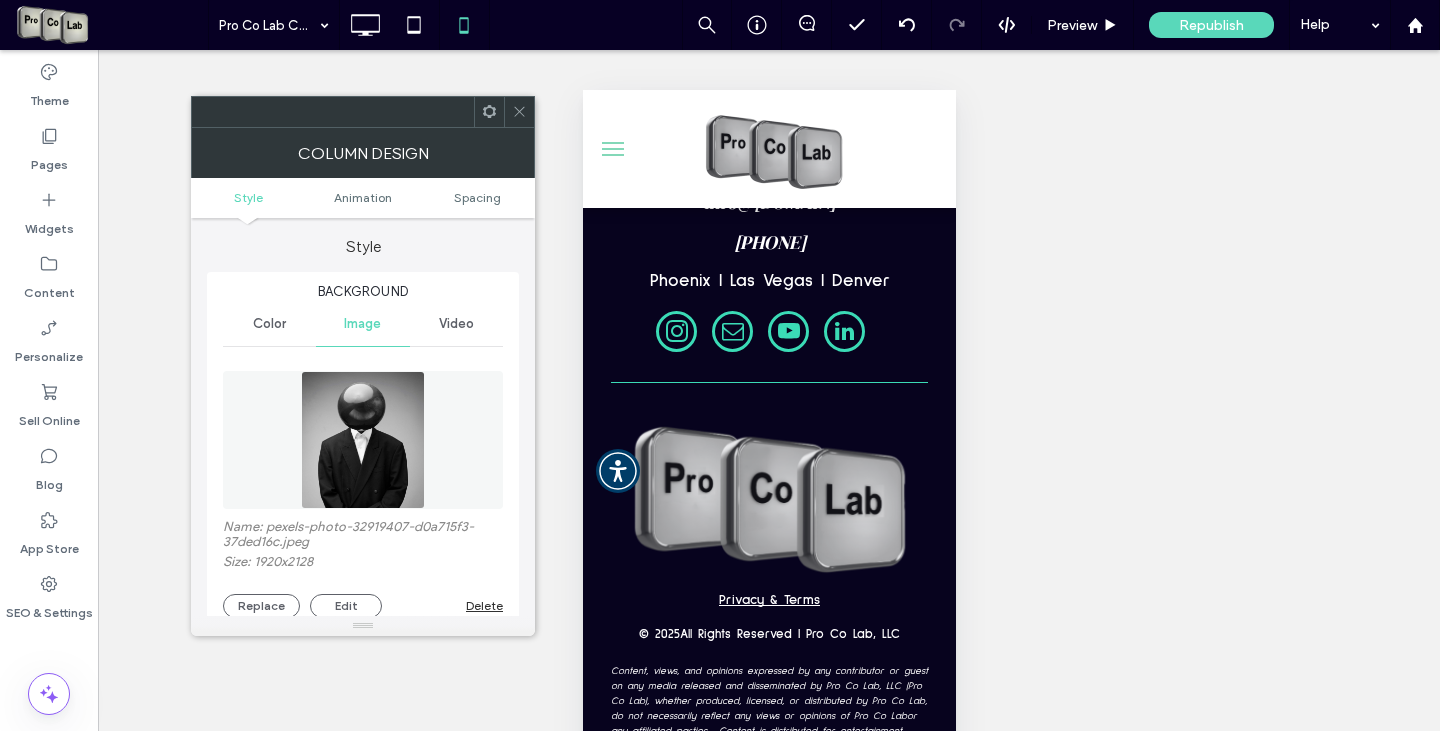 click 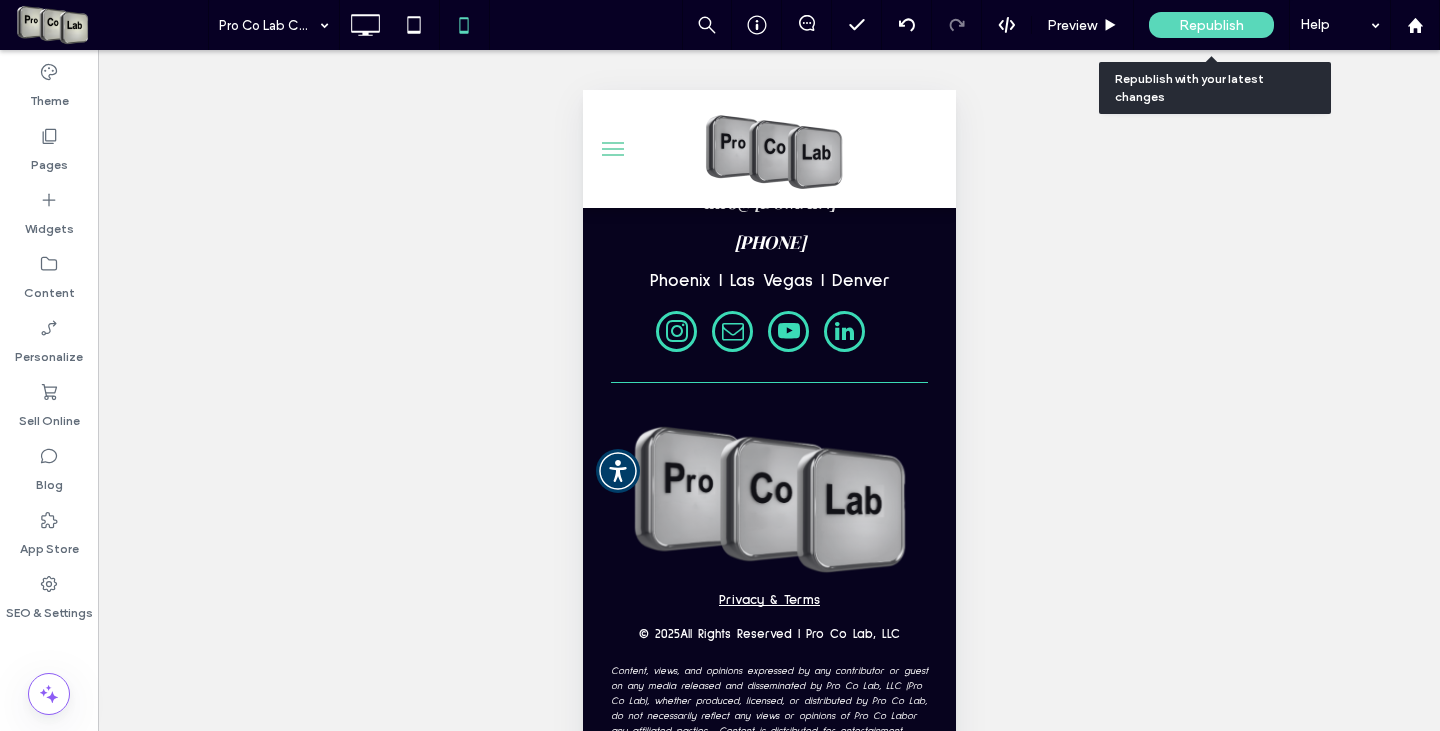 click on "Republish" at bounding box center (1211, 25) 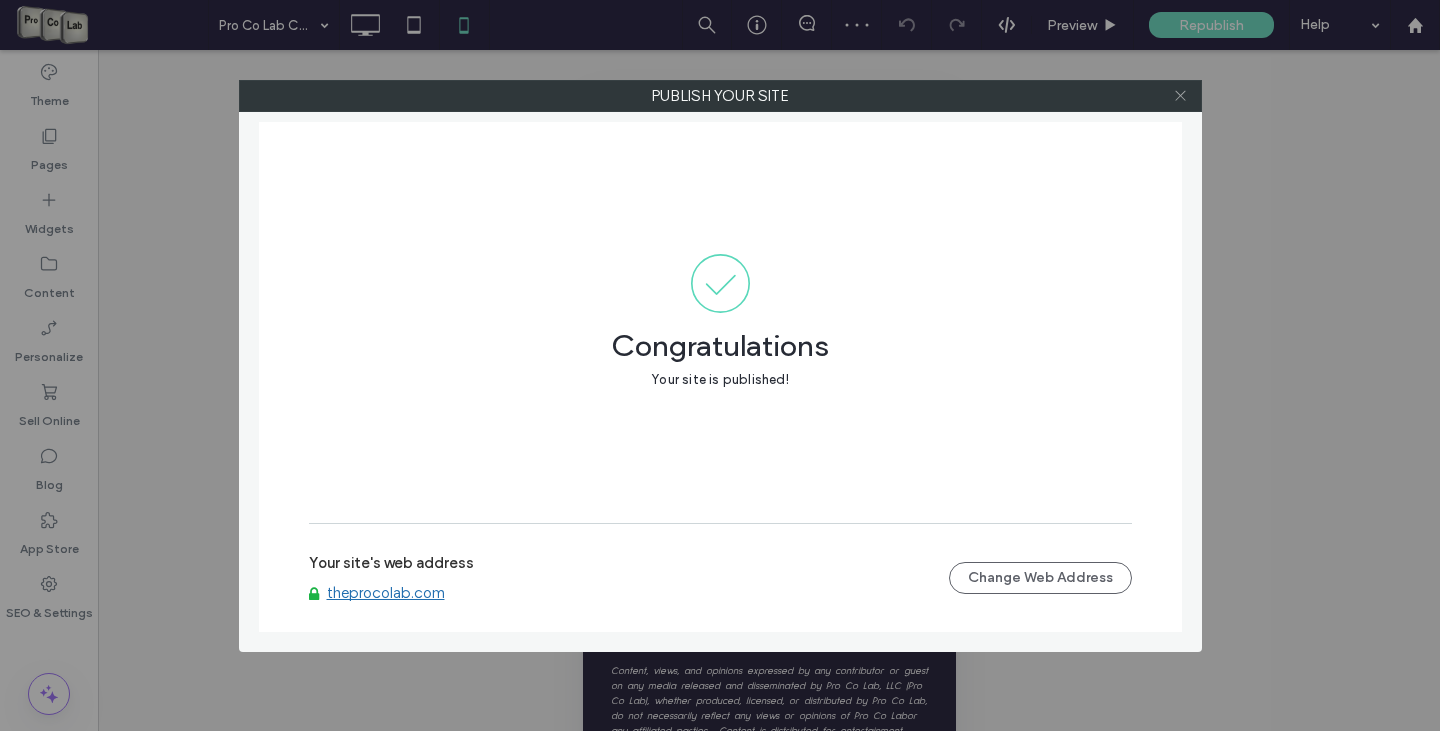 click 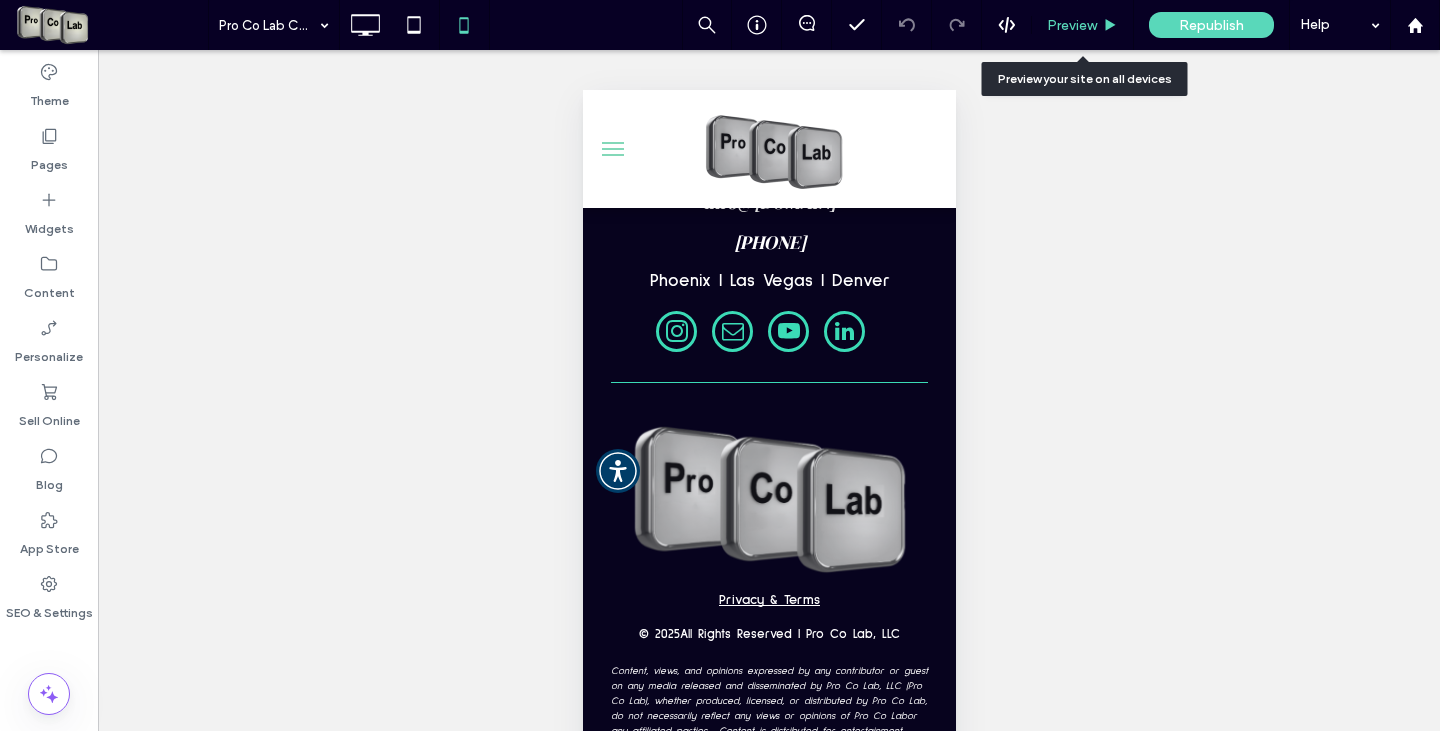 click on "Preview" at bounding box center [1072, 25] 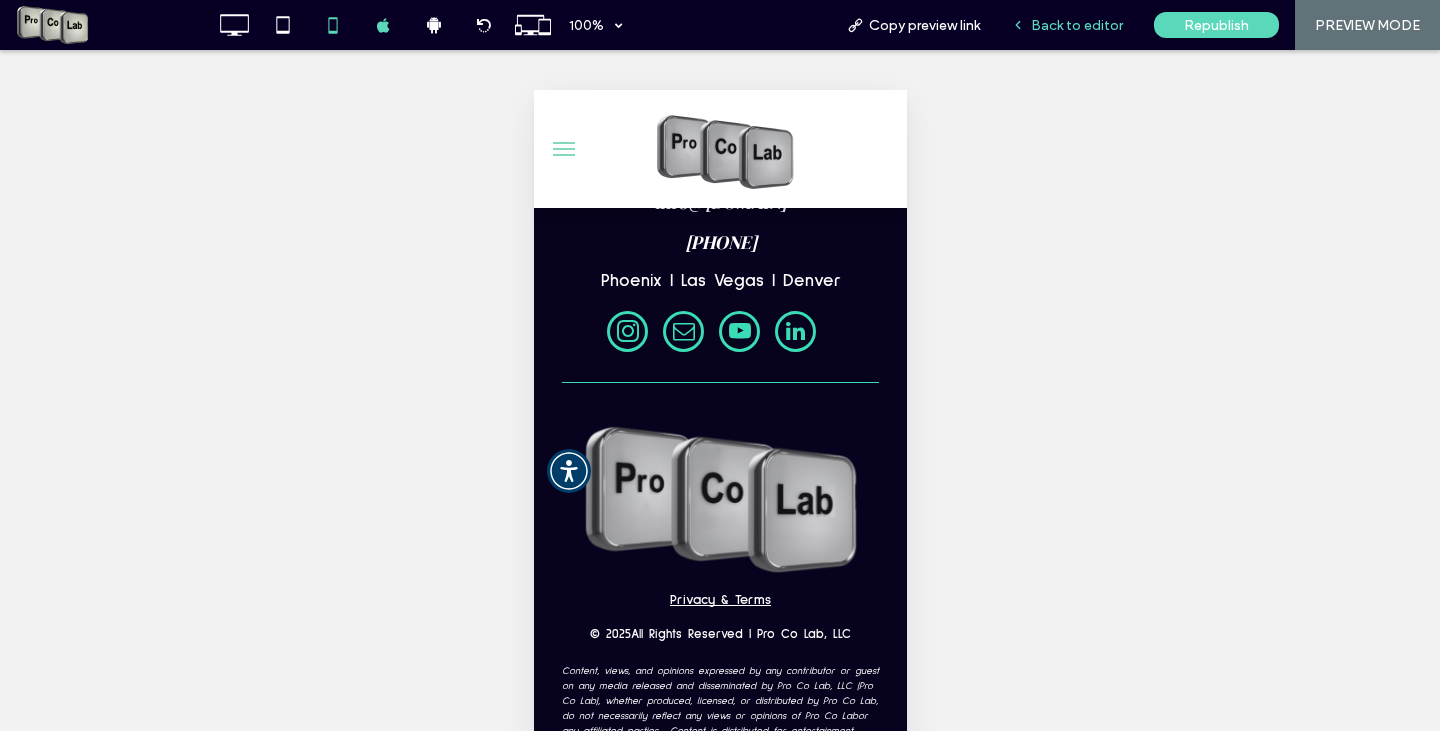click on "Back to editor" at bounding box center [1067, 25] 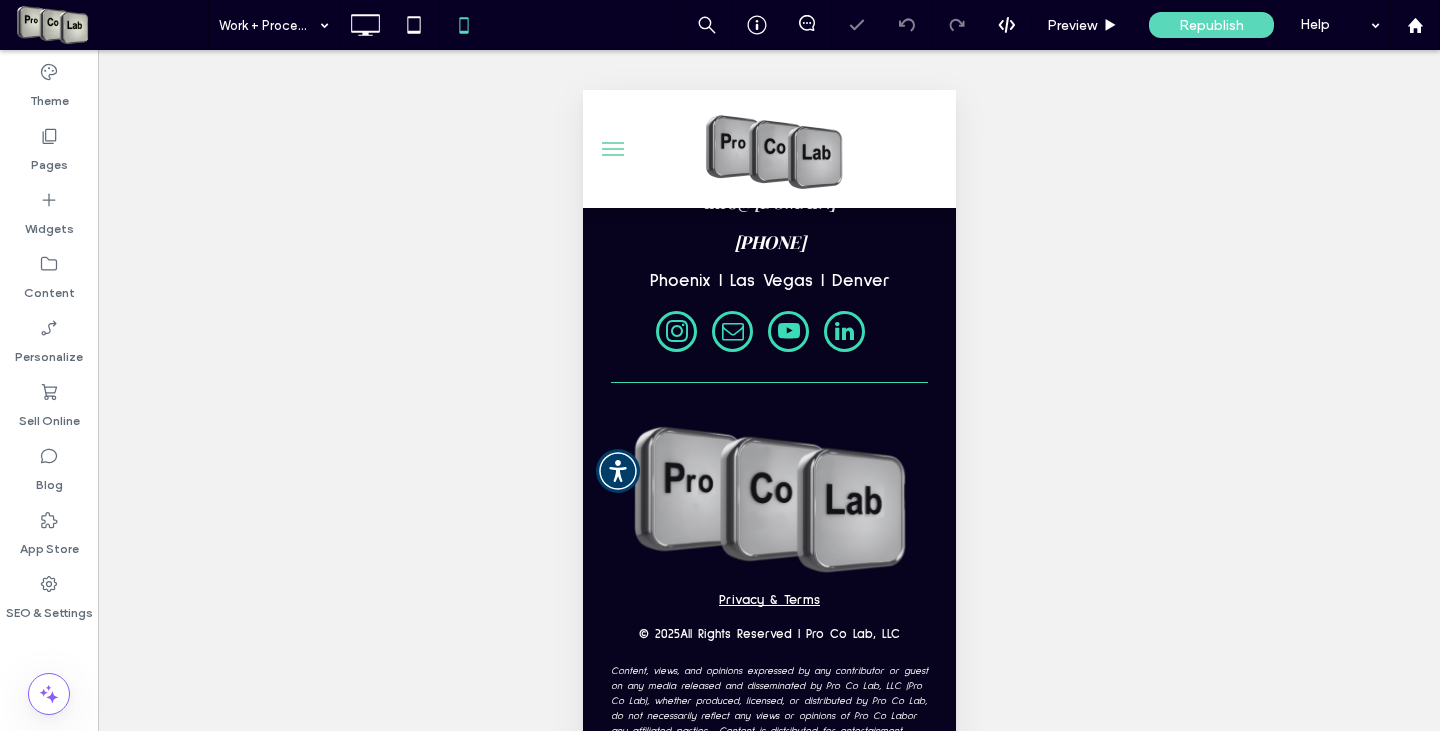 type on "**********" 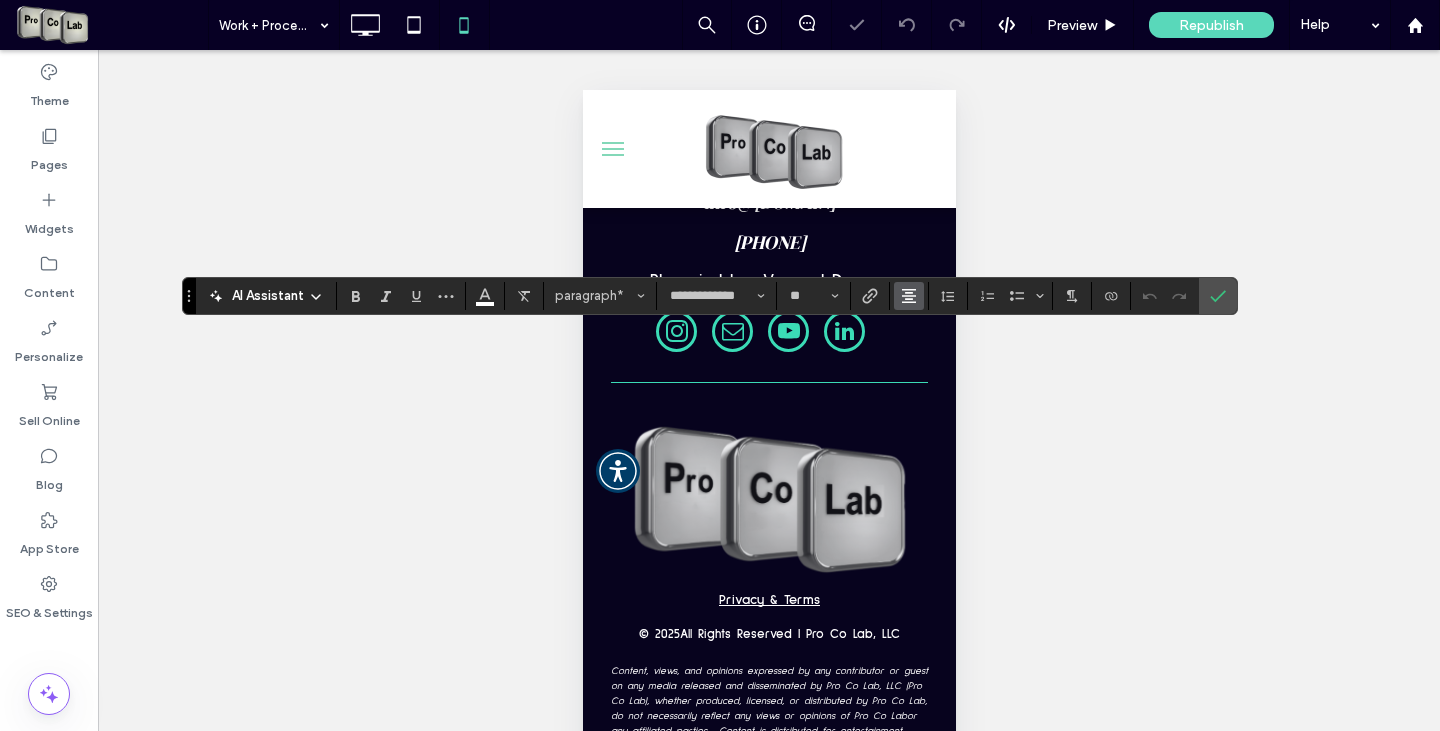 click 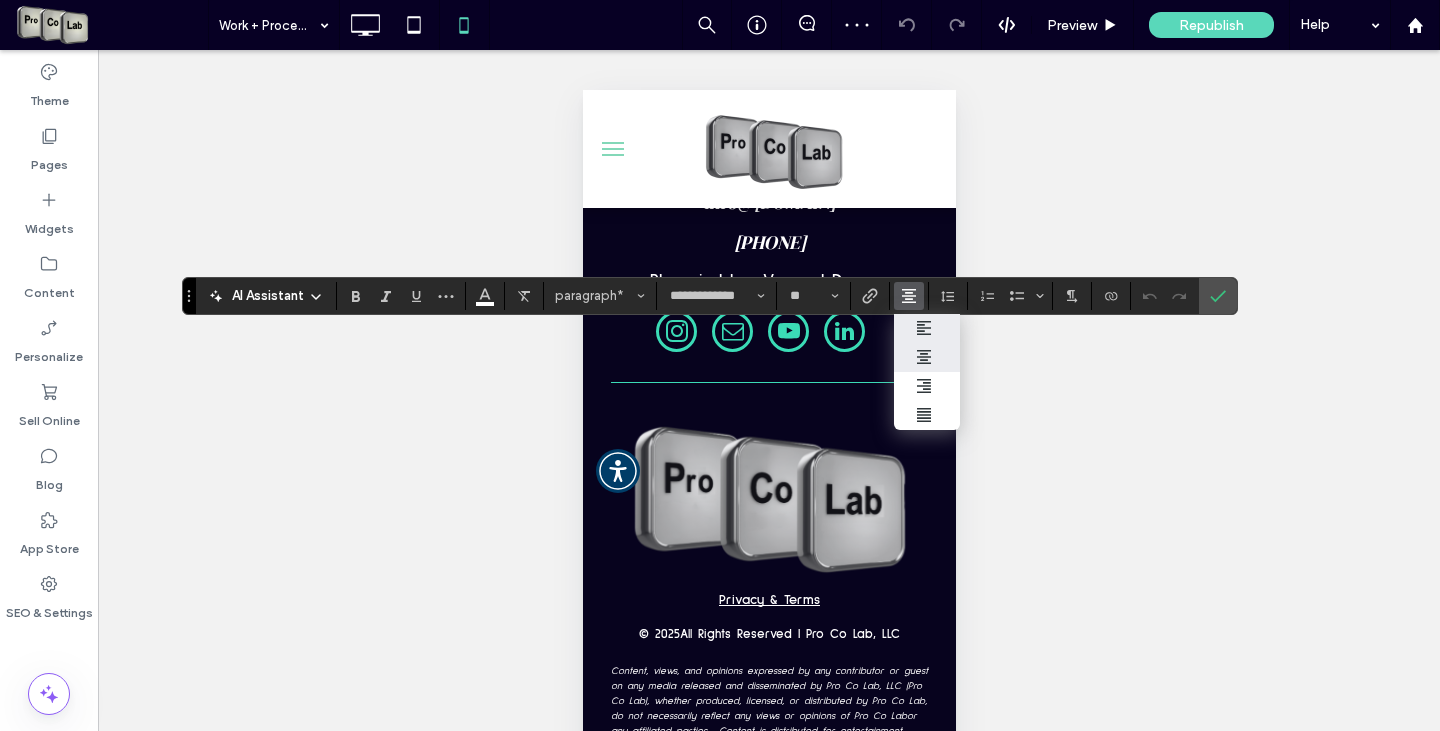 click at bounding box center (927, 328) 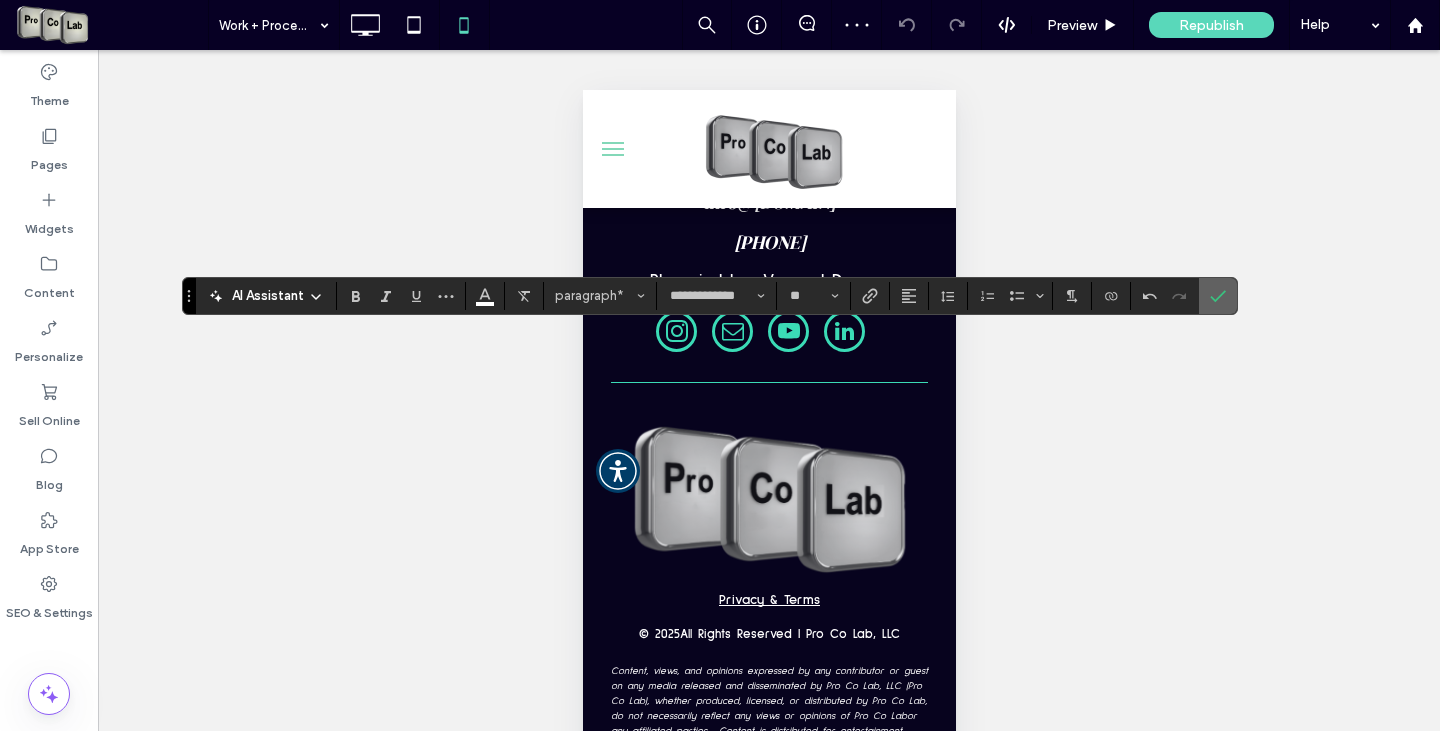 click at bounding box center (1214, 296) 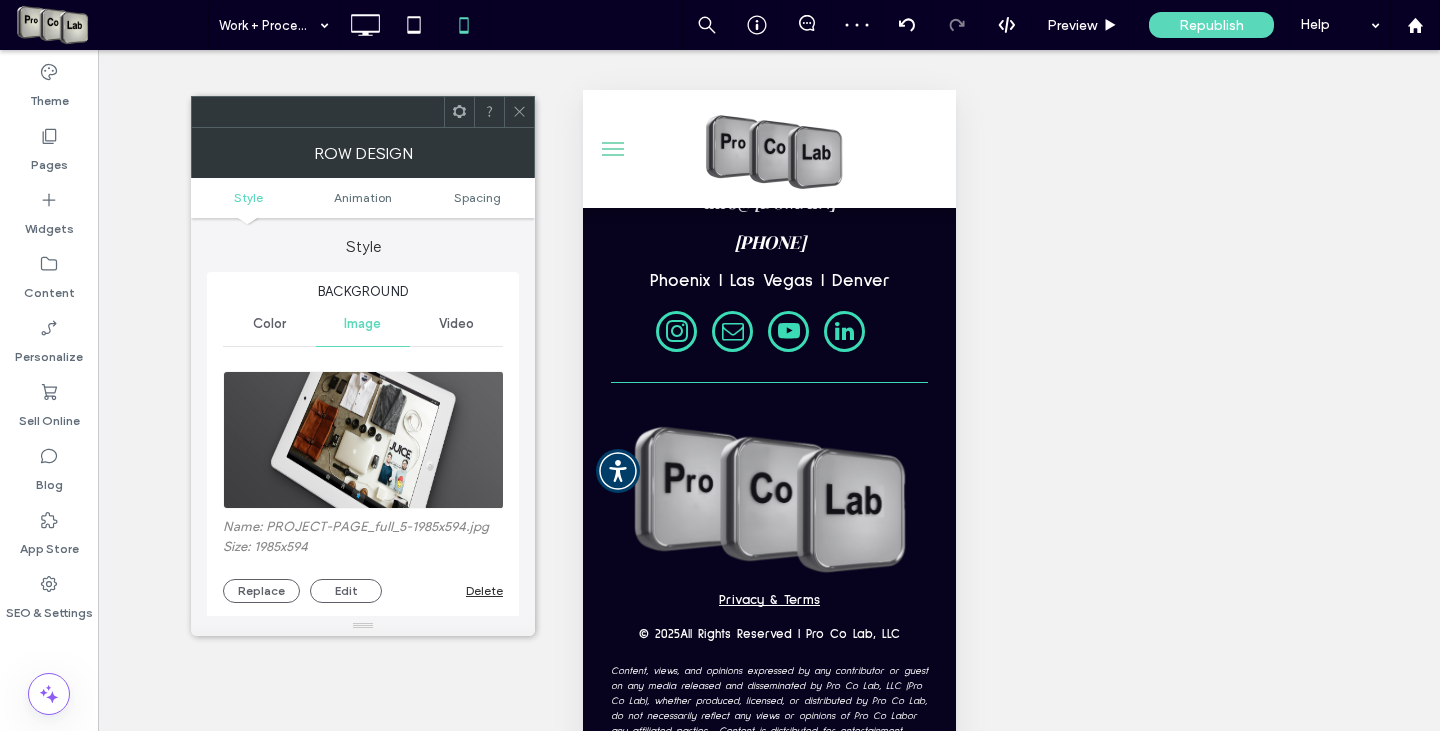 click at bounding box center [519, 112] 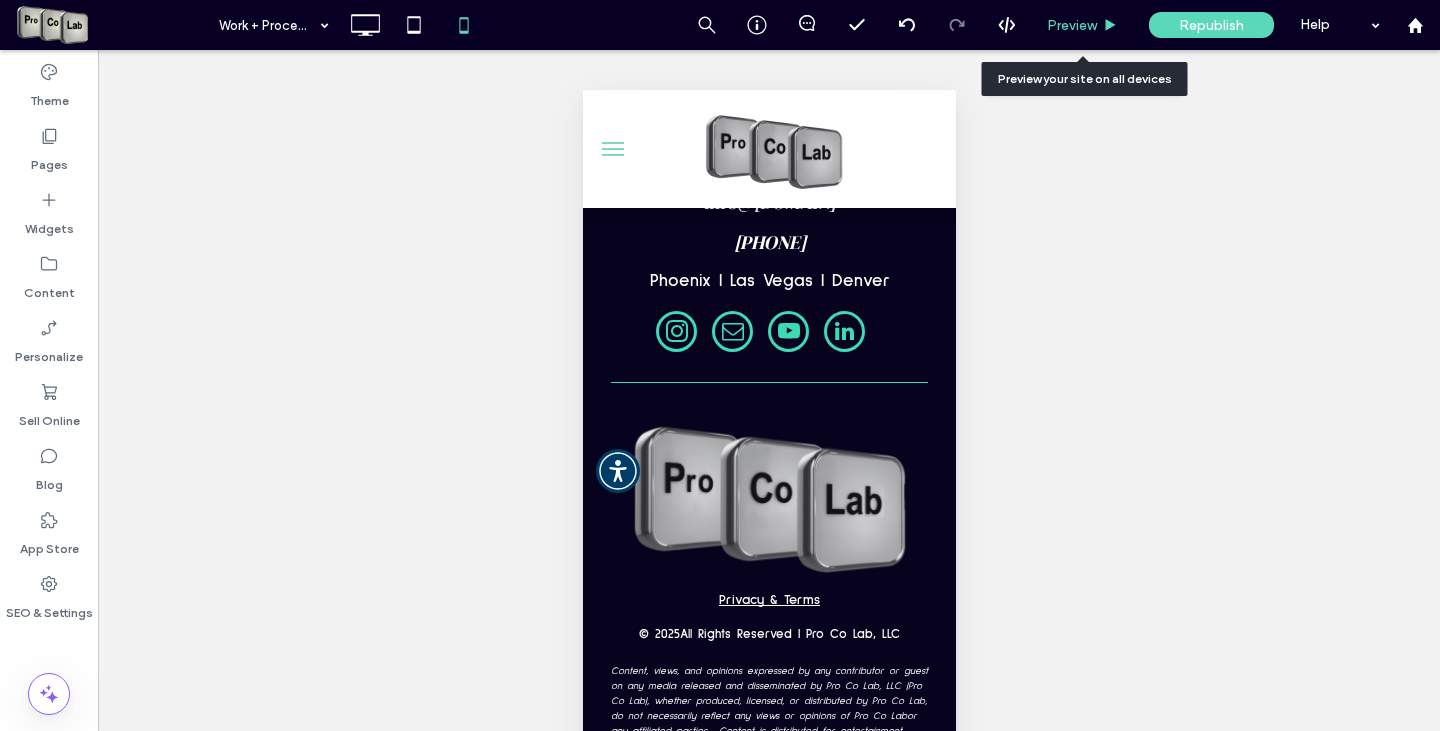 click on "Preview" at bounding box center [1072, 25] 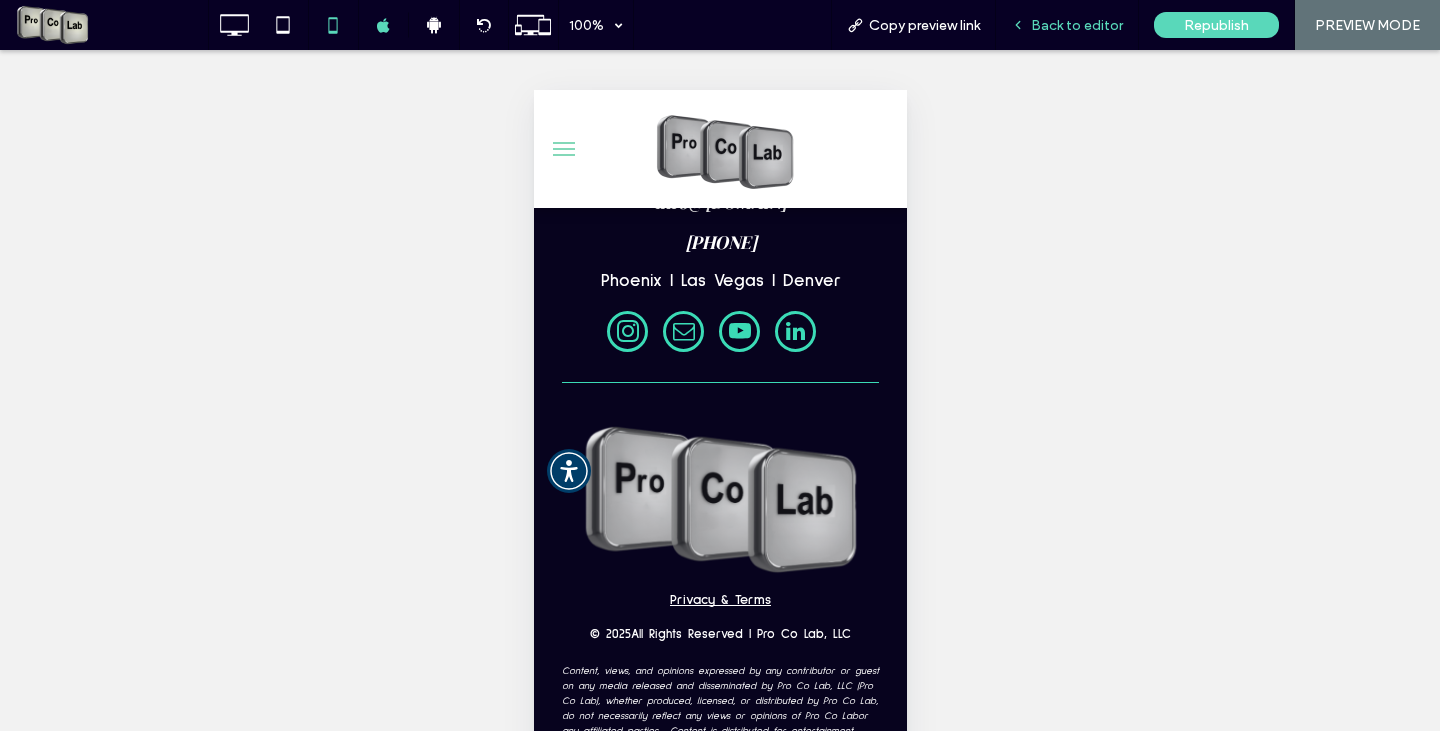 click on "Back to editor" at bounding box center [1077, 25] 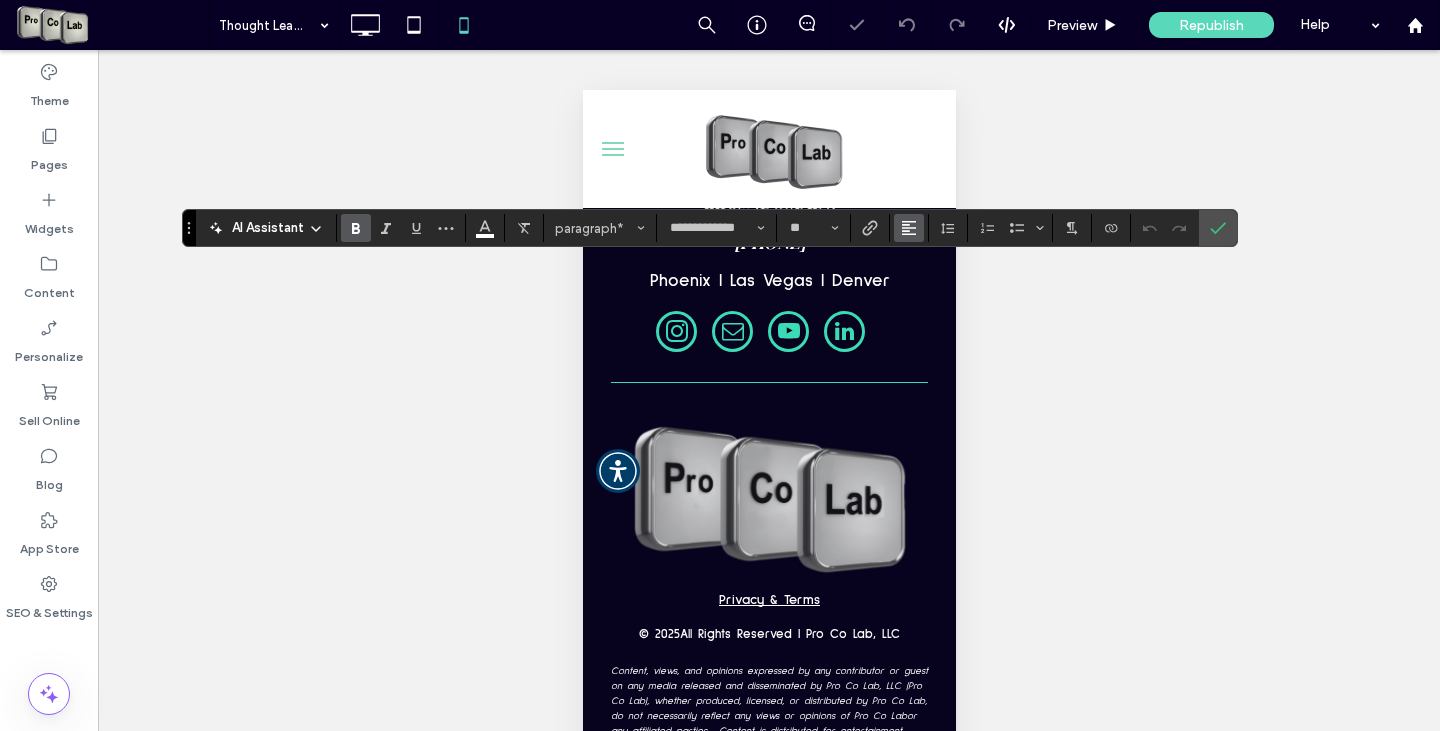click 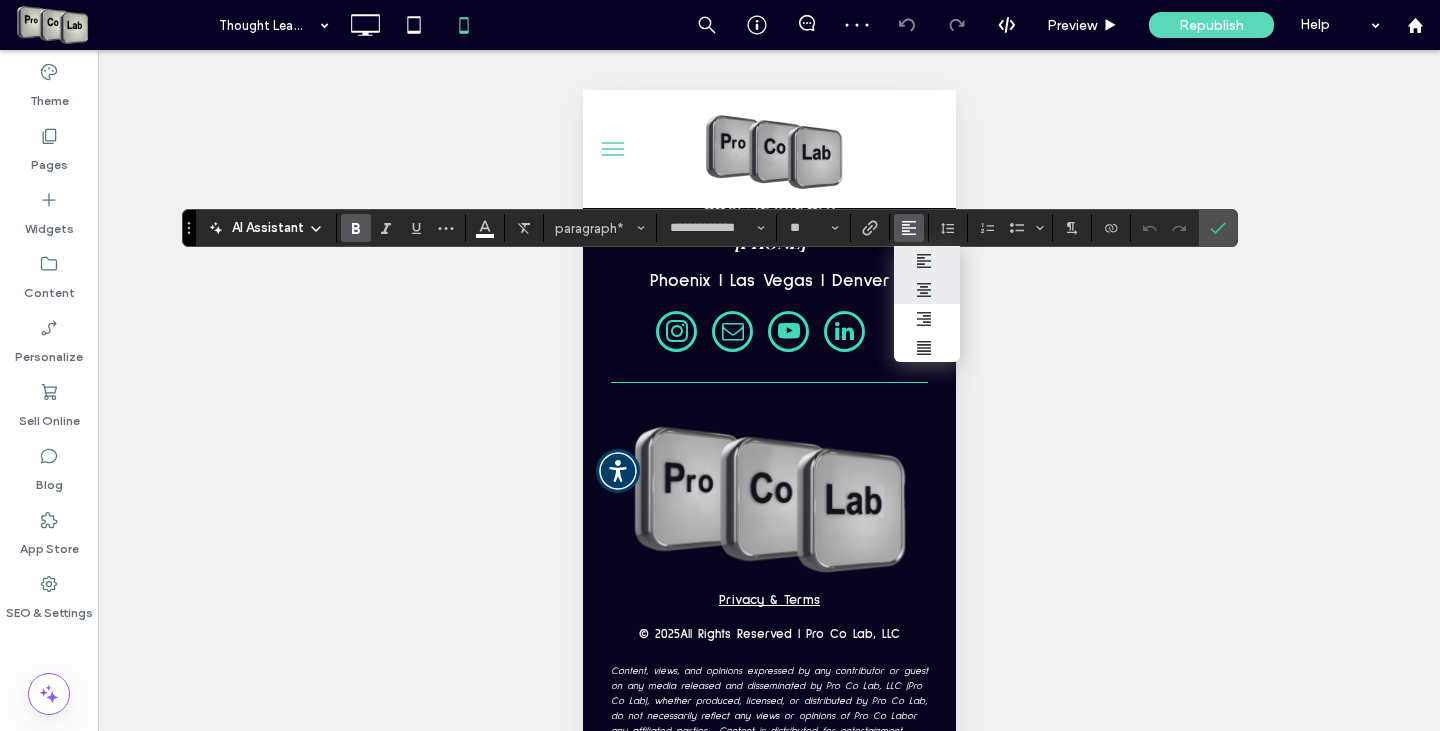 click at bounding box center [927, 289] 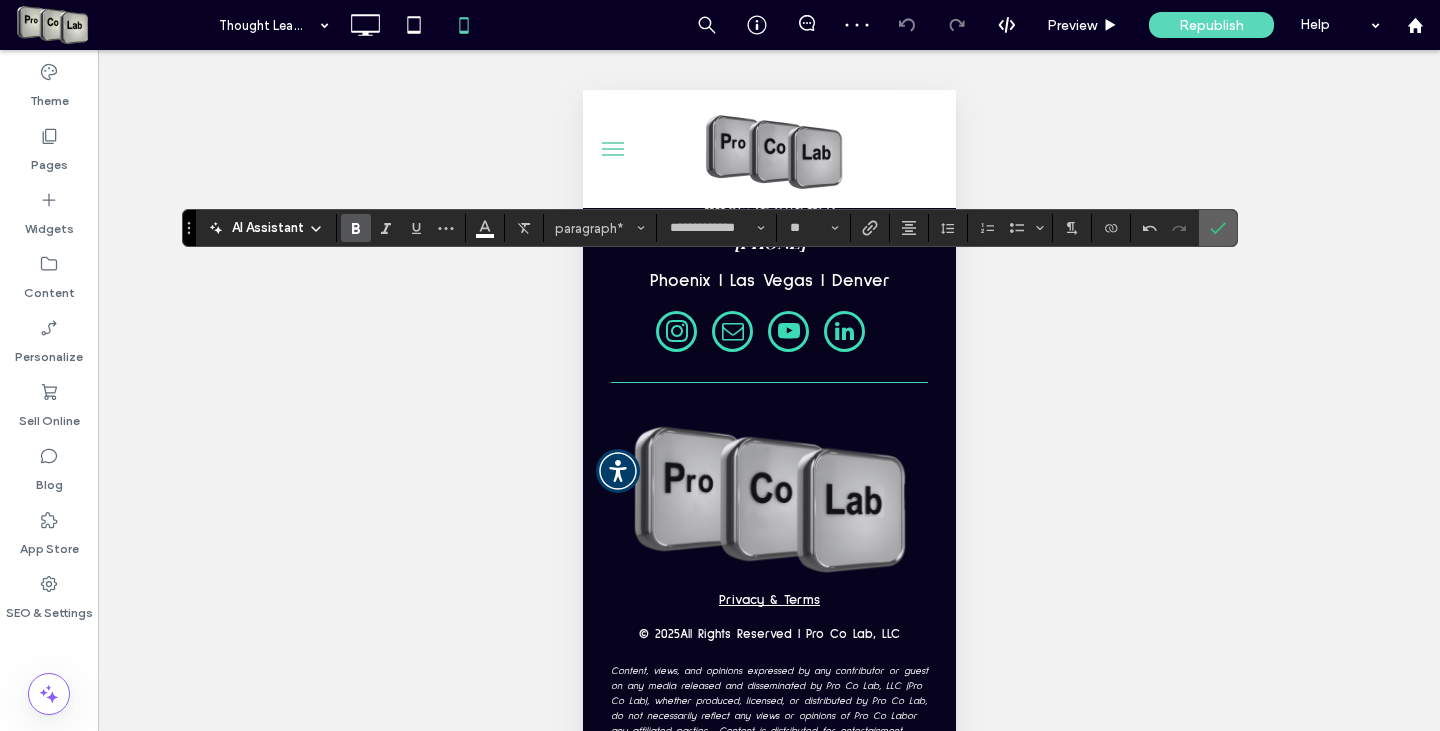 click 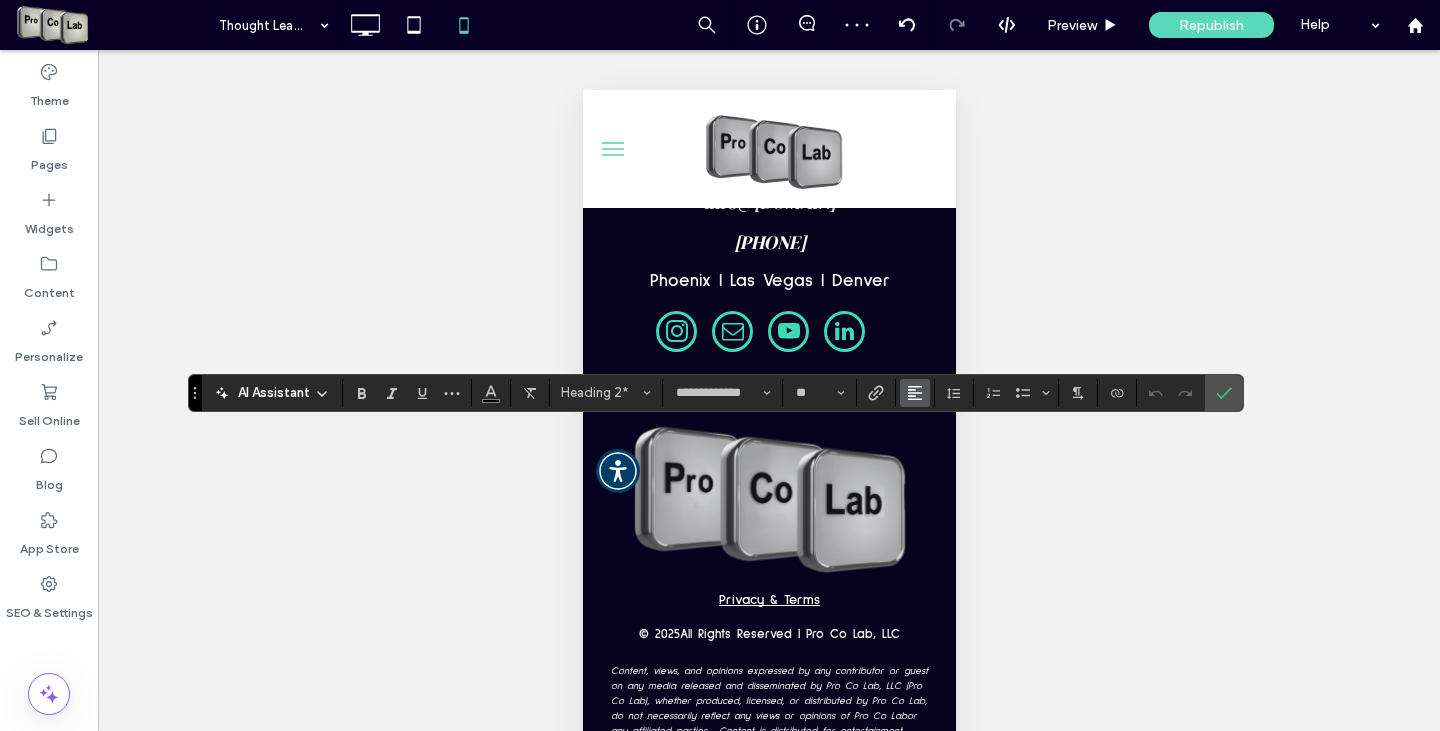 click 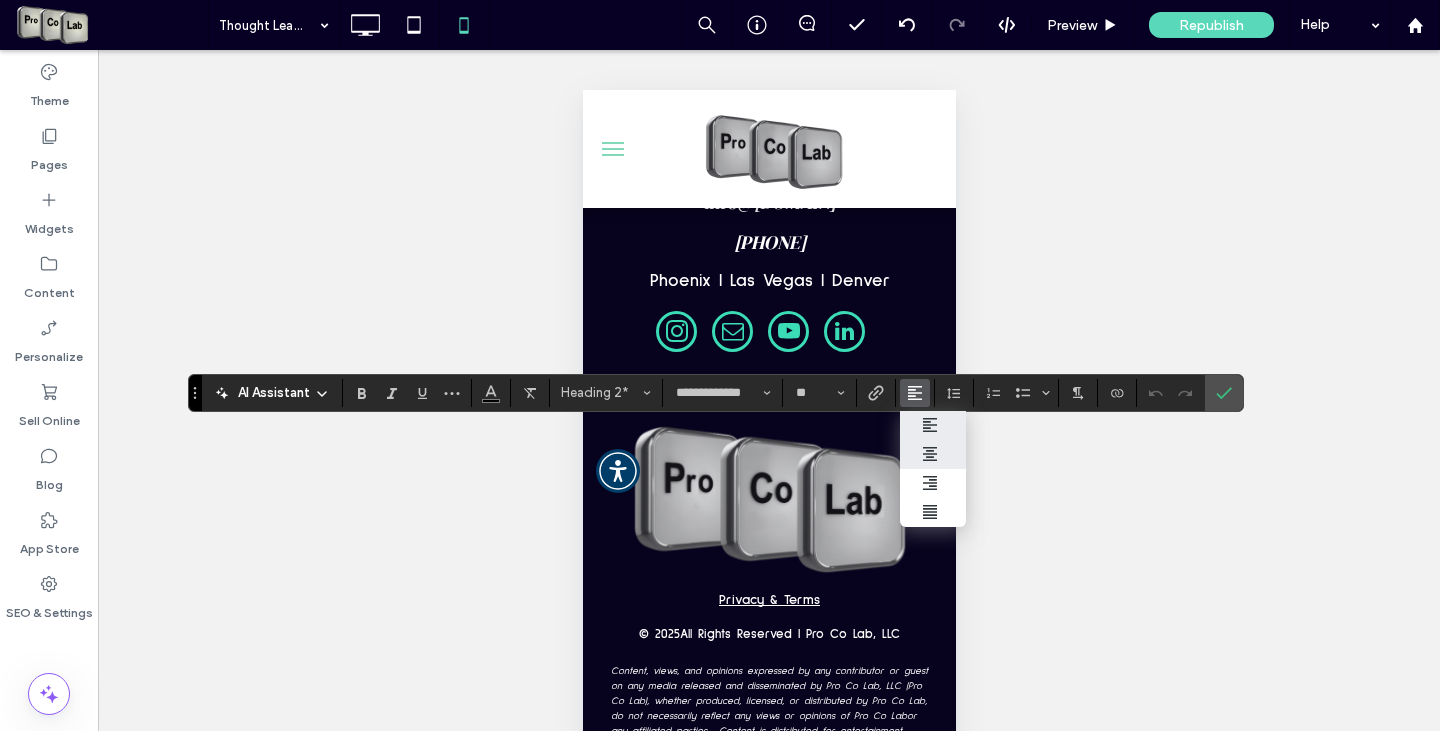 click 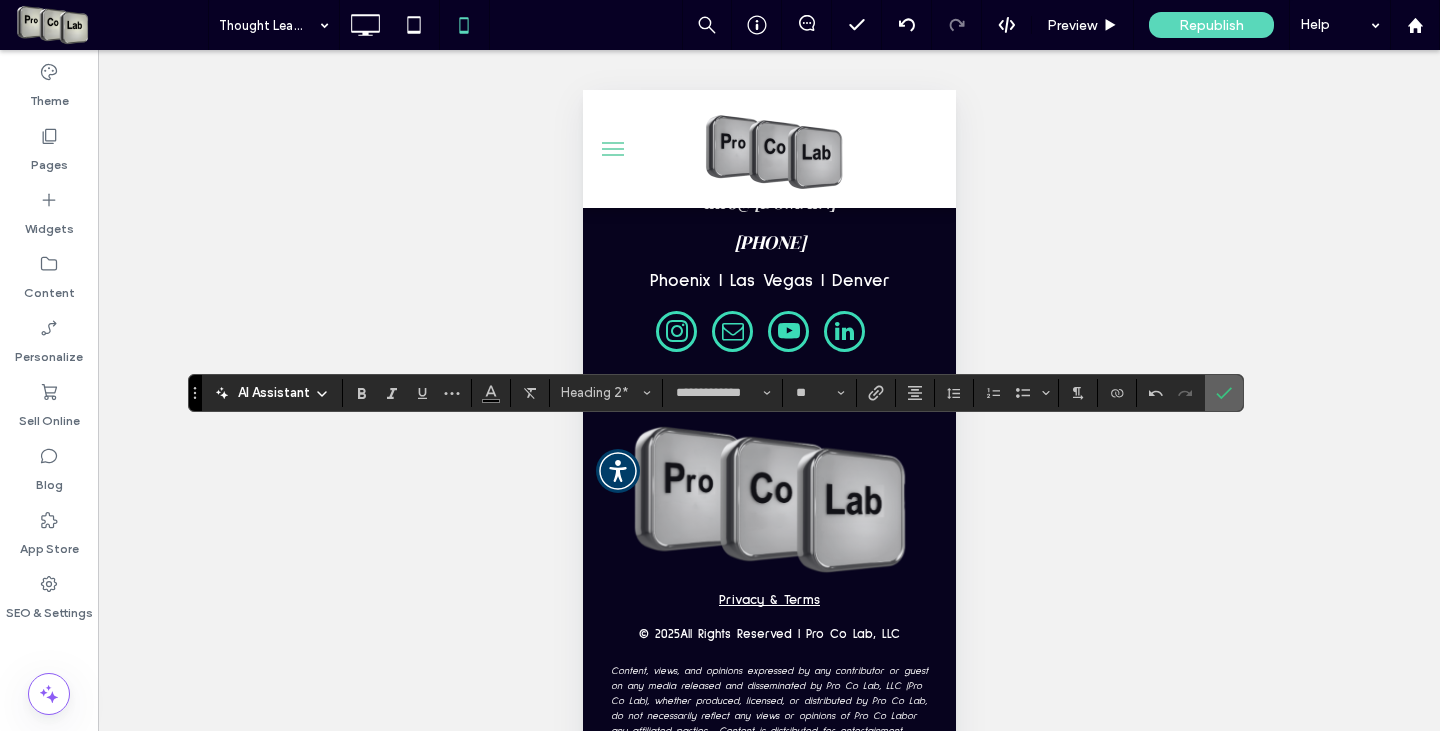 click 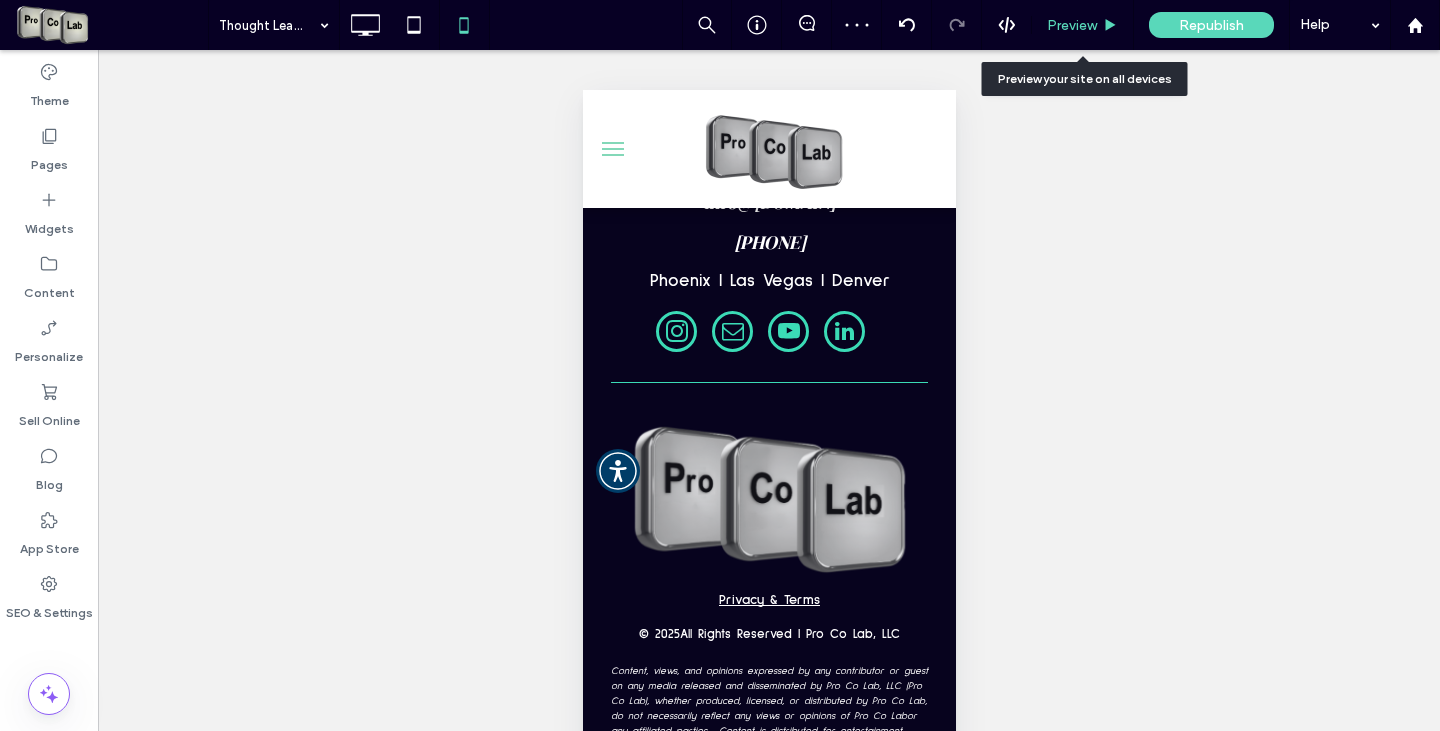 click on "Preview" at bounding box center [1083, 25] 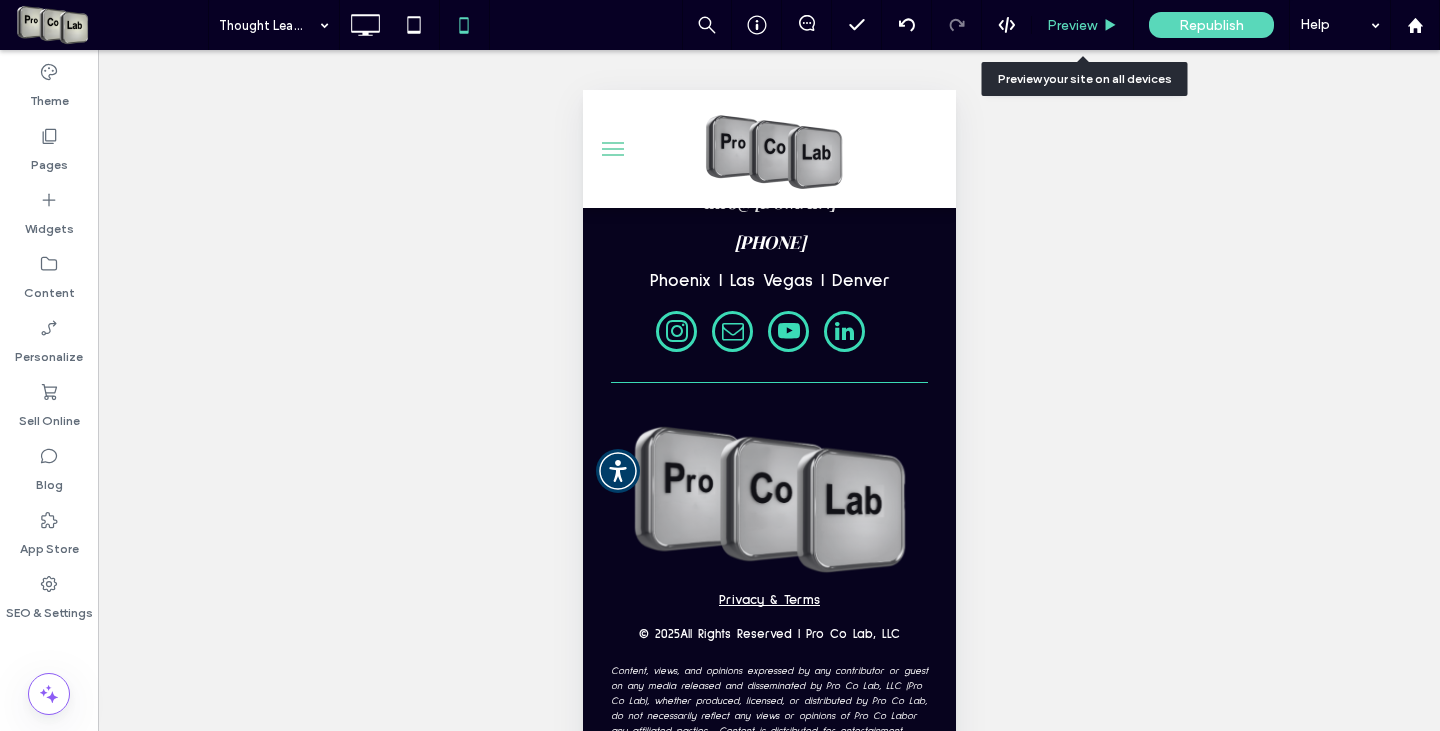 click on "Preview" at bounding box center [1072, 25] 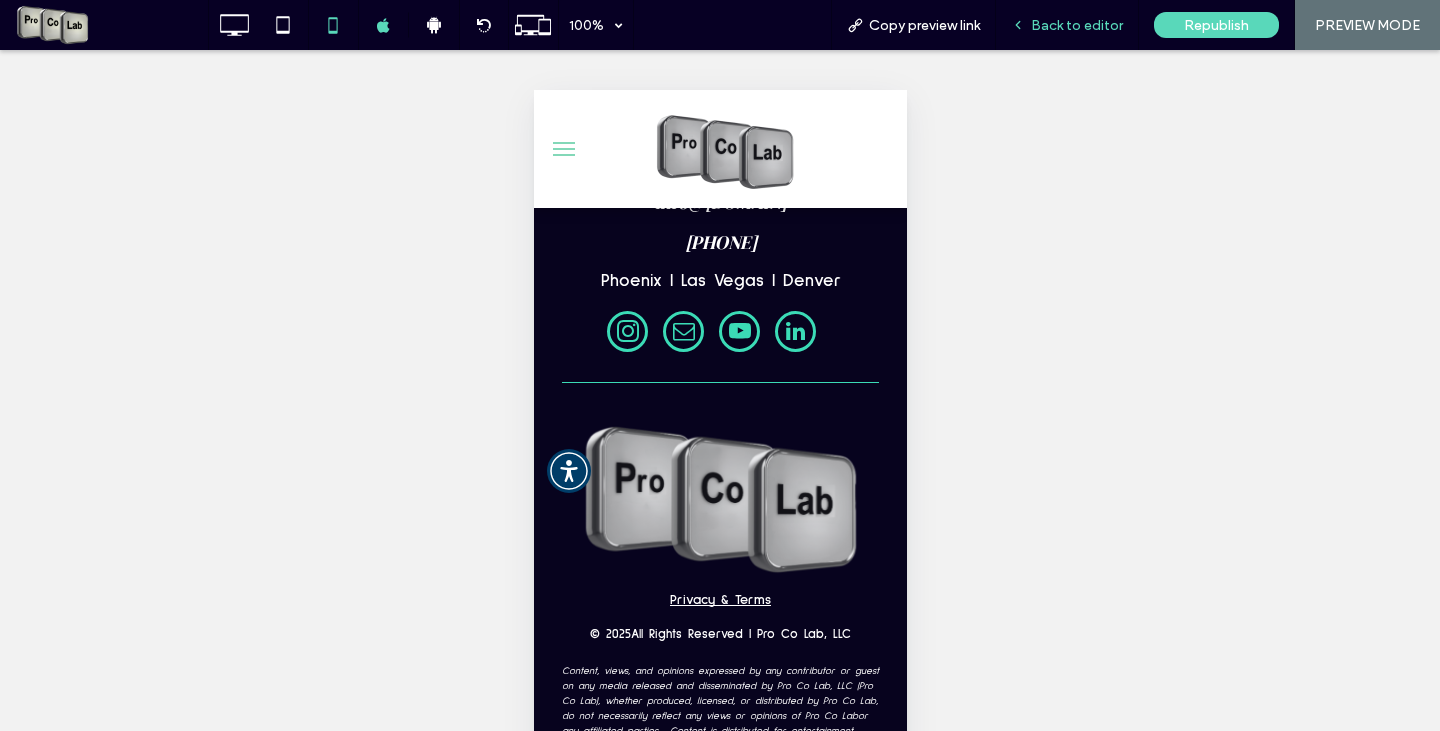 click on "Back to editor" at bounding box center [1077, 25] 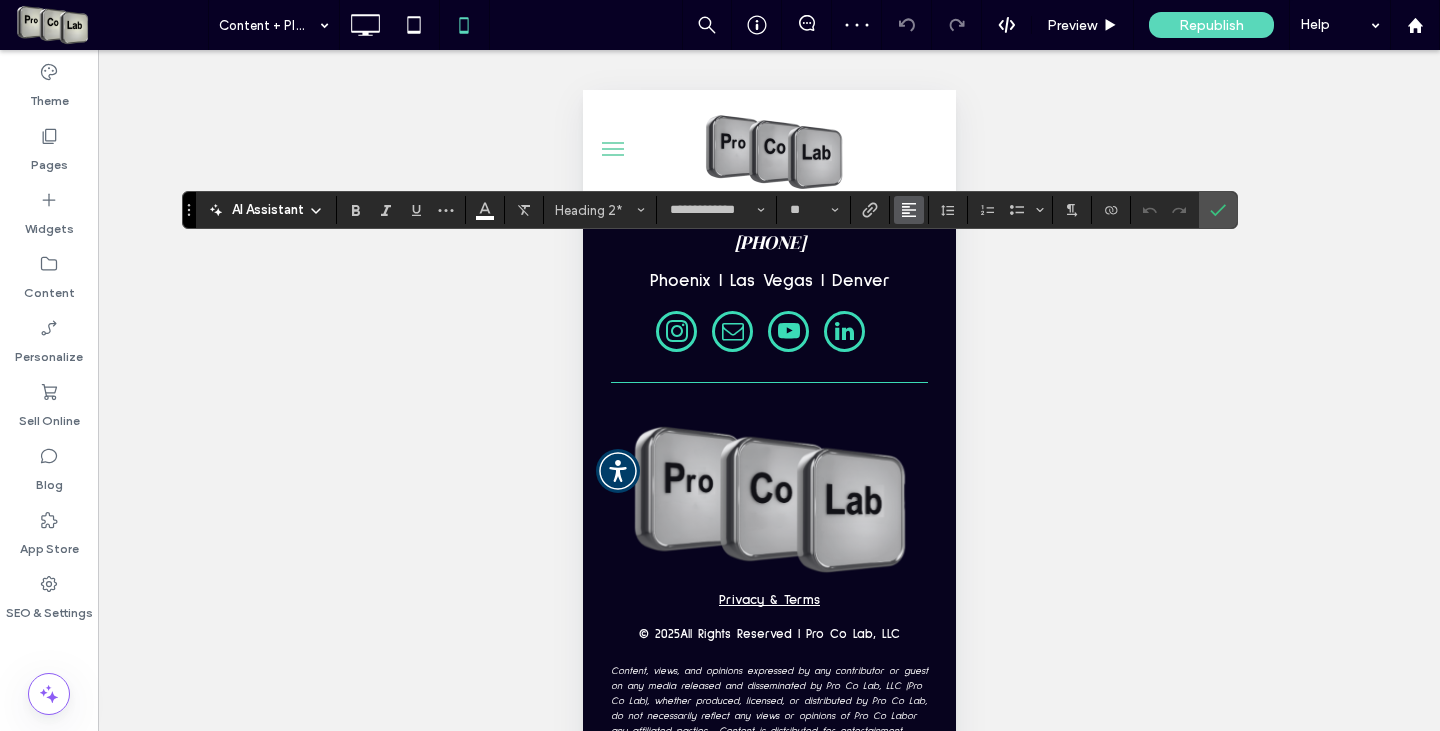 click 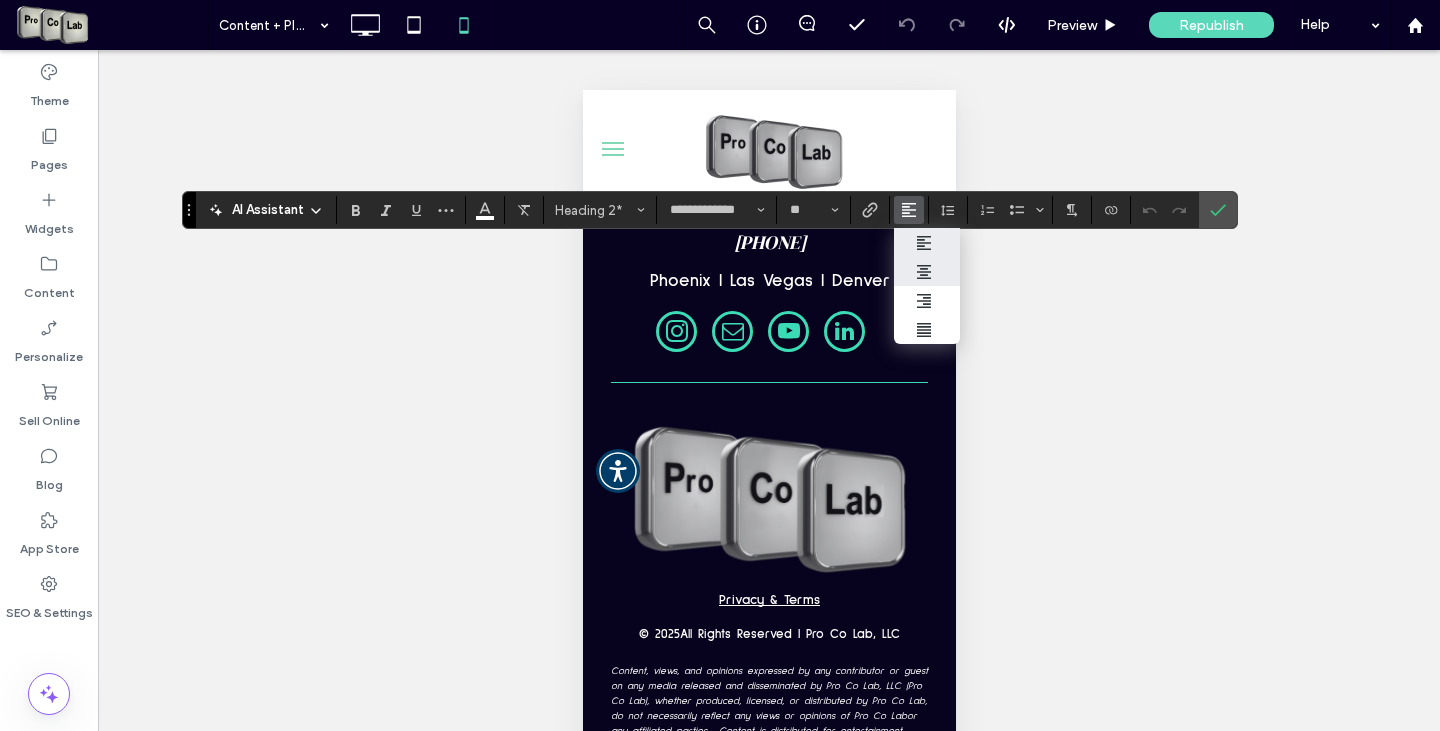 click 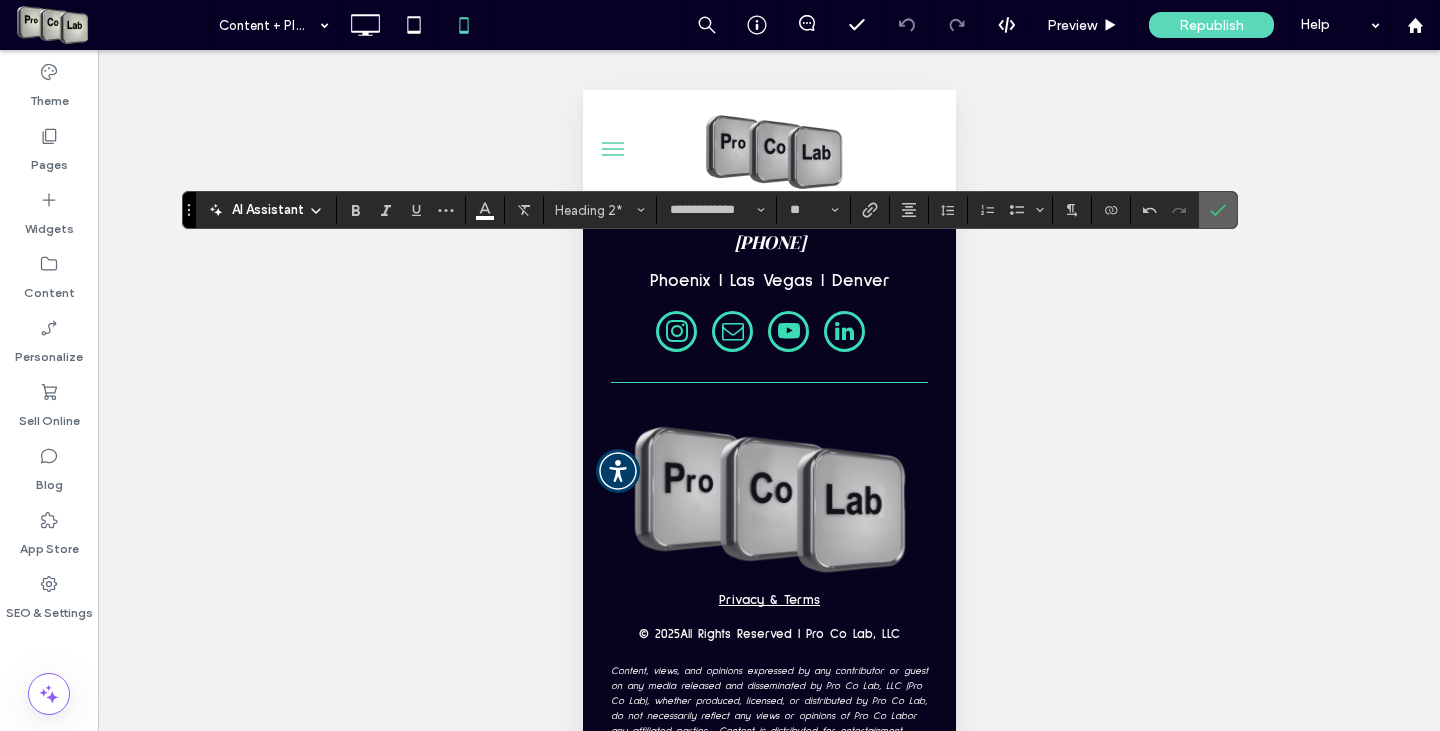 click 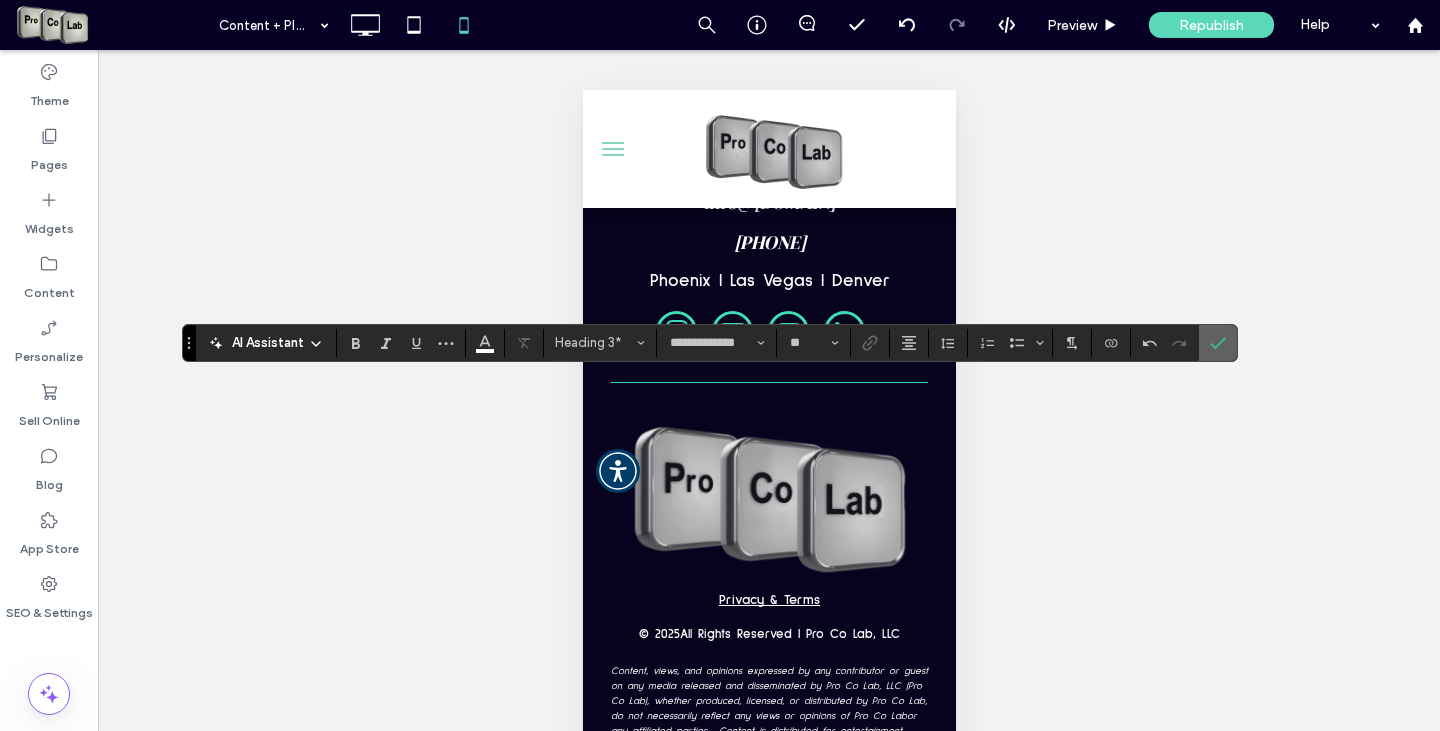 click 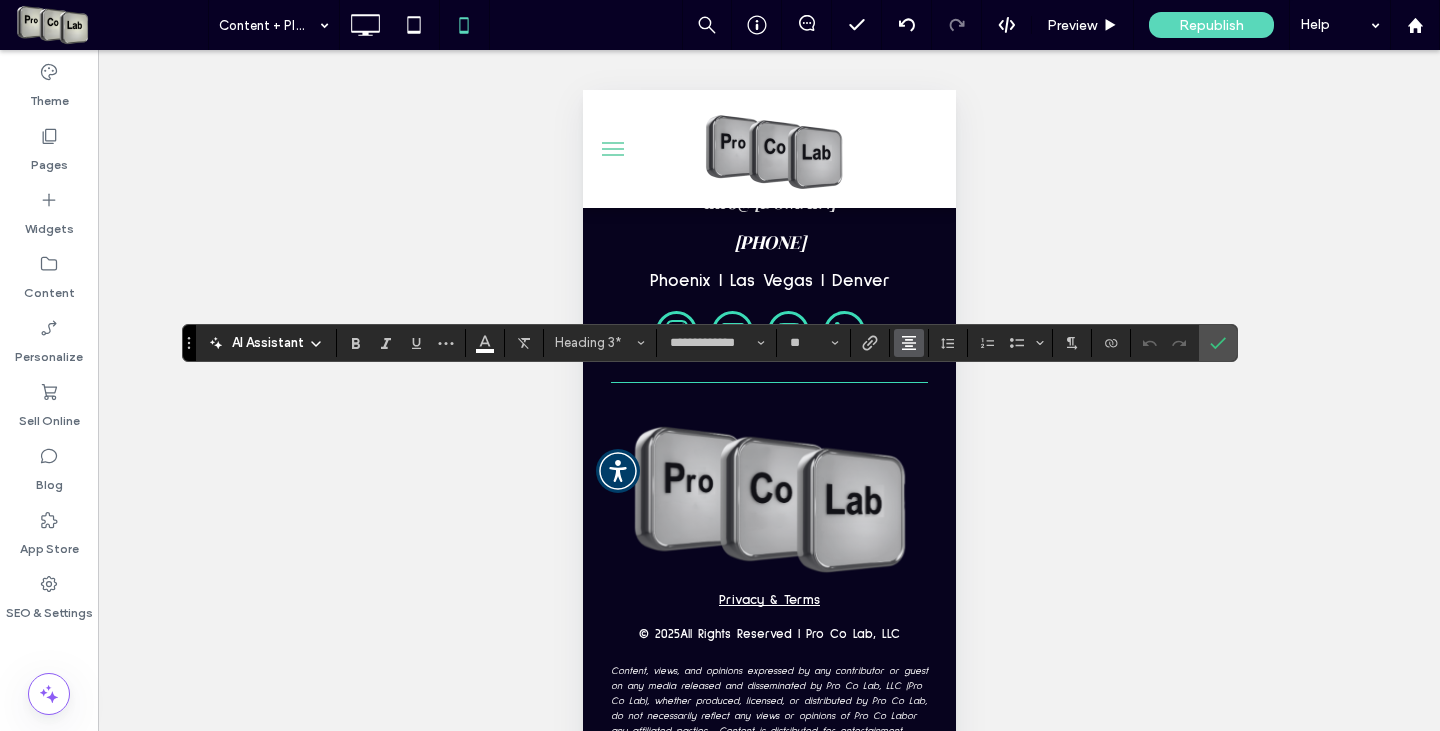 click at bounding box center [909, 343] 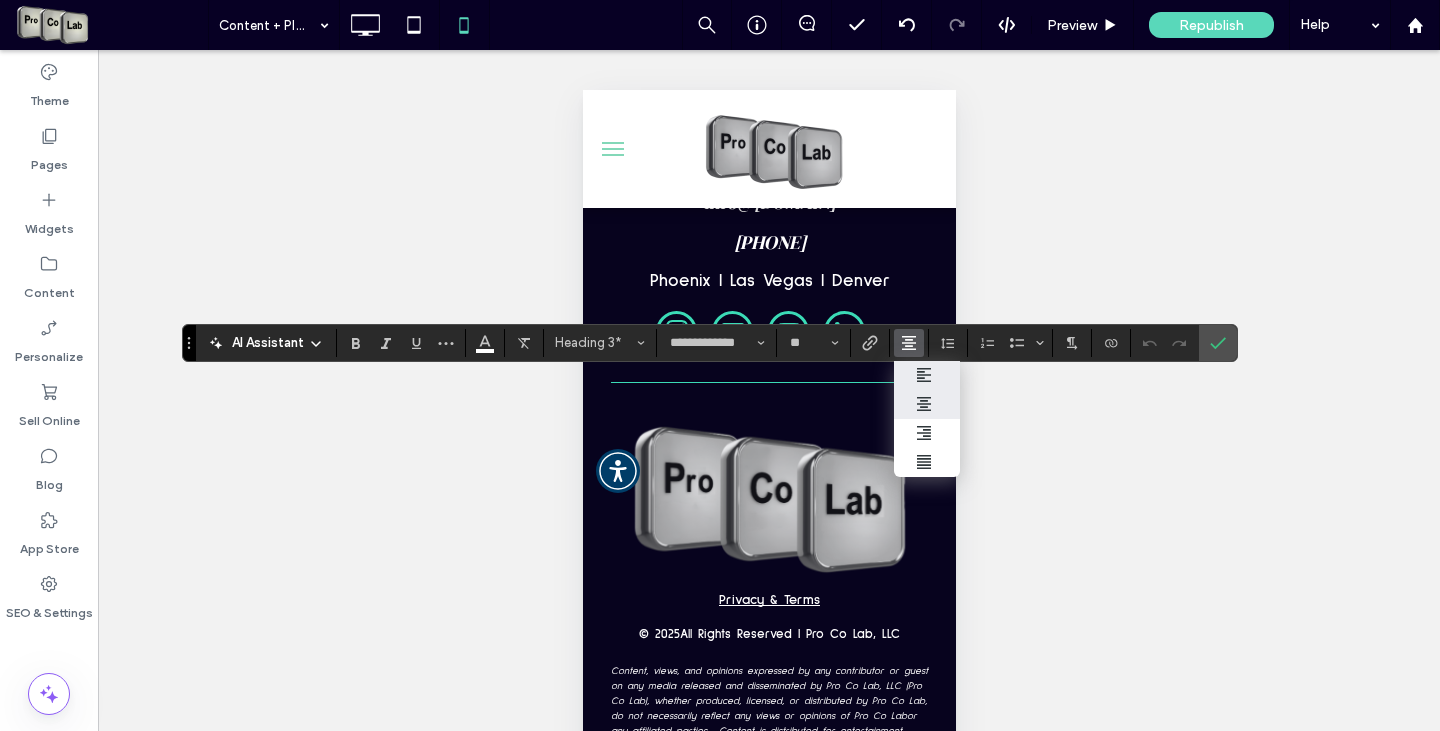 click 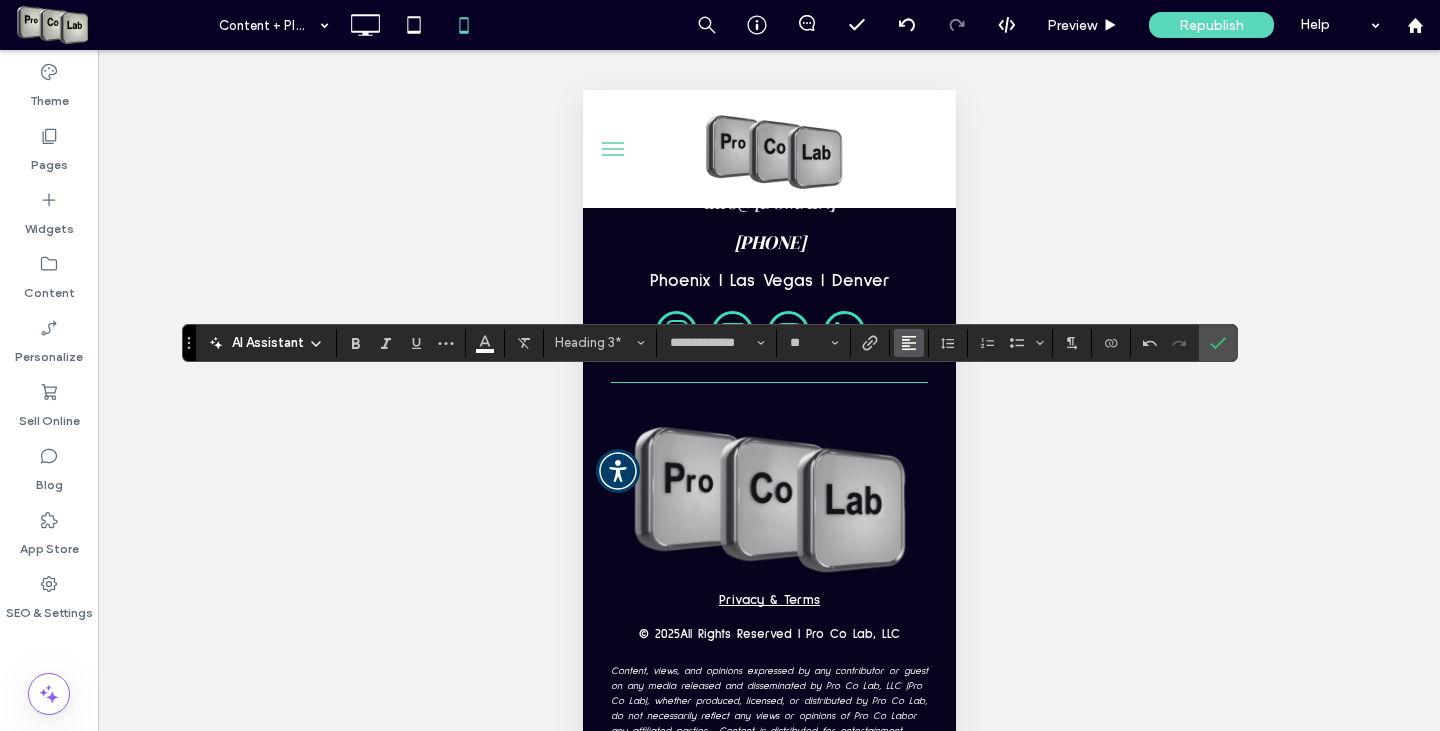 click at bounding box center [909, 343] 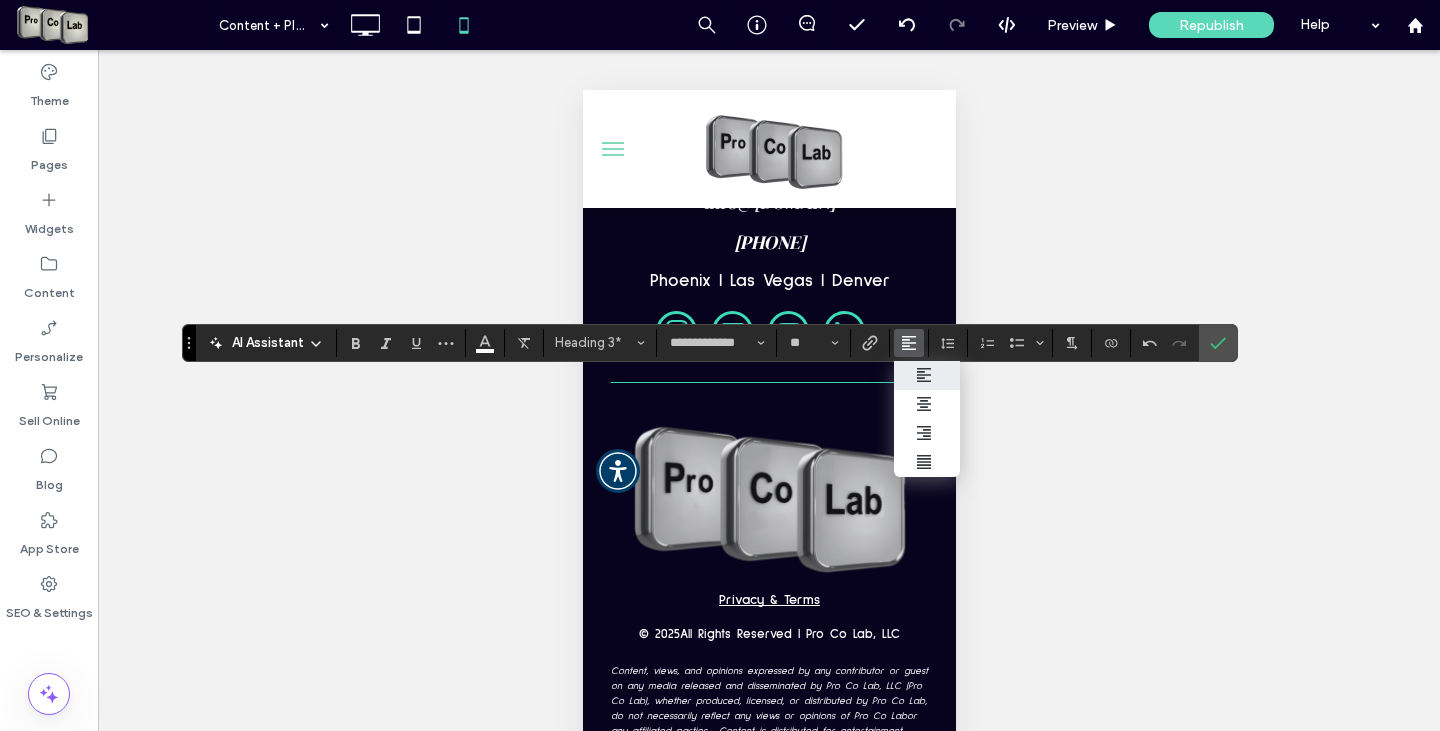 click at bounding box center (927, 375) 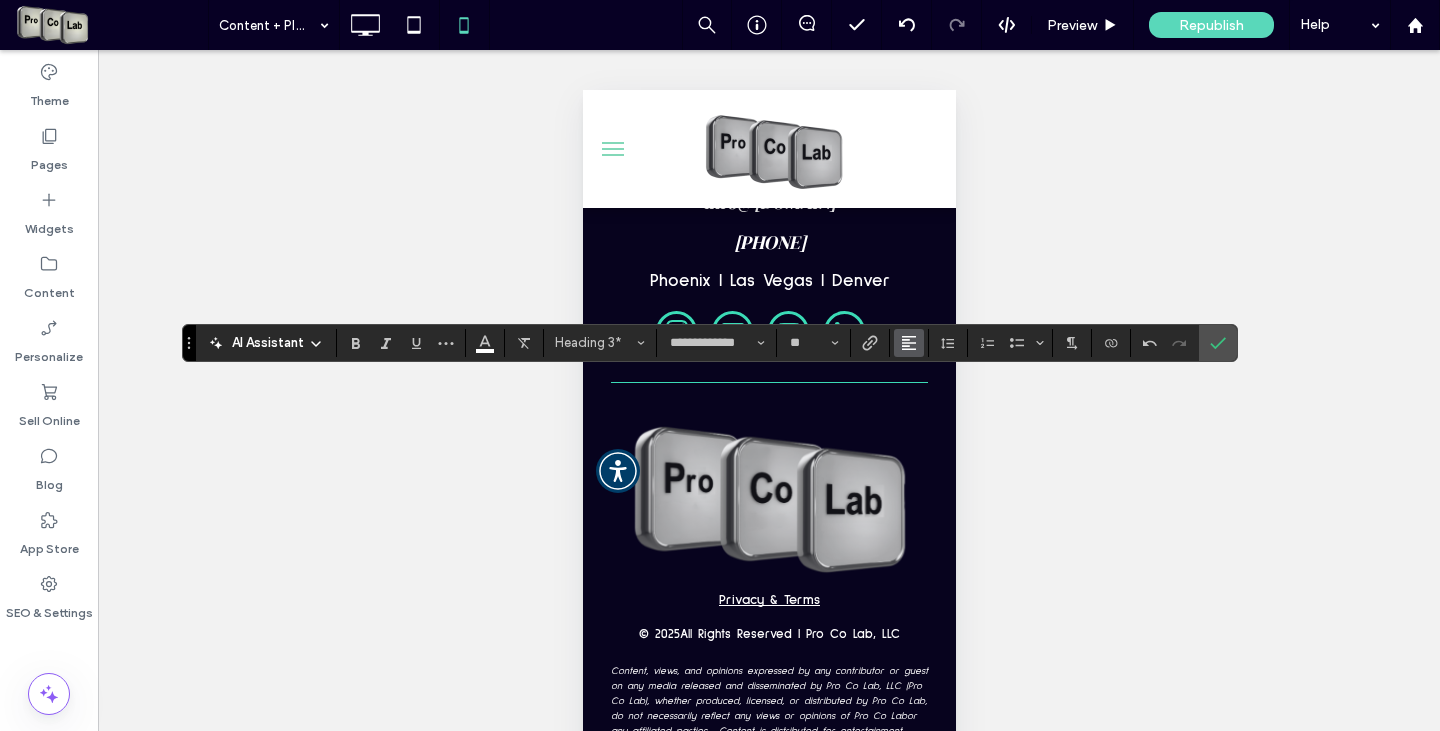 click at bounding box center [909, 343] 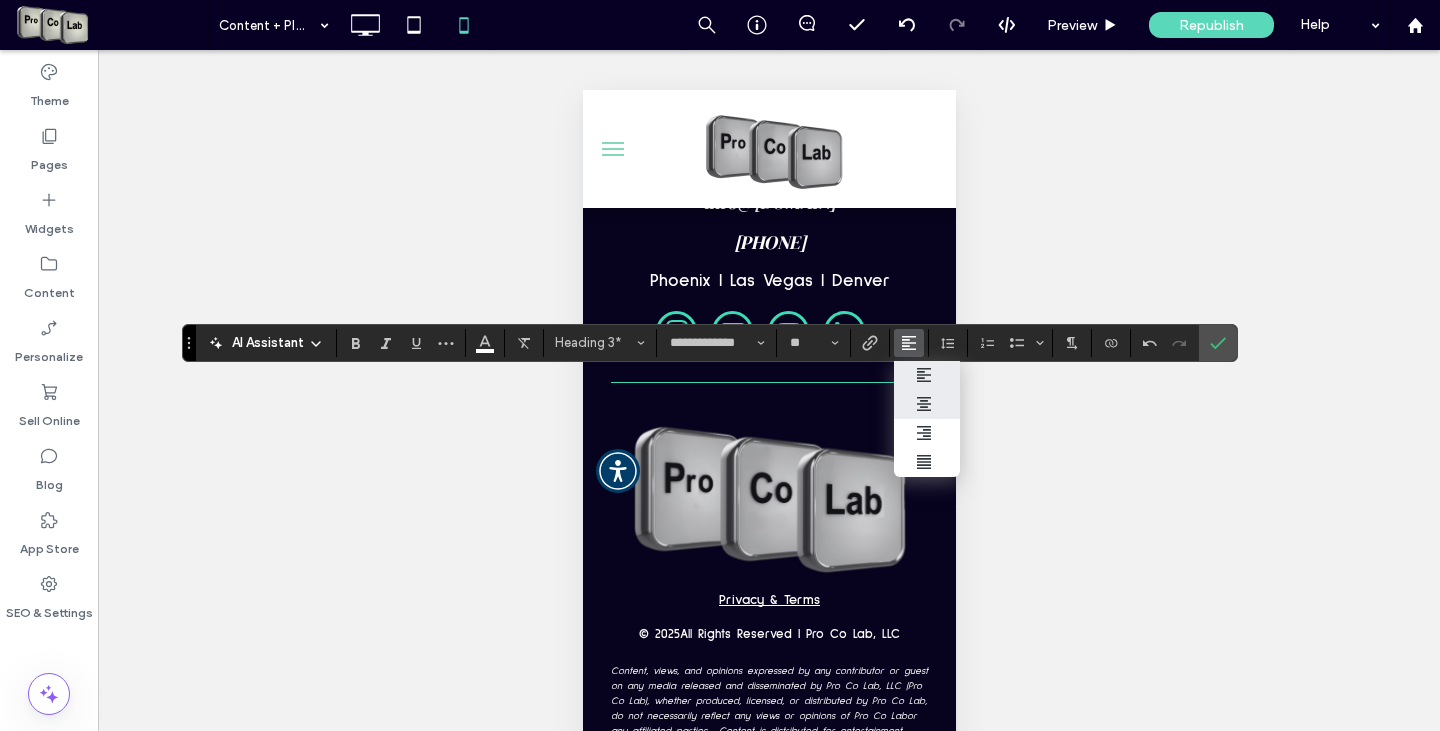 click 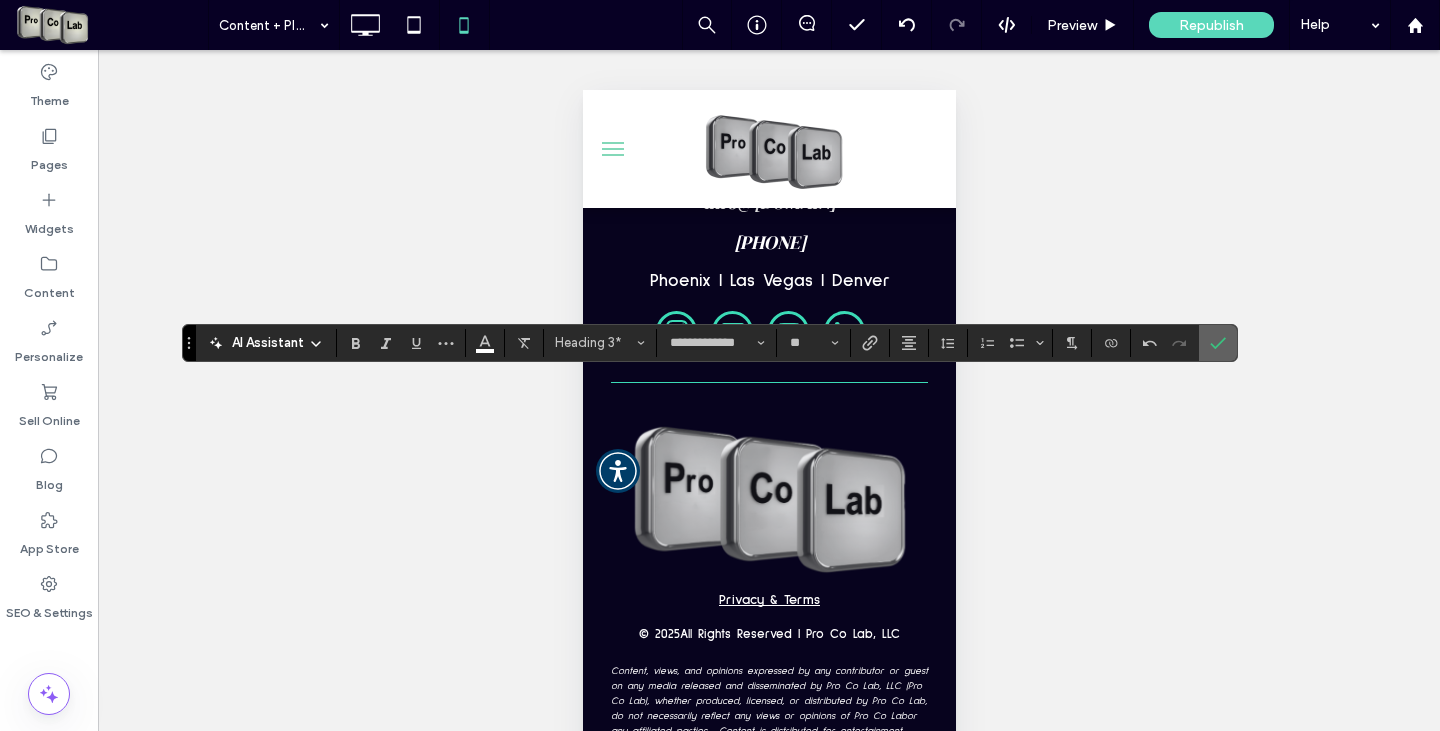 click 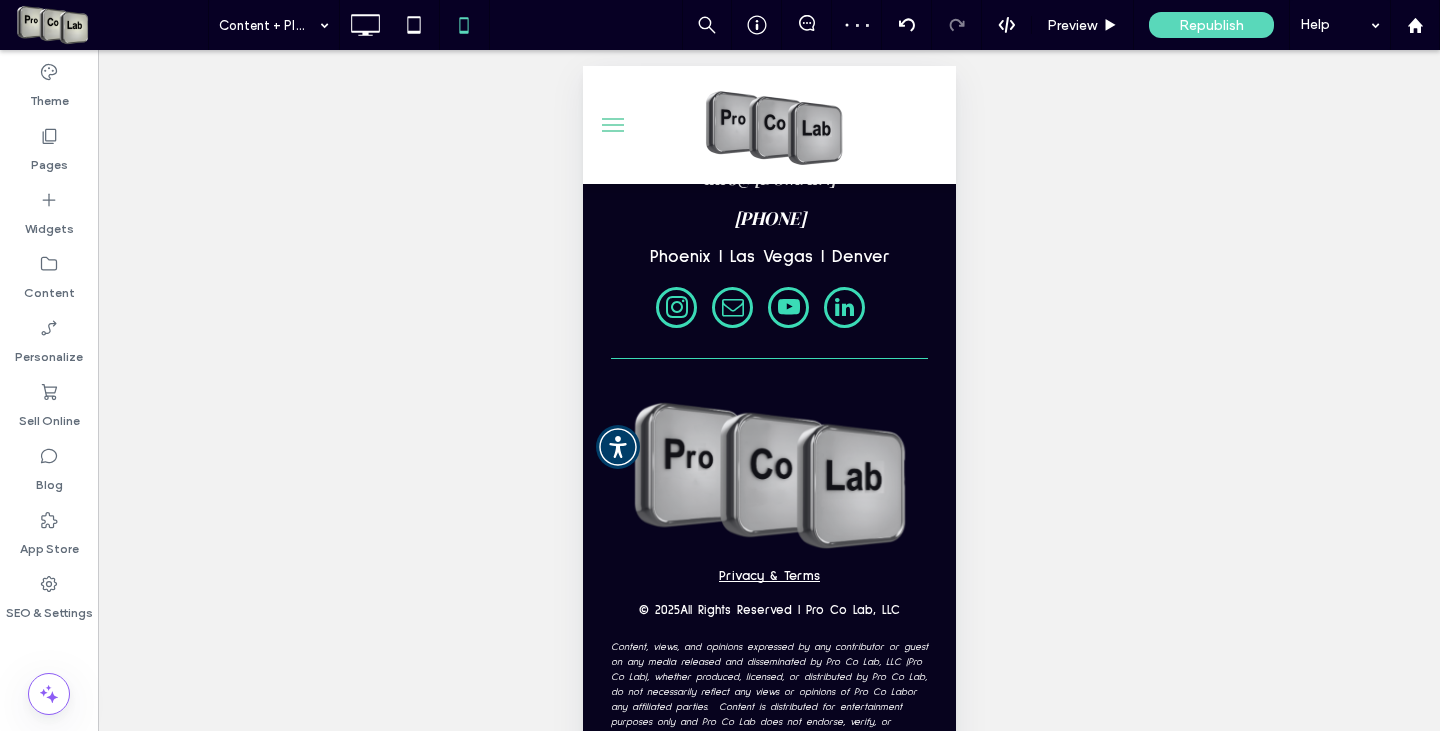 scroll, scrollTop: 0, scrollLeft: 0, axis: both 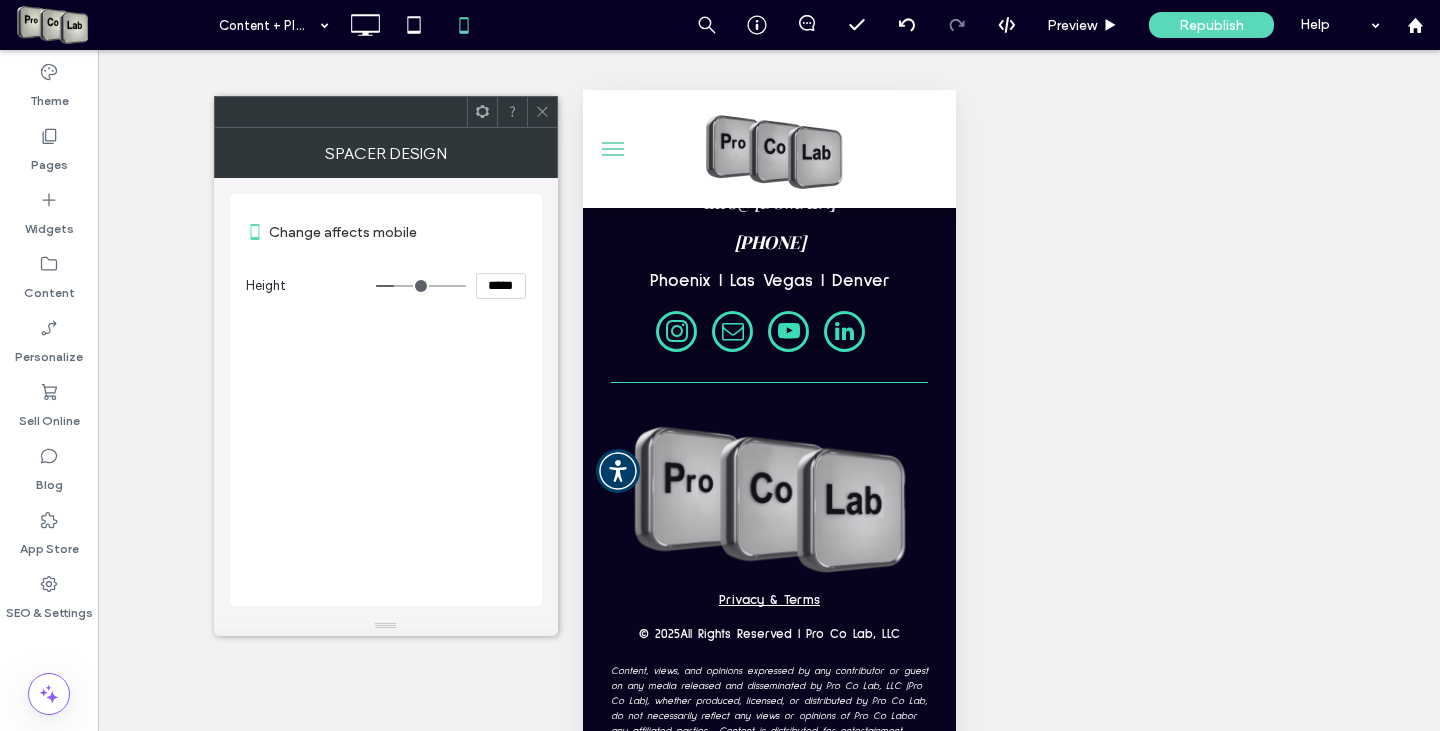 click 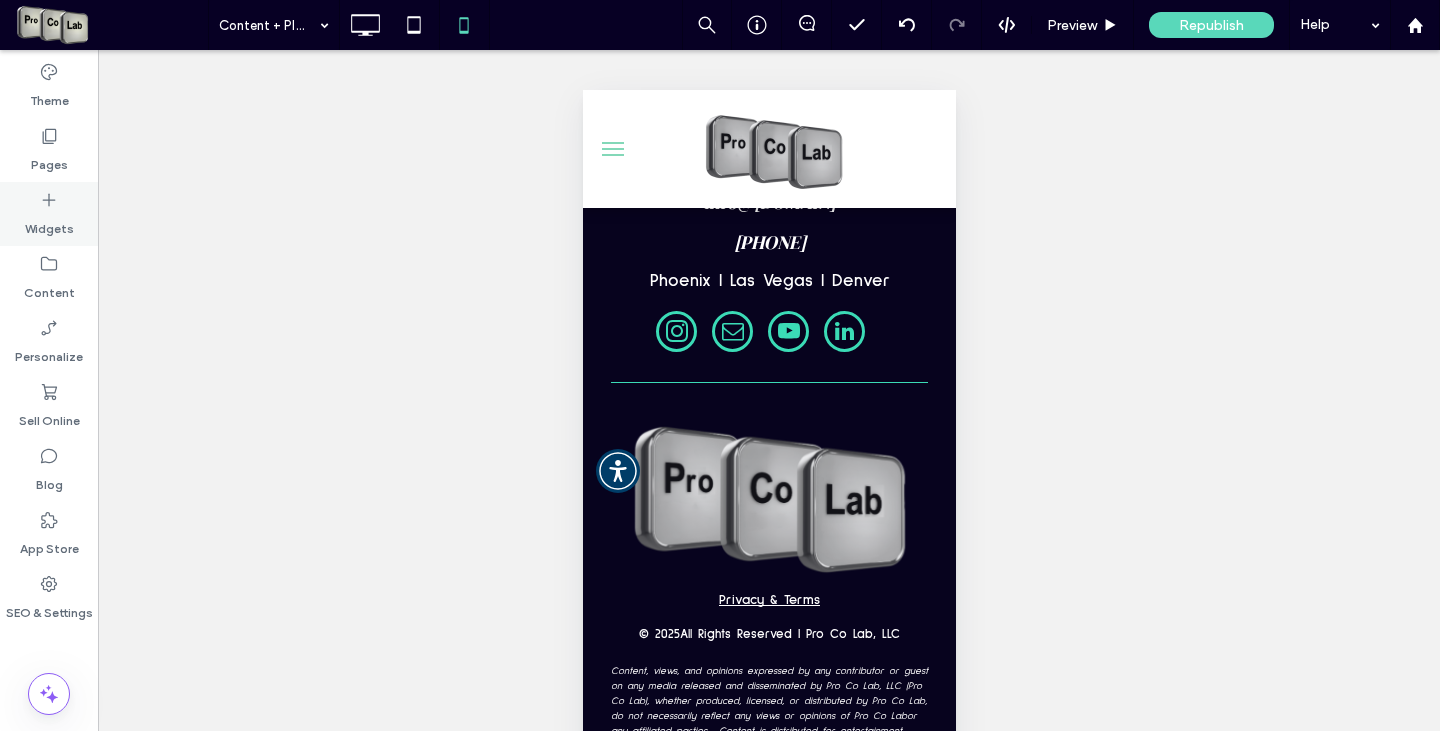 click 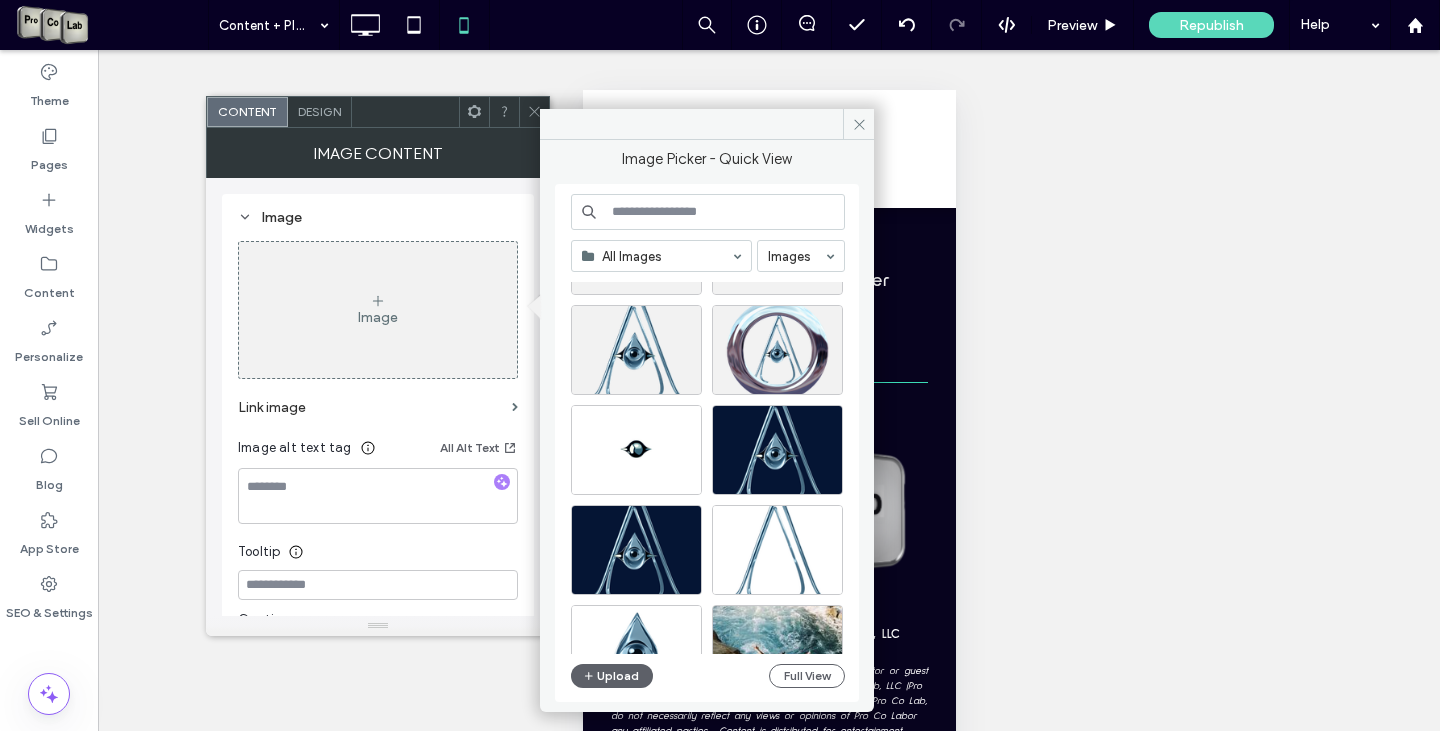 scroll, scrollTop: 3877, scrollLeft: 0, axis: vertical 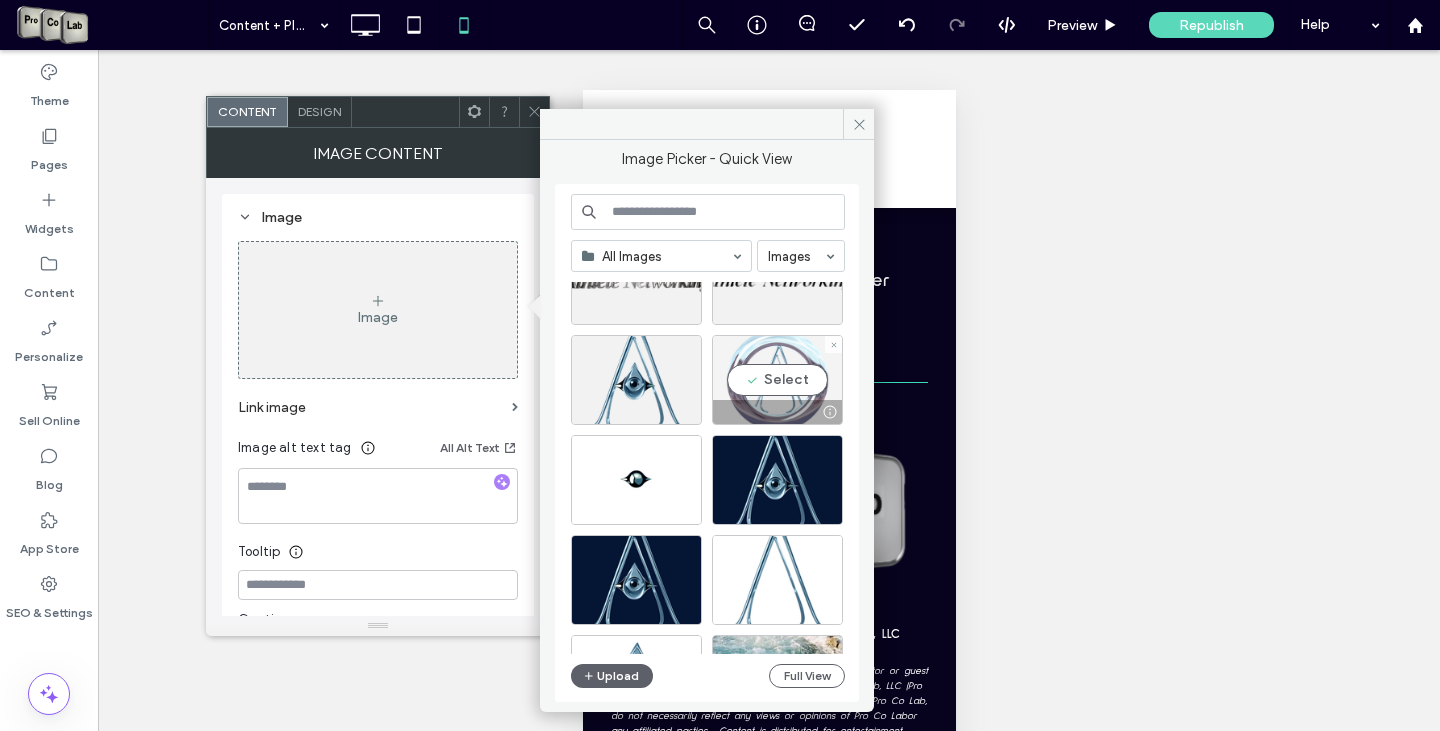 click on "Select" at bounding box center (777, 380) 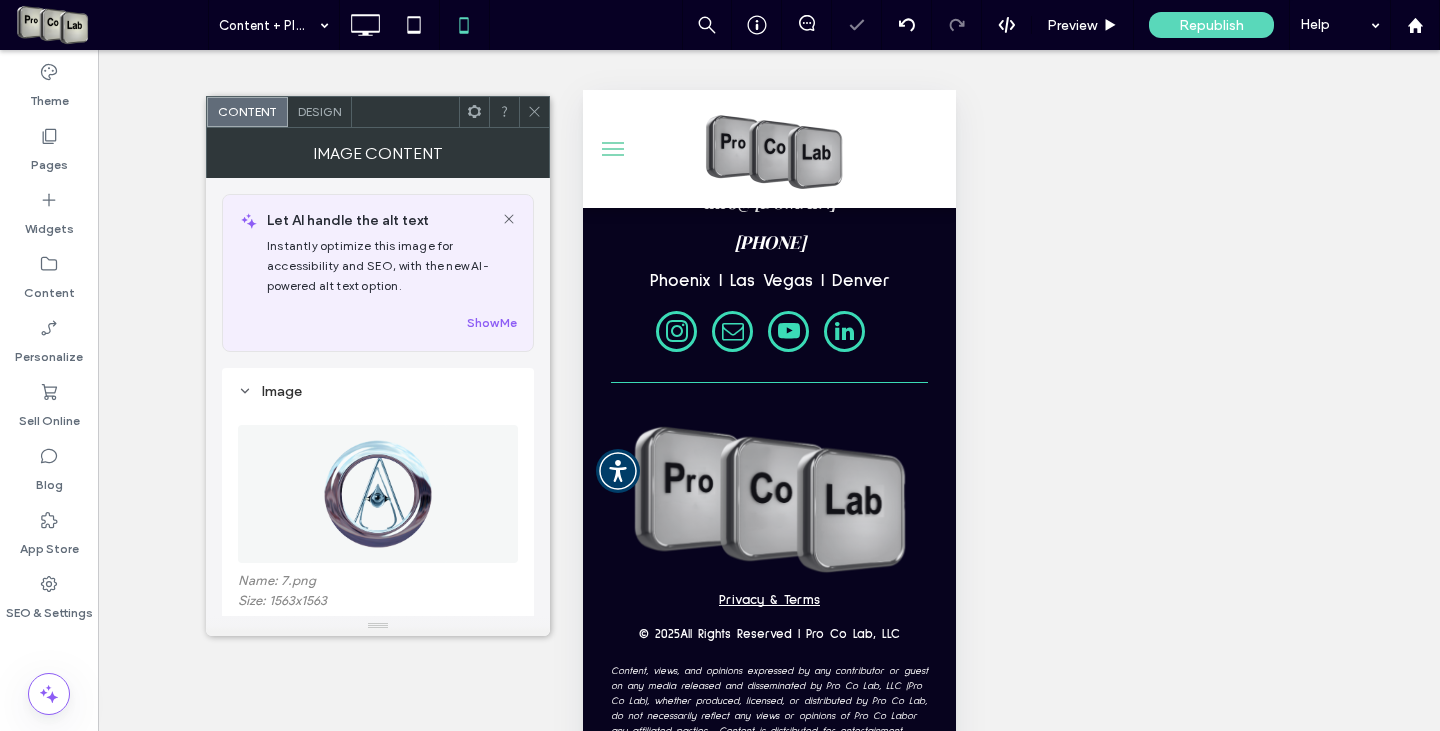 click 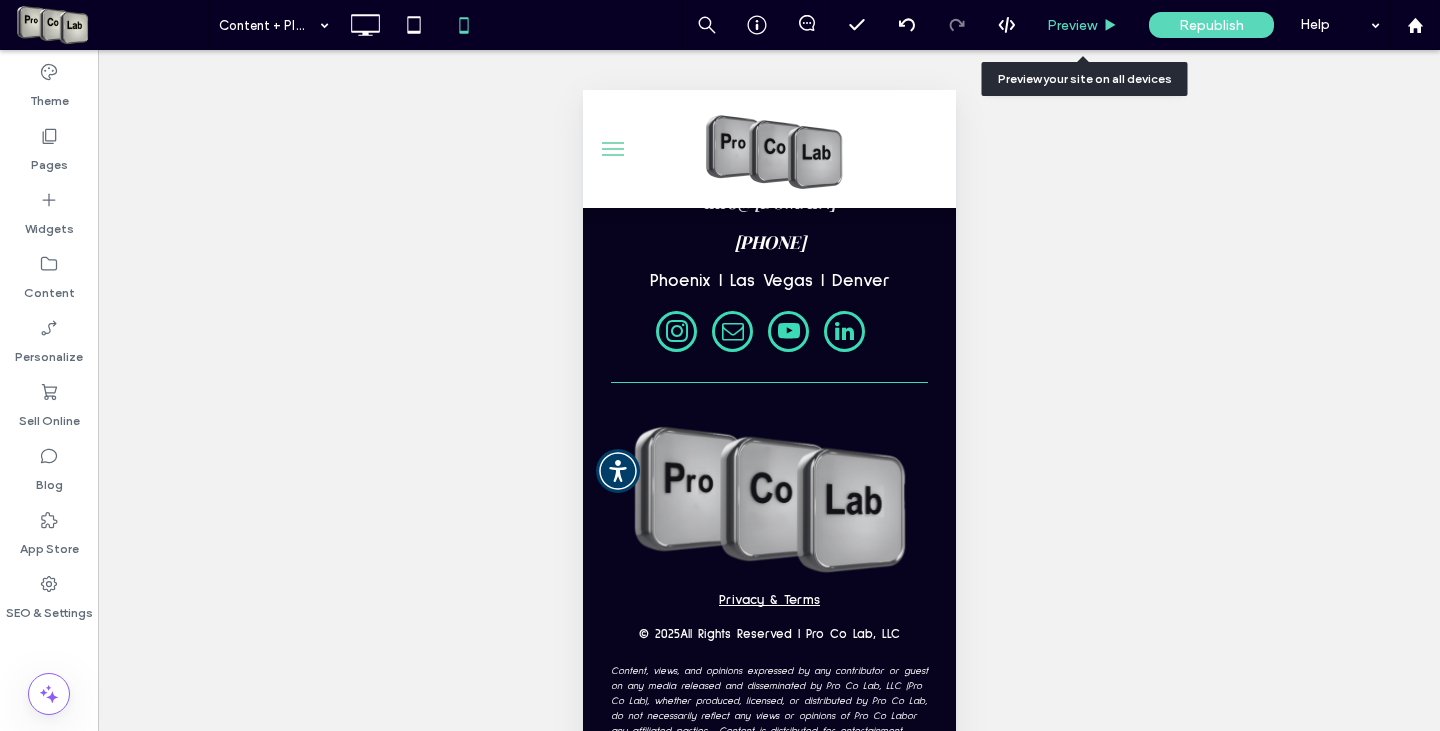 click on "Preview" at bounding box center (1072, 25) 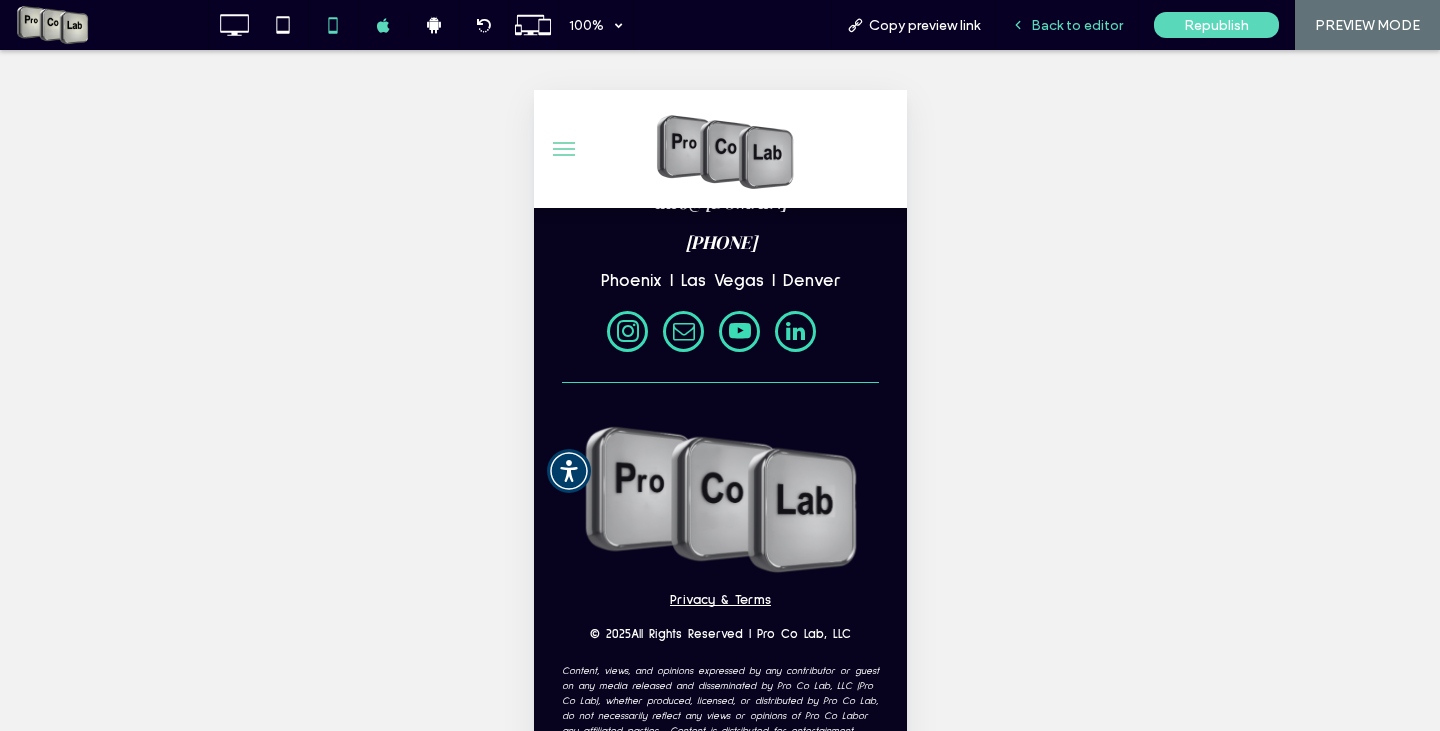 click on "Back to editor" at bounding box center (1077, 25) 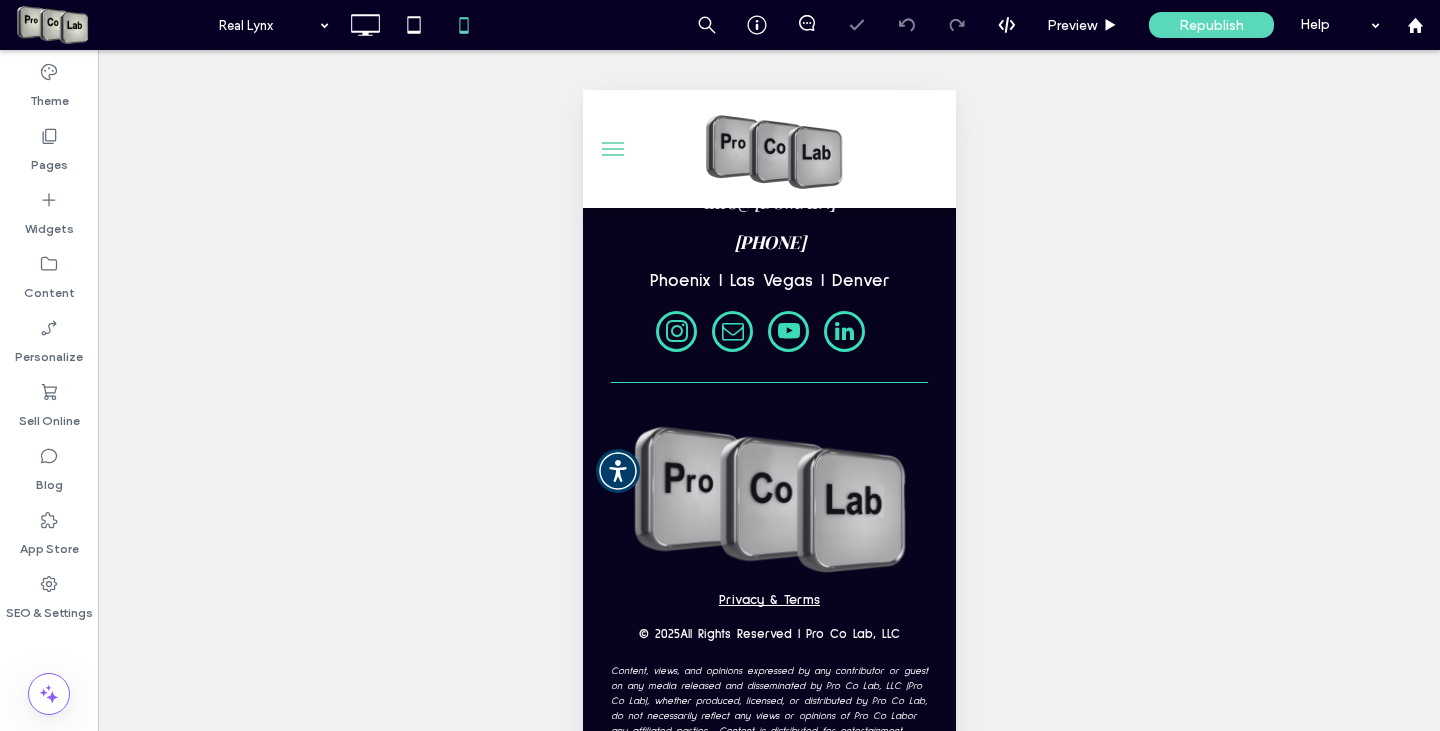type on "**********" 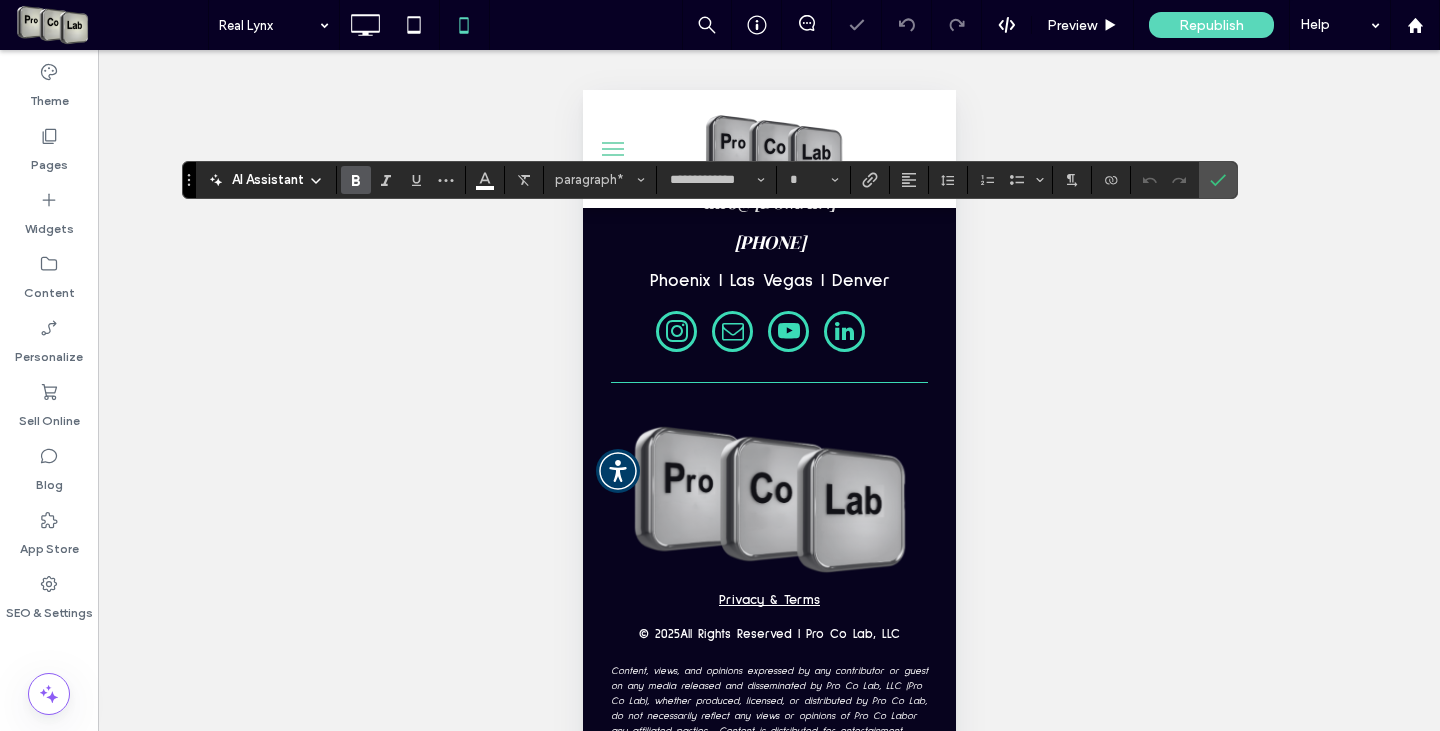 type on "**" 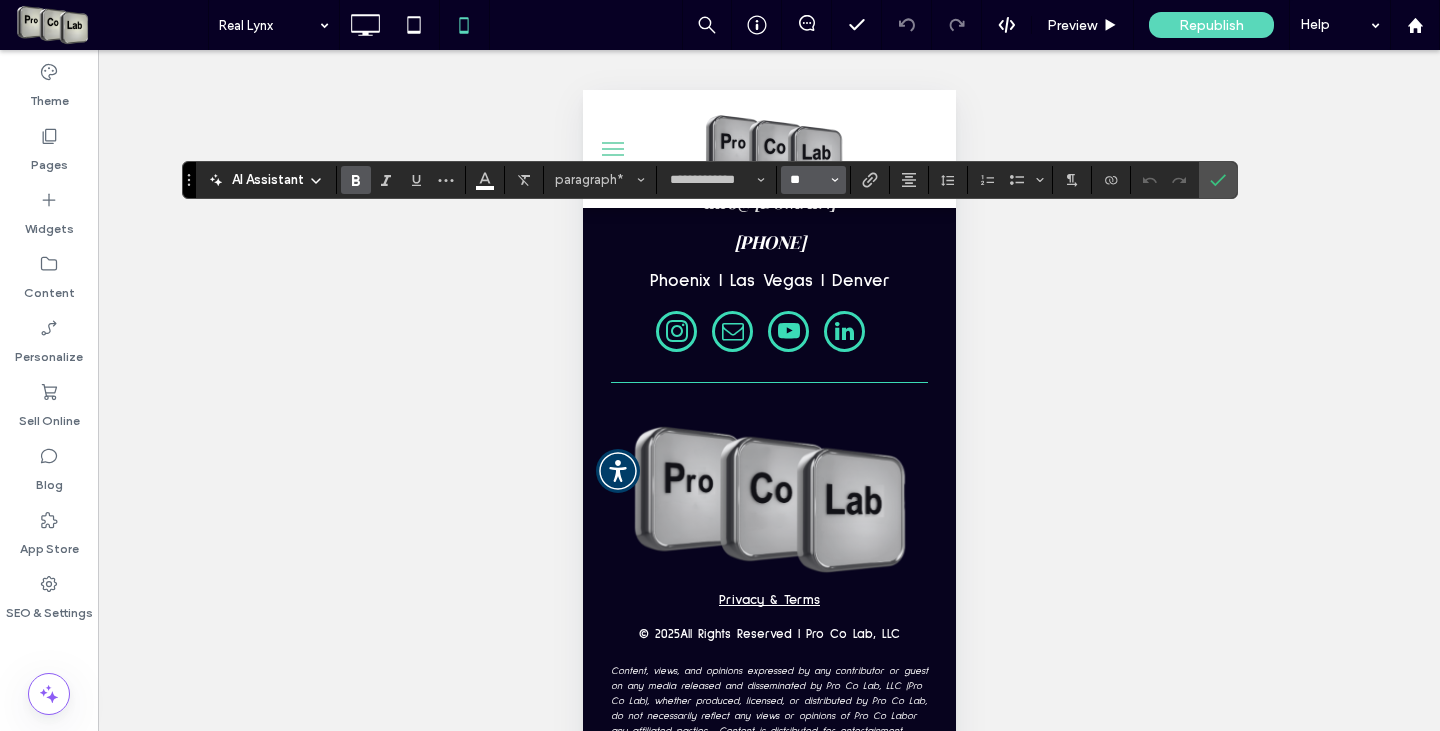 click on "**" at bounding box center [807, 180] 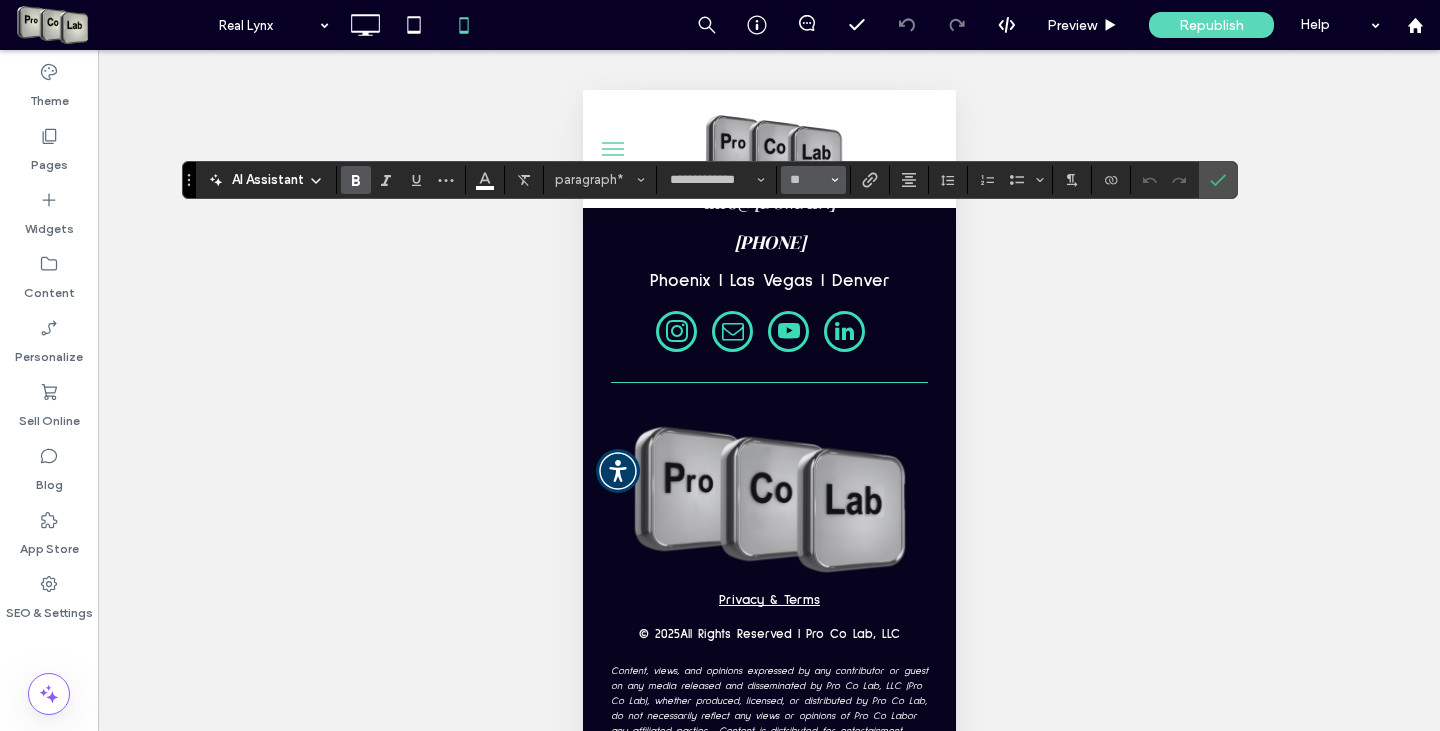 type on "**" 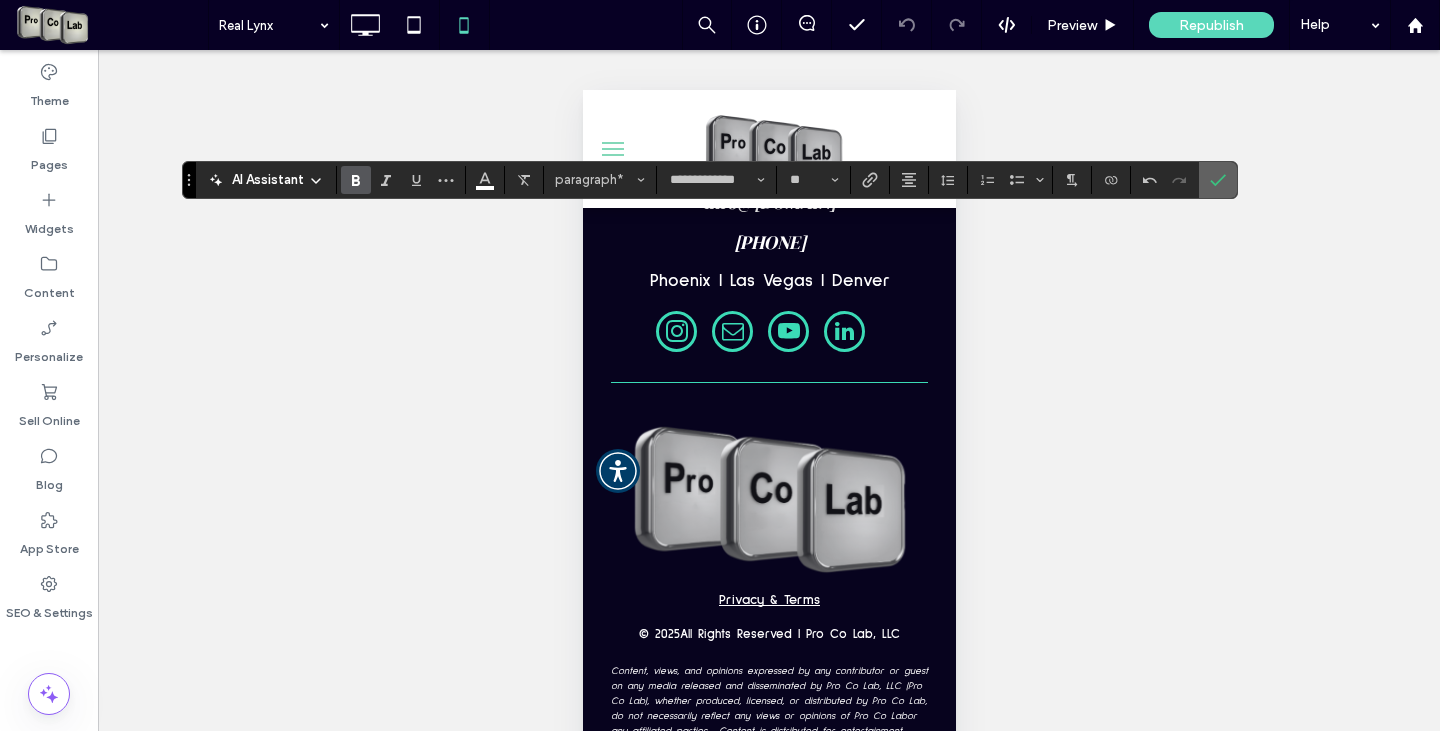 click at bounding box center [1218, 180] 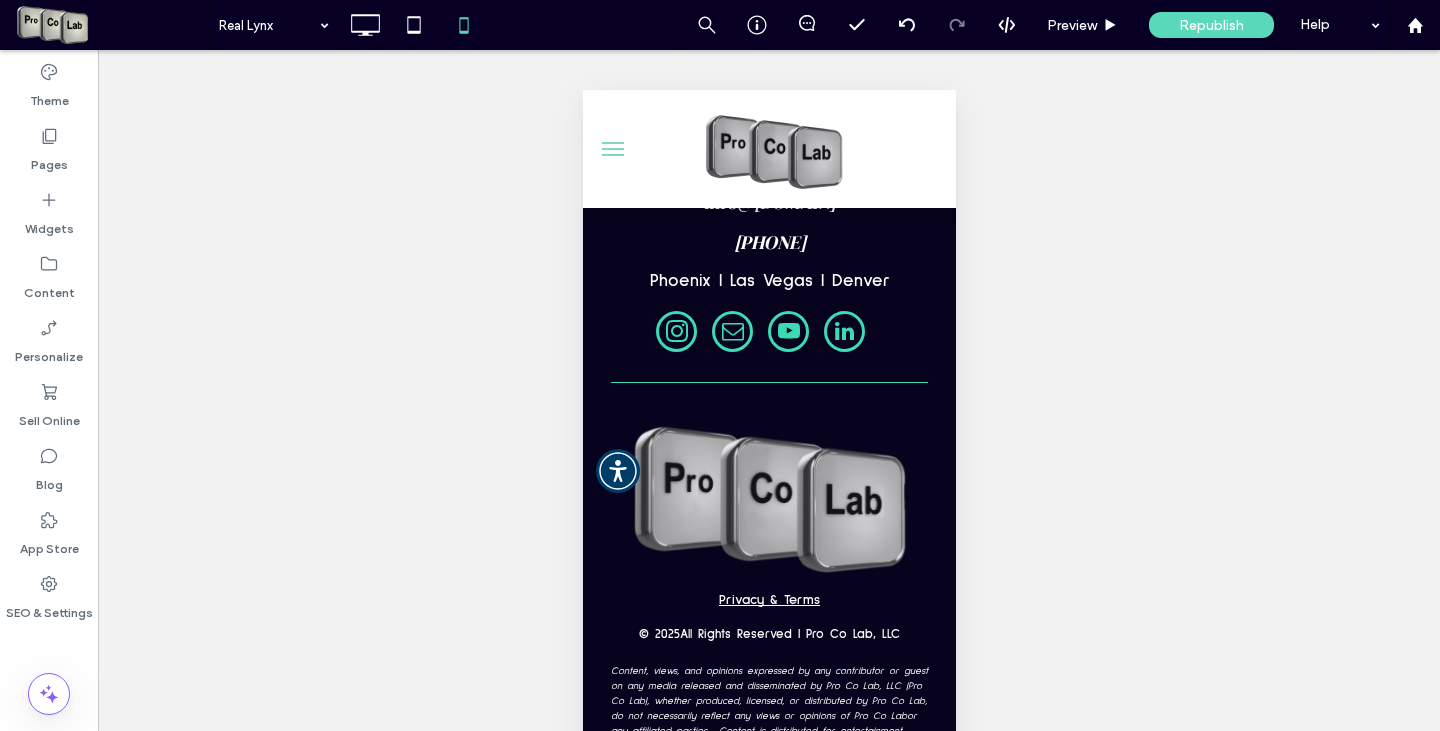 type on "**********" 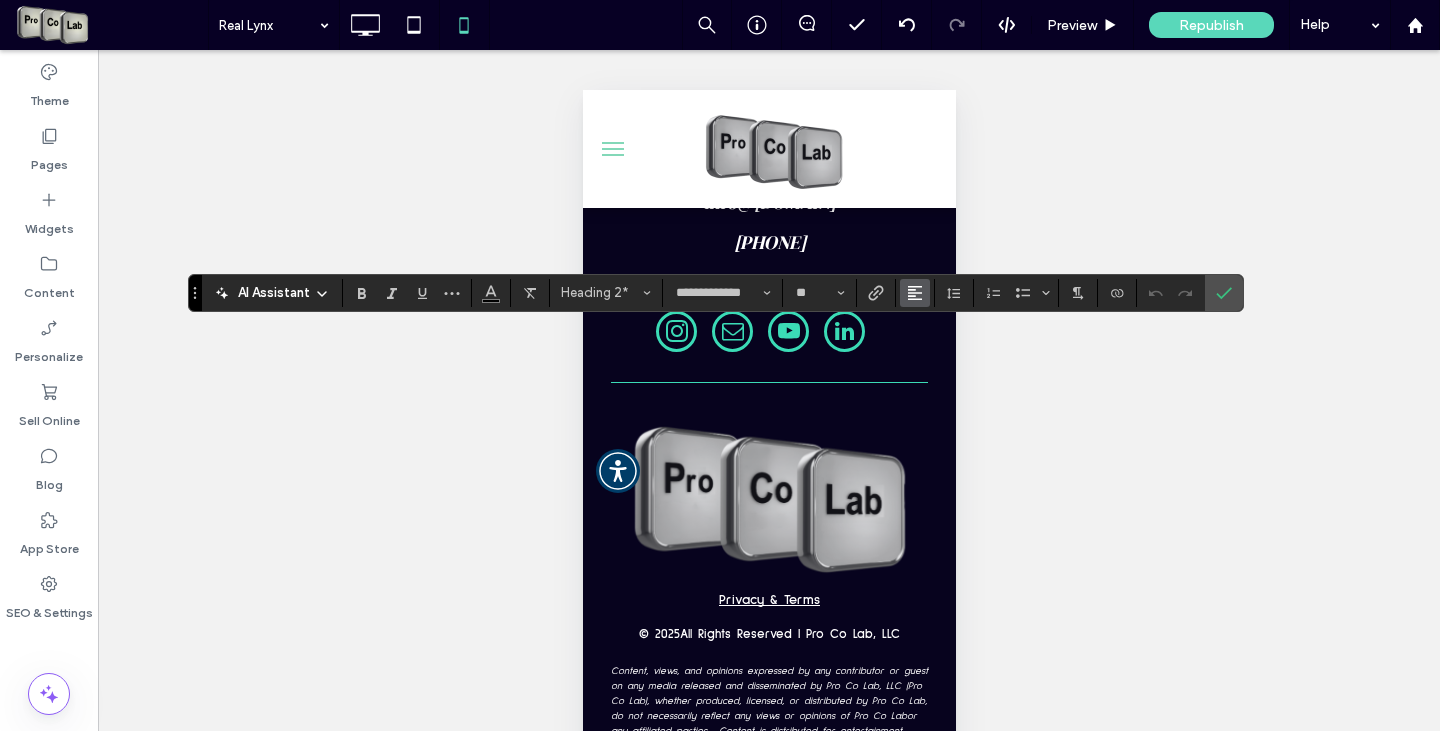 click 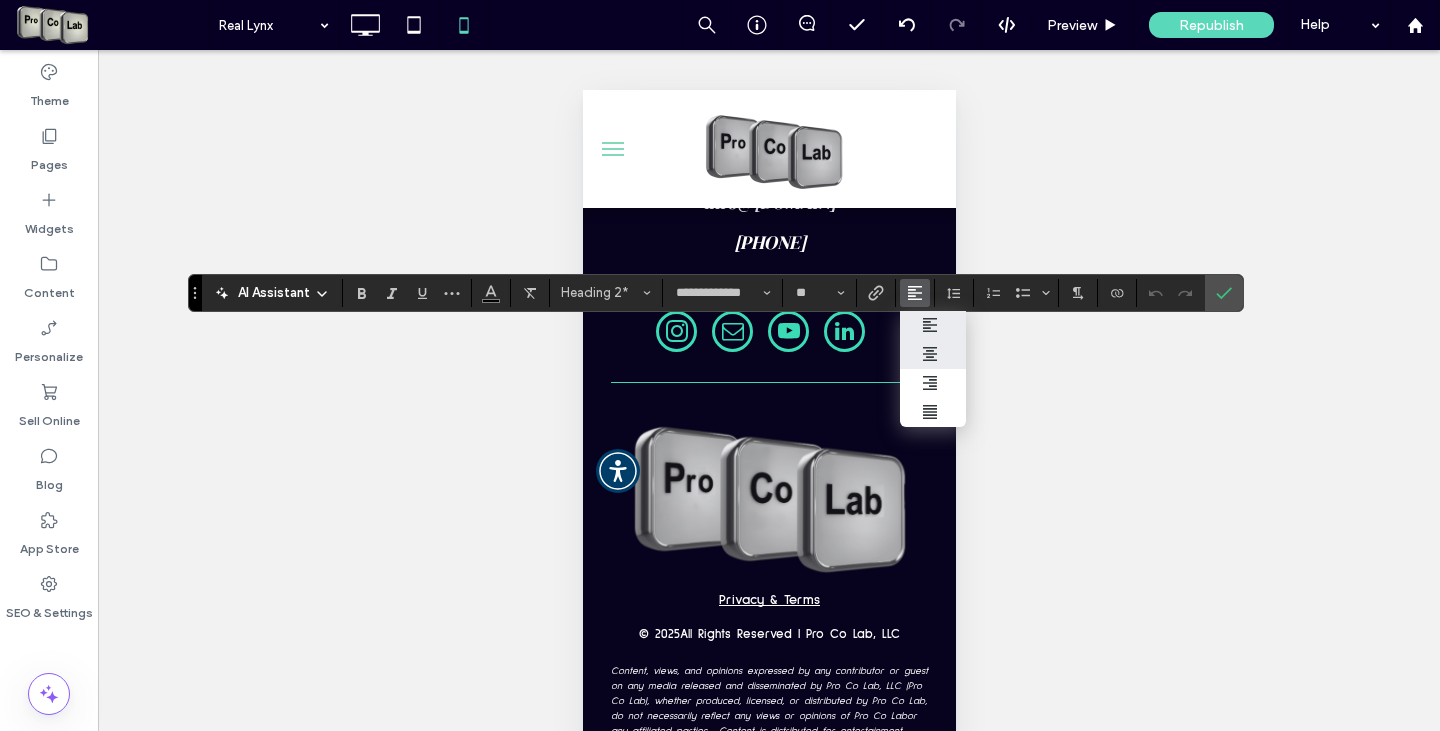 click 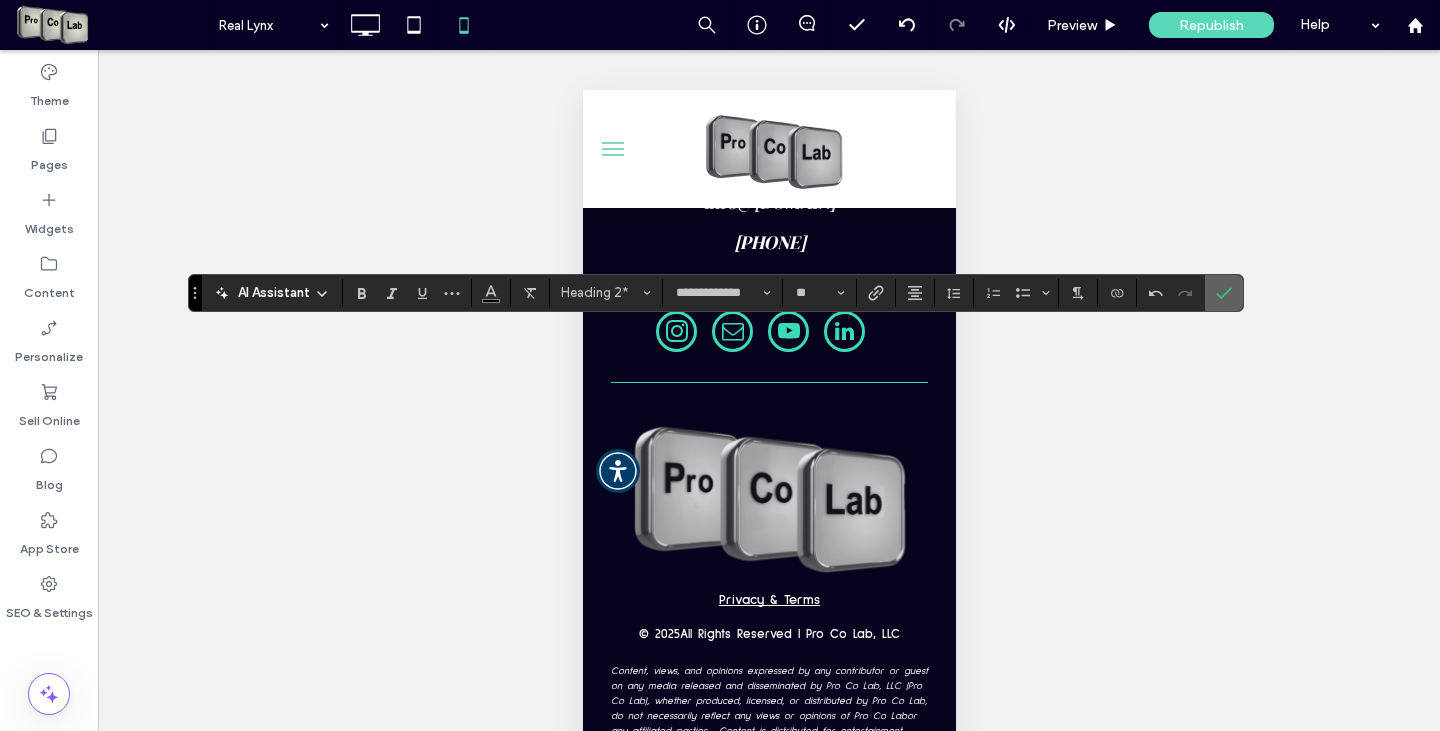 click at bounding box center [1224, 293] 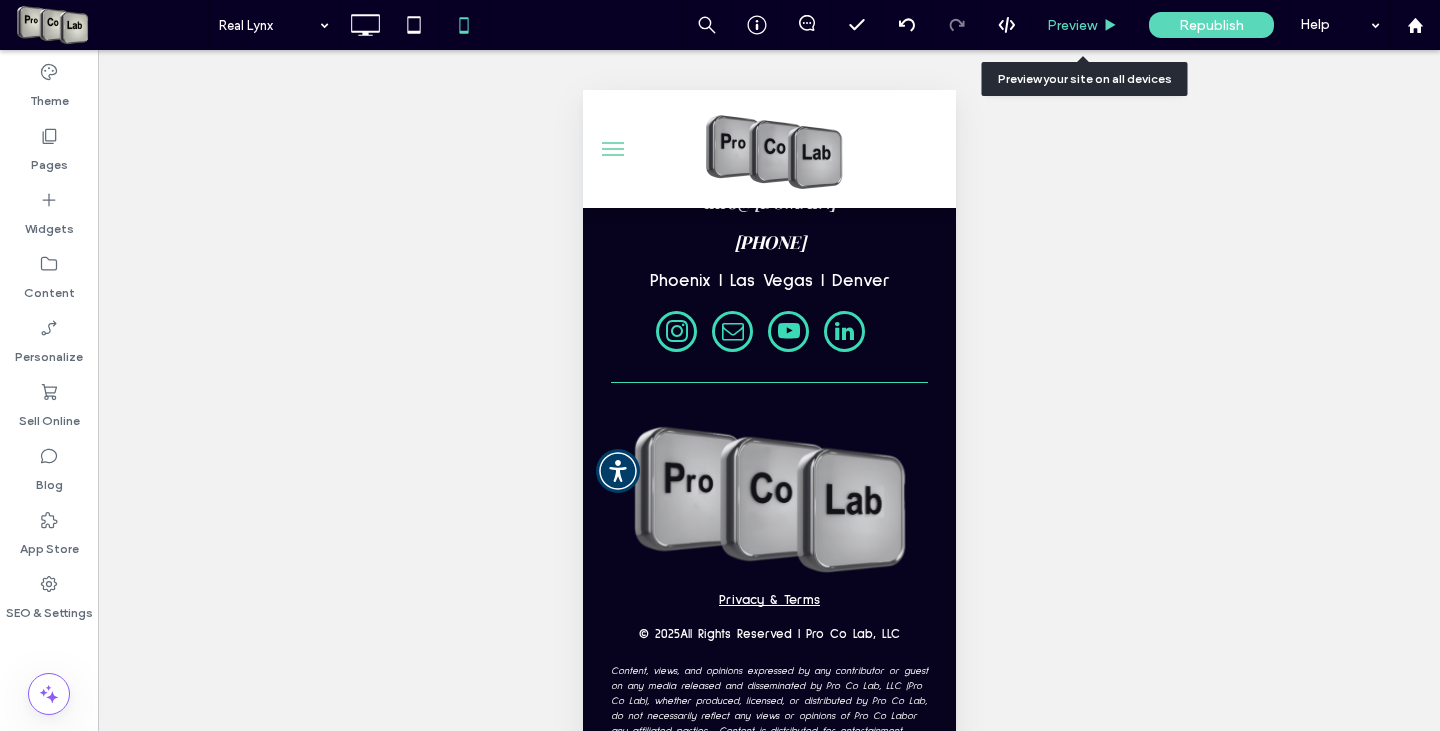 click on "Preview" at bounding box center [1072, 25] 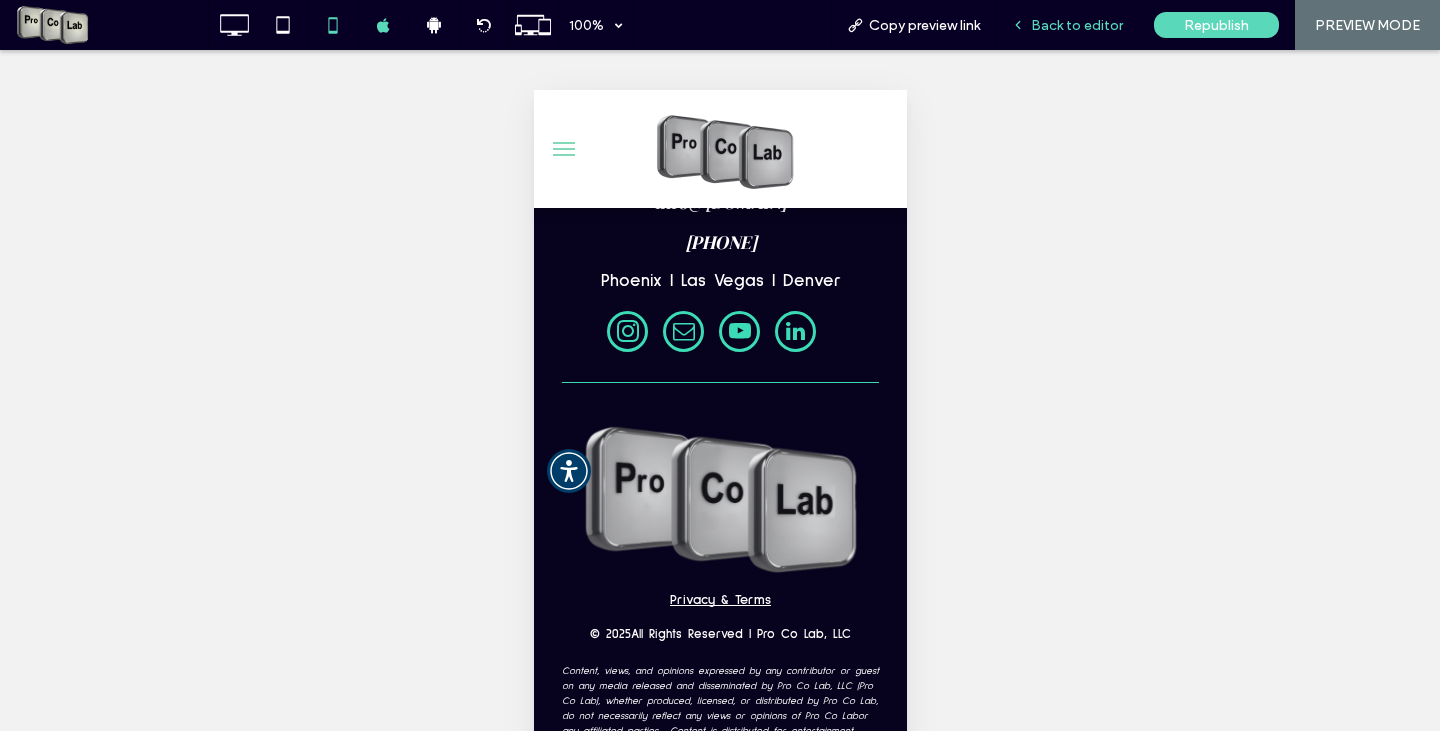 click on "Back to editor" at bounding box center (1077, 25) 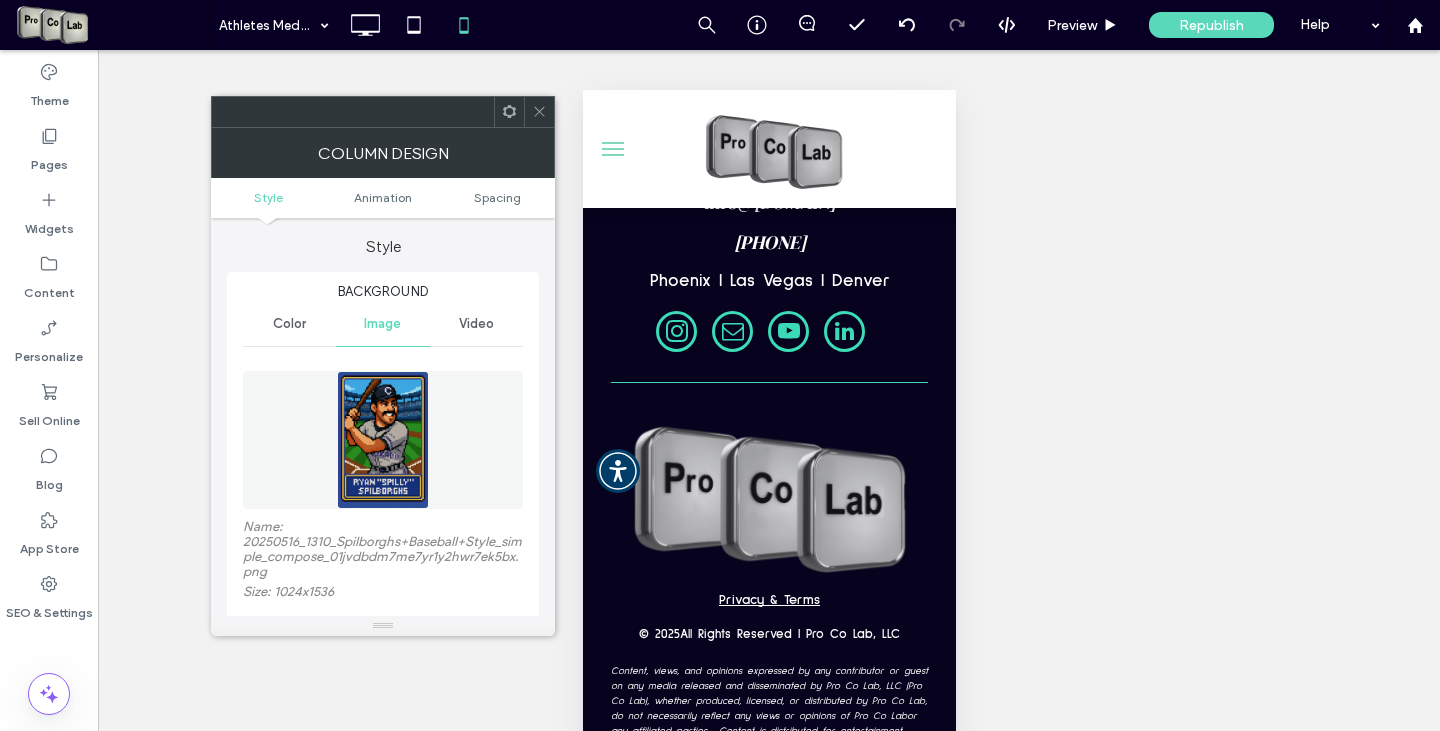 click 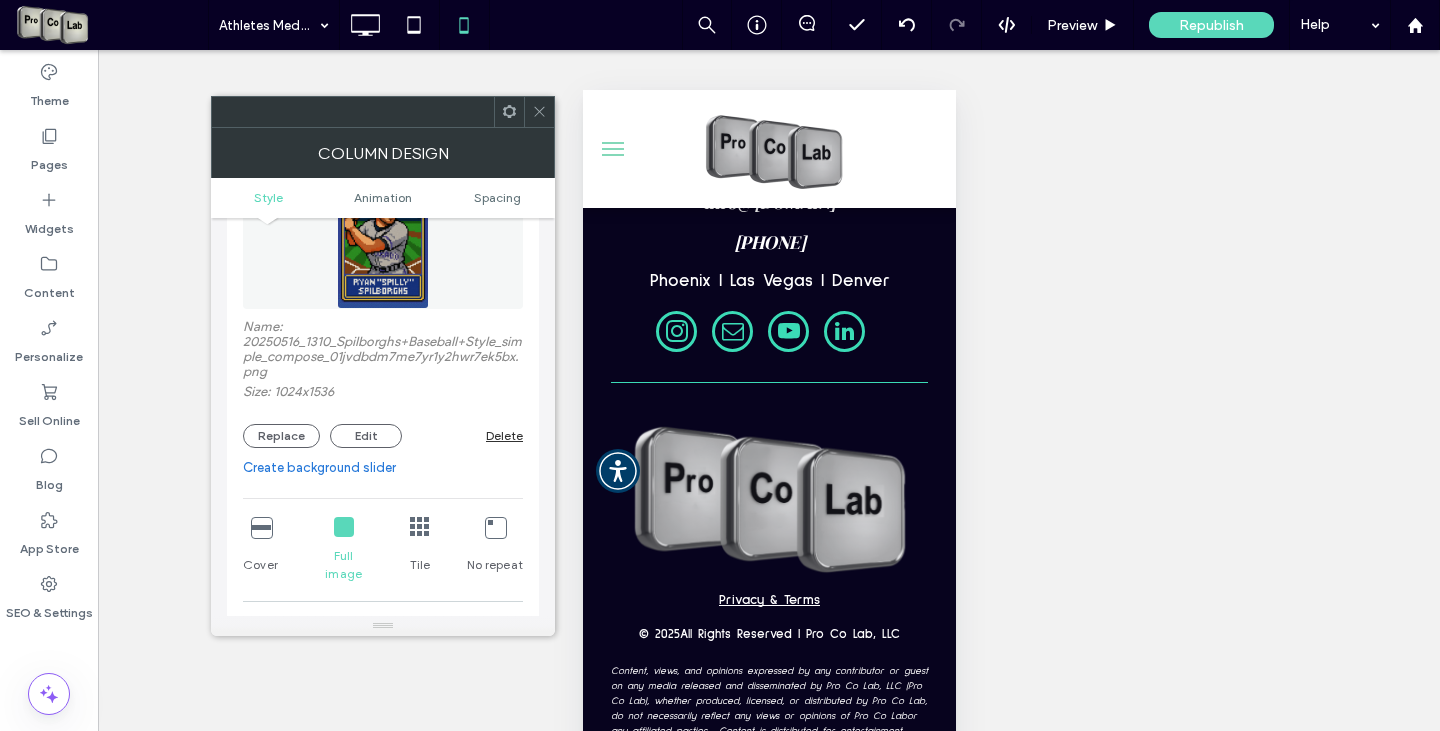 click at bounding box center [261, 527] 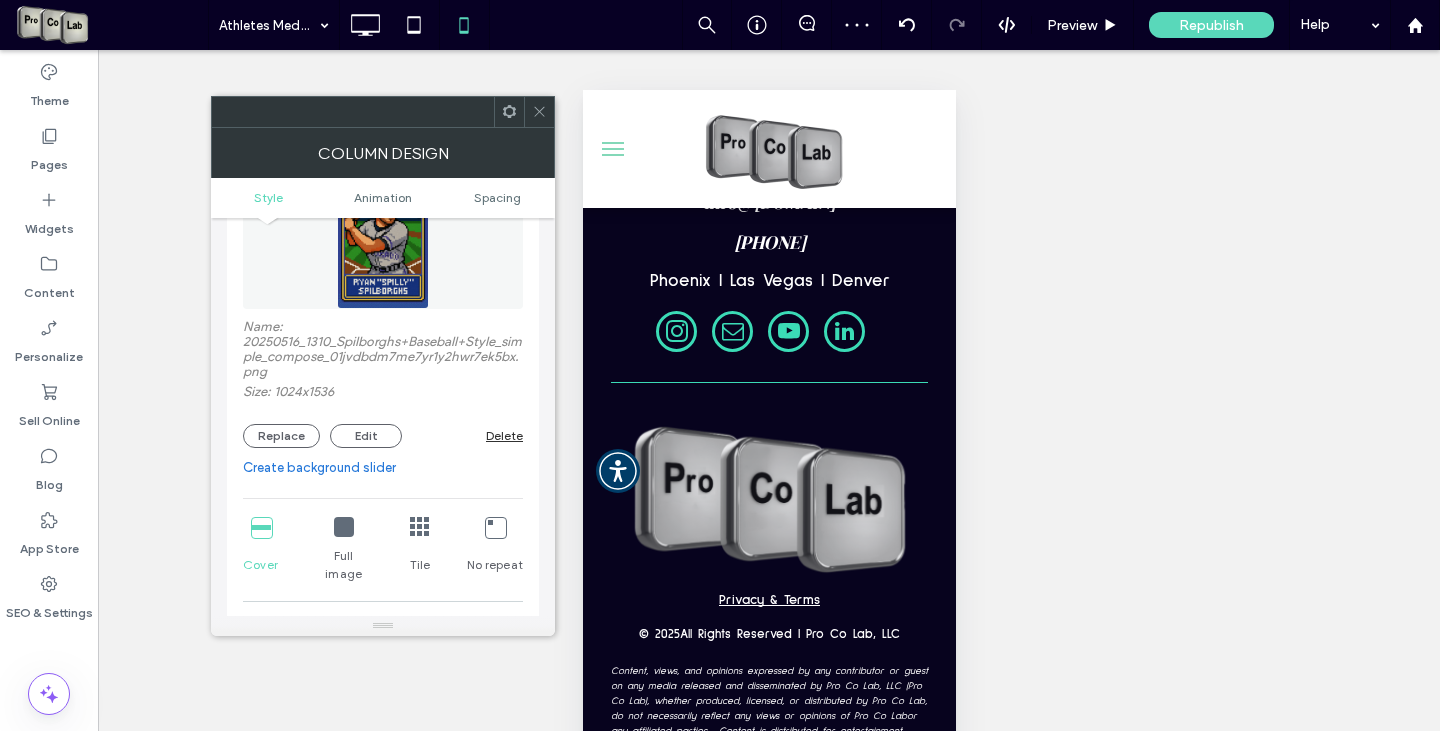 click at bounding box center (344, 527) 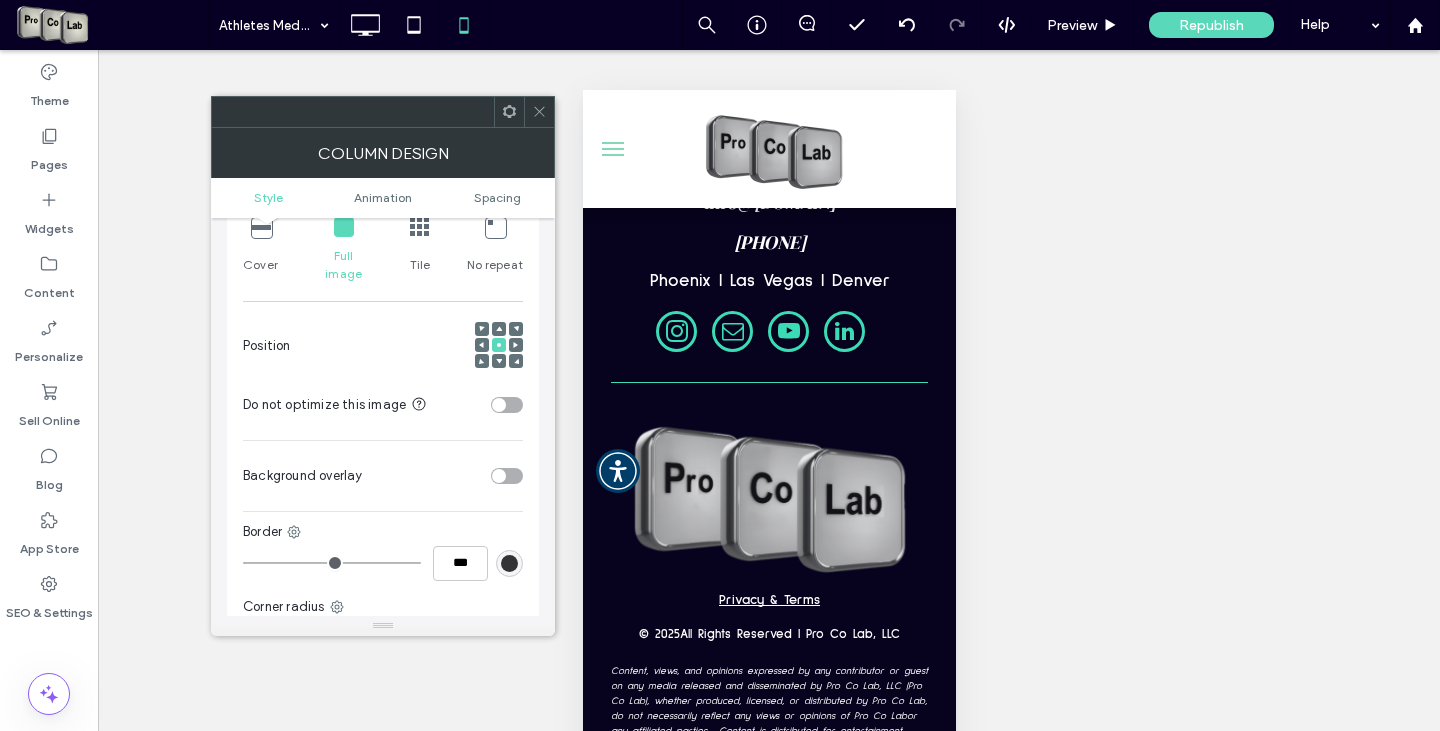 scroll, scrollTop: 900, scrollLeft: 0, axis: vertical 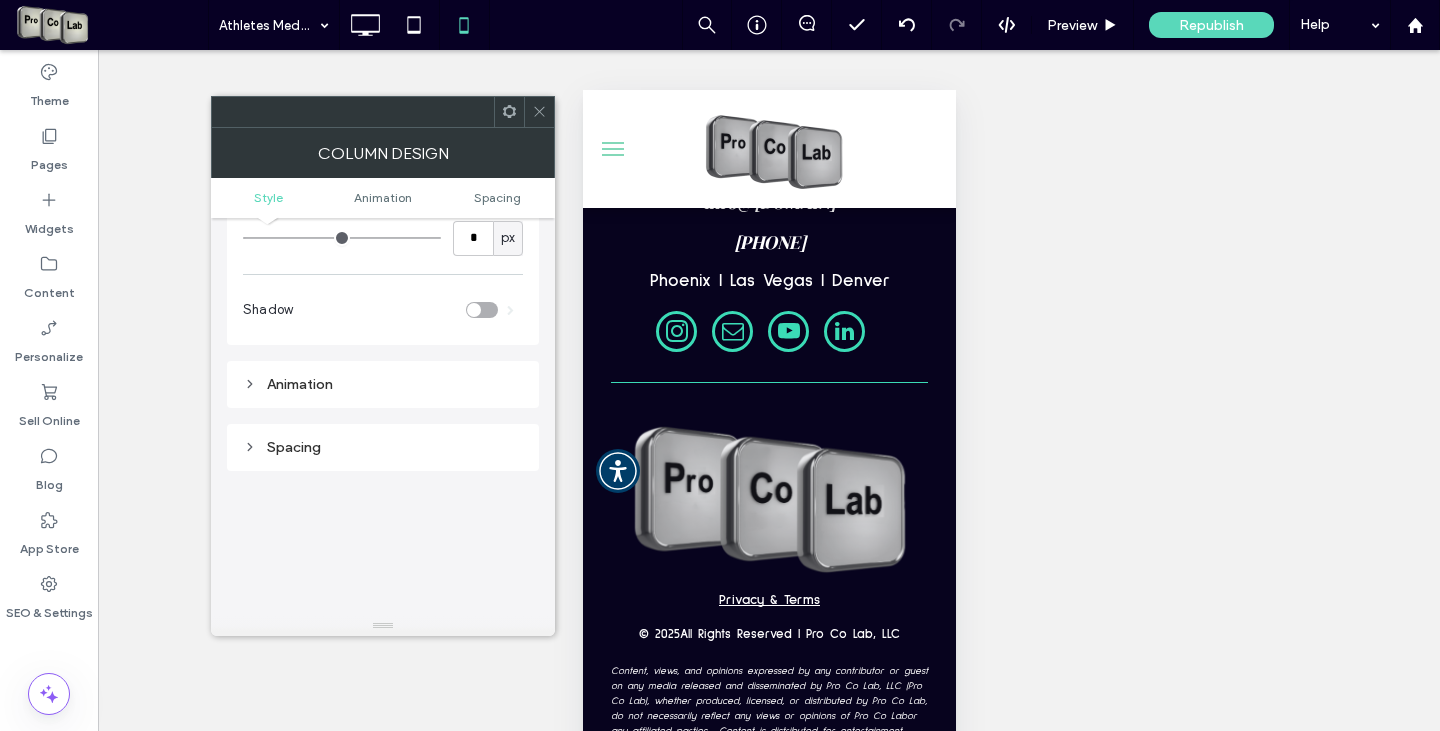 click at bounding box center [539, 112] 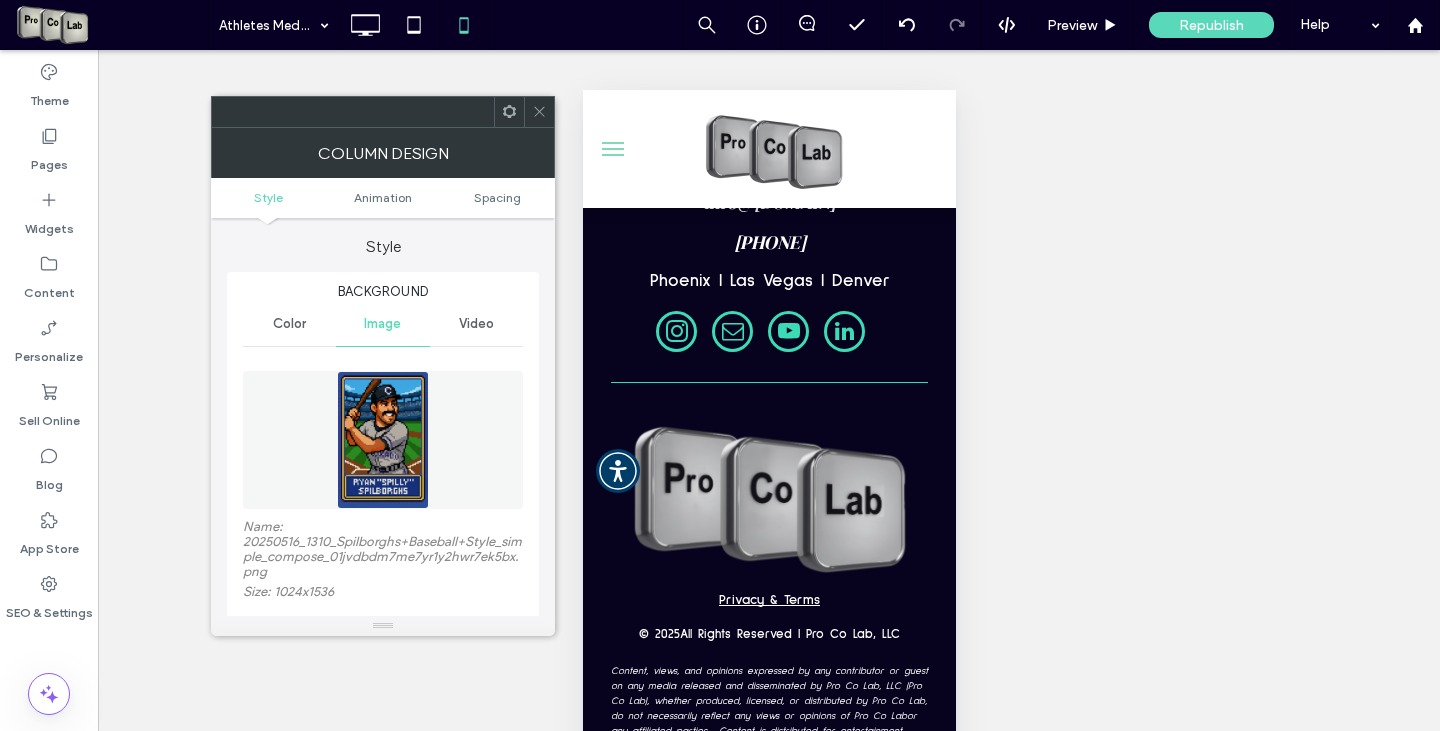 click at bounding box center [539, 112] 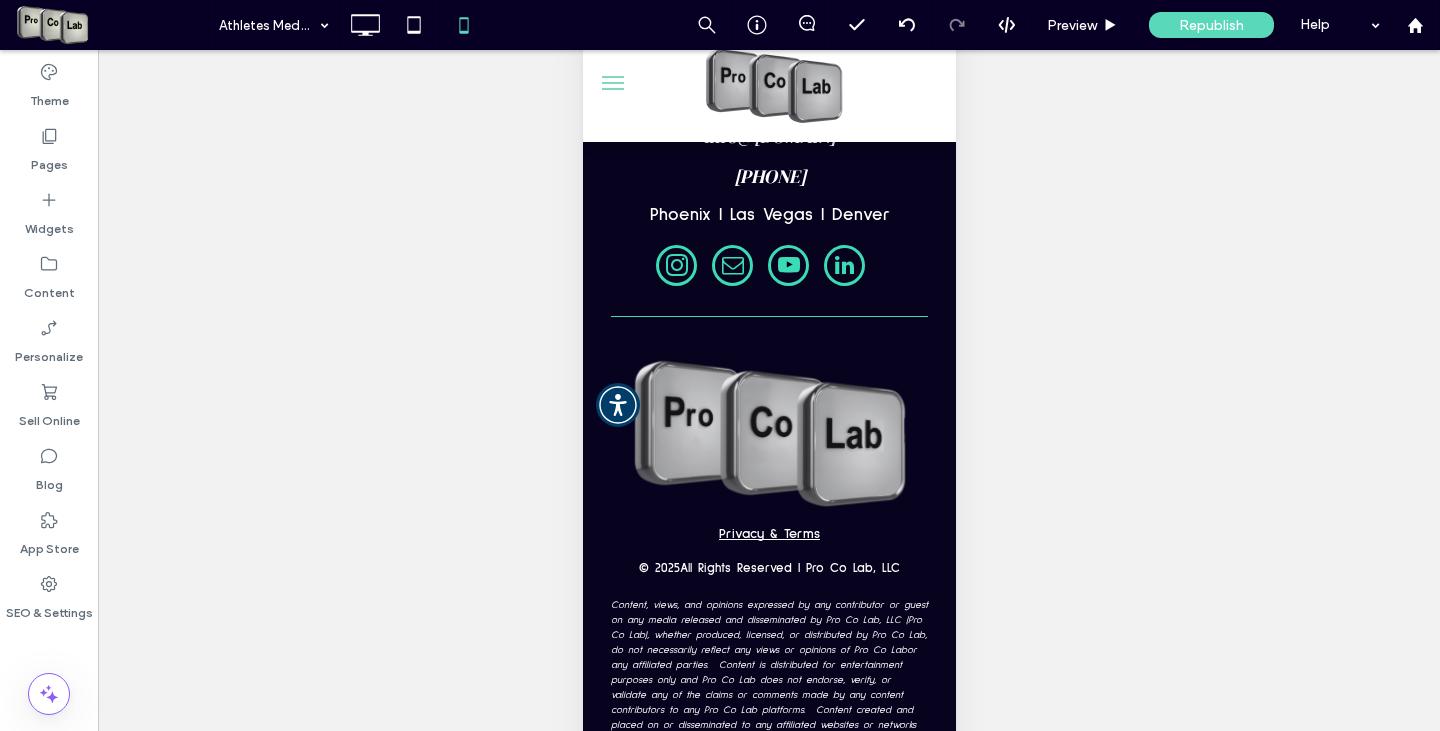 scroll, scrollTop: 96, scrollLeft: 0, axis: vertical 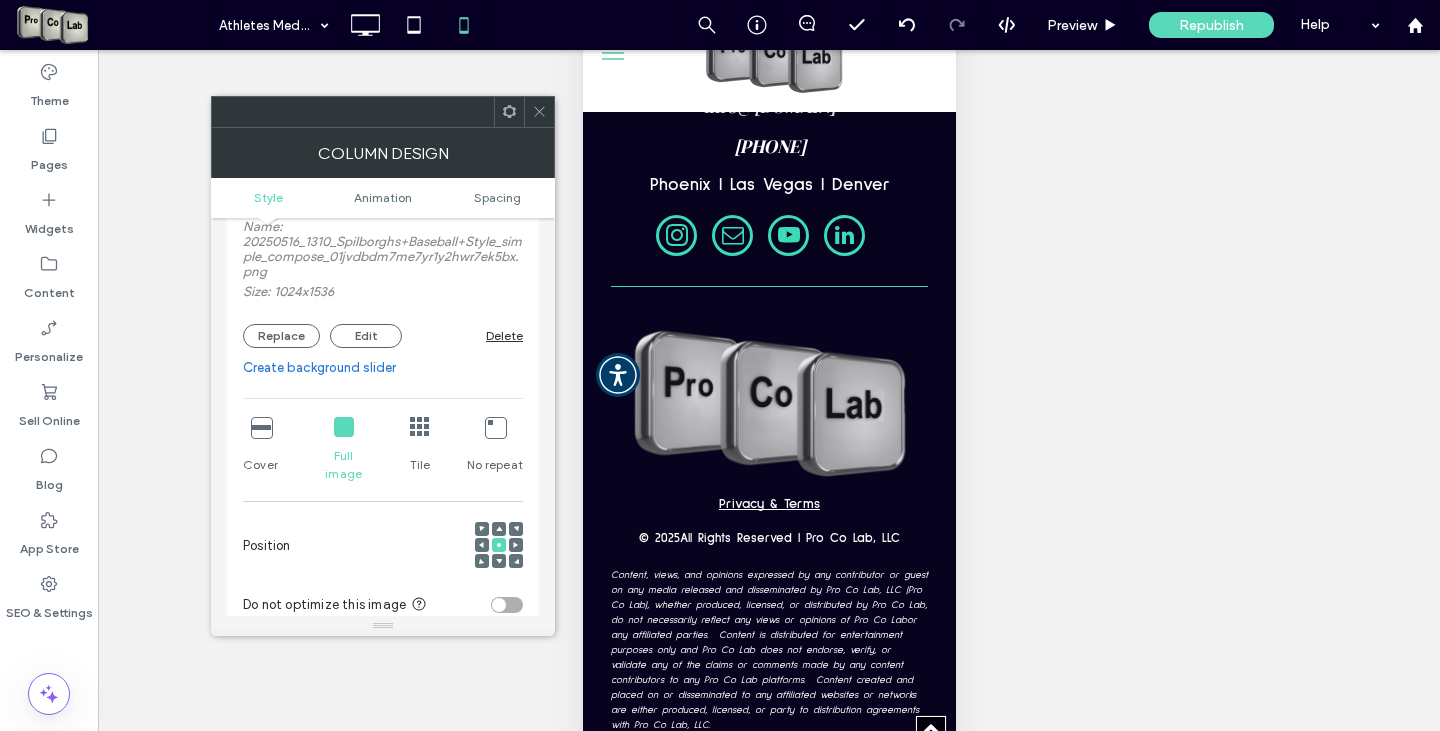 click at bounding box center (261, 427) 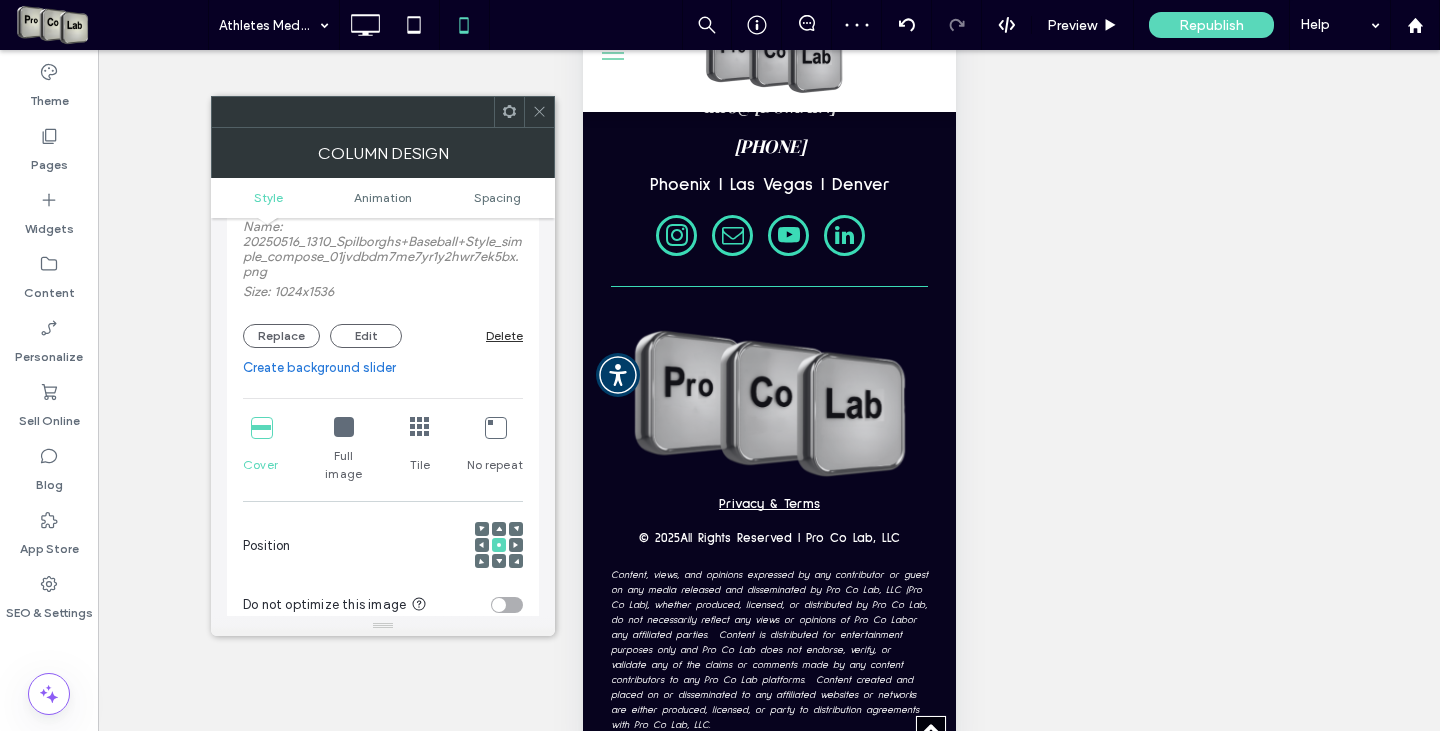 click at bounding box center [499, 529] 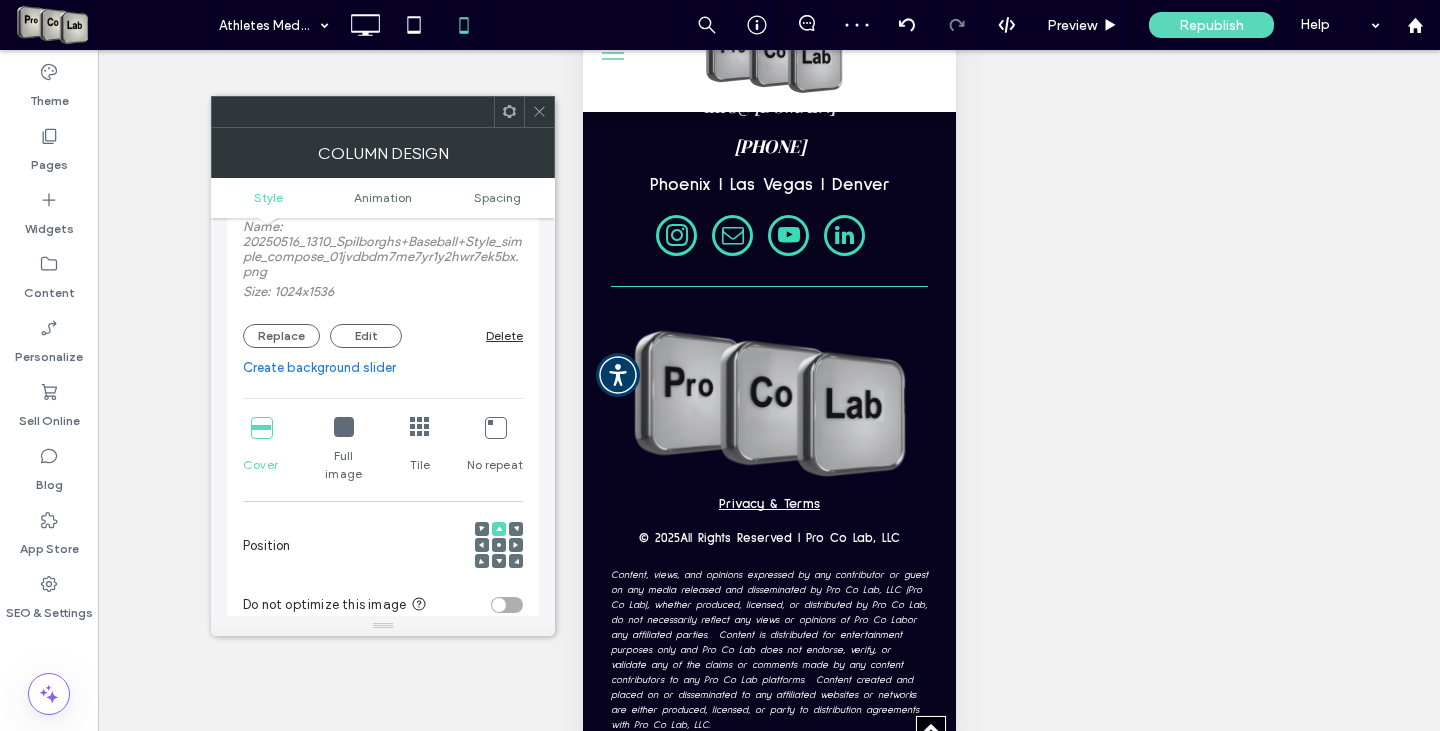 click 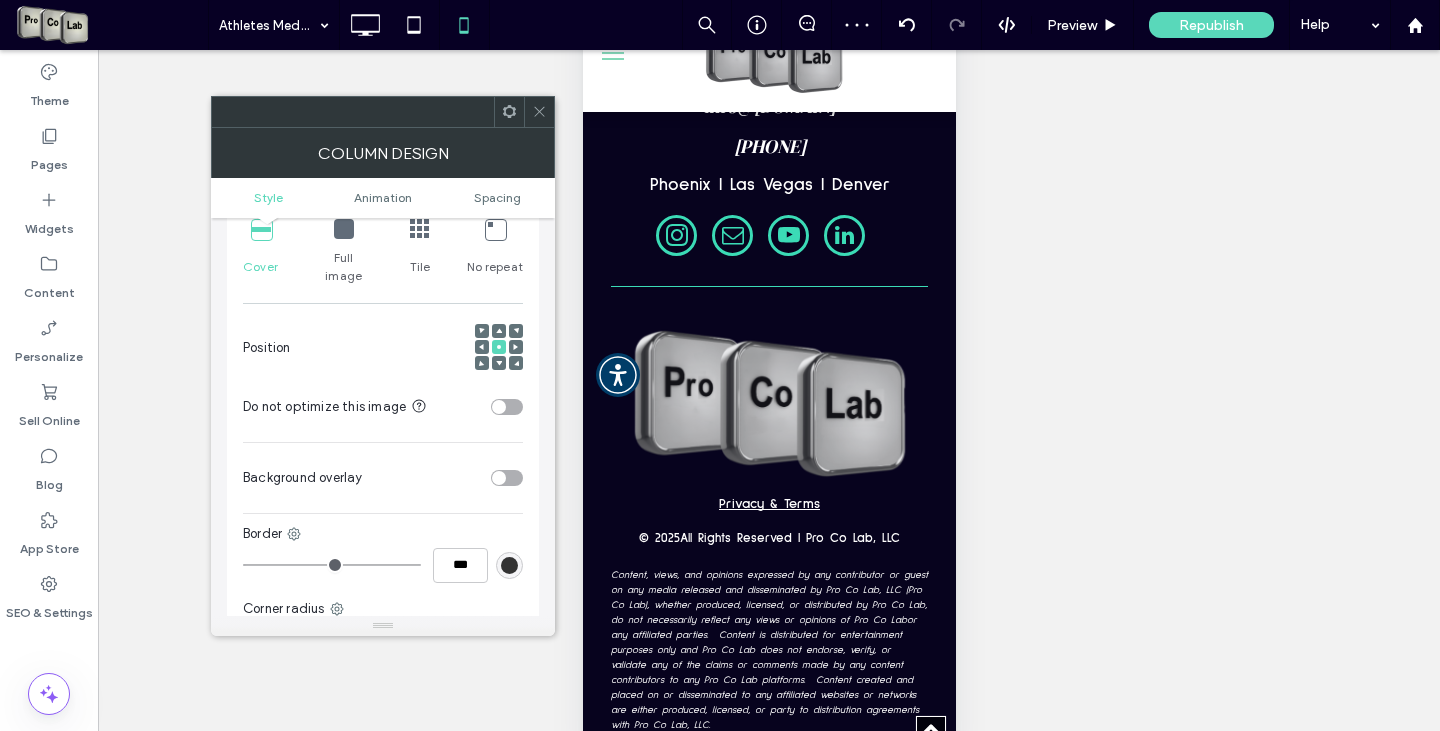 scroll, scrollTop: 500, scrollLeft: 0, axis: vertical 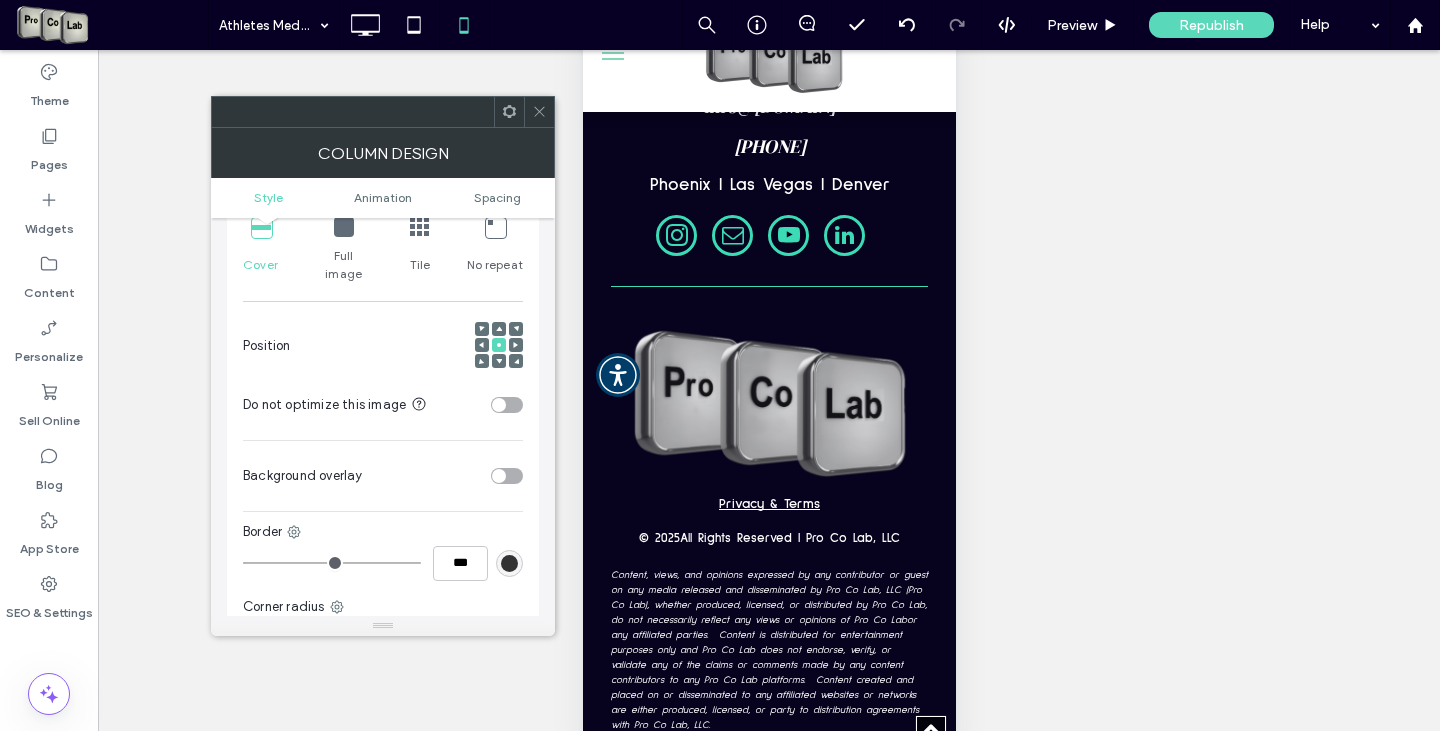 click at bounding box center [420, 227] 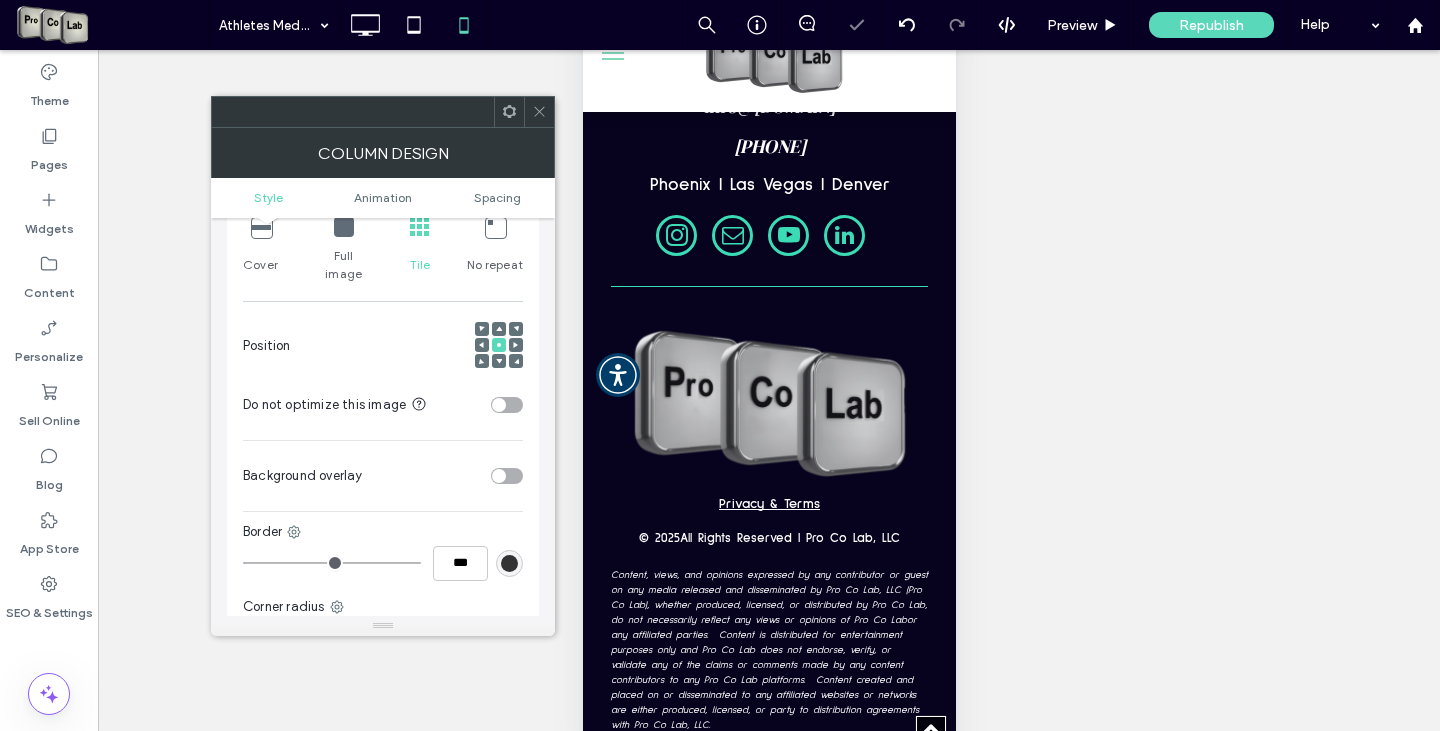 click on "Full image" at bounding box center [344, 250] 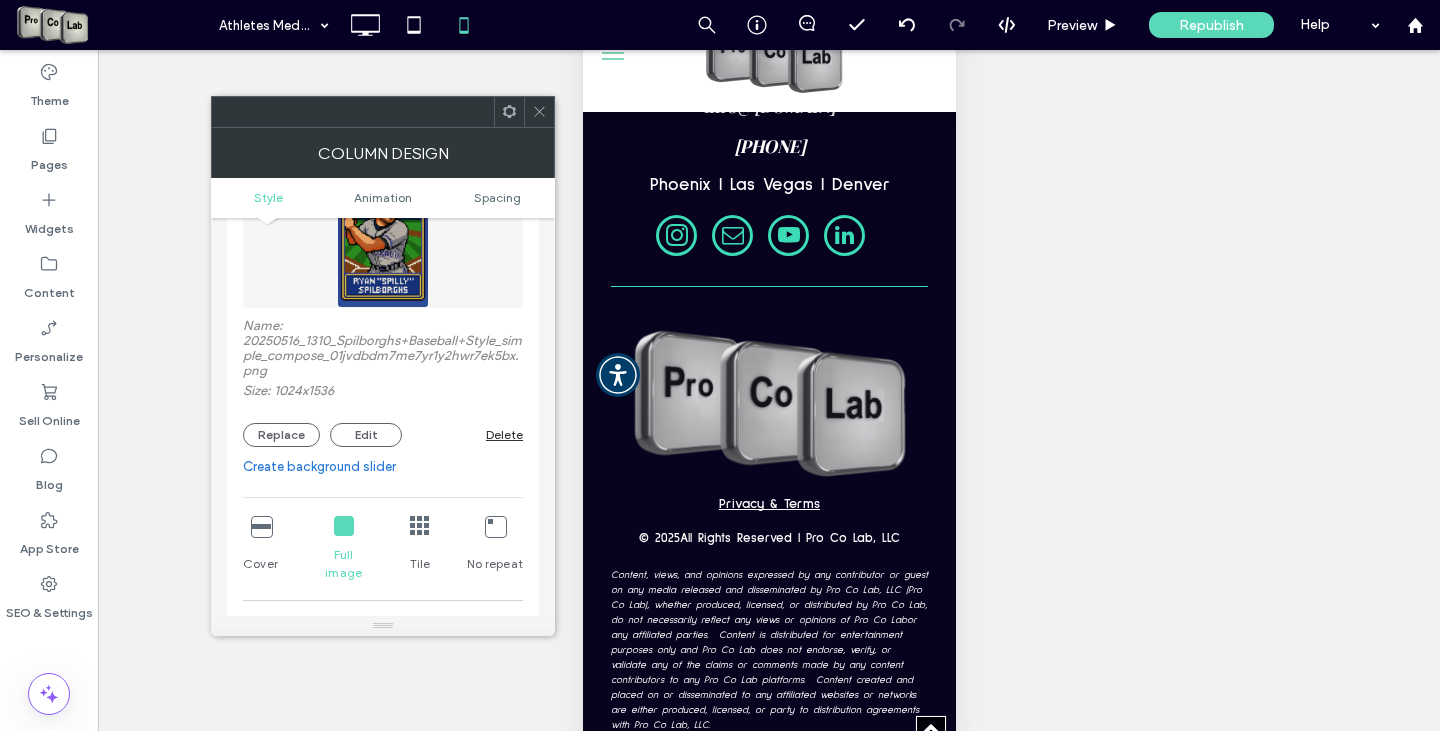 scroll, scrollTop: 200, scrollLeft: 0, axis: vertical 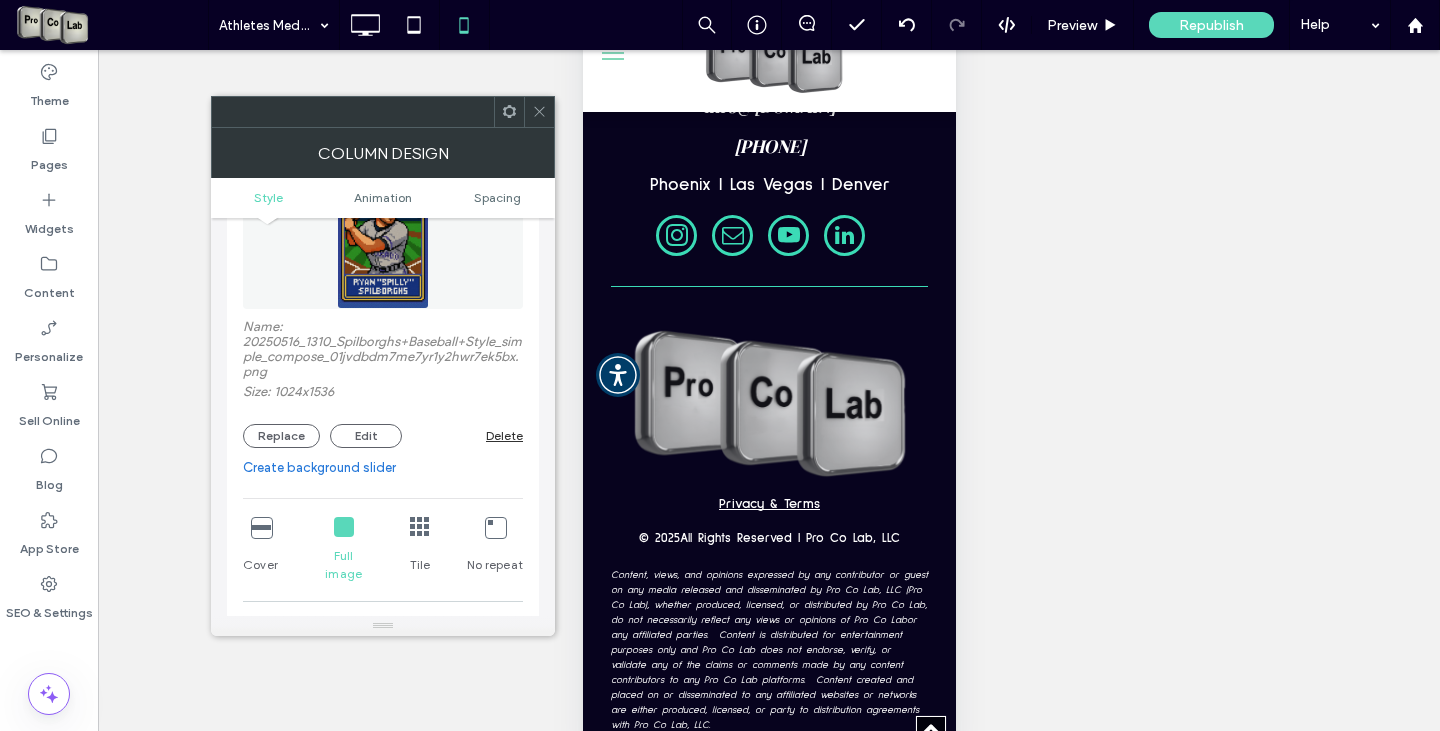 click 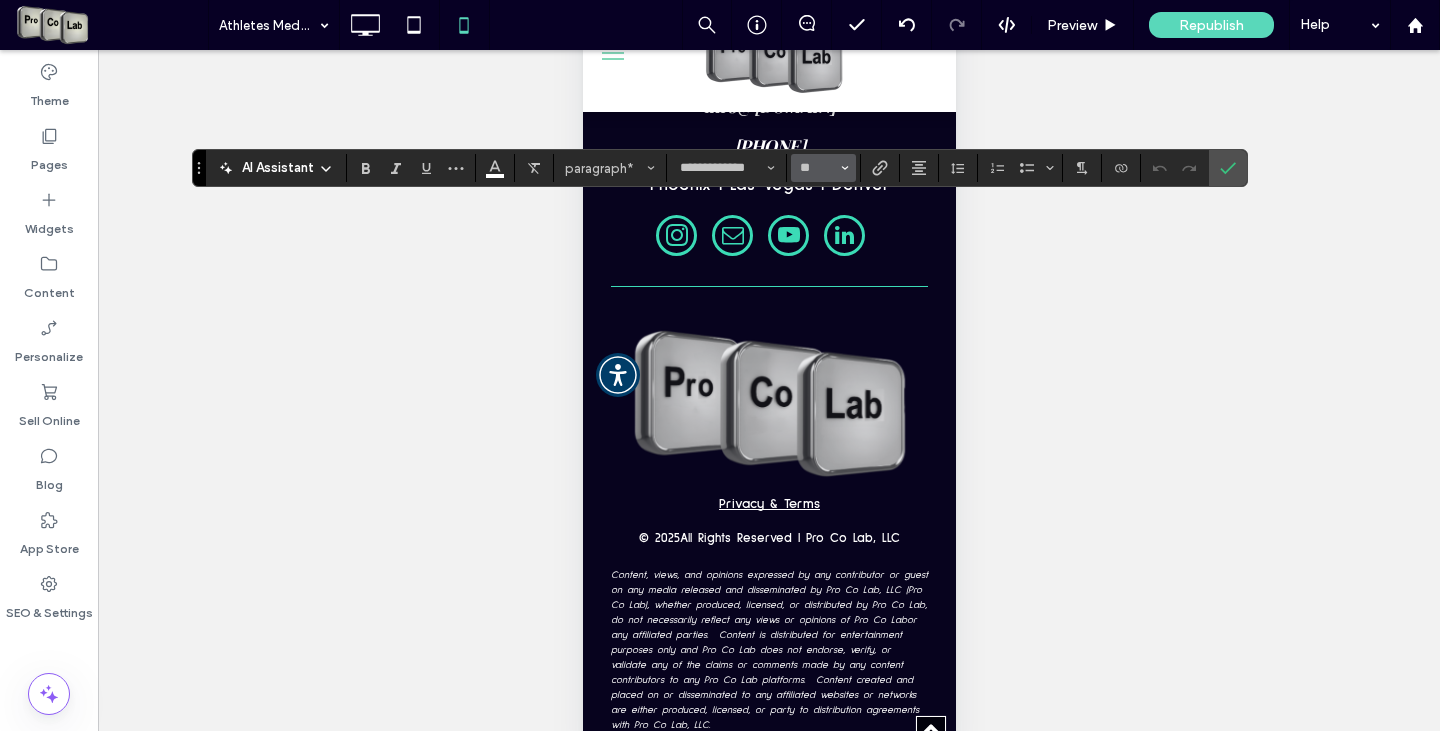 click on "**" at bounding box center (823, 168) 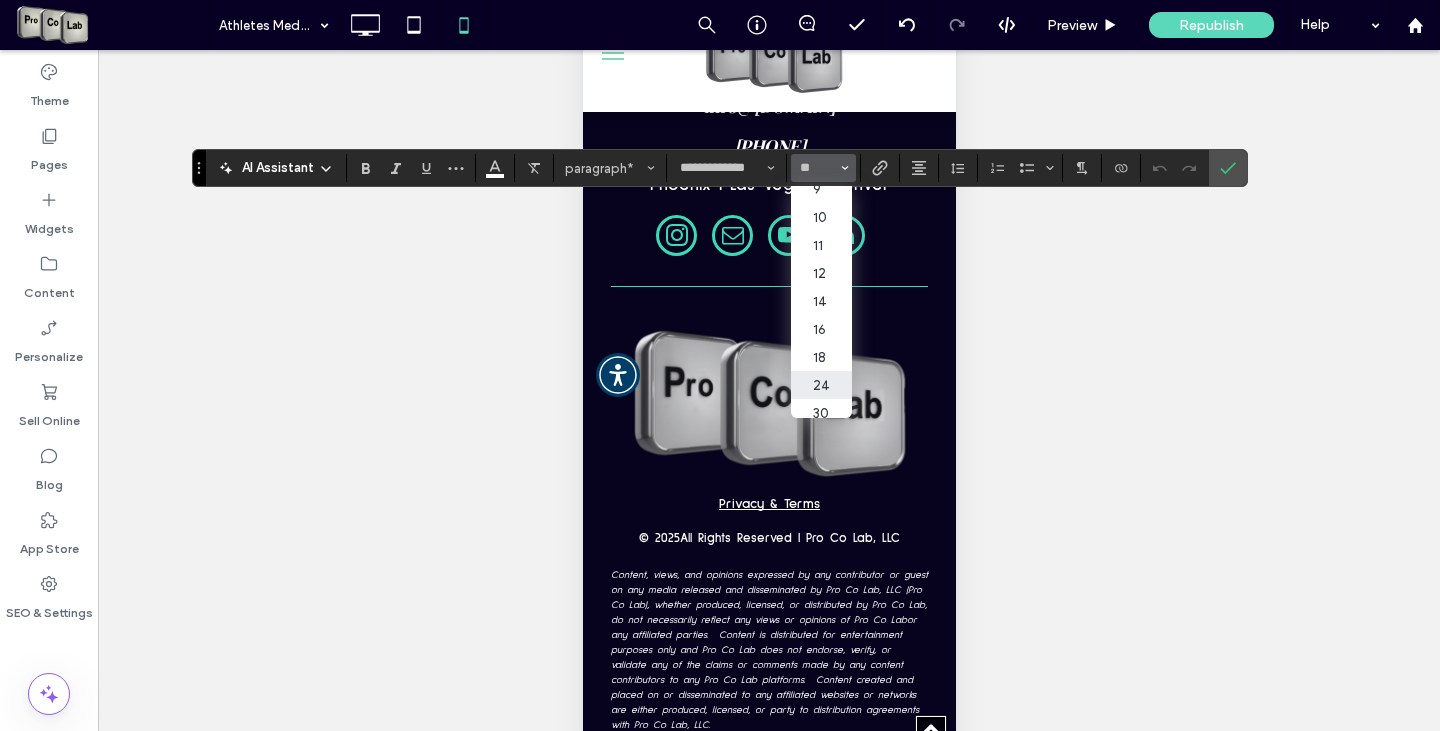 scroll, scrollTop: 70, scrollLeft: 0, axis: vertical 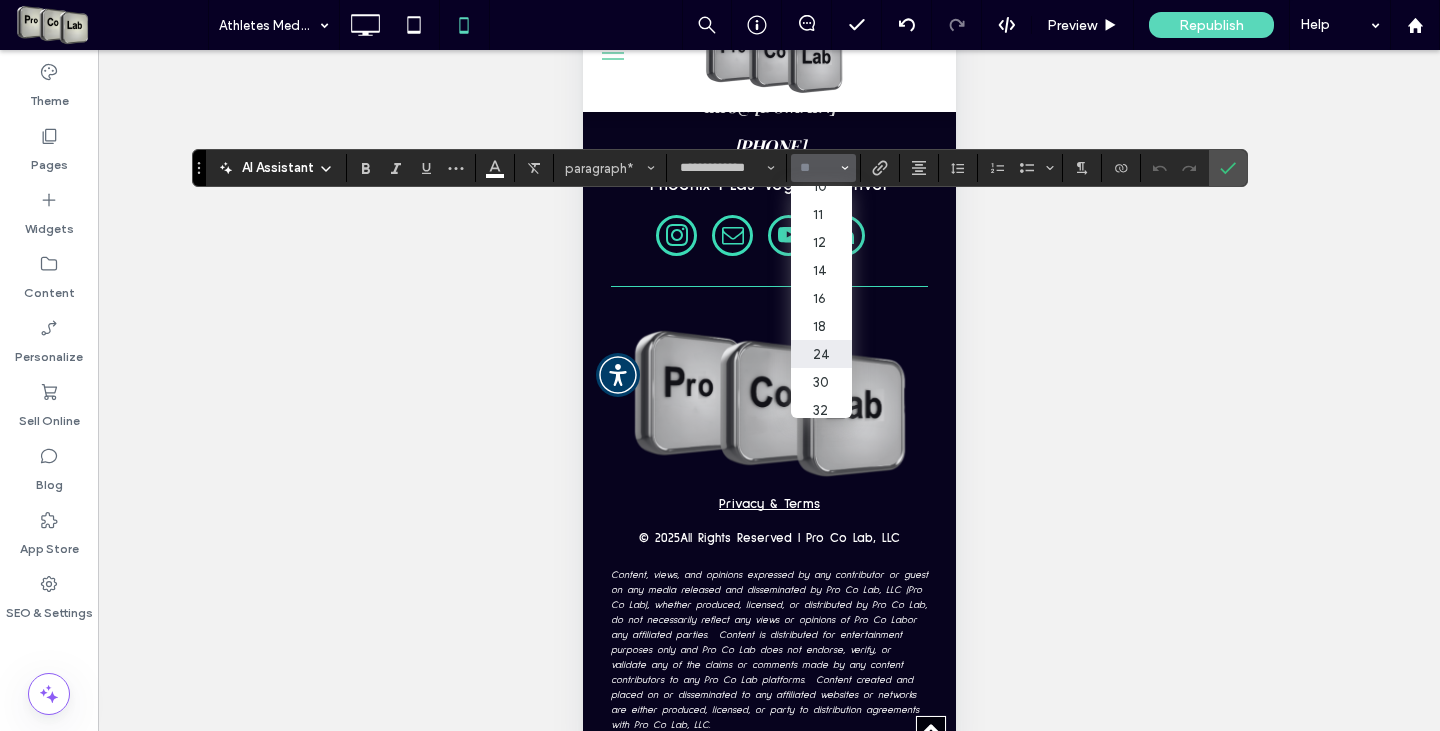 click at bounding box center [817, 168] 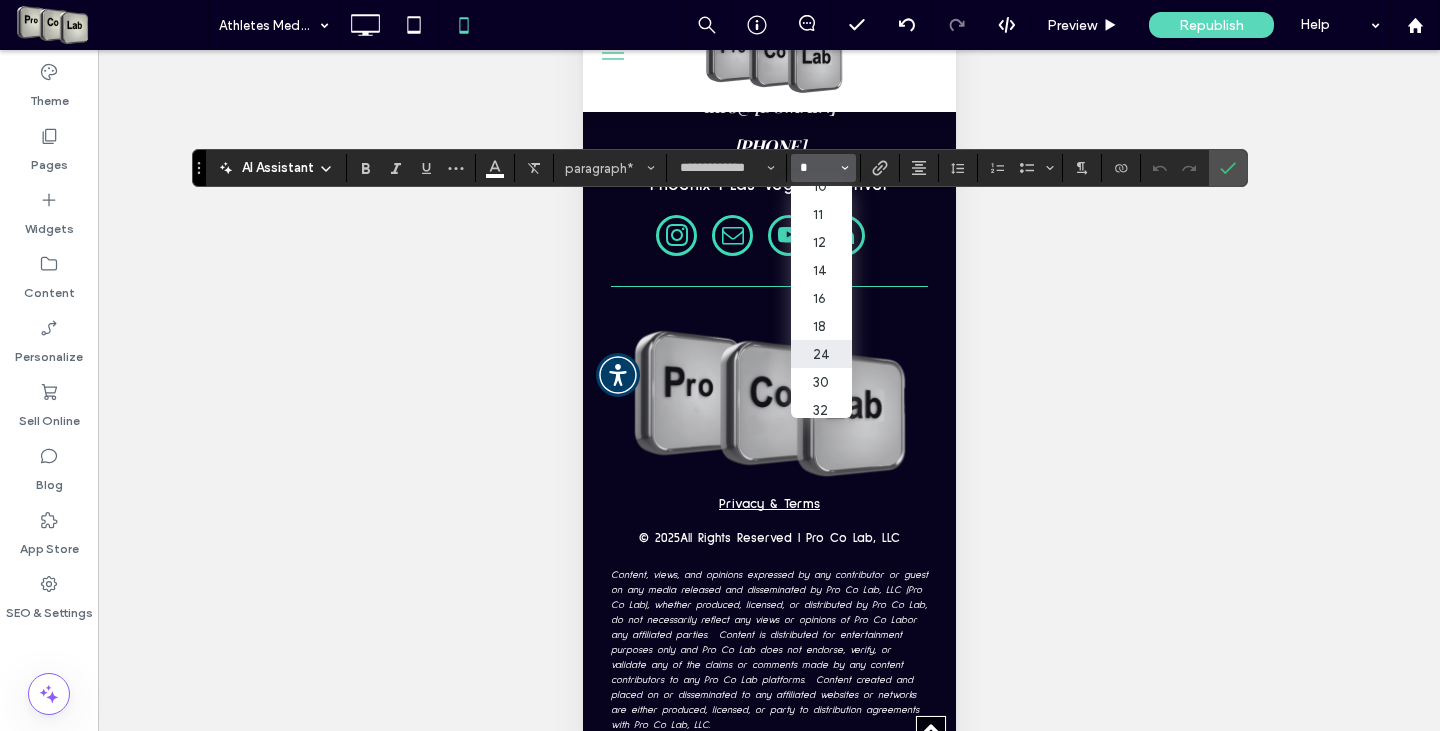 scroll, scrollTop: 0, scrollLeft: 0, axis: both 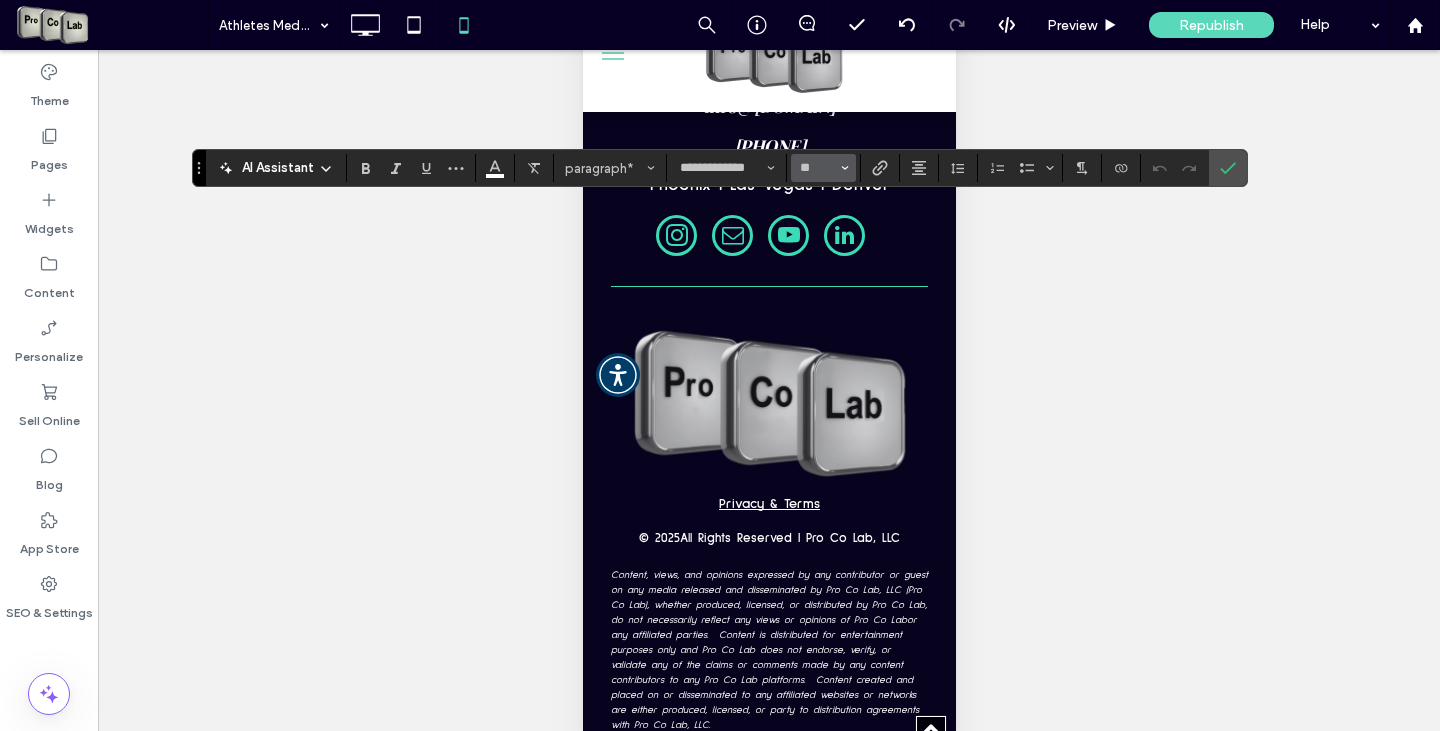 type on "**" 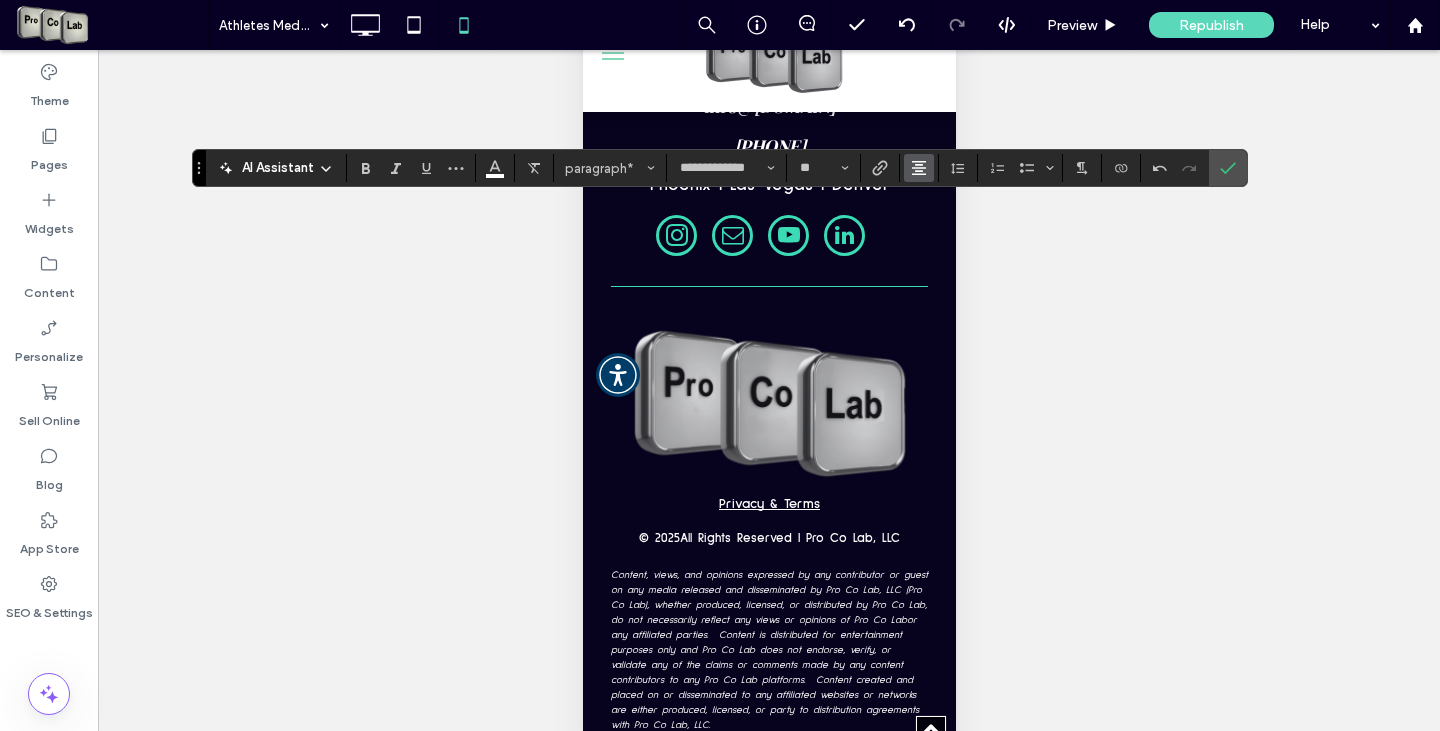 click at bounding box center [919, 168] 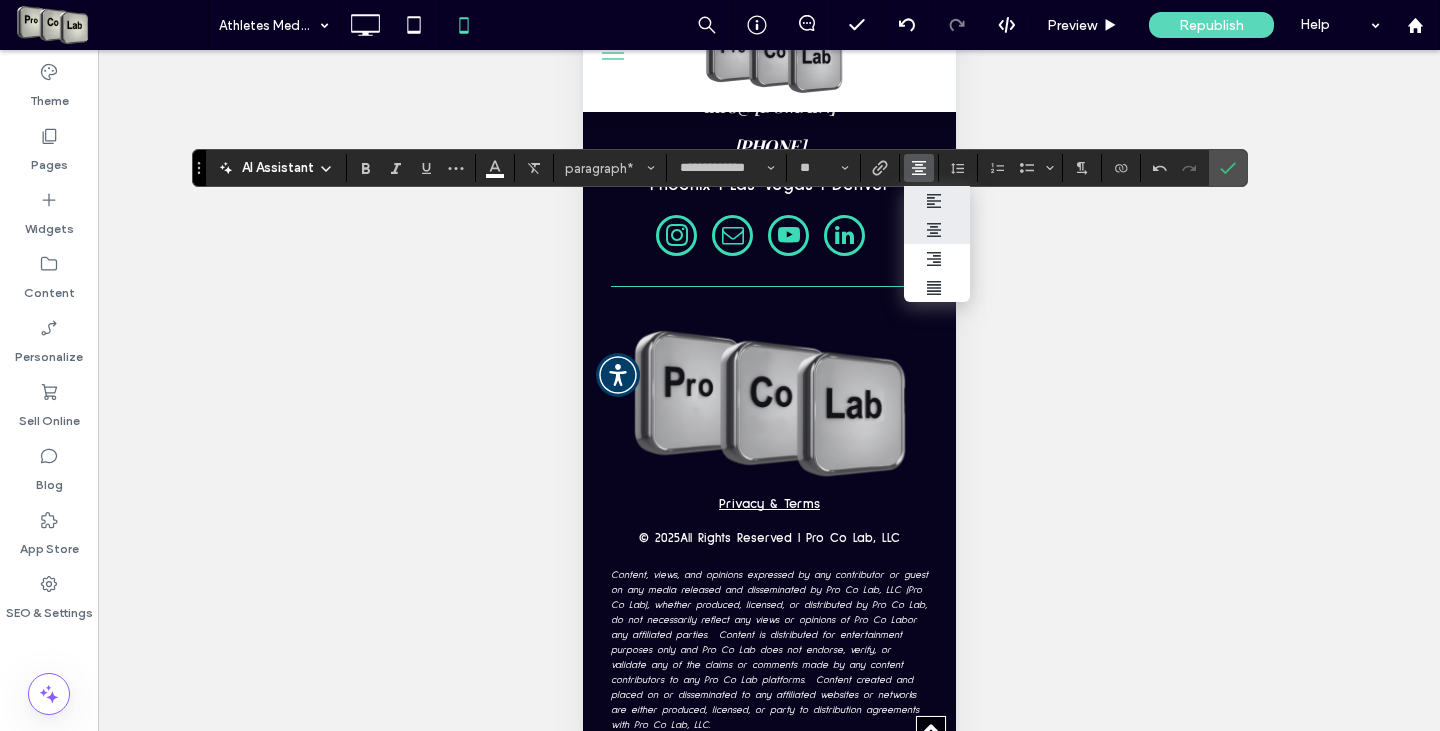 click 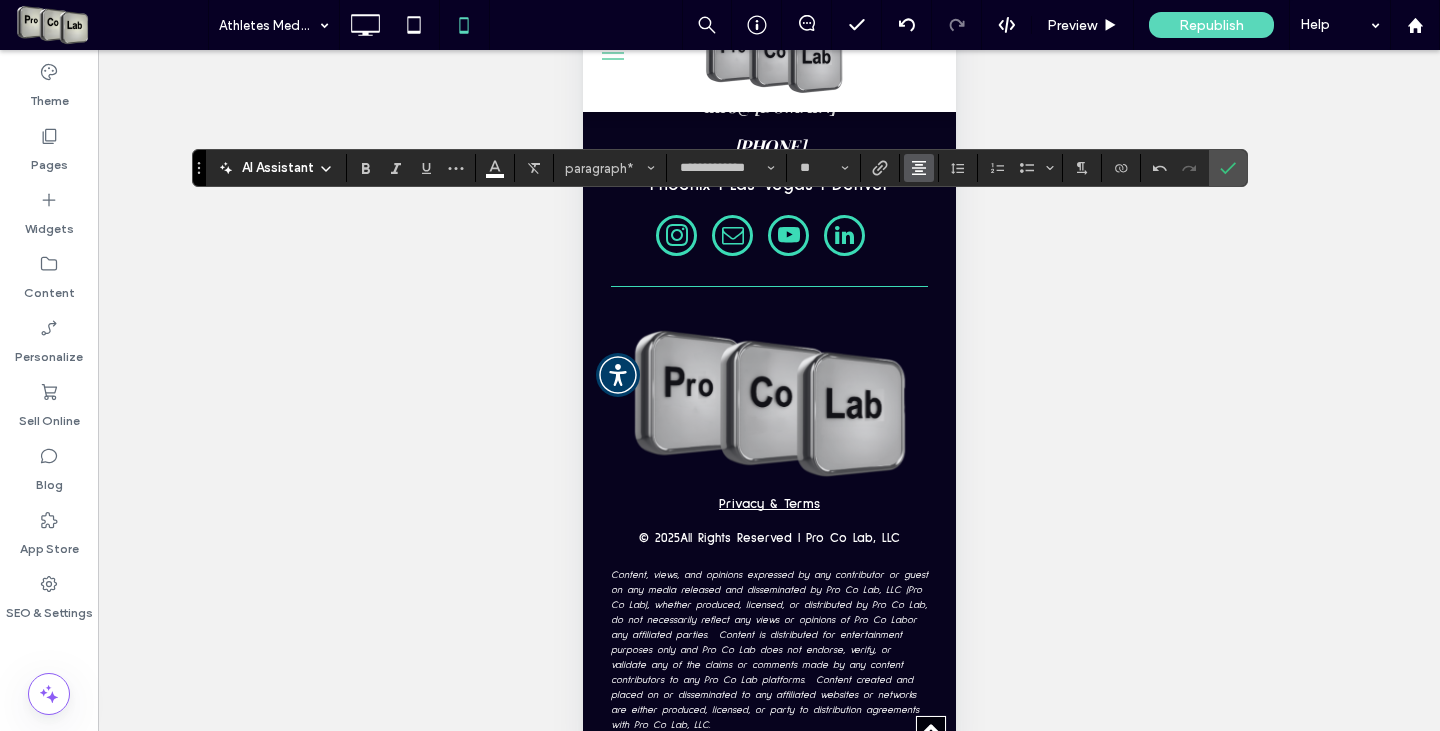 click at bounding box center [919, 168] 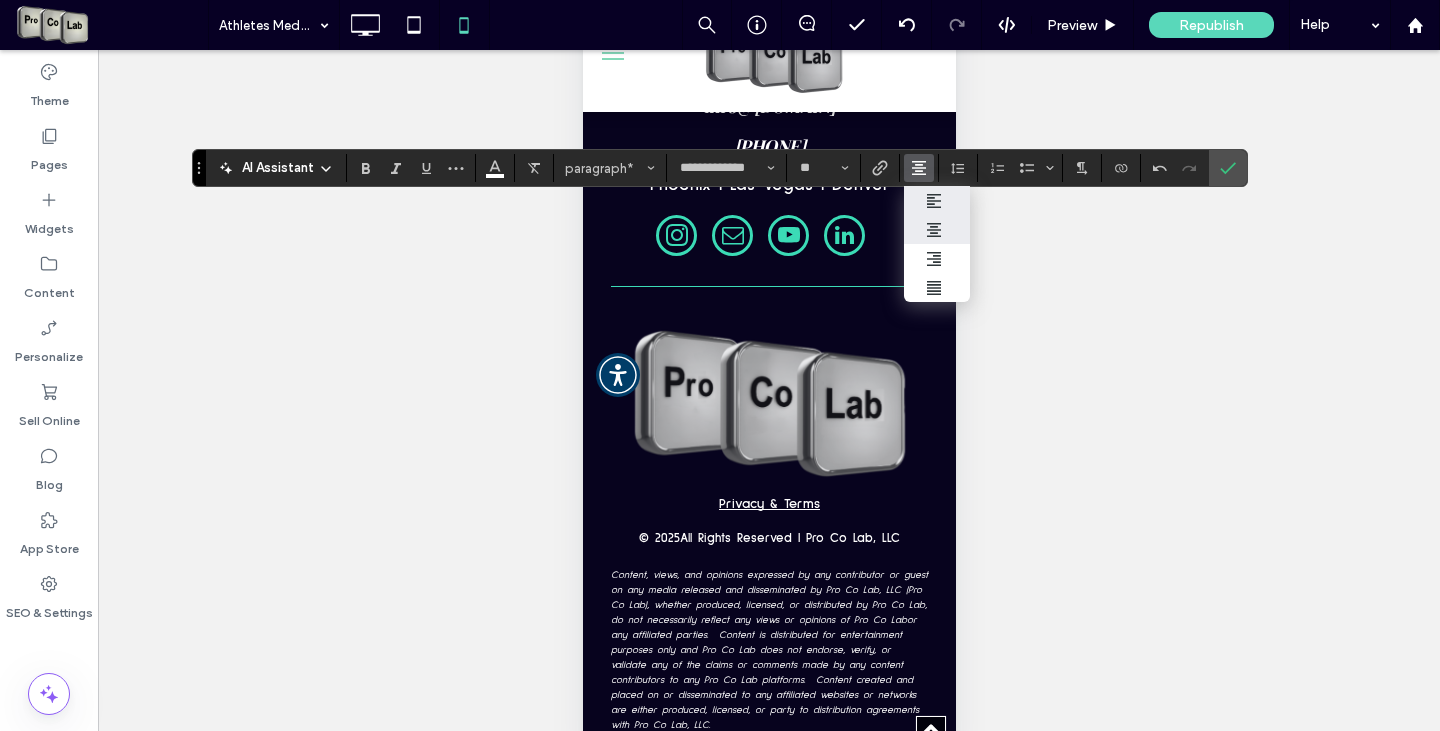 click at bounding box center (937, 200) 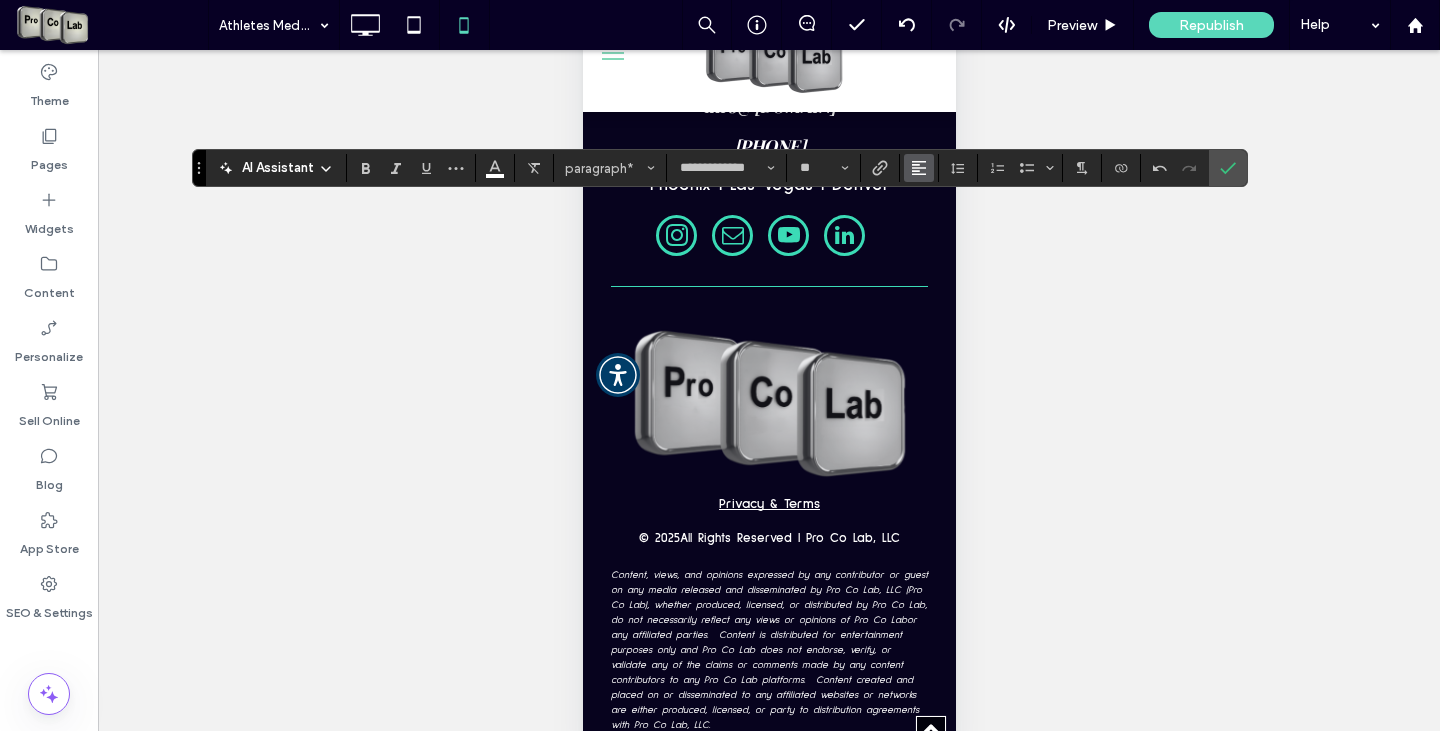 click 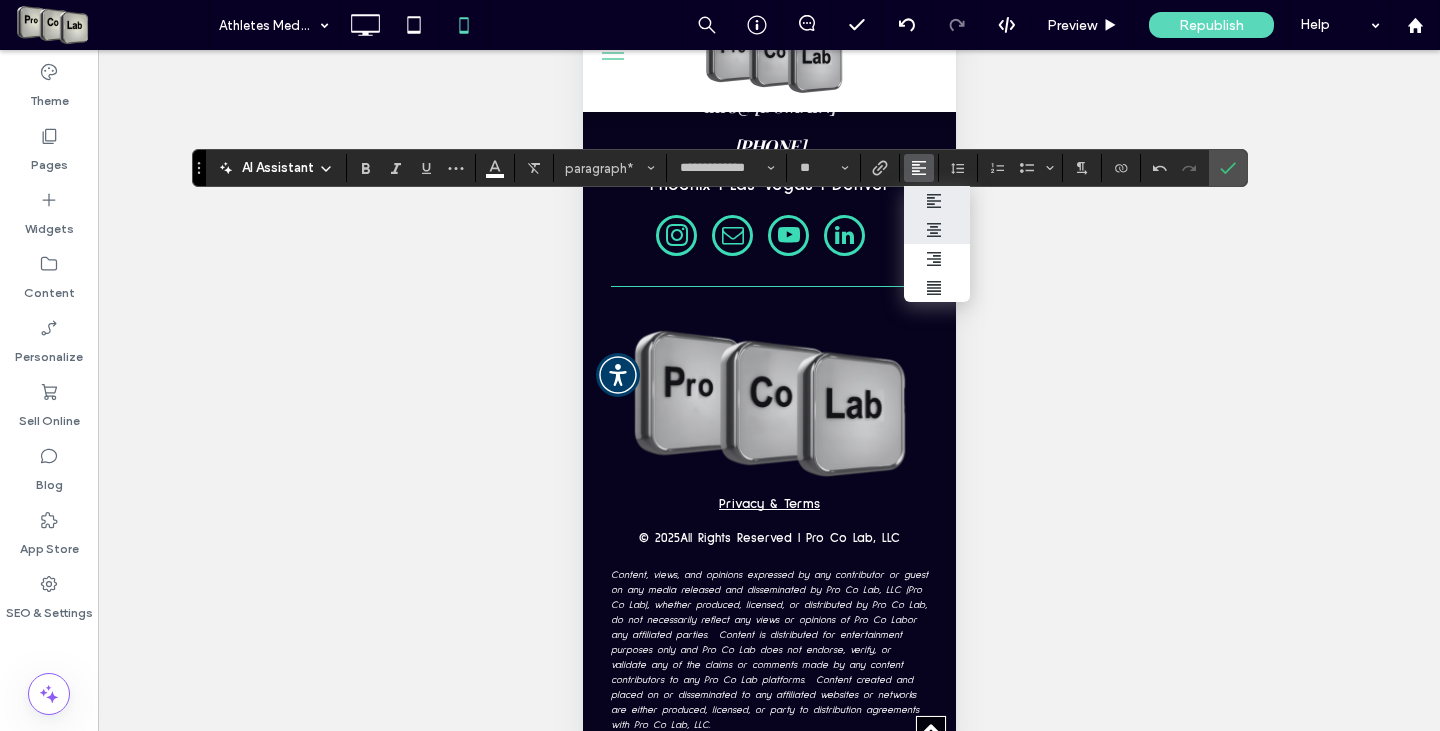 click at bounding box center (937, 229) 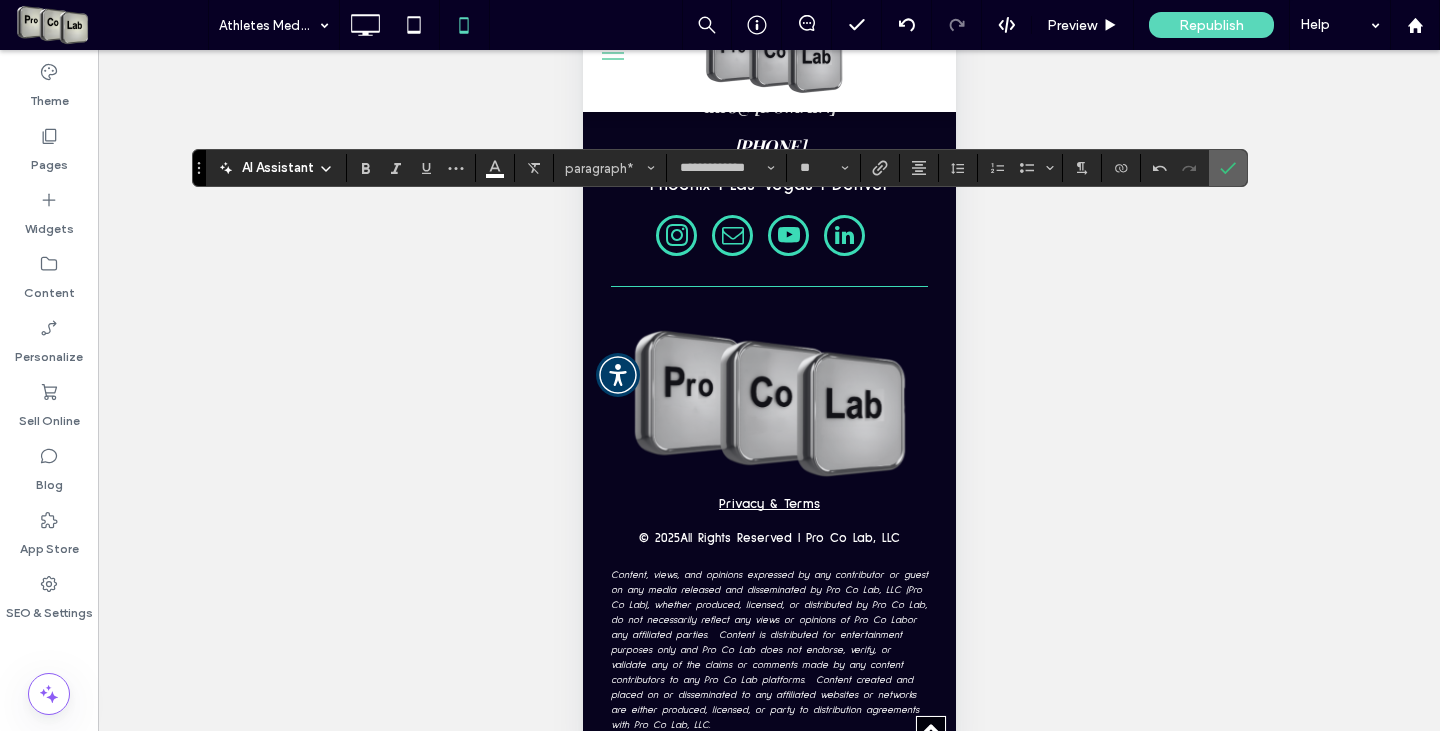 click 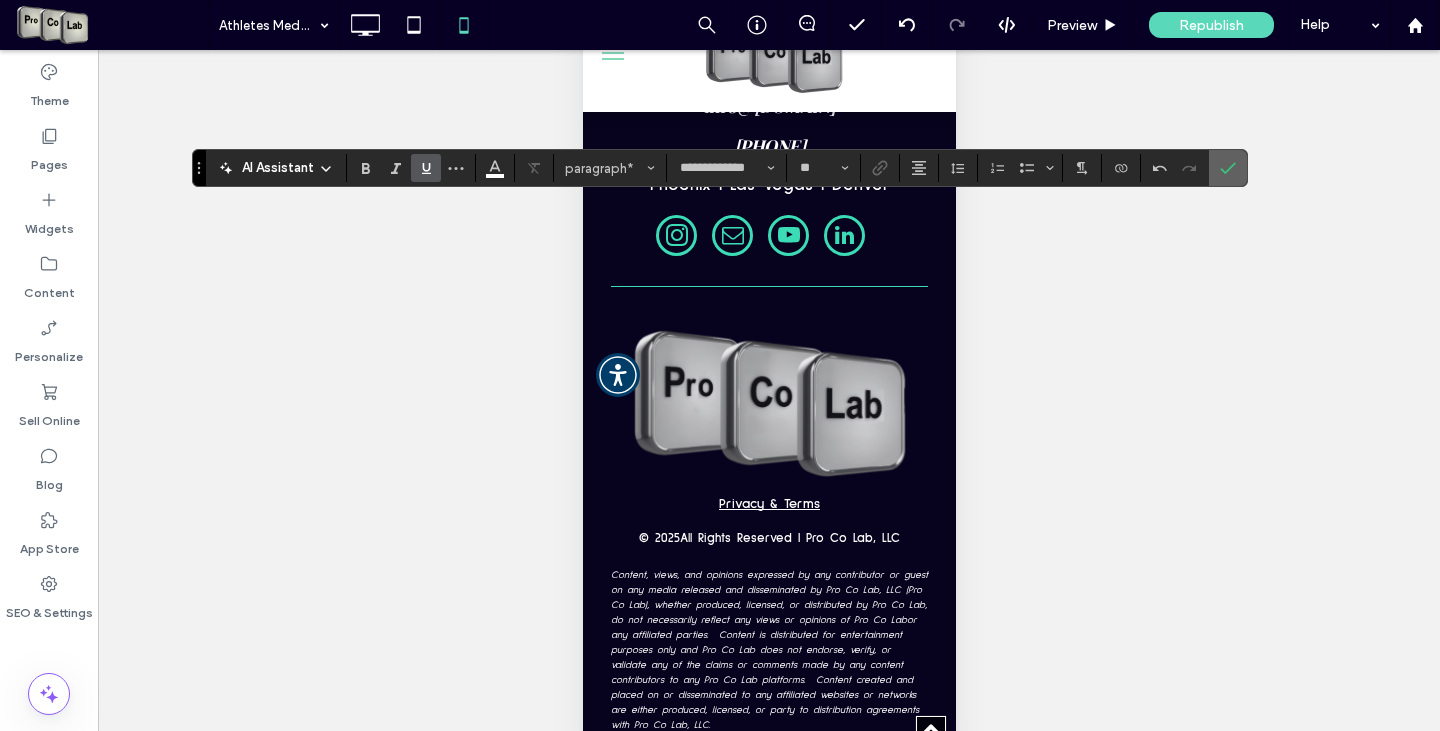 click 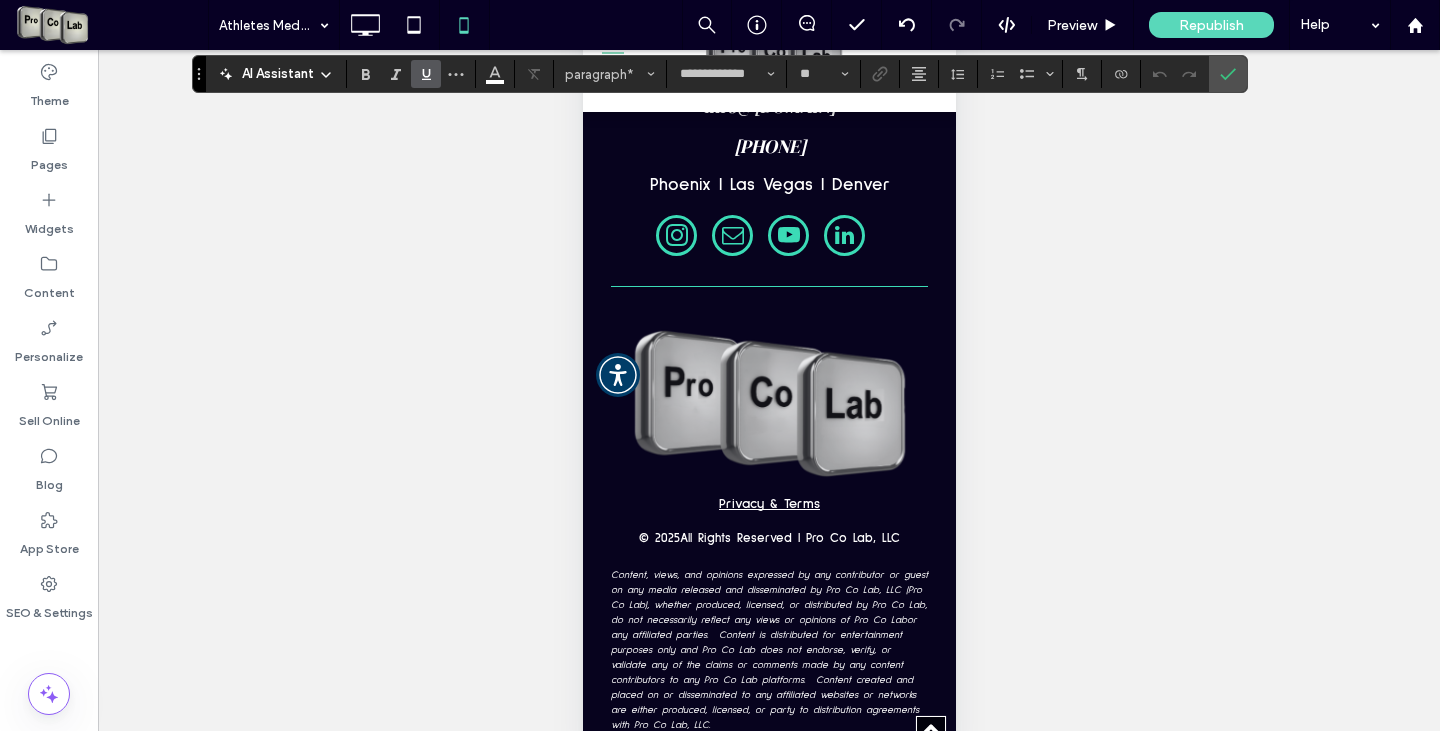 scroll, scrollTop: 55, scrollLeft: 0, axis: vertical 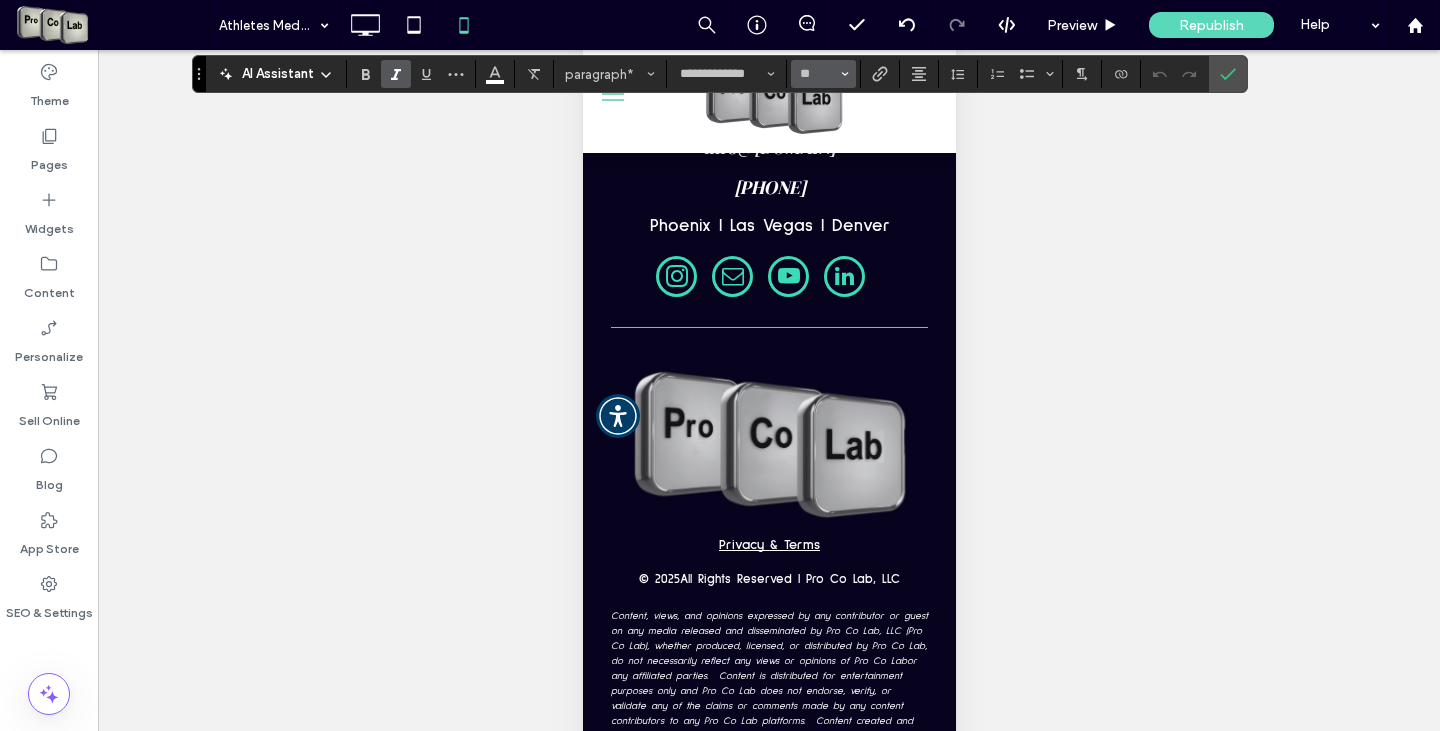 click 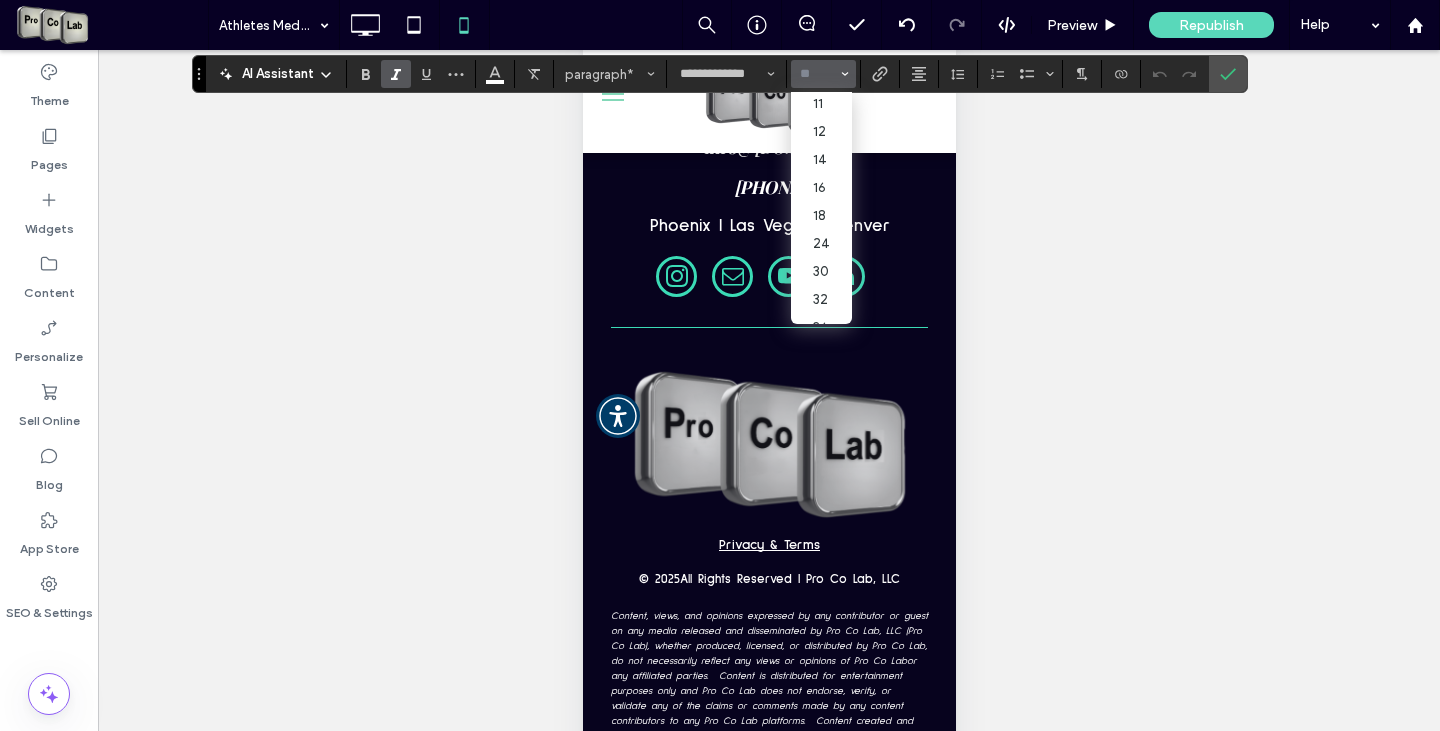 scroll, scrollTop: 89, scrollLeft: 0, axis: vertical 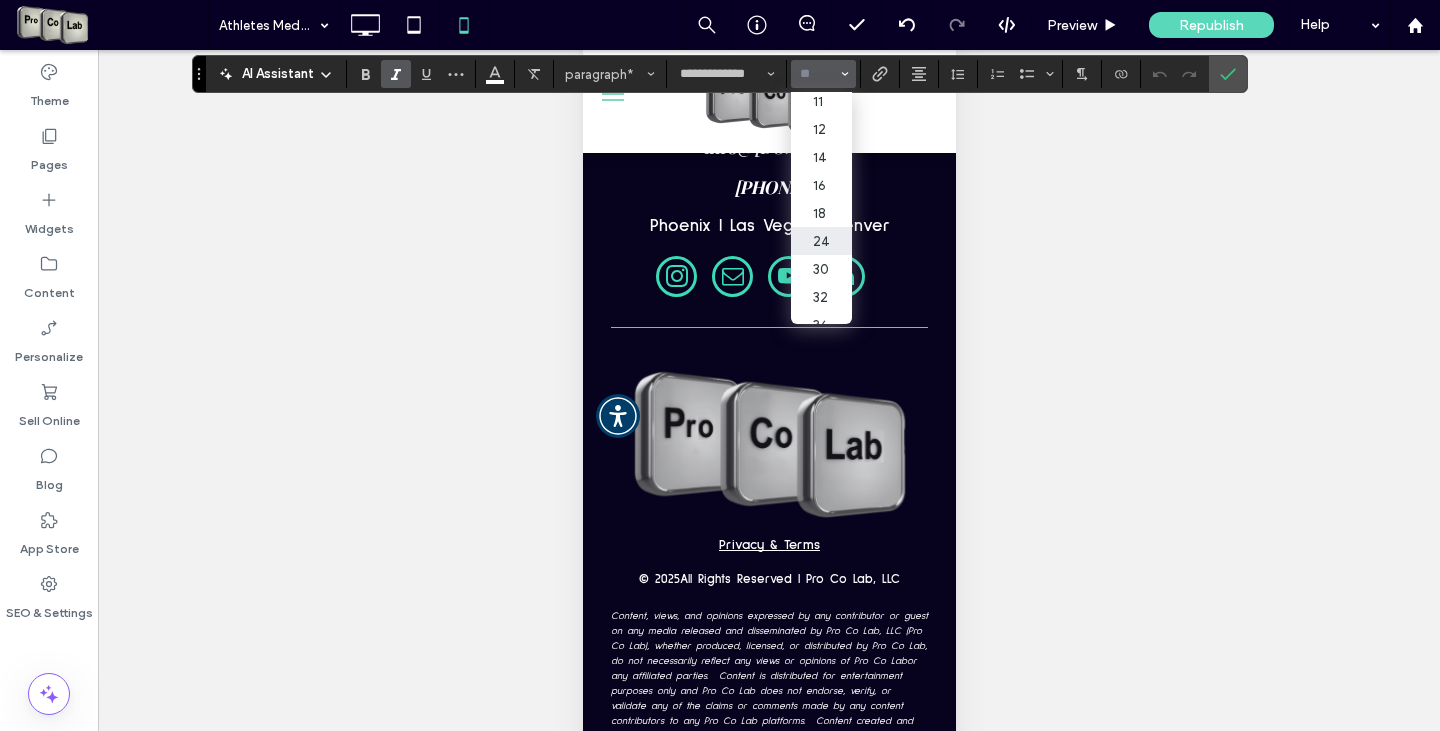 click on "24" at bounding box center [821, 241] 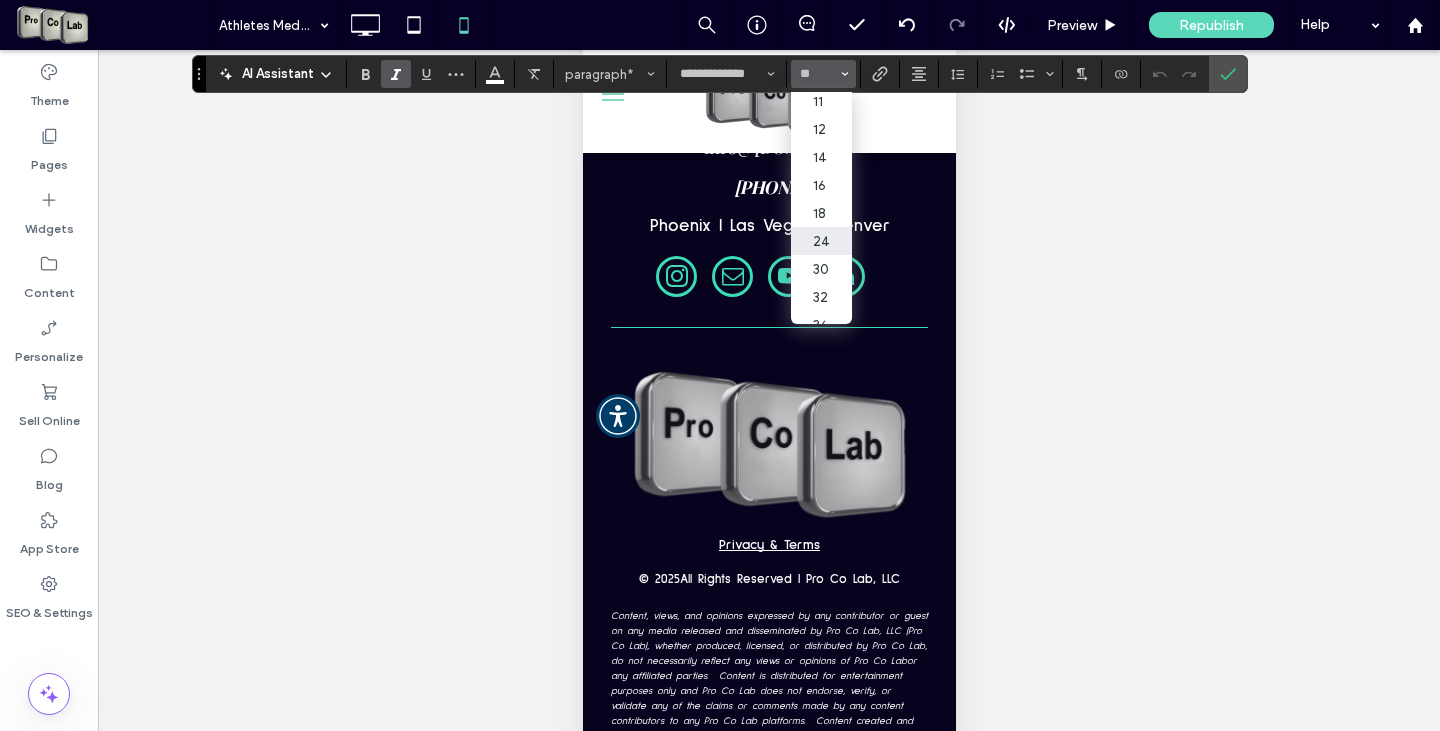 type on "**" 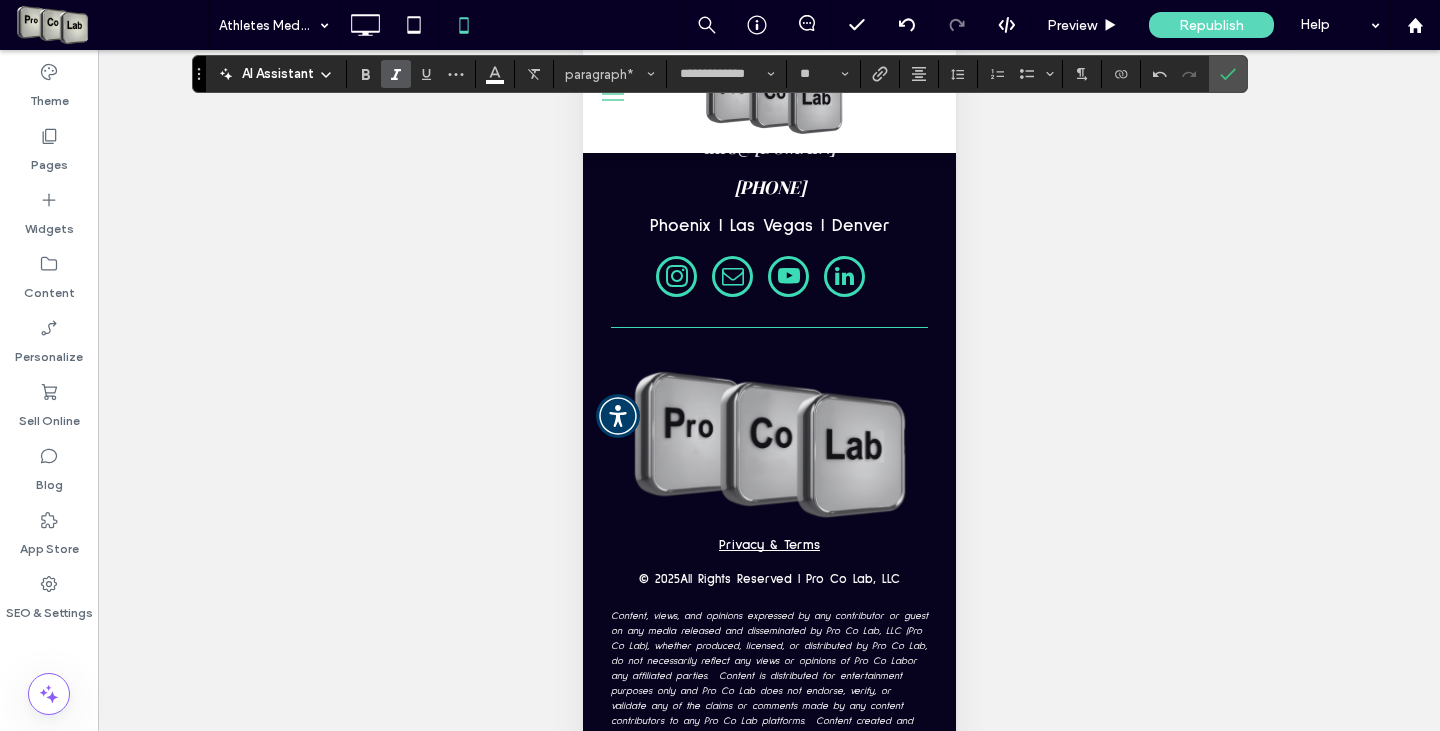 click 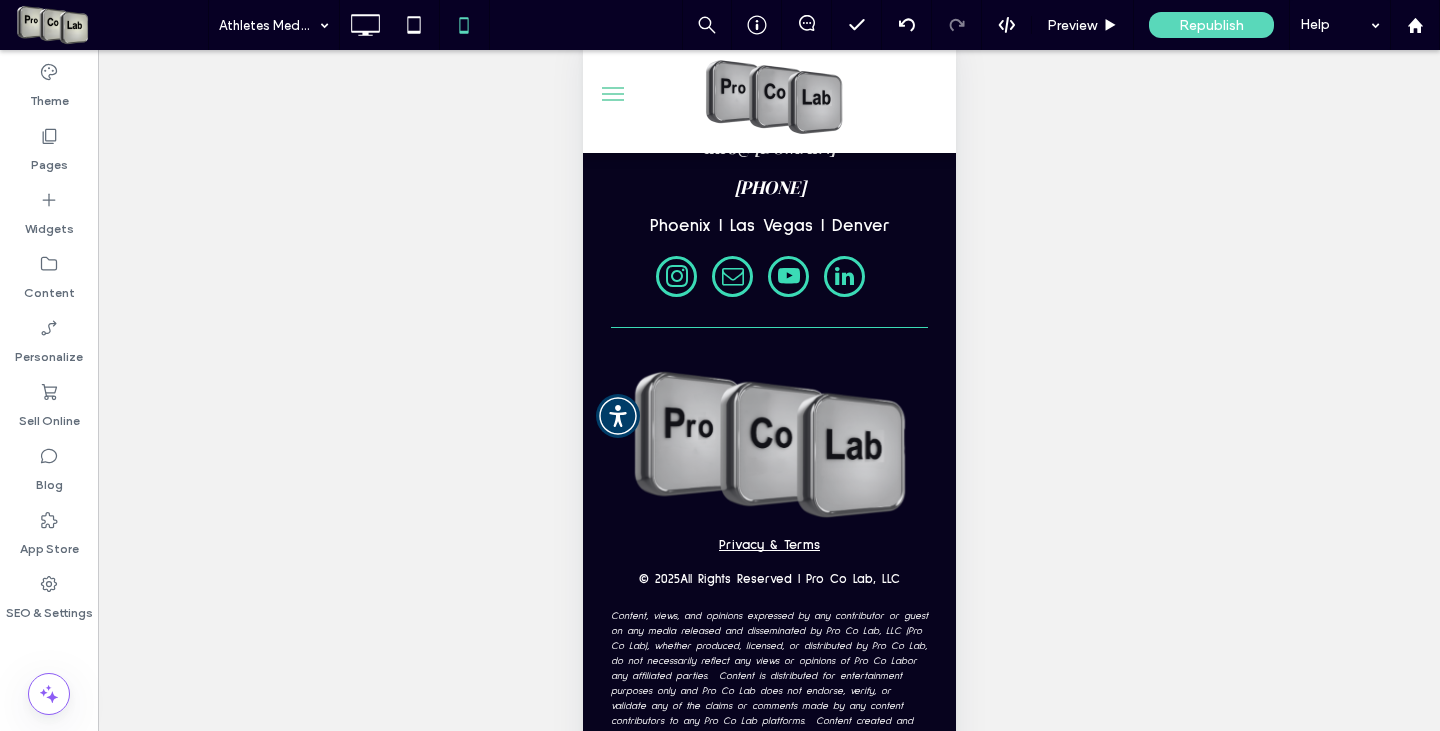 type on "*********" 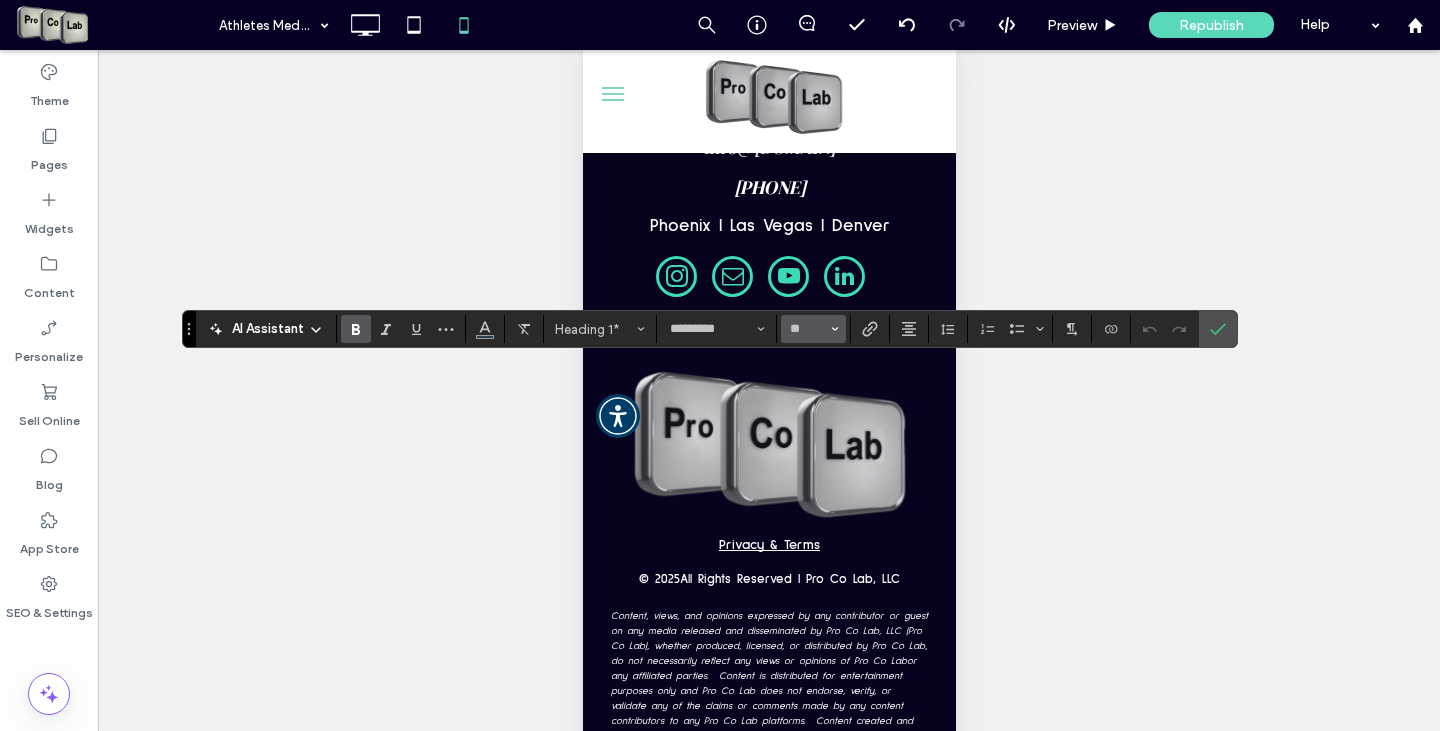 click 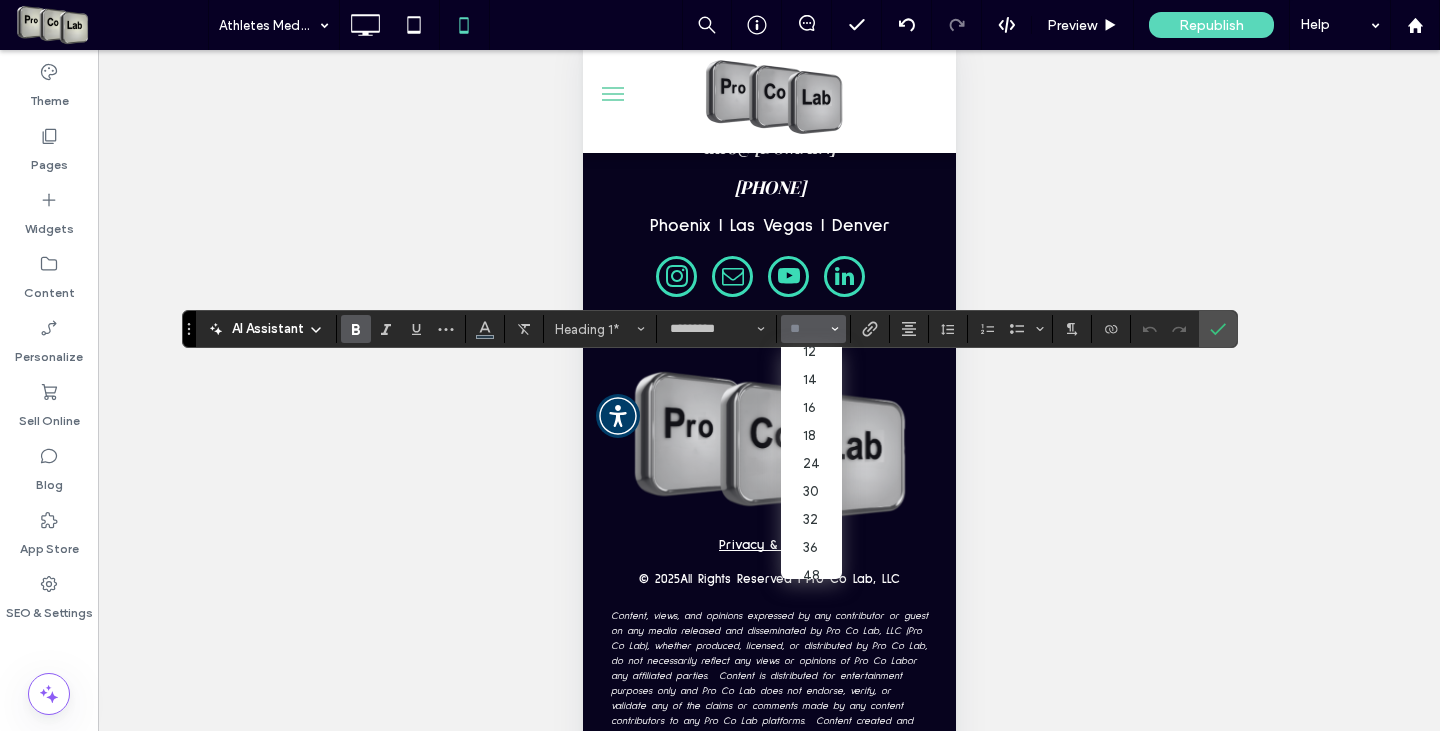 scroll, scrollTop: 129, scrollLeft: 0, axis: vertical 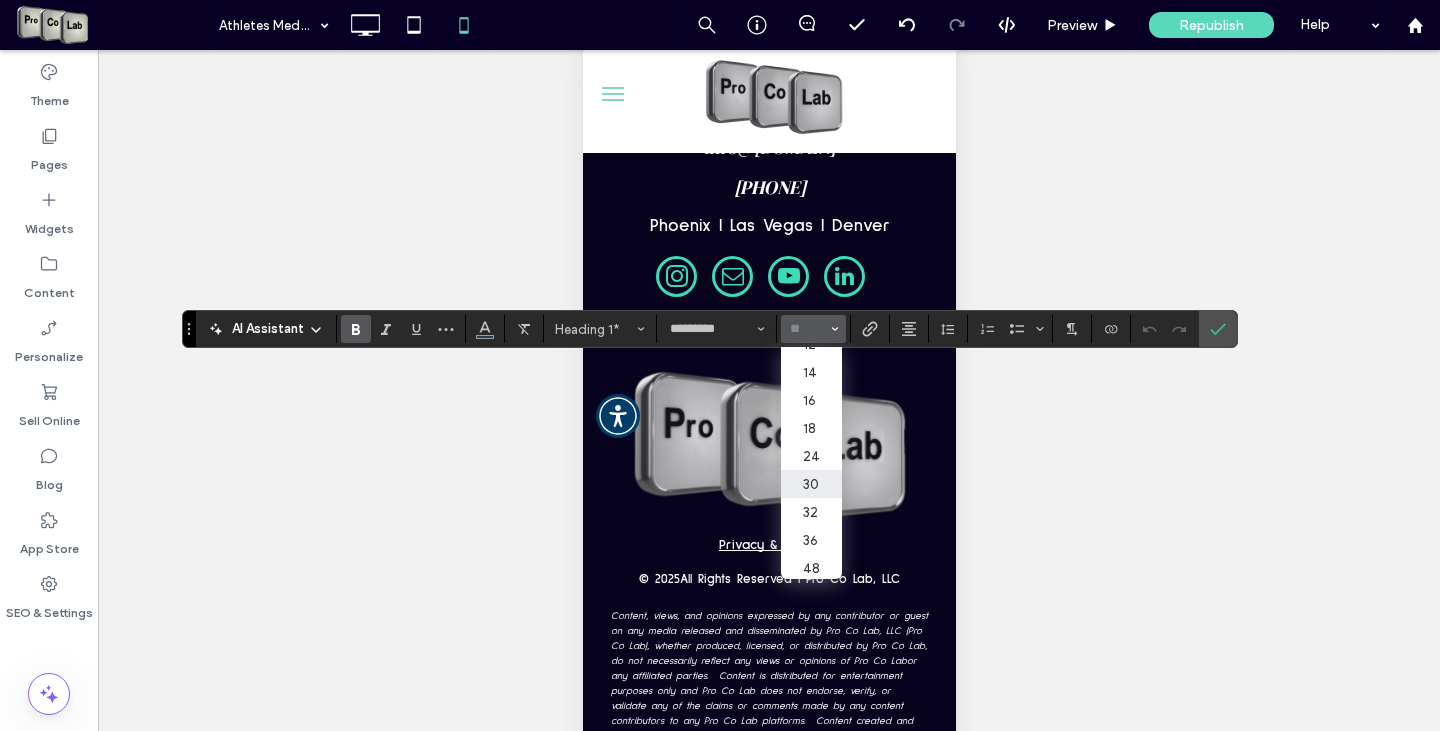 click on "30" at bounding box center [811, 484] 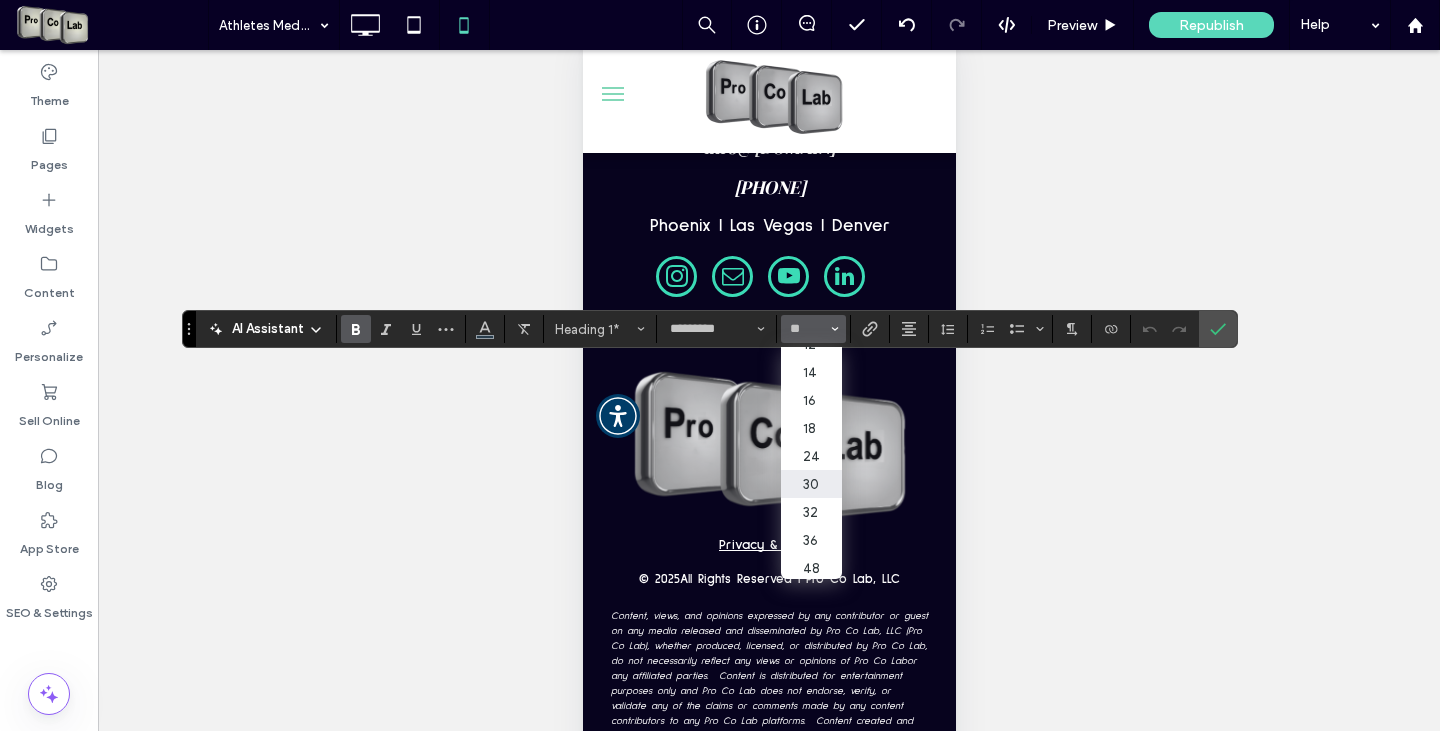 type on "**" 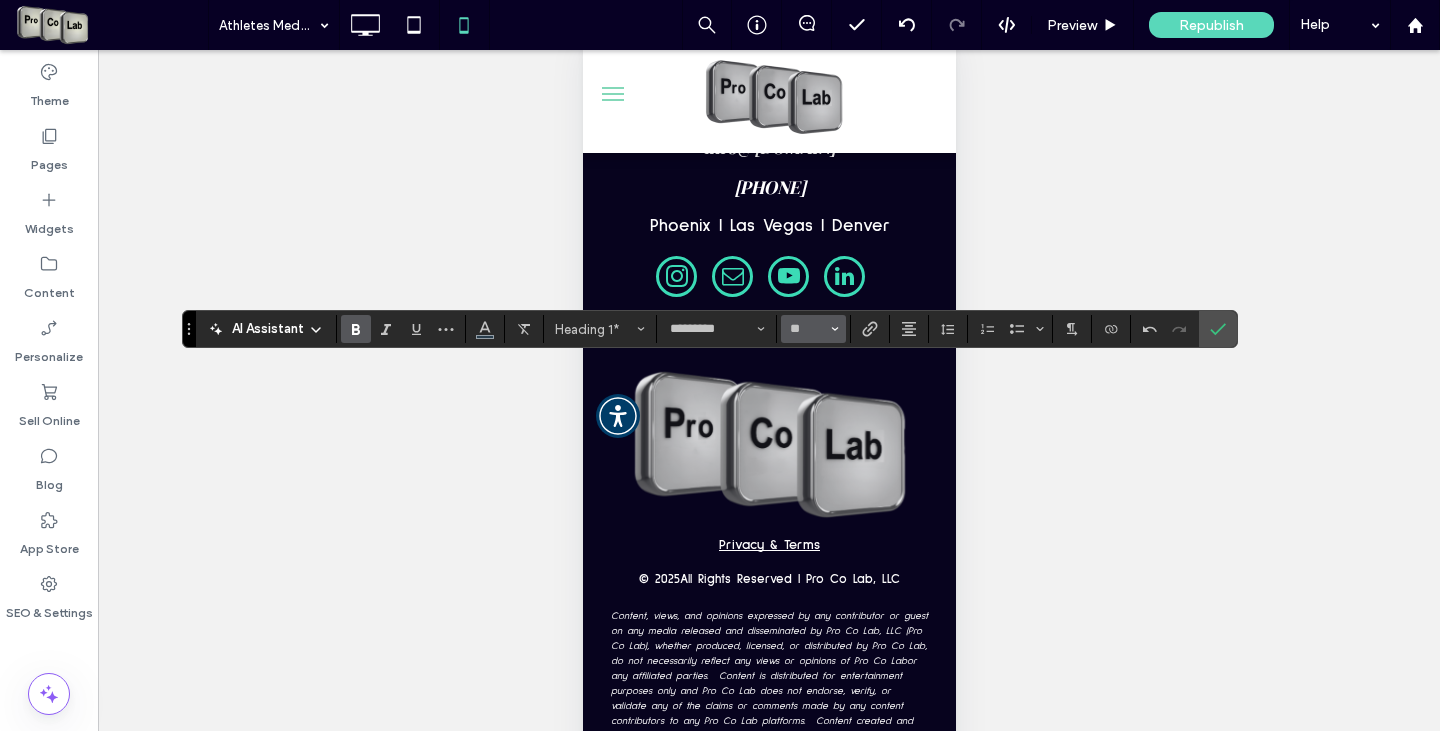 click 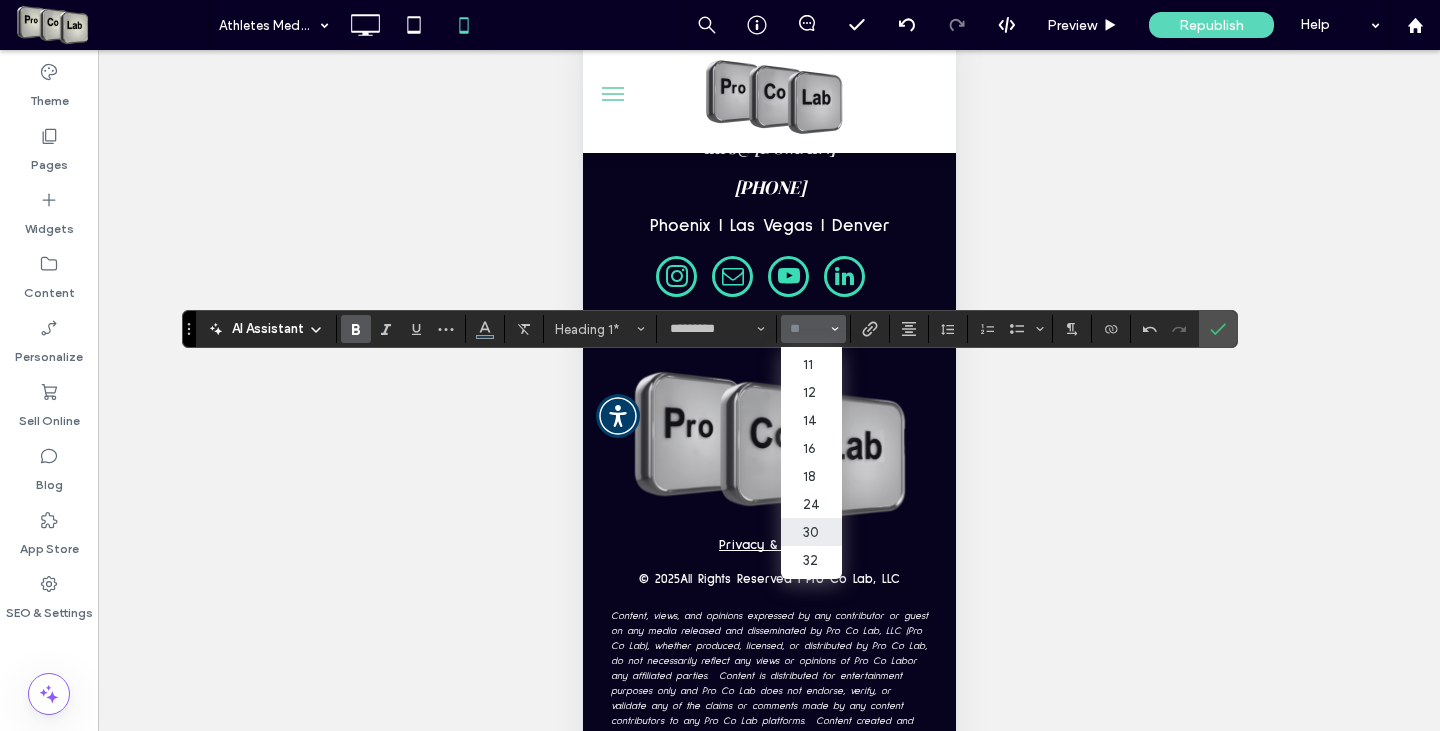 scroll, scrollTop: 100, scrollLeft: 0, axis: vertical 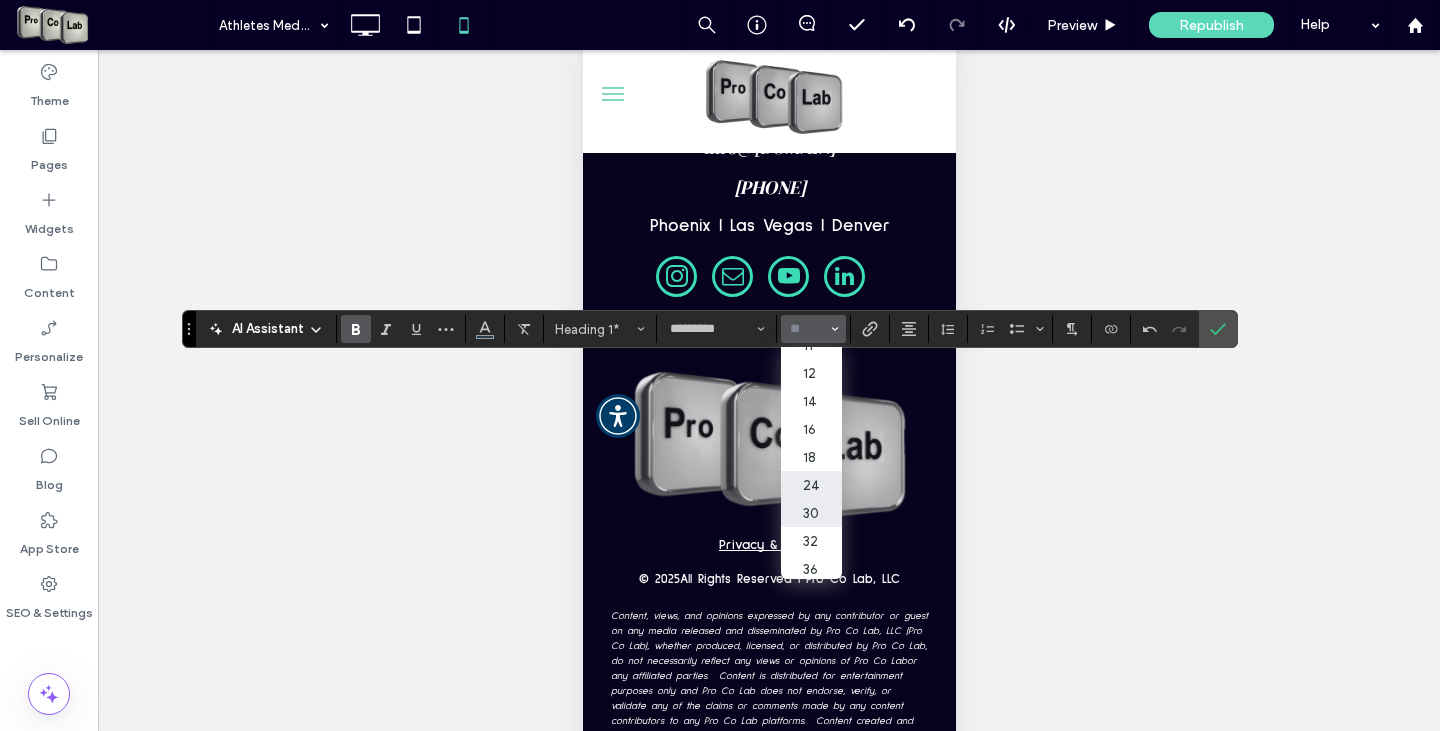 click on "24" at bounding box center [811, 485] 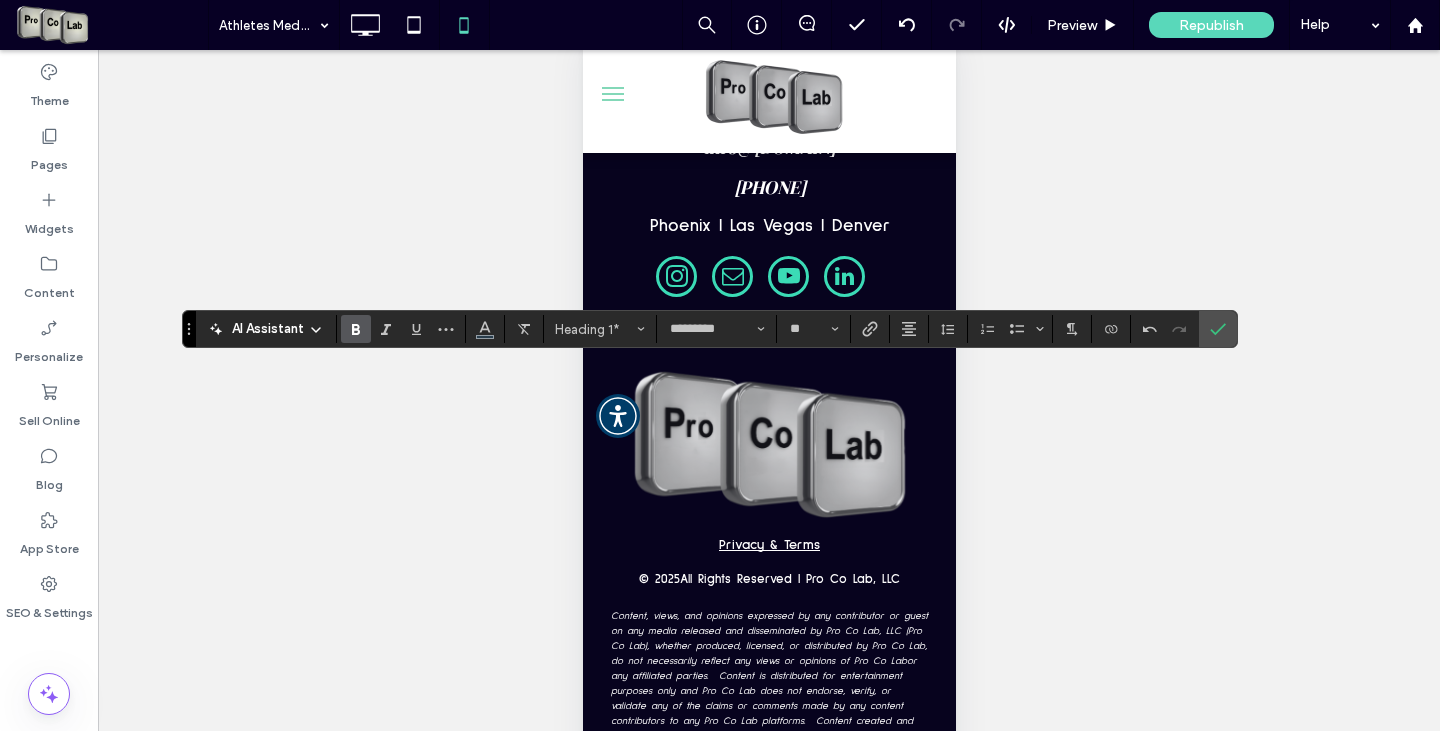 type on "**" 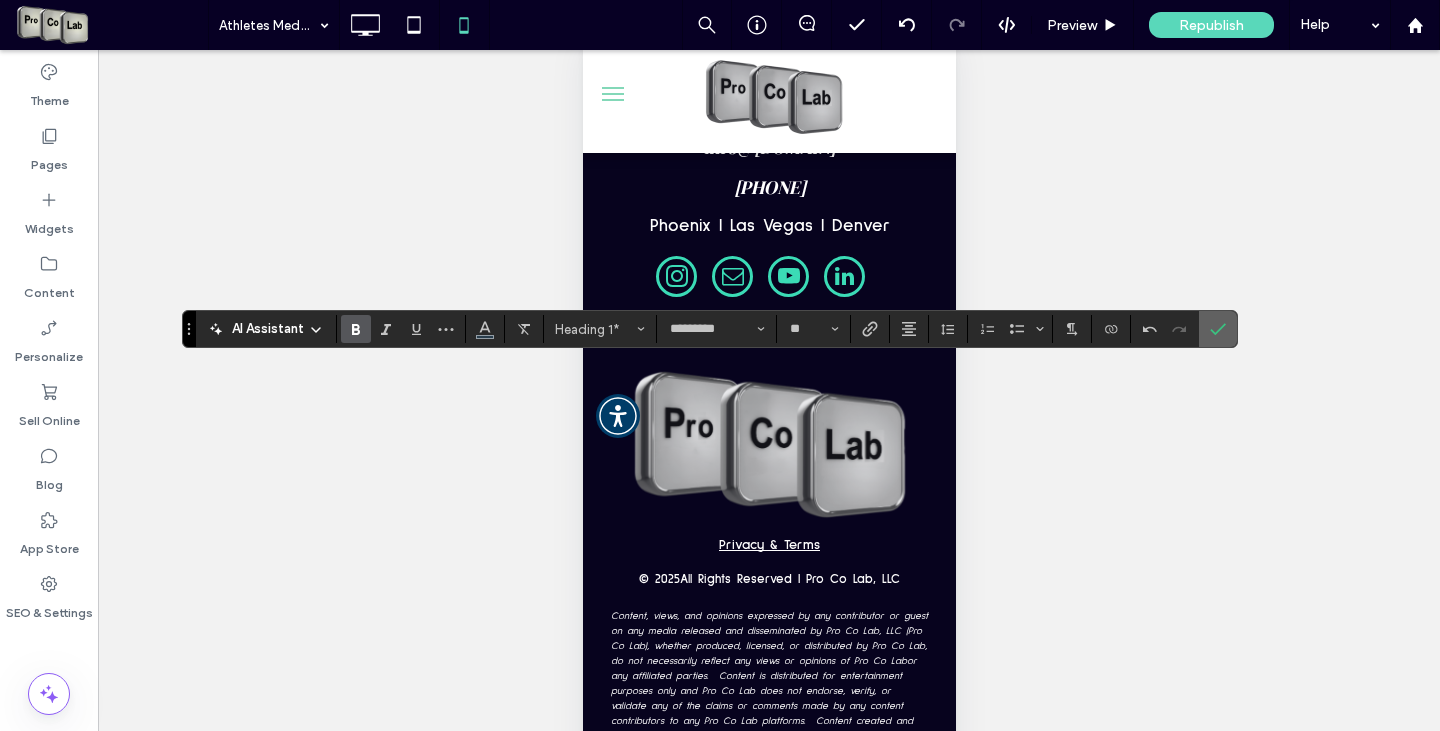 click 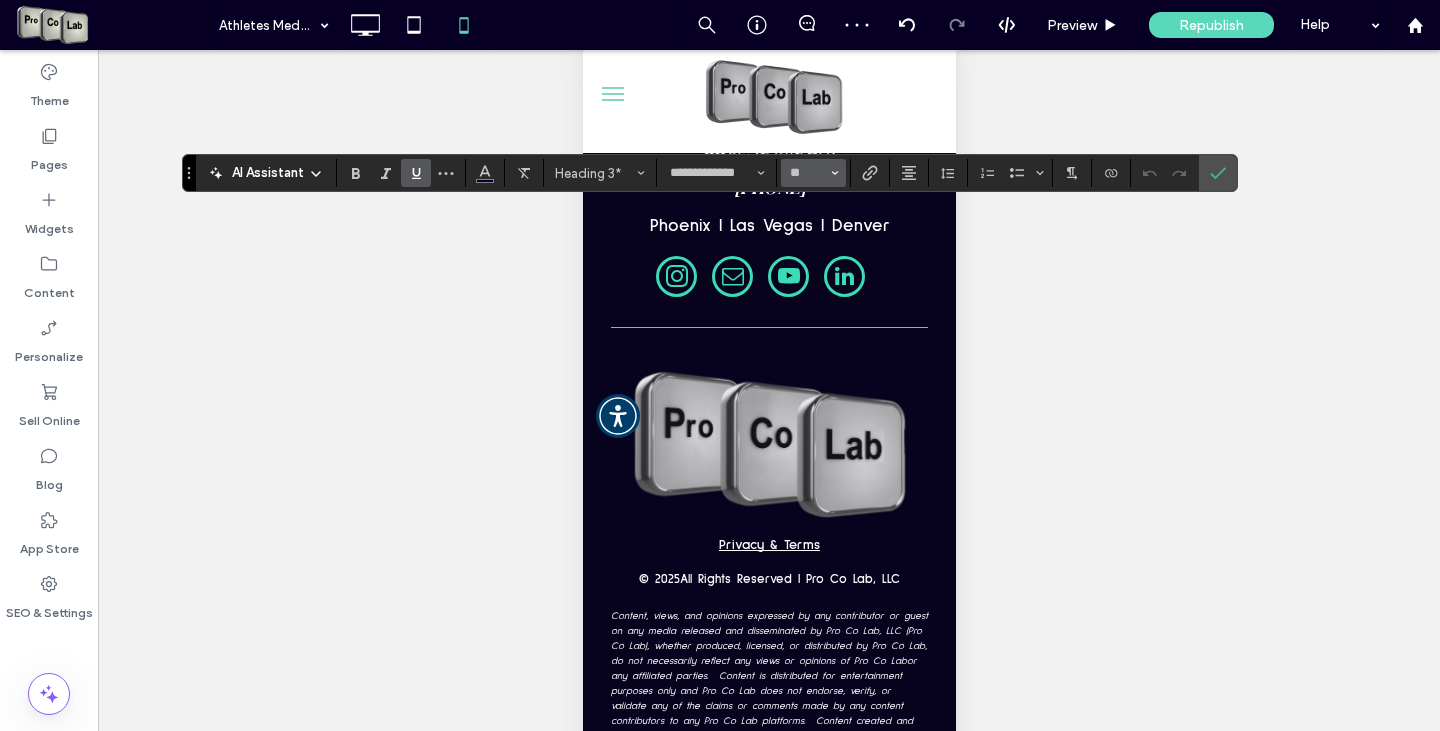 click 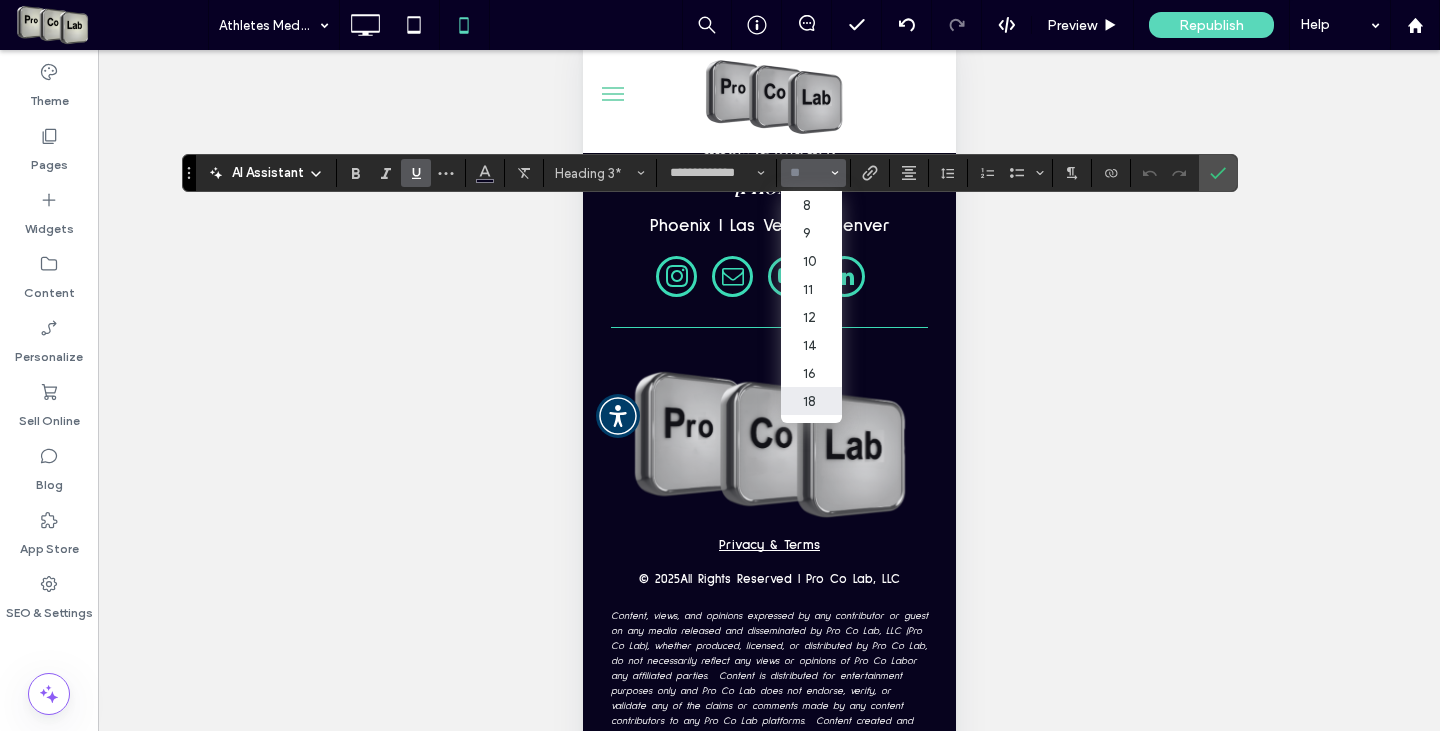 click on "18" at bounding box center (811, 401) 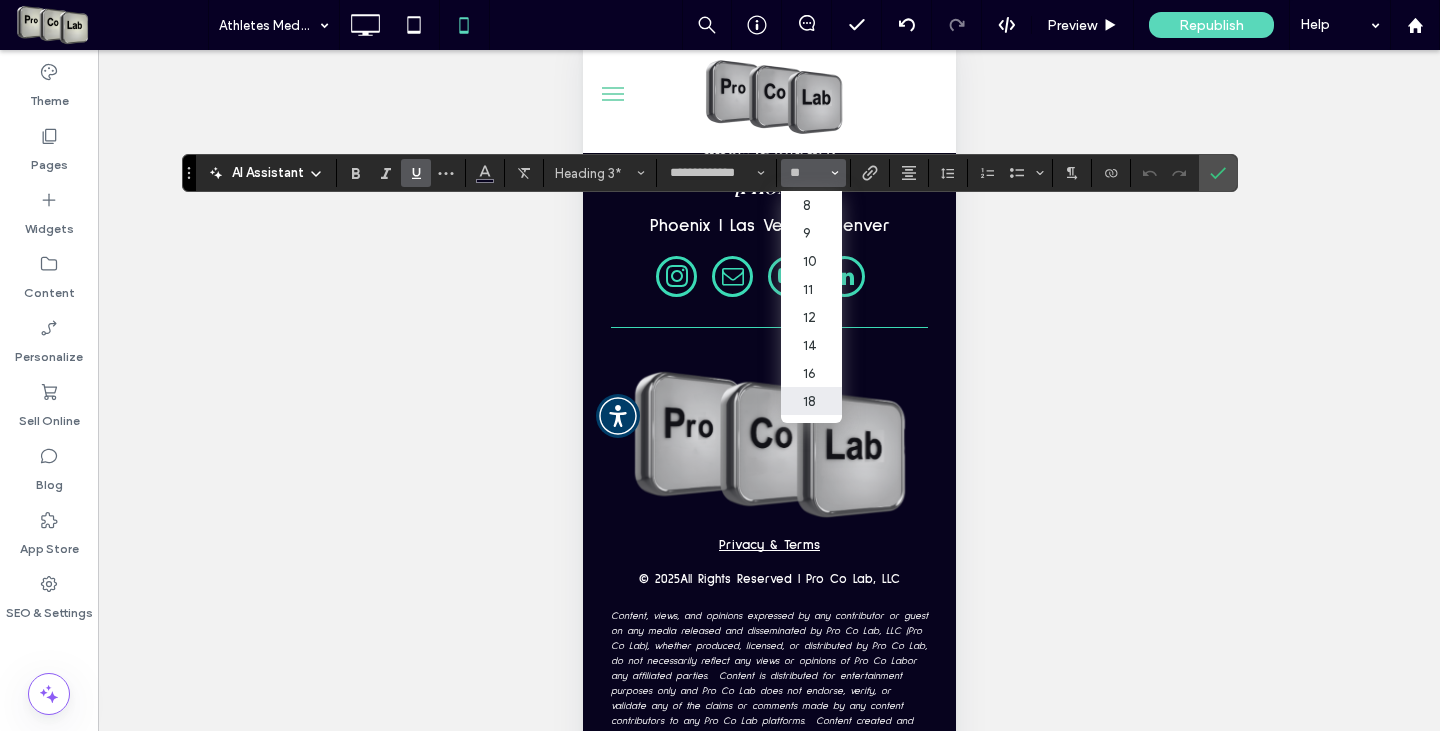 type on "**" 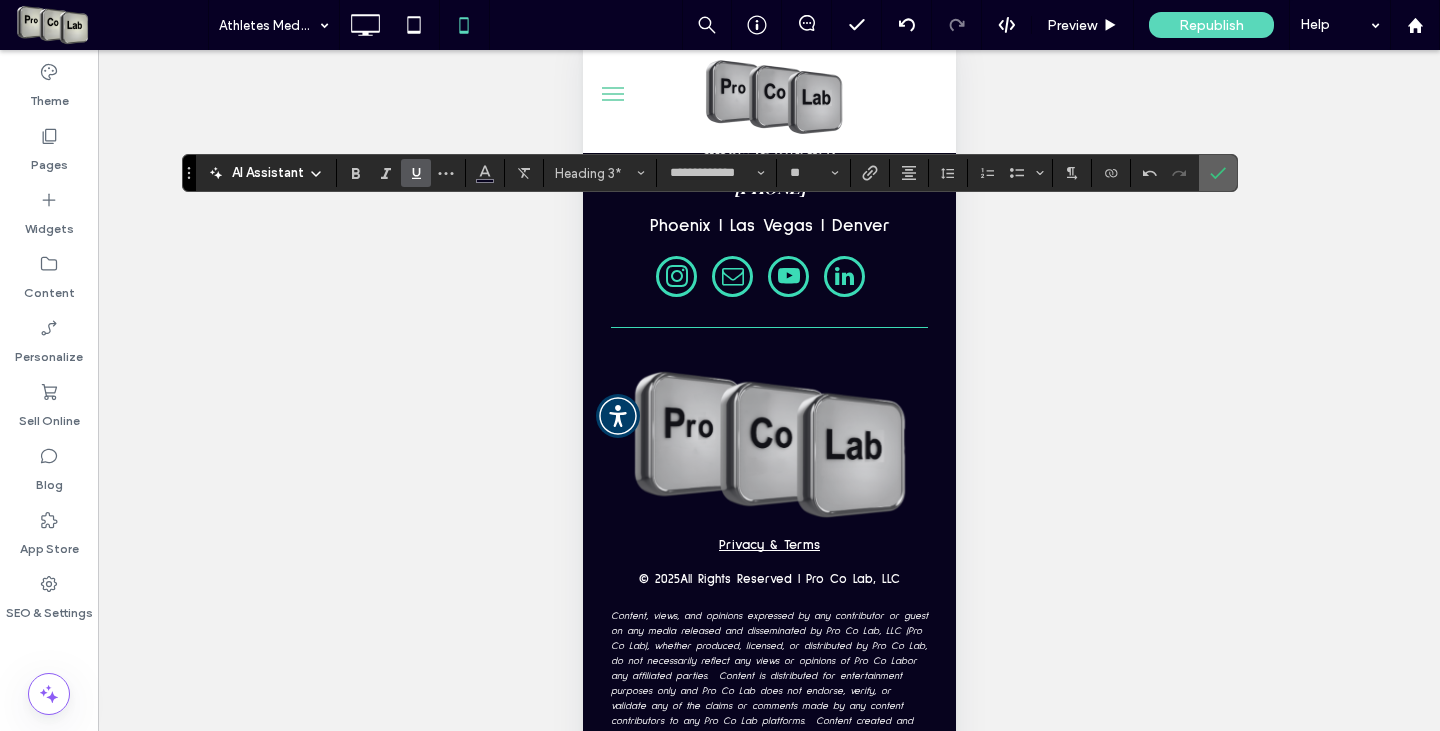 click 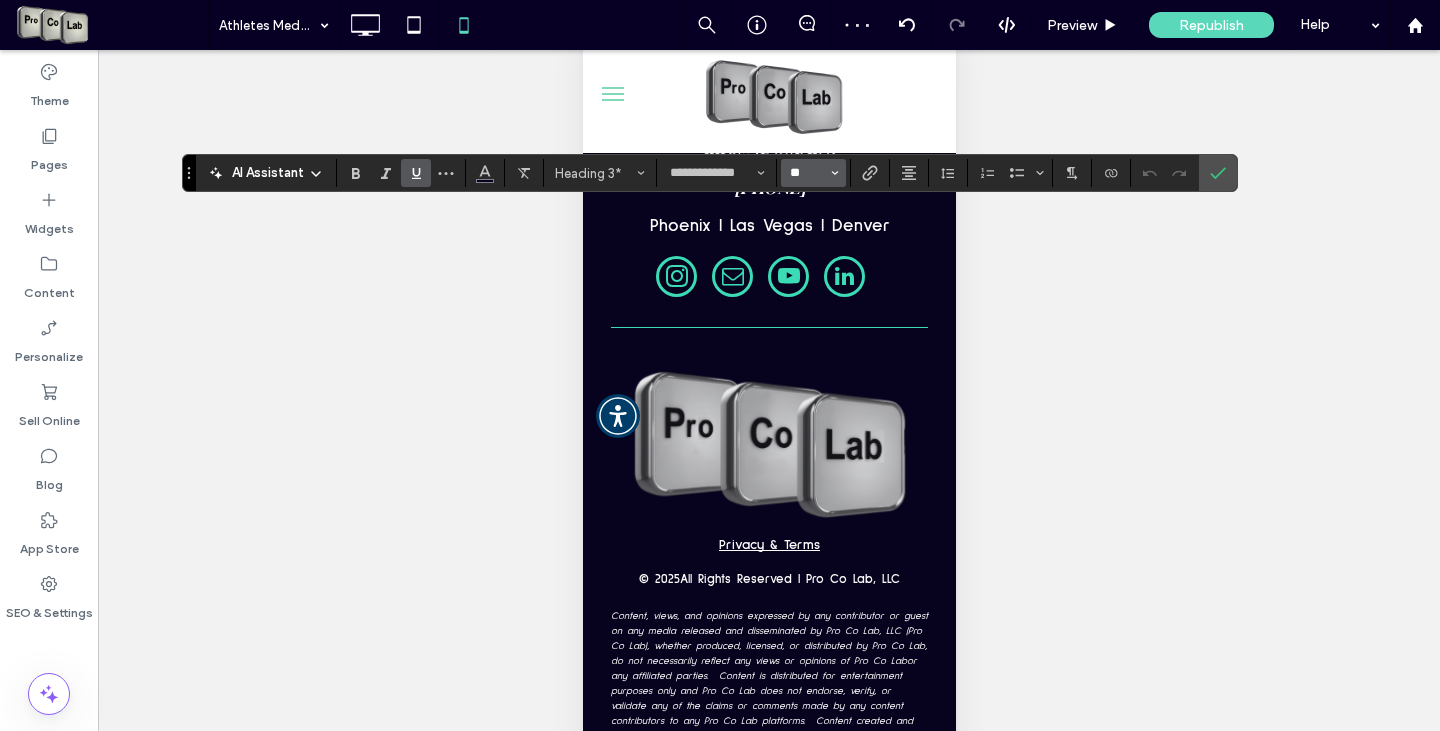 click on "**" at bounding box center (807, 173) 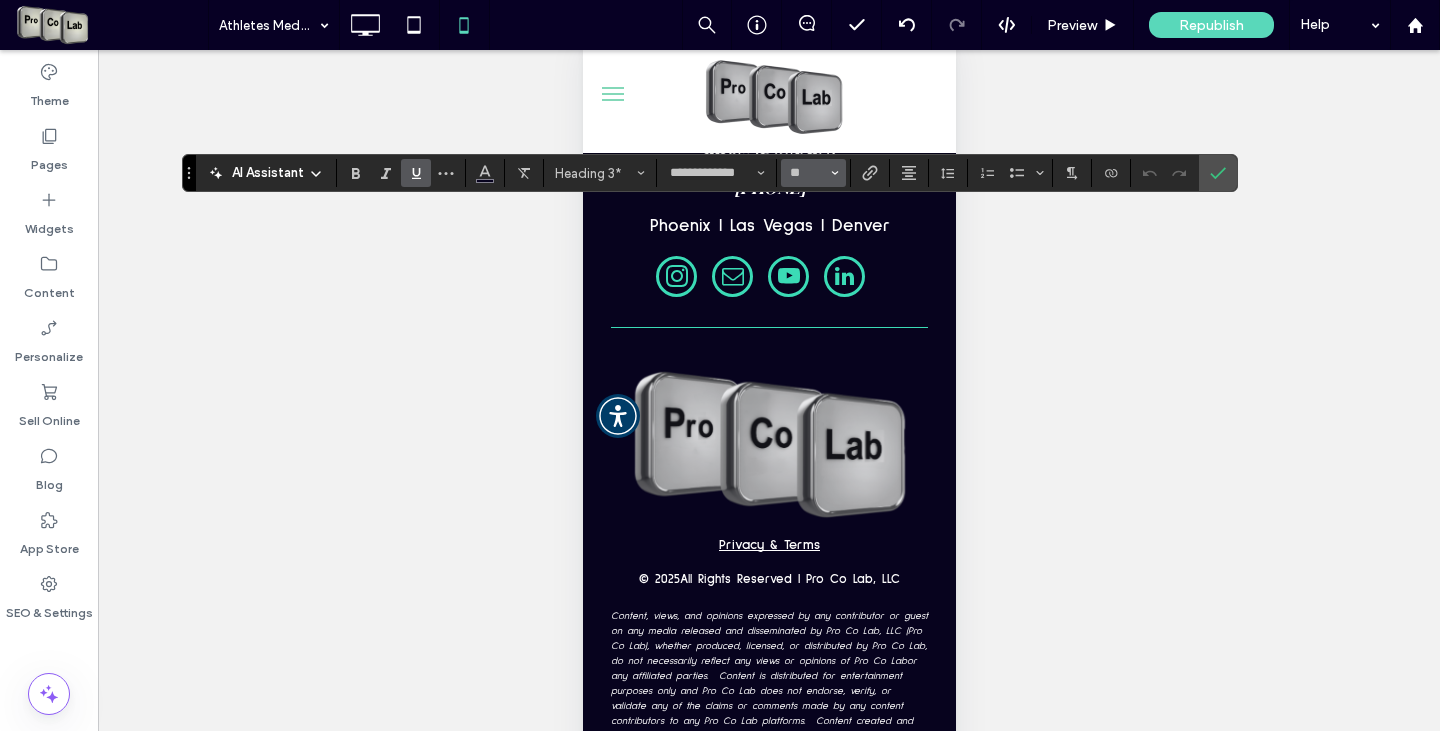 type on "**" 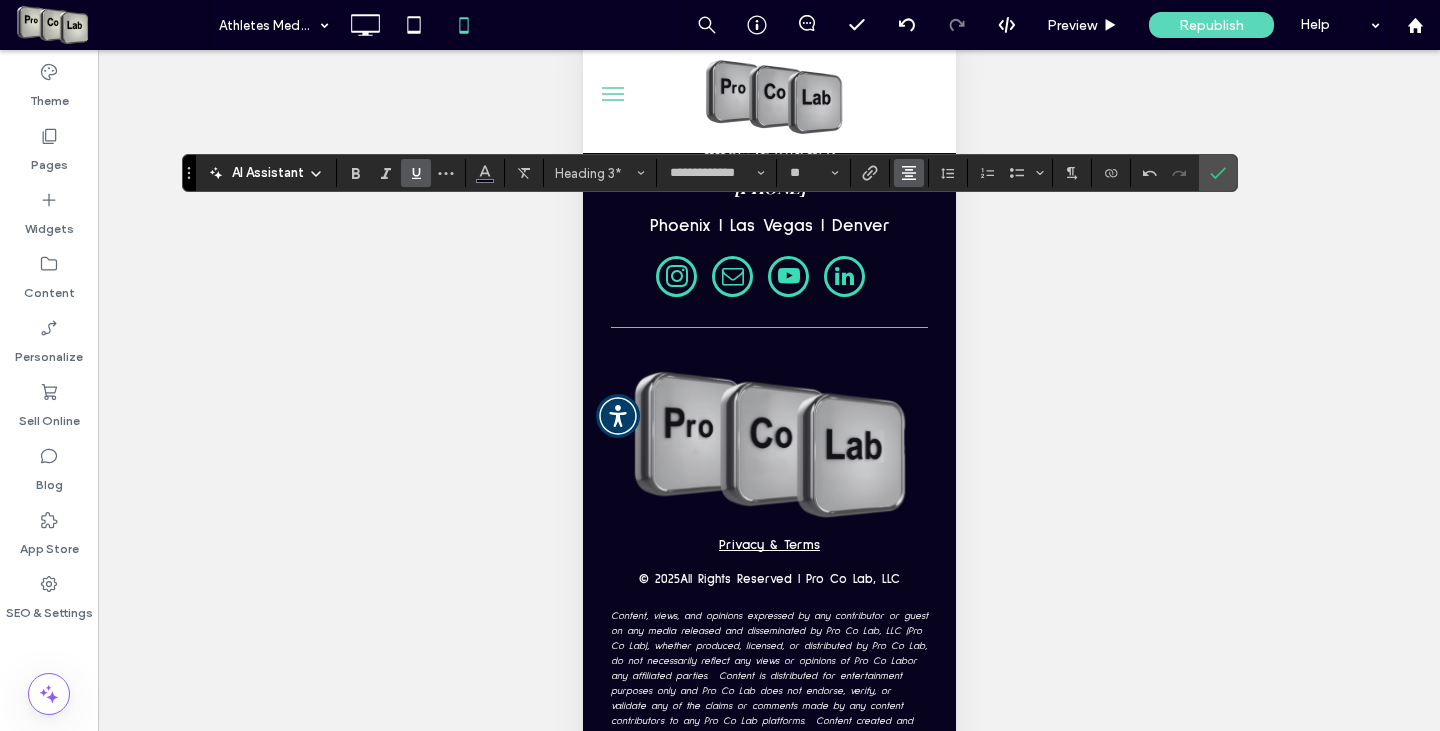click at bounding box center [909, 173] 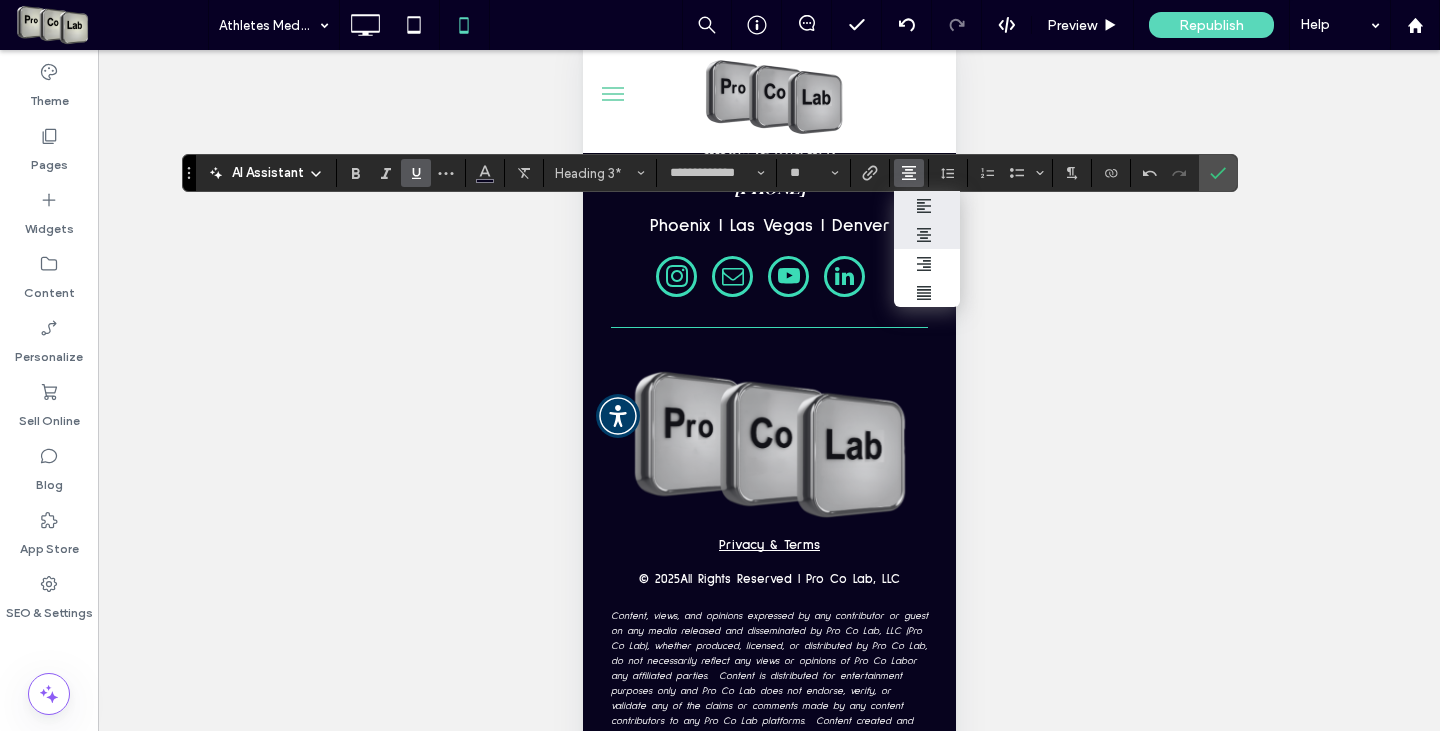 click 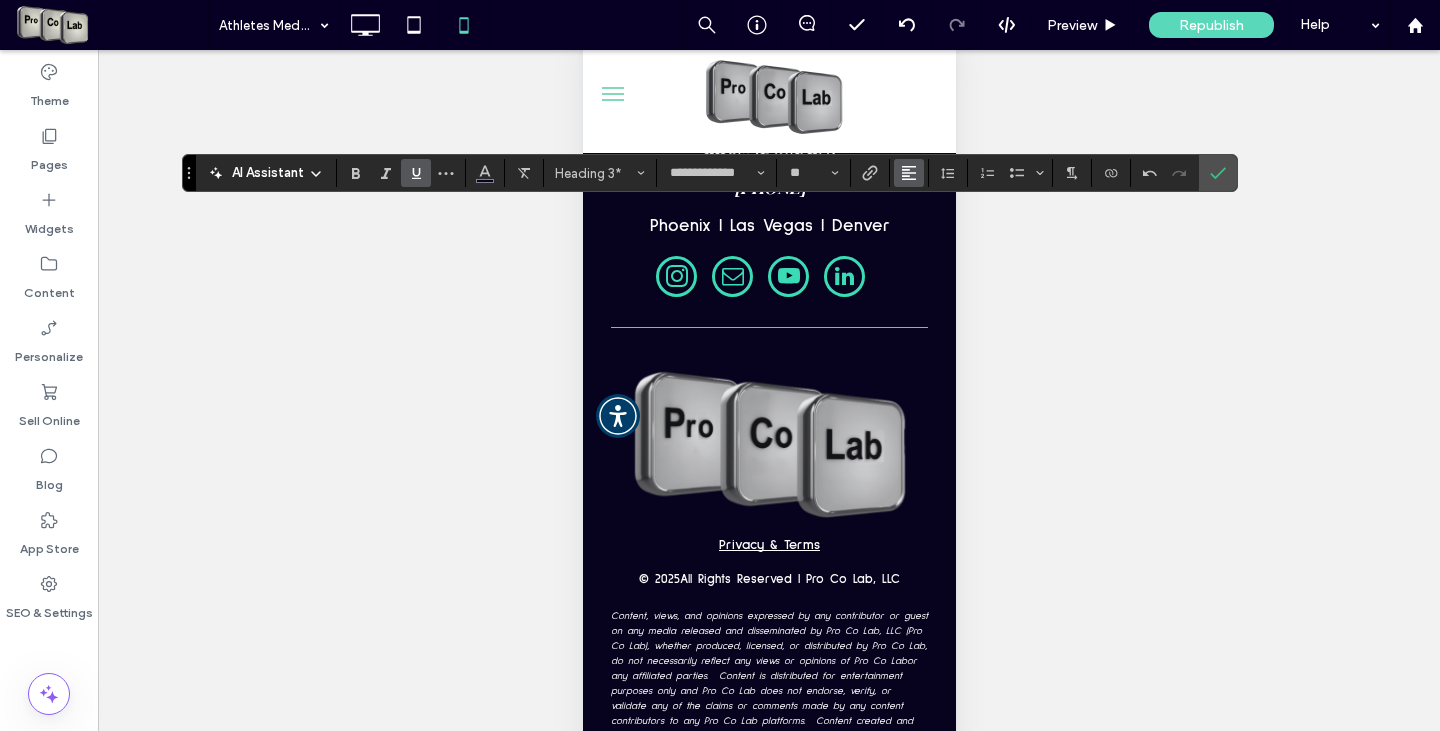 click 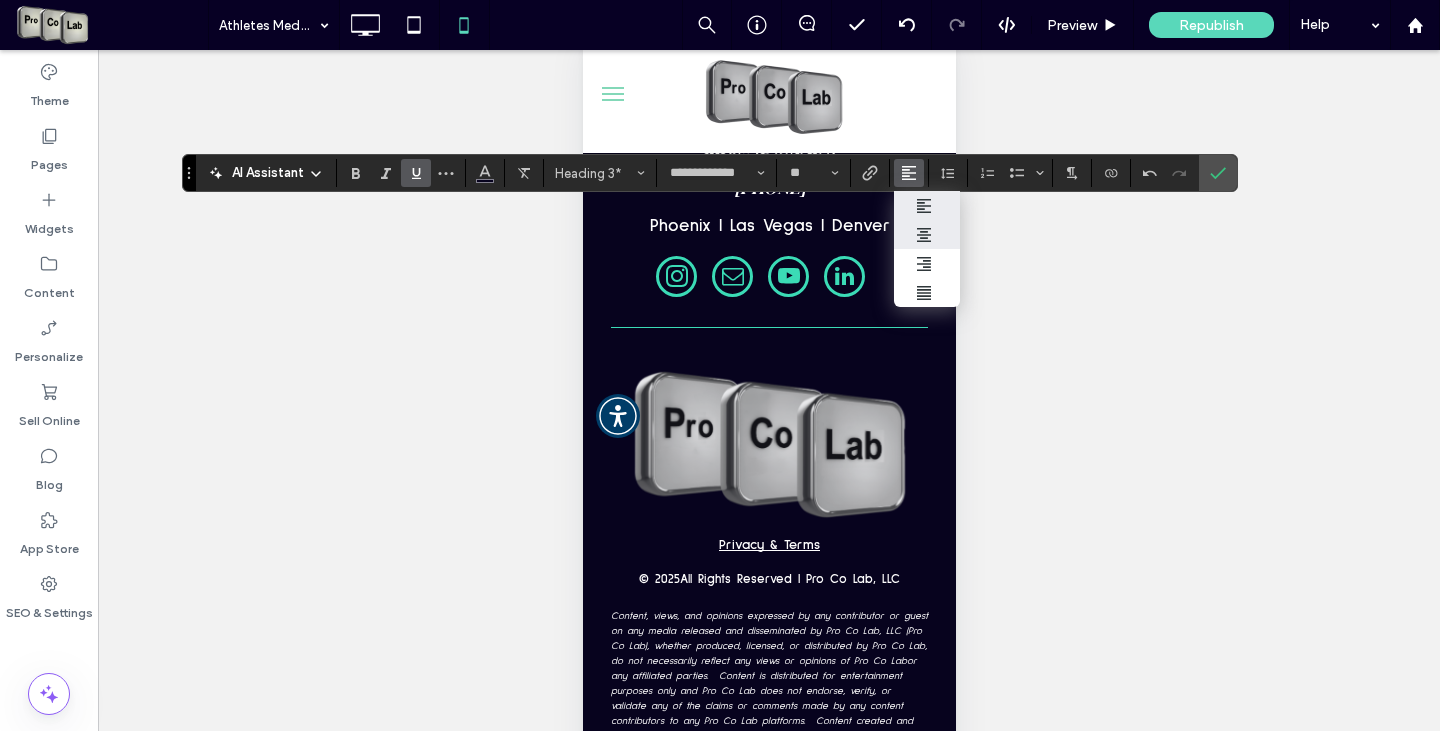 click at bounding box center [927, 235] 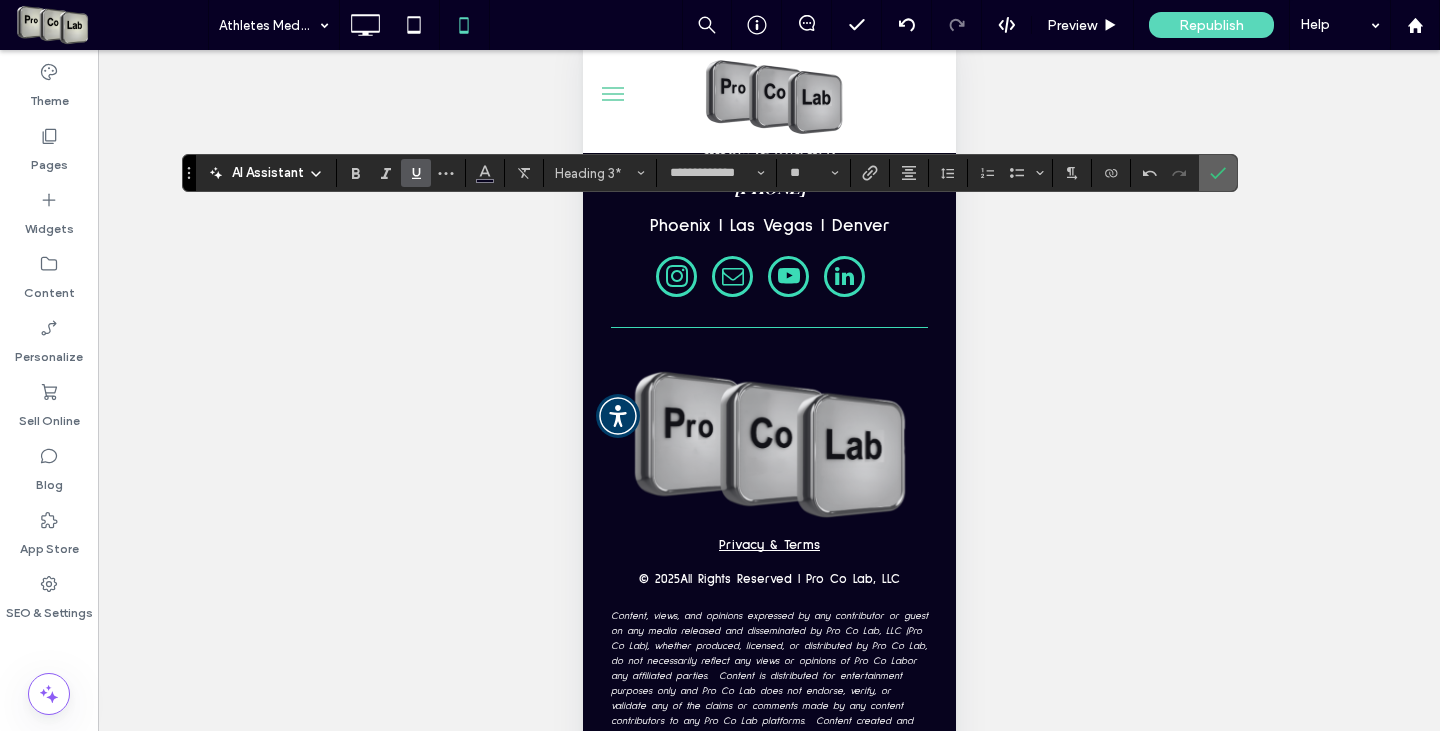 click 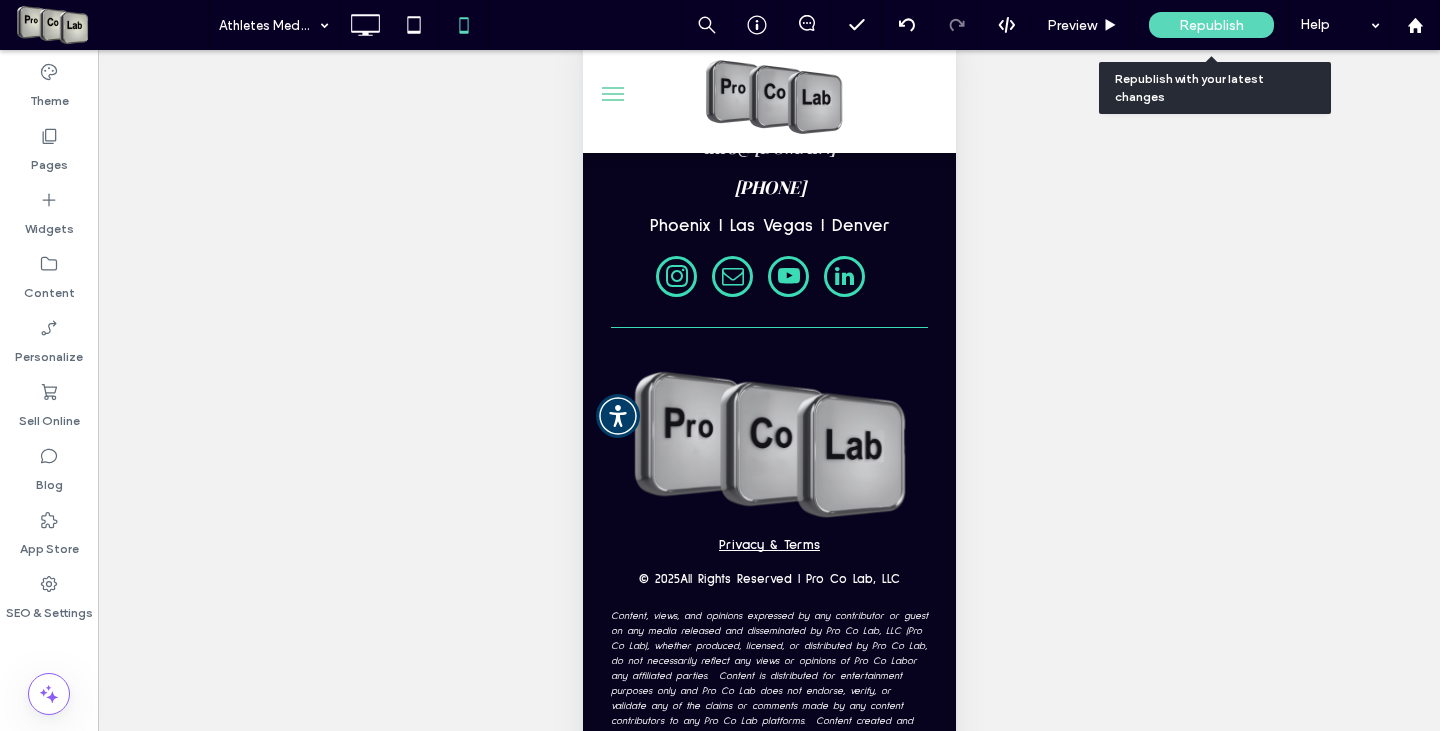click on "Republish" at bounding box center [1211, 25] 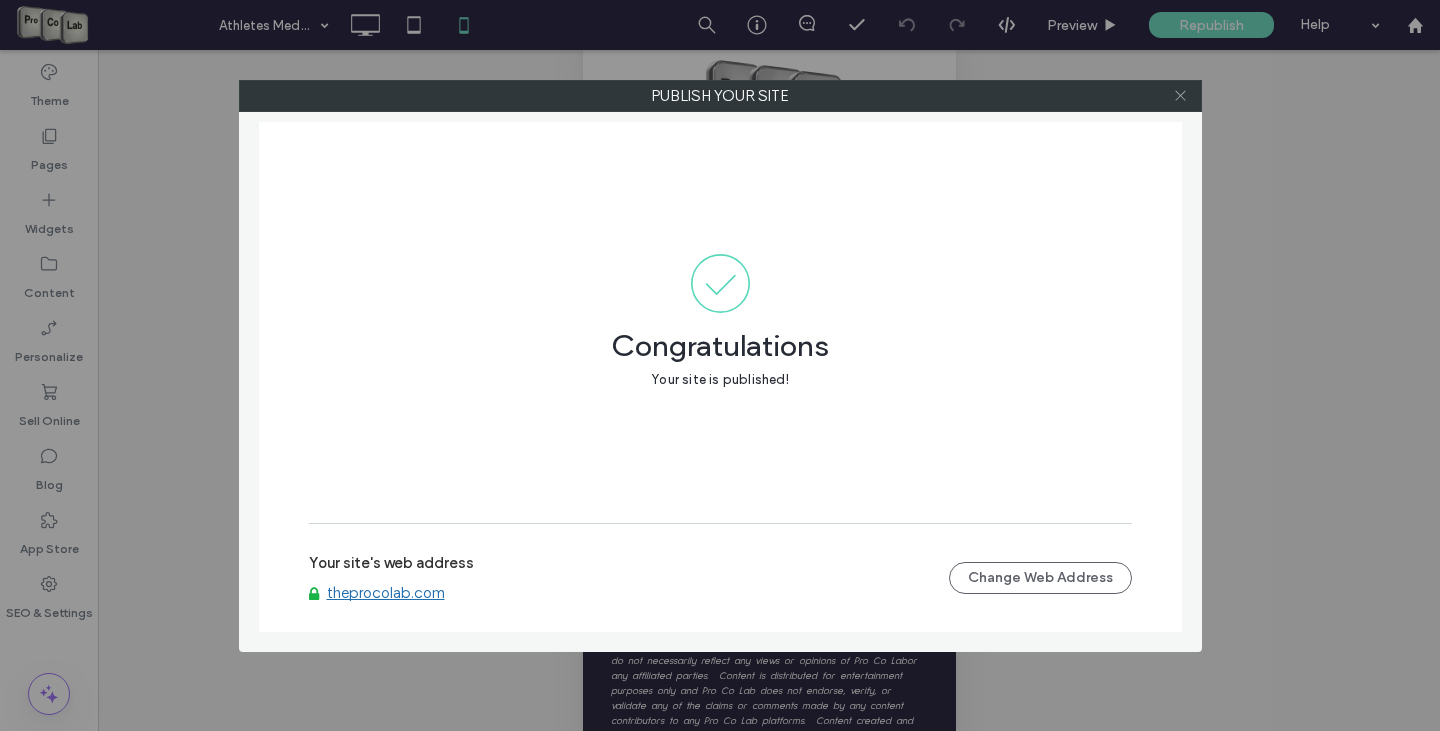 click 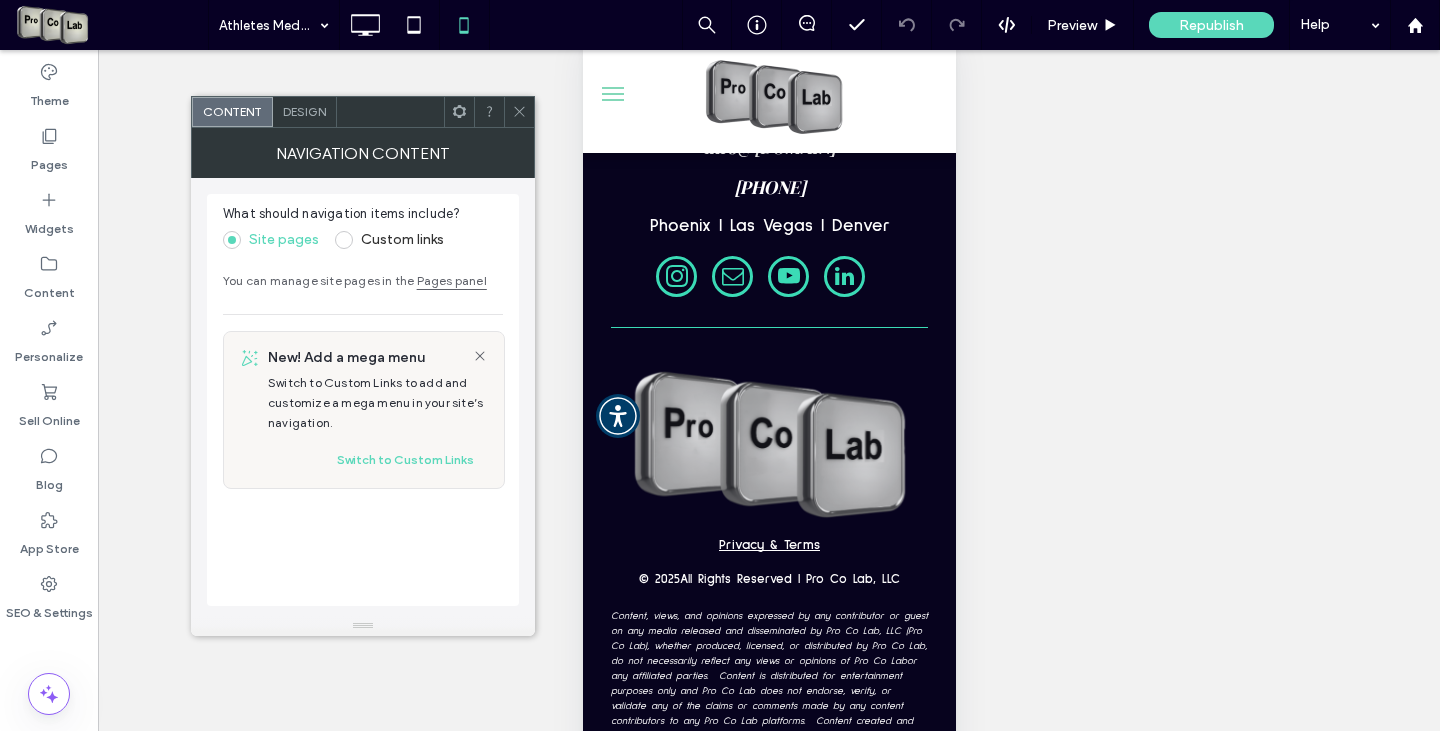 click 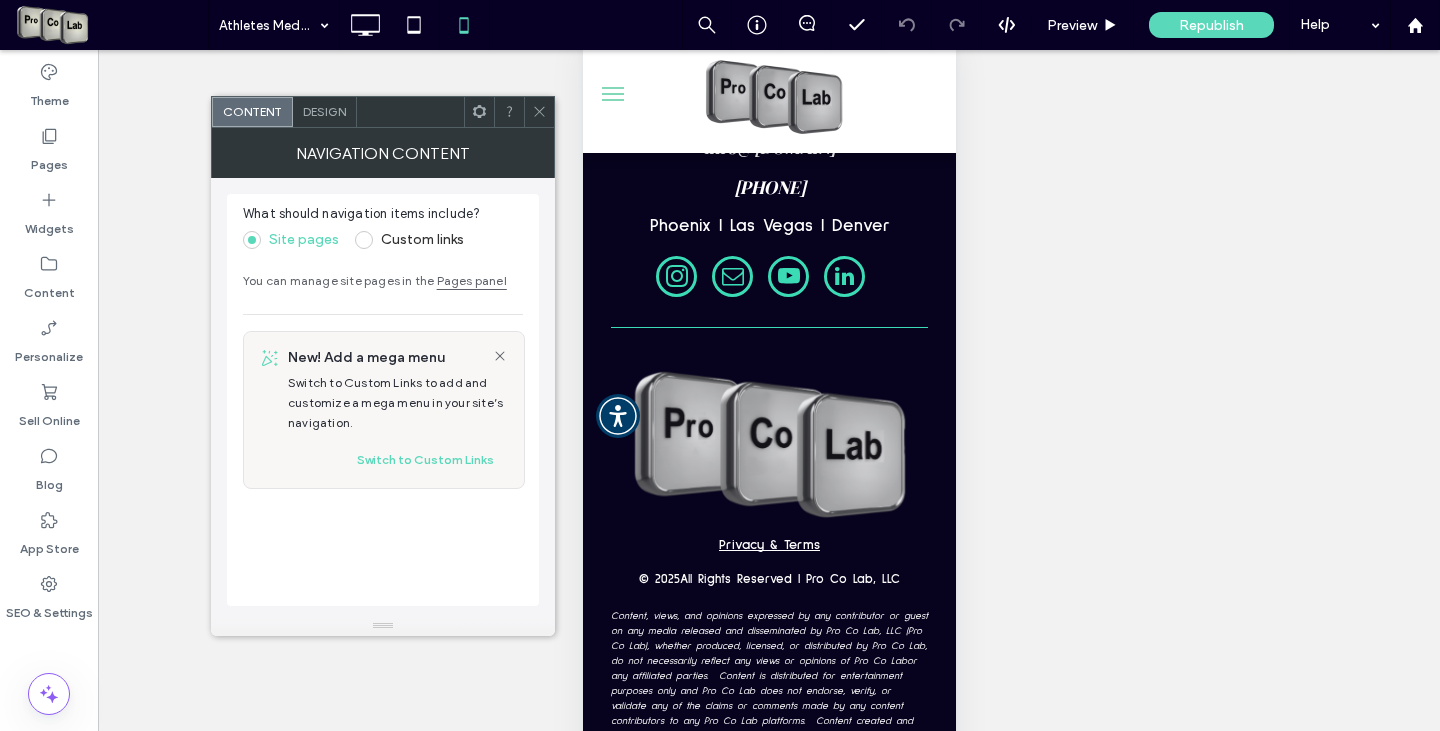 click at bounding box center [539, 112] 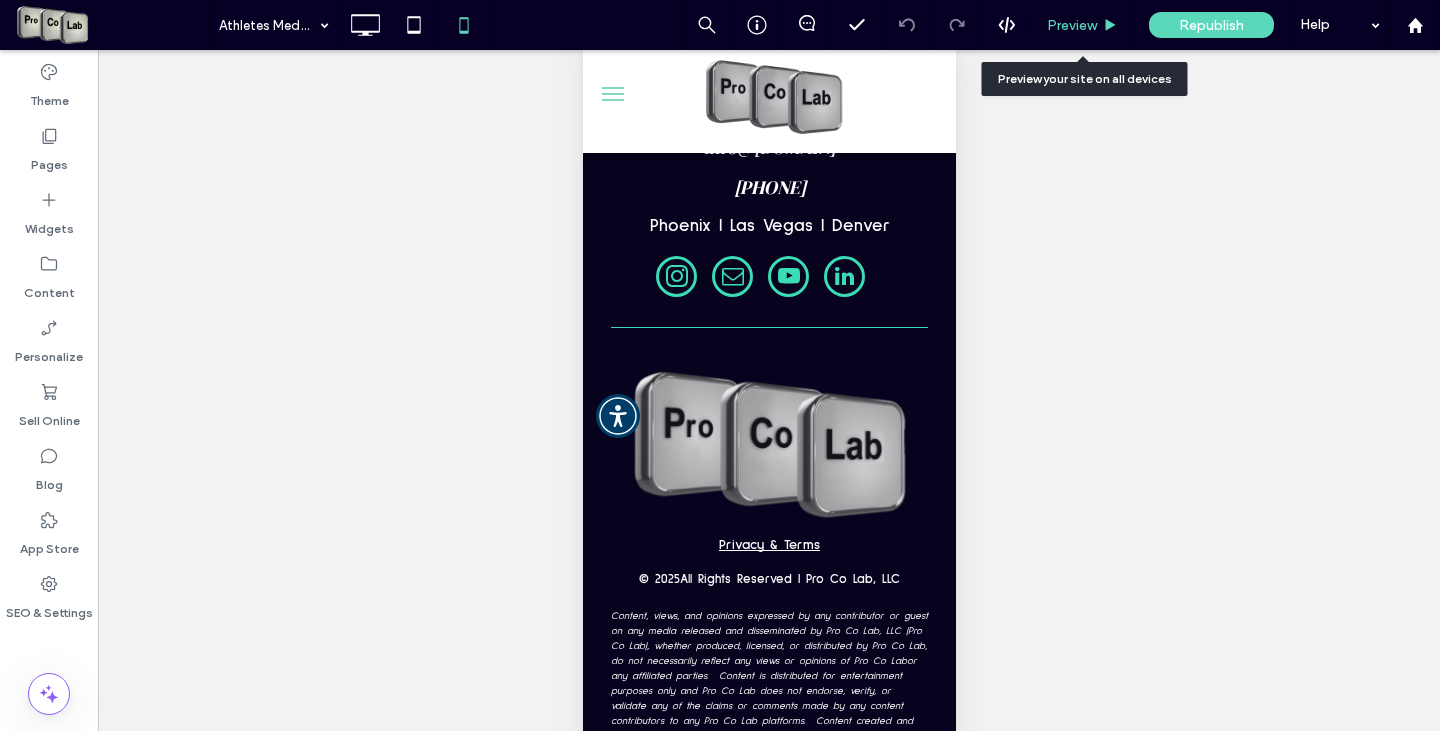 click on "Preview" at bounding box center (1072, 25) 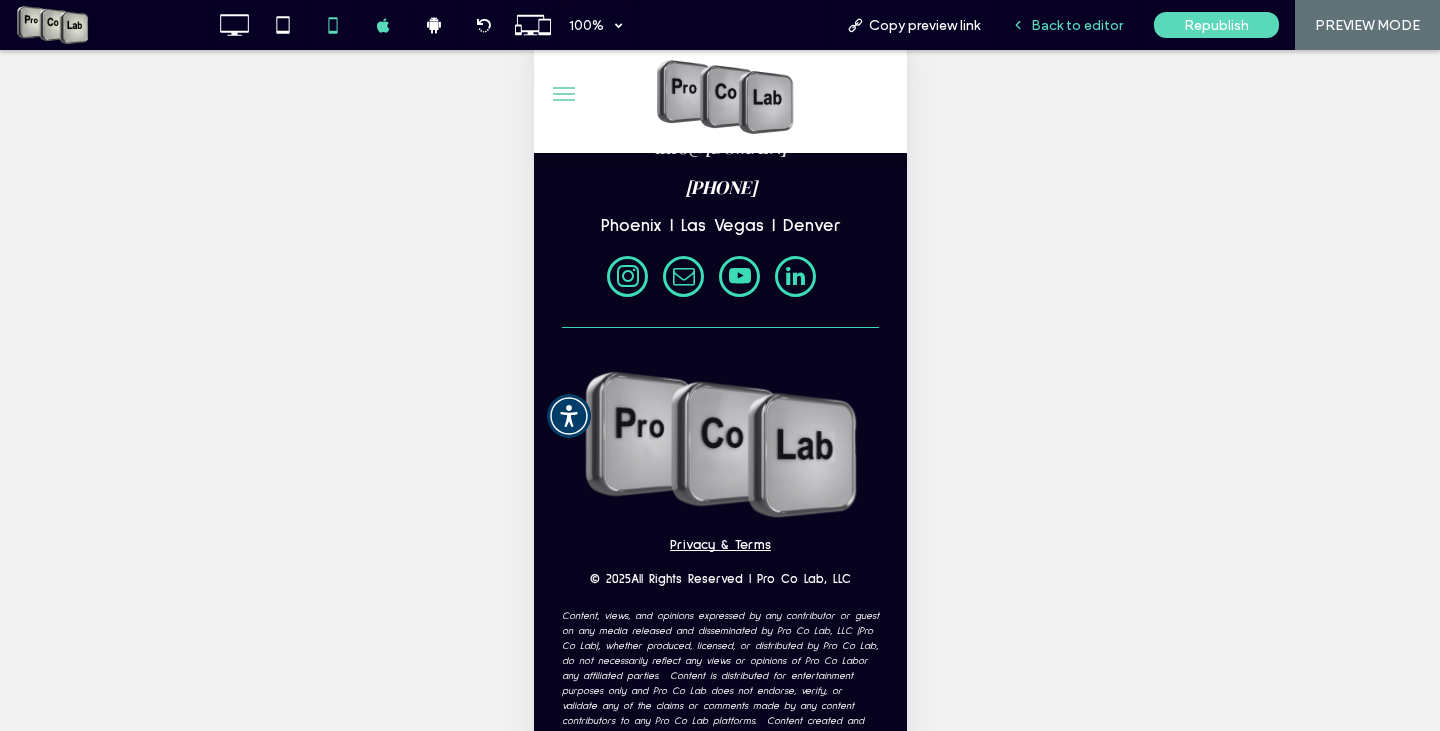 click on "Back to editor" at bounding box center (1077, 25) 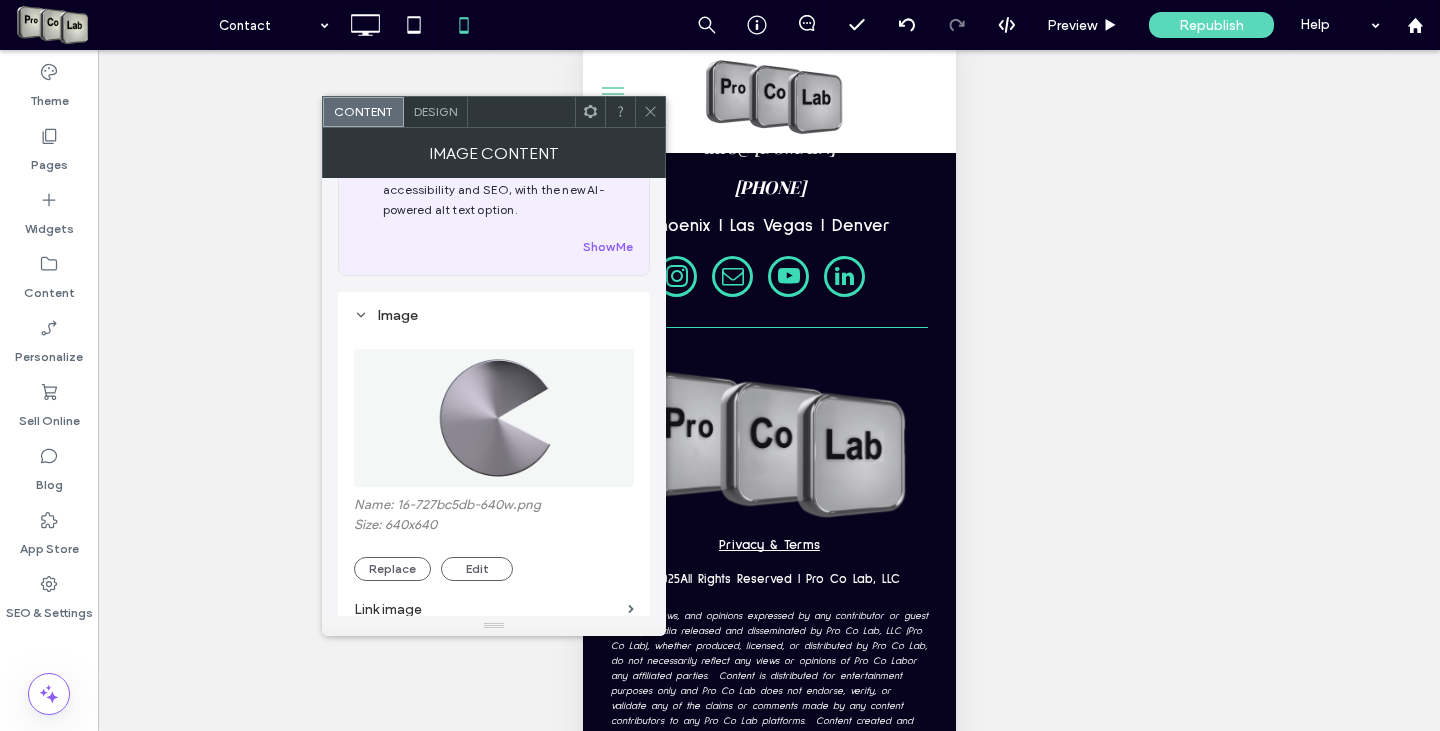 scroll, scrollTop: 100, scrollLeft: 0, axis: vertical 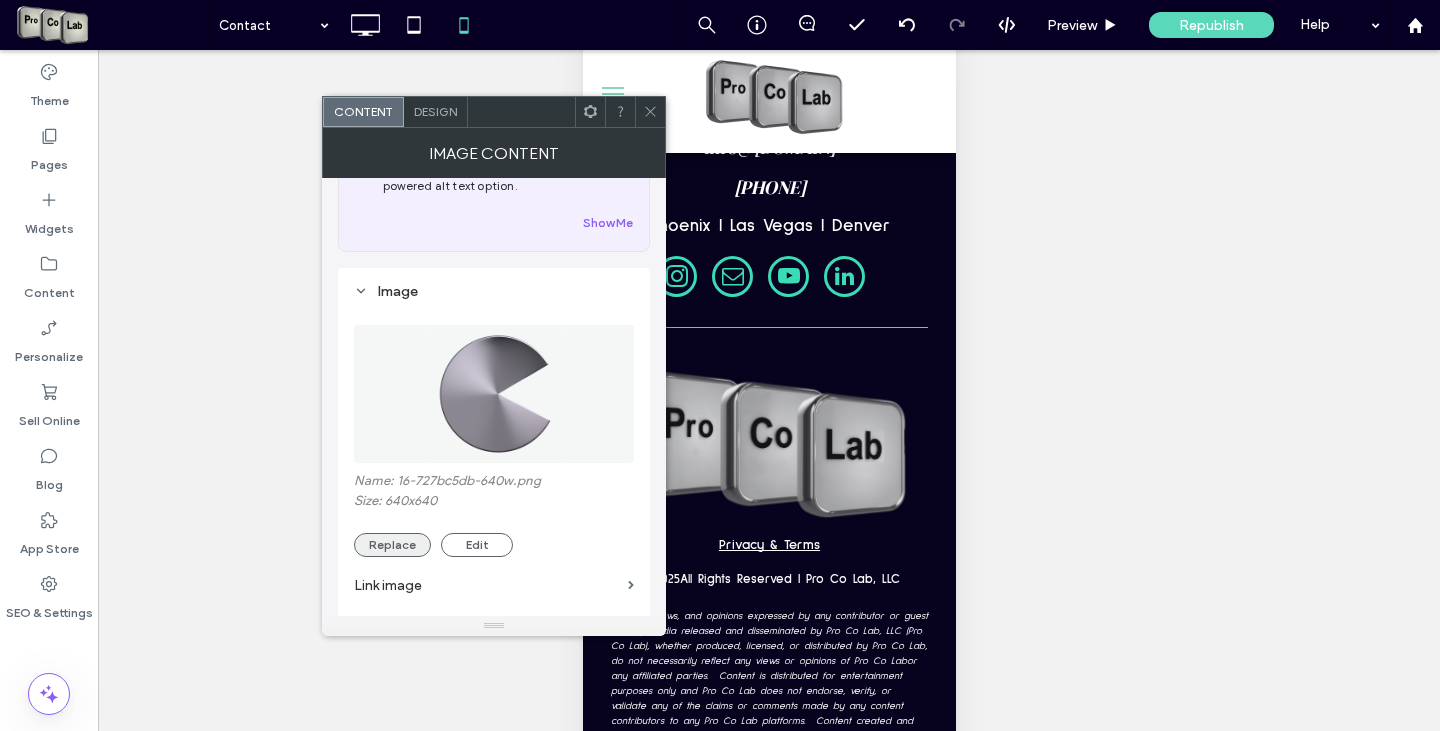 click on "Replace" at bounding box center [392, 545] 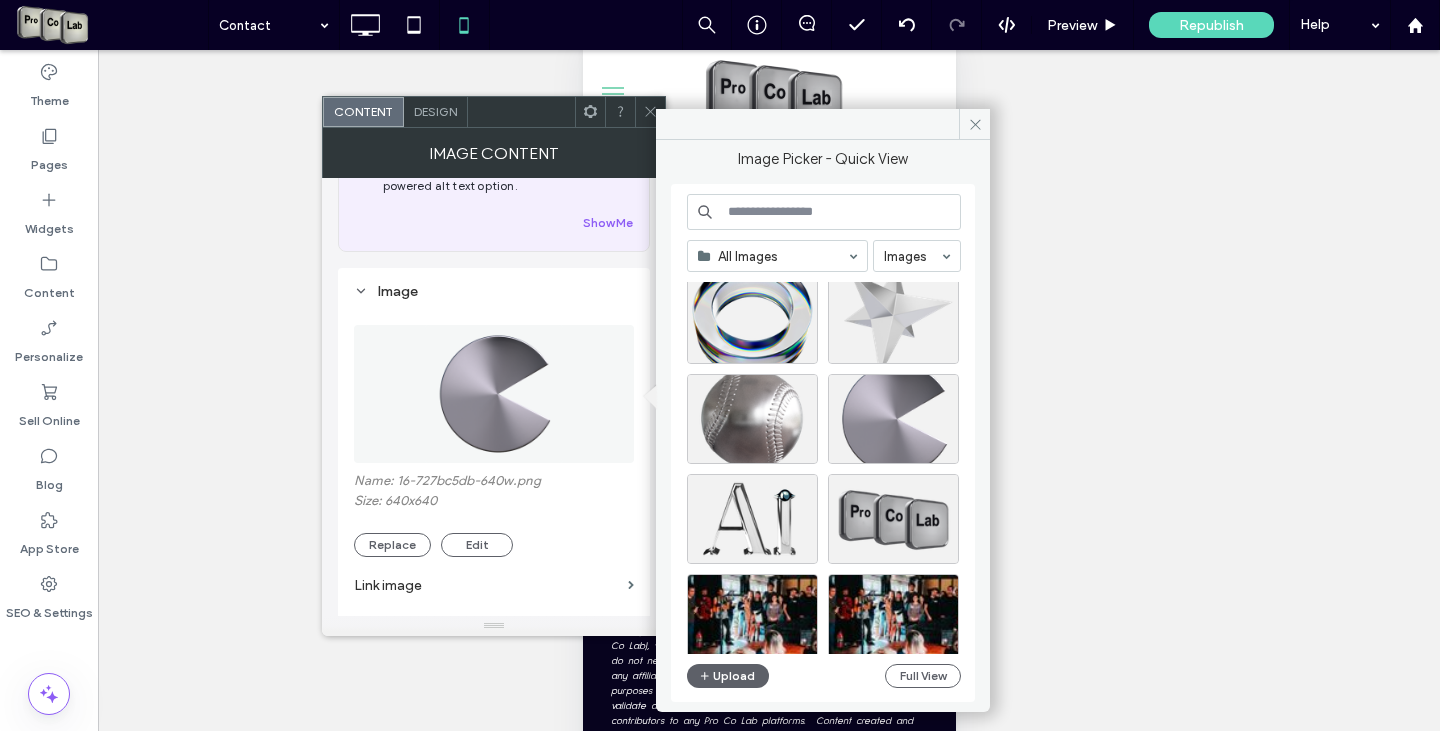 scroll, scrollTop: 1258, scrollLeft: 0, axis: vertical 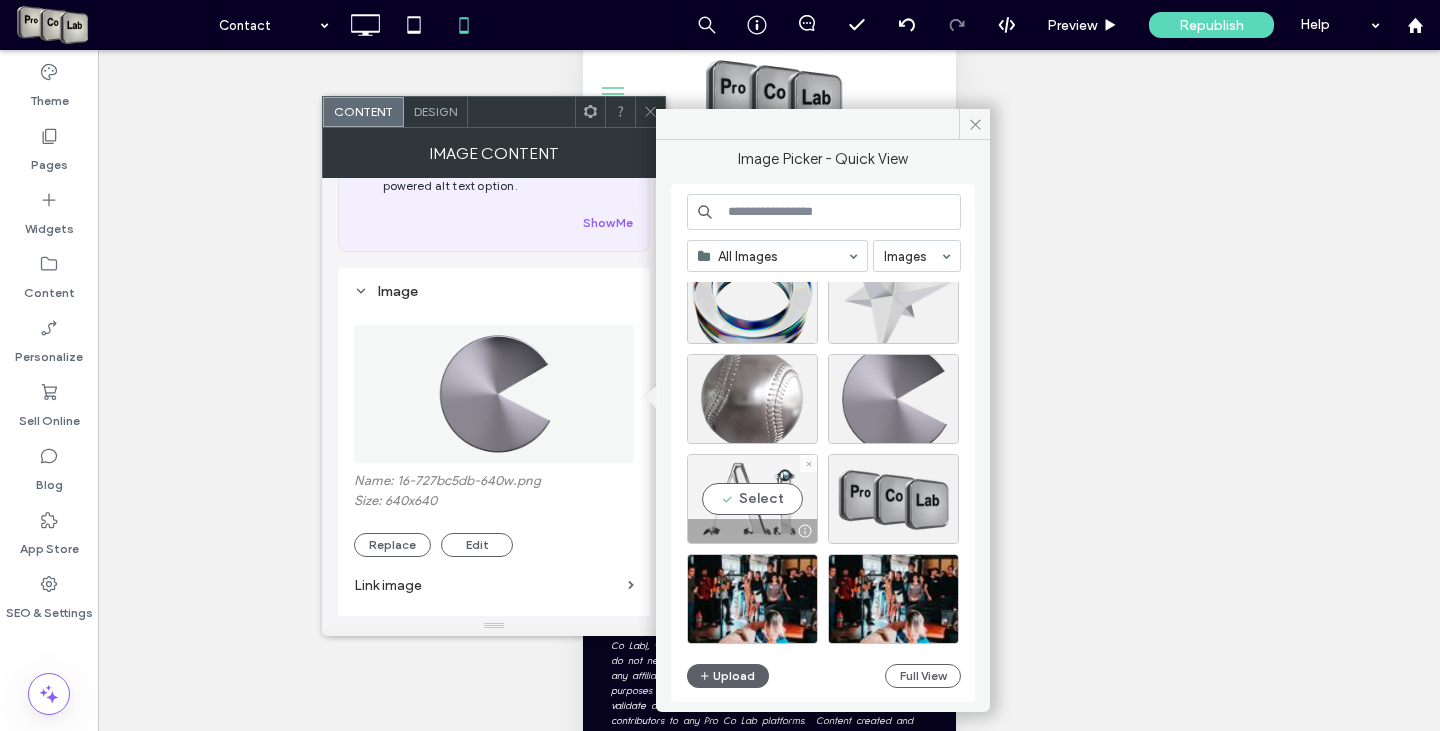 click on "Select" at bounding box center [752, 499] 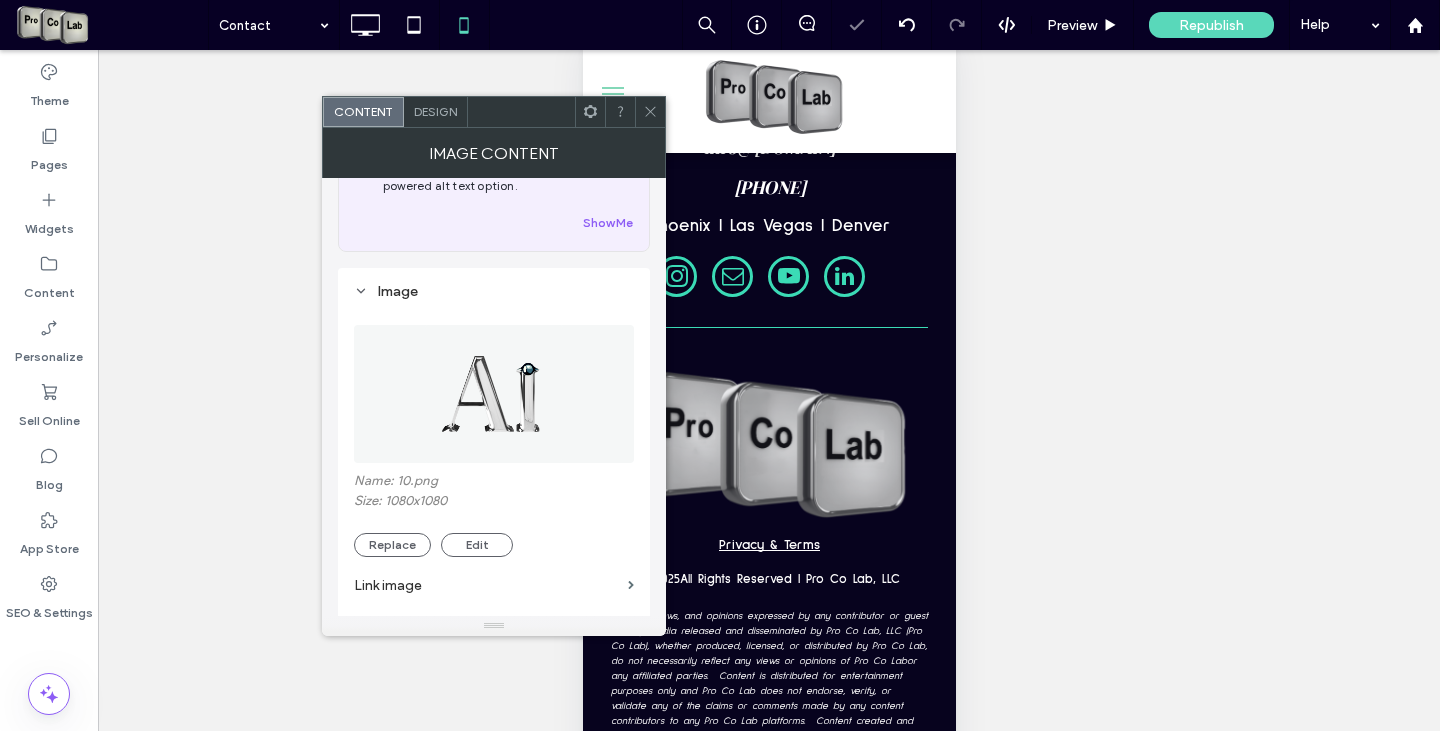 click 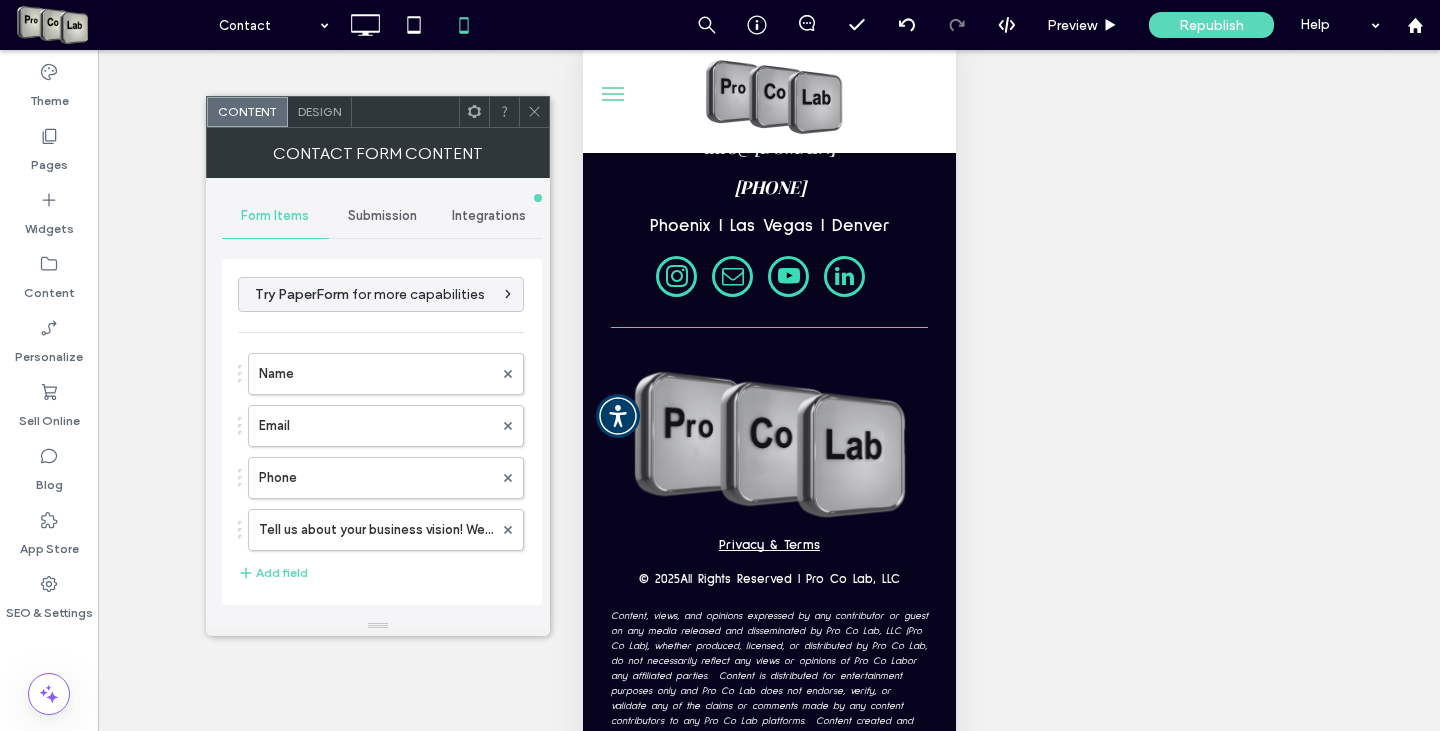 click on "Design" at bounding box center [319, 111] 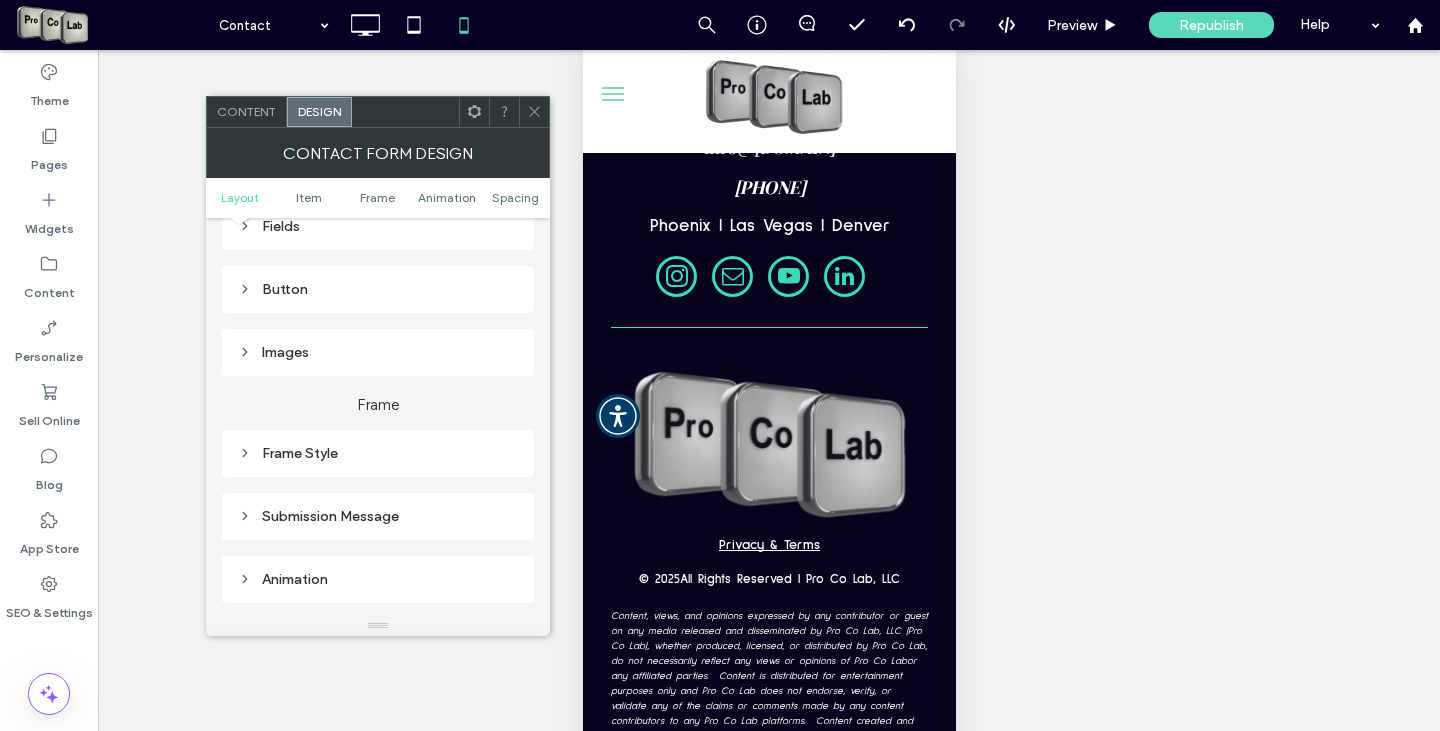 scroll, scrollTop: 300, scrollLeft: 0, axis: vertical 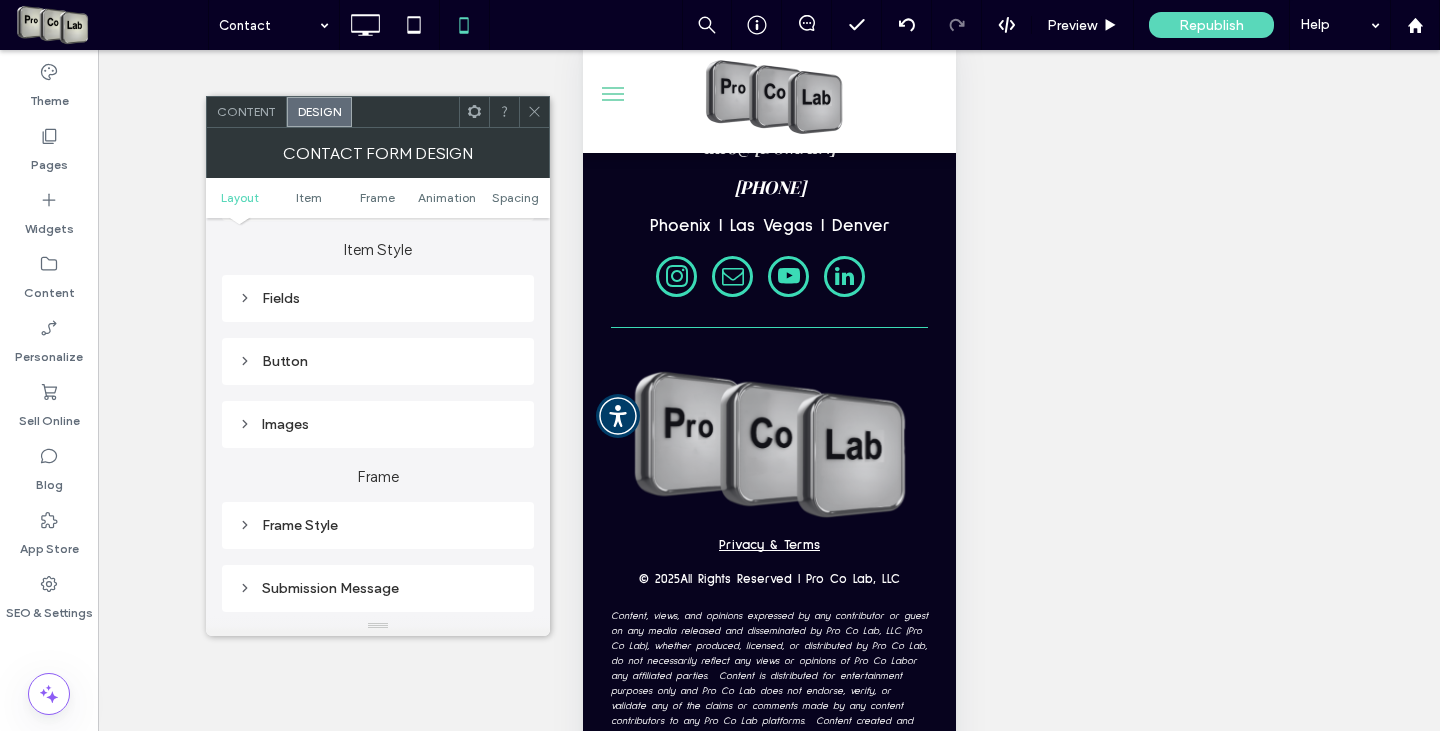 click on "Content" at bounding box center [246, 111] 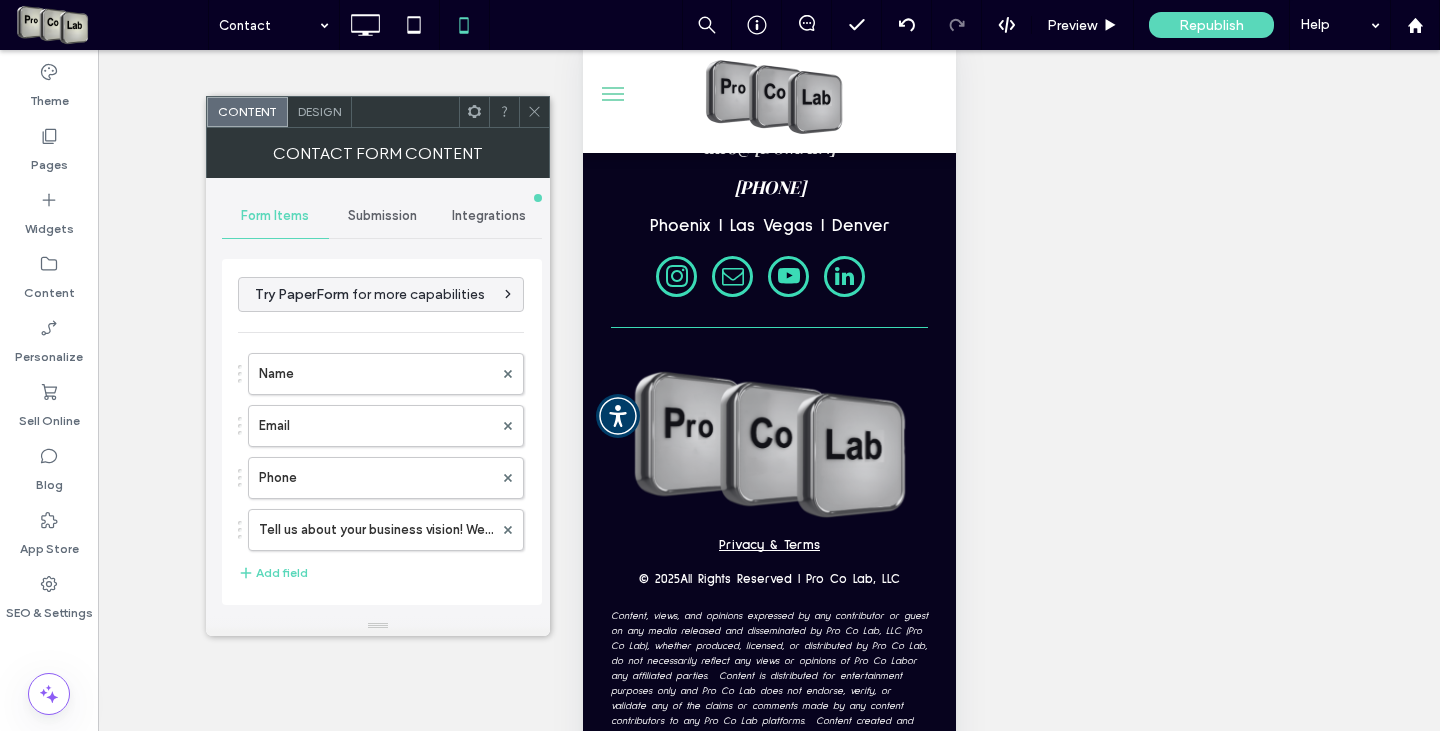 click on "Submission" at bounding box center [382, 216] 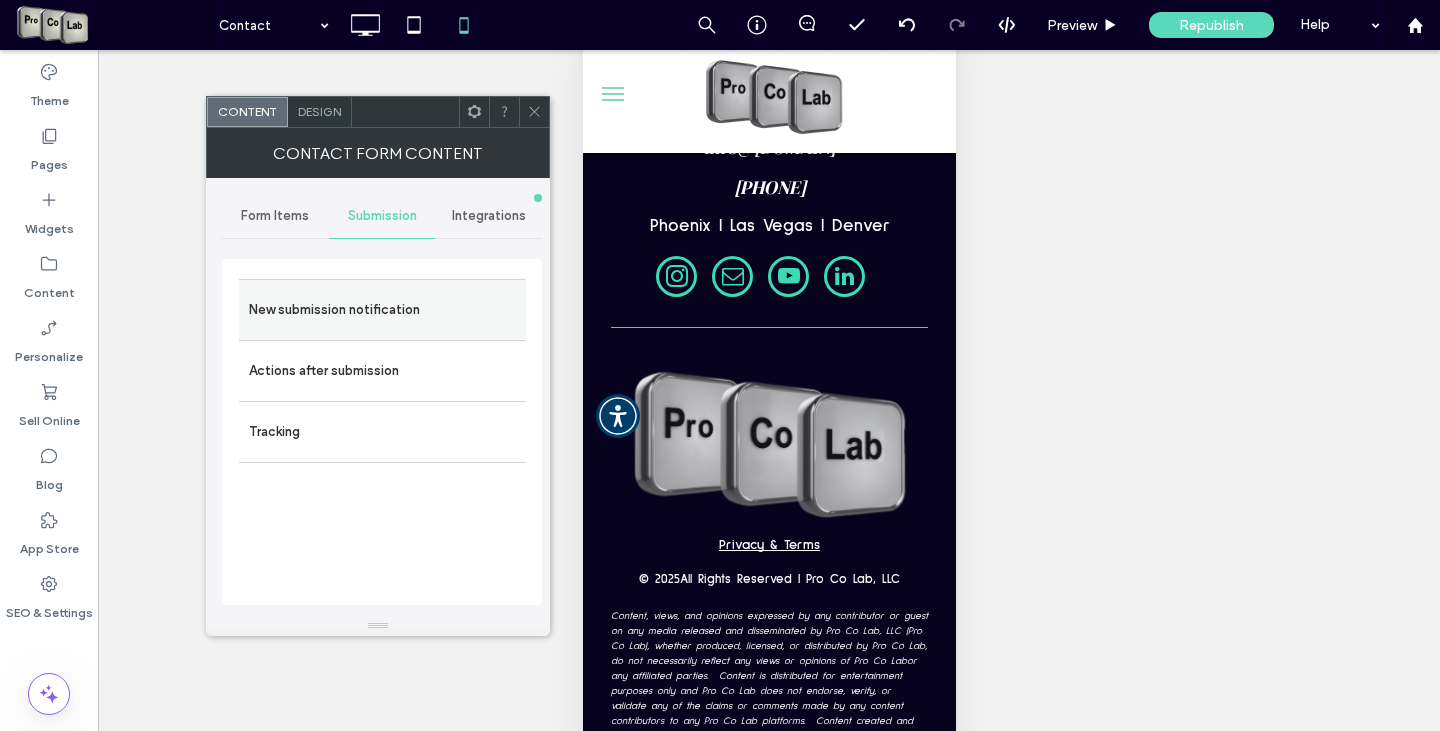 click on "New submission notification" at bounding box center (382, 310) 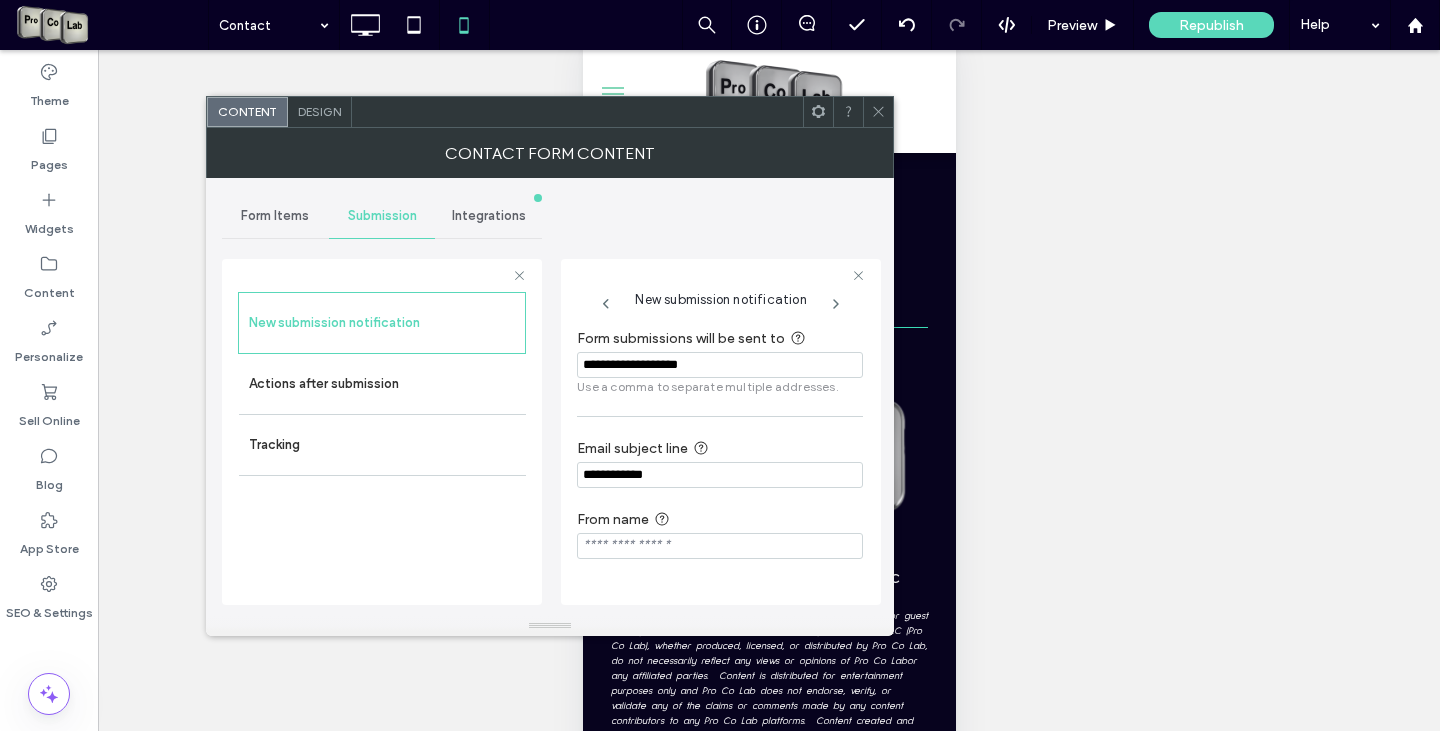 click on "**********" at bounding box center (720, 475) 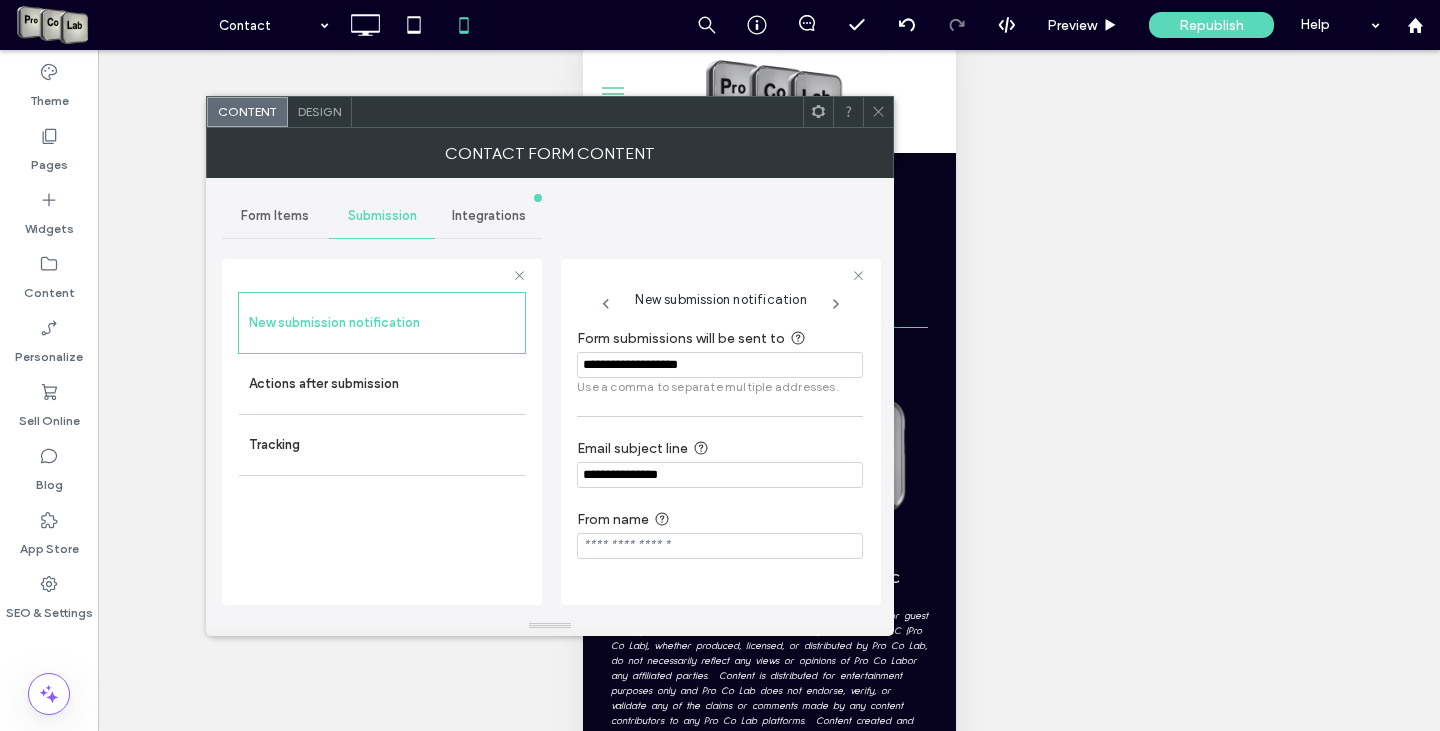 type on "**********" 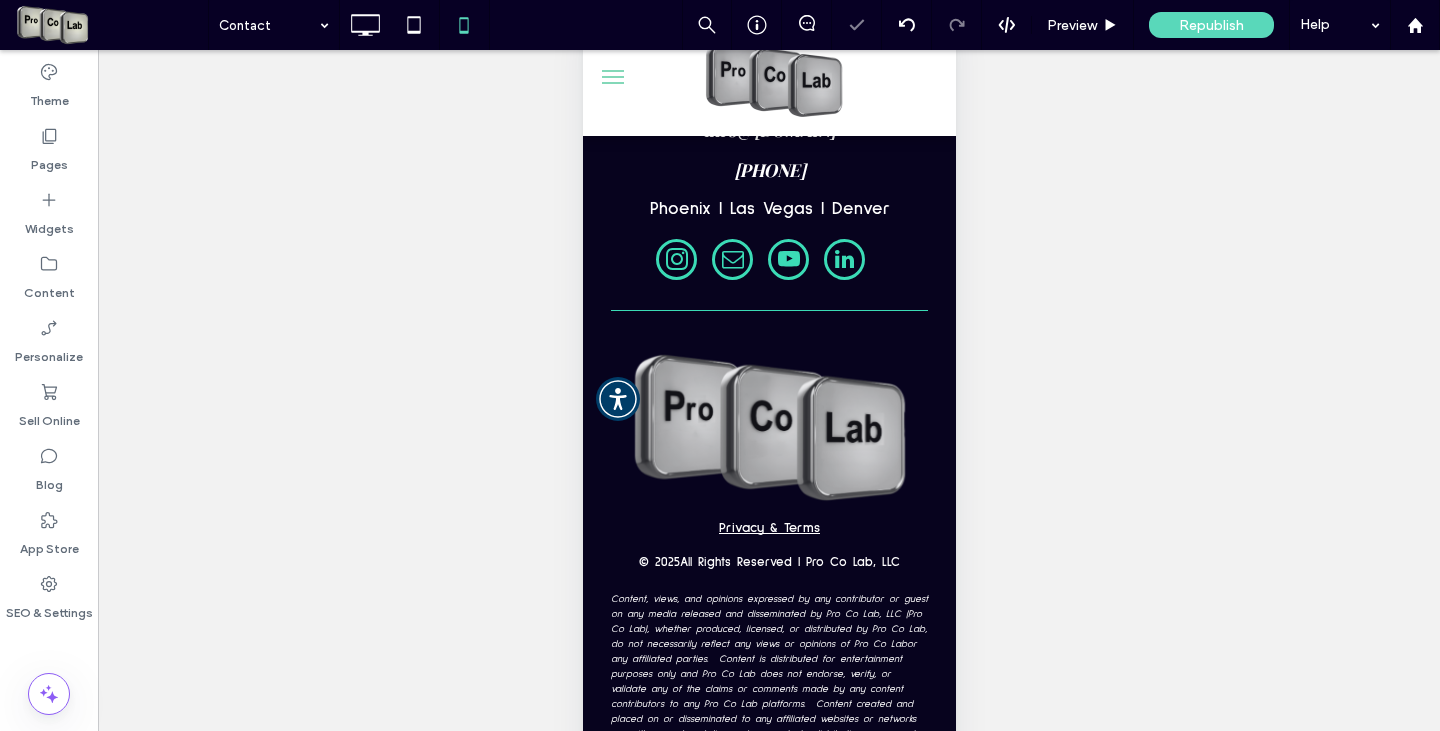 scroll, scrollTop: 96, scrollLeft: 0, axis: vertical 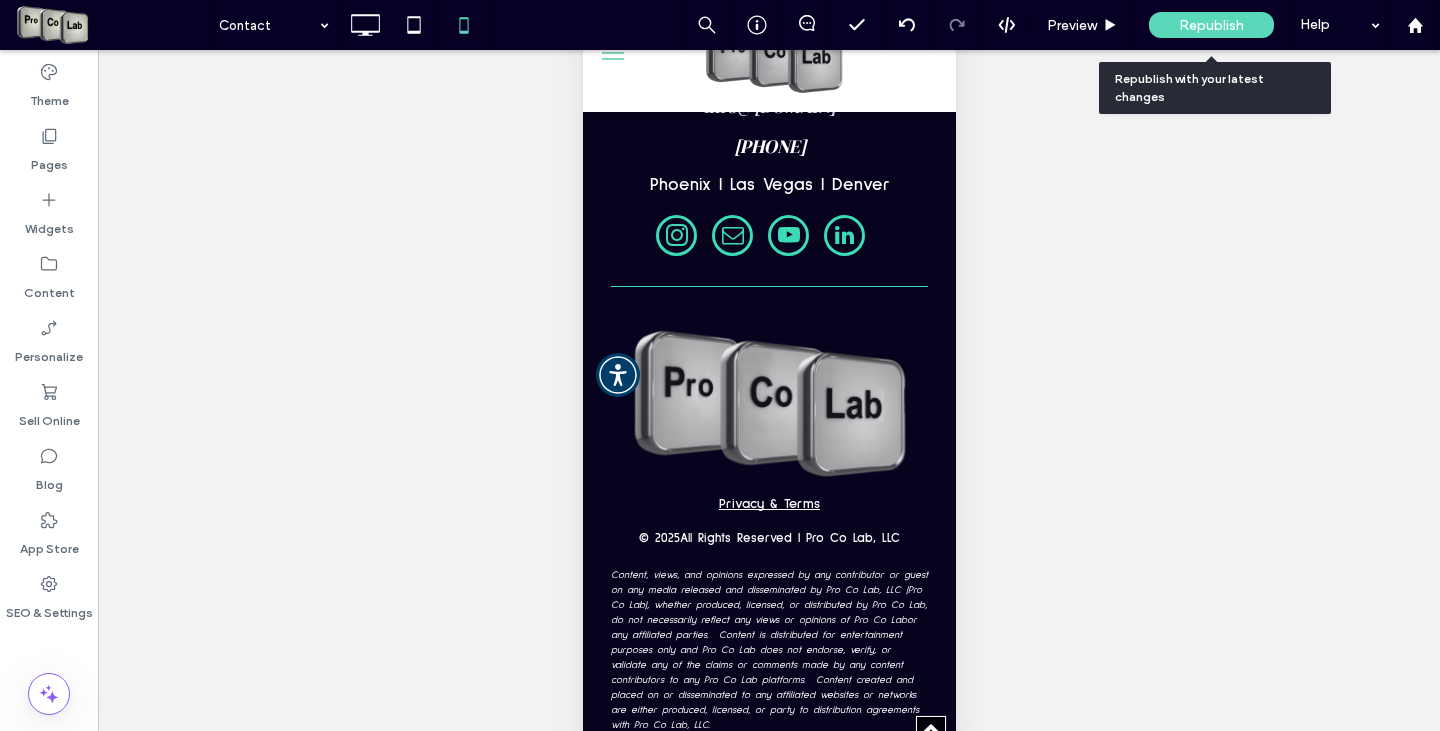 click on "Republish" at bounding box center [1211, 25] 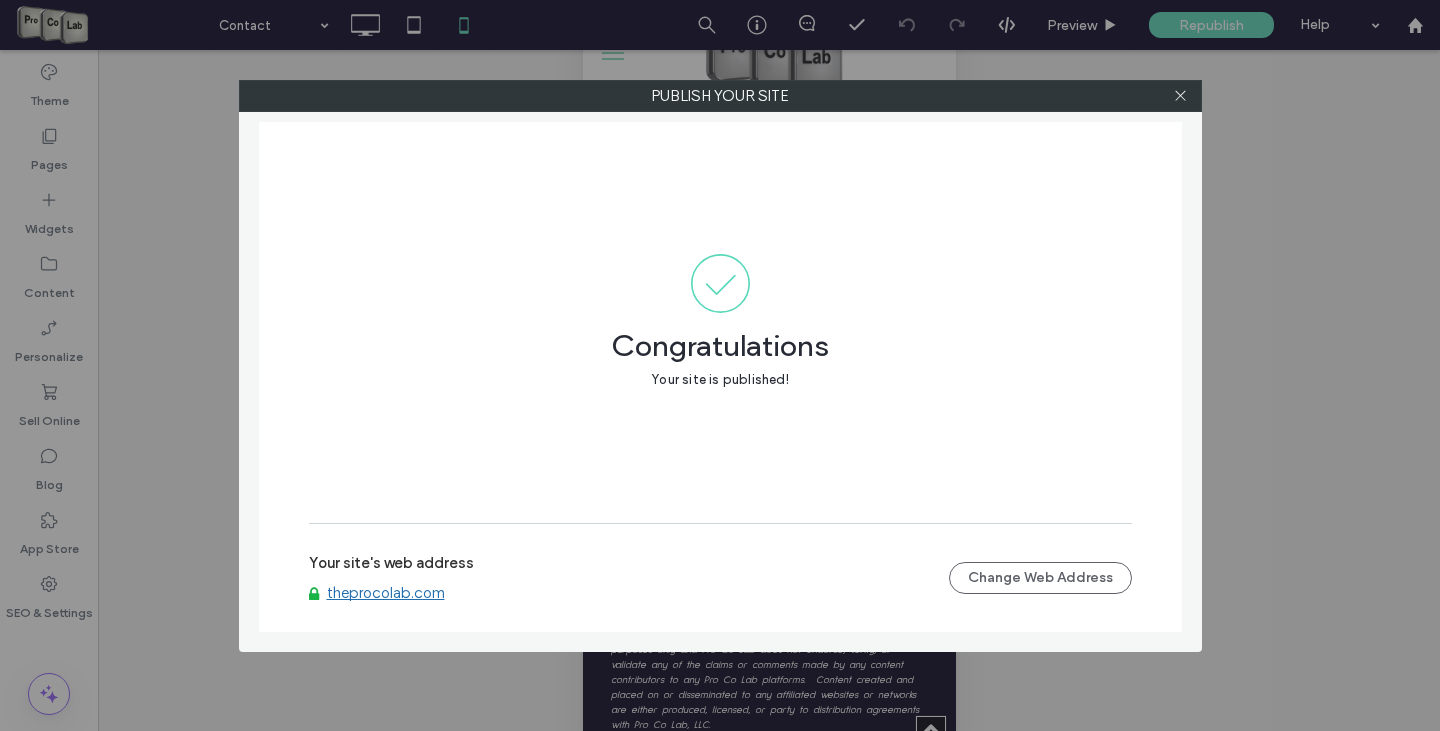 click on "theprocolab.com" at bounding box center (386, 593) 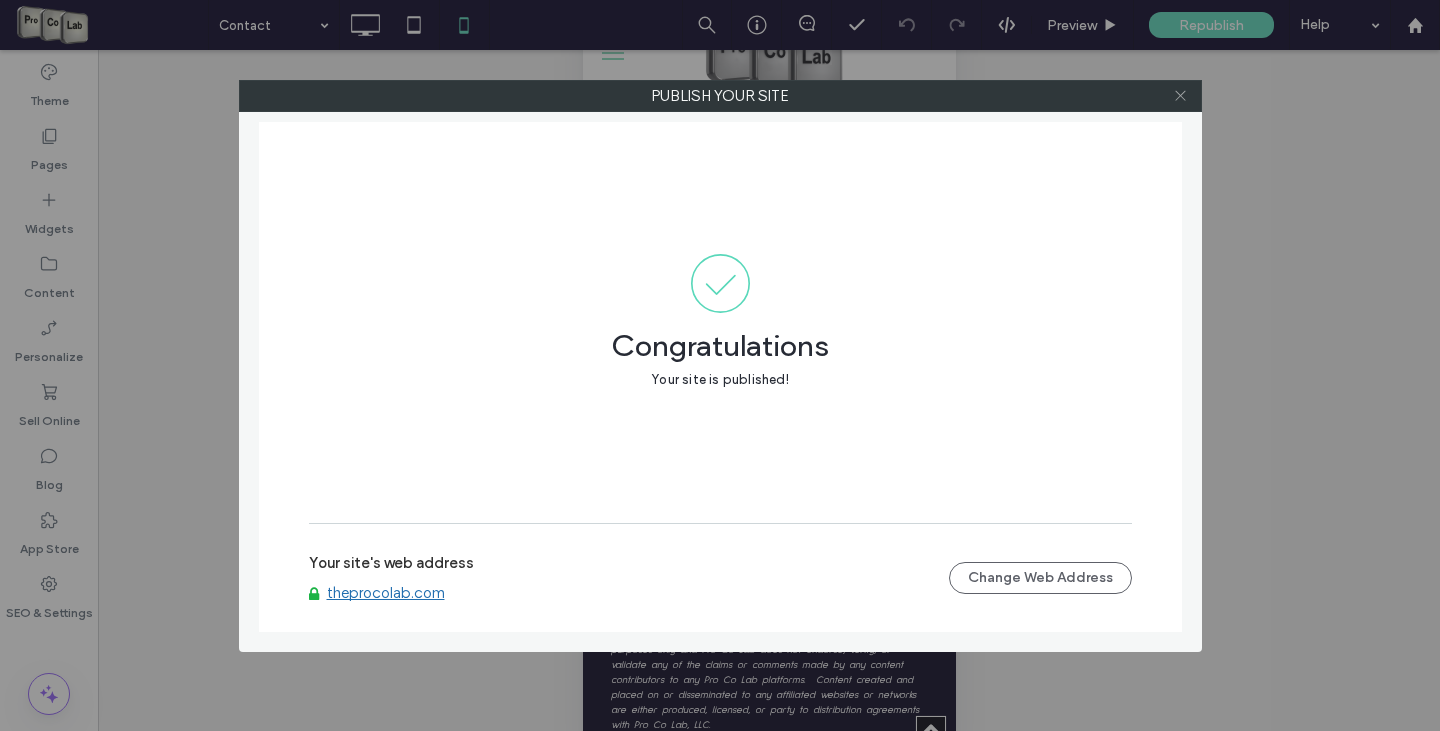 click 